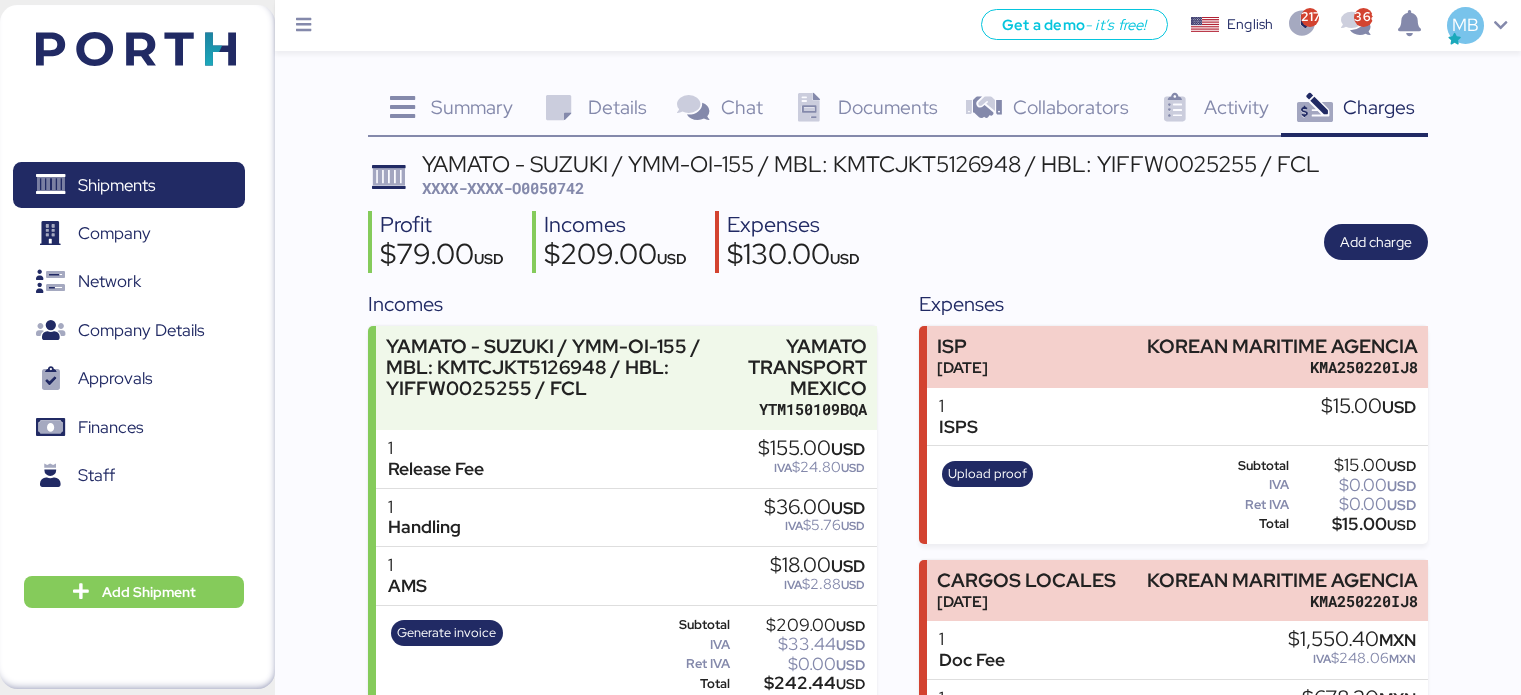 scroll, scrollTop: 0, scrollLeft: 0, axis: both 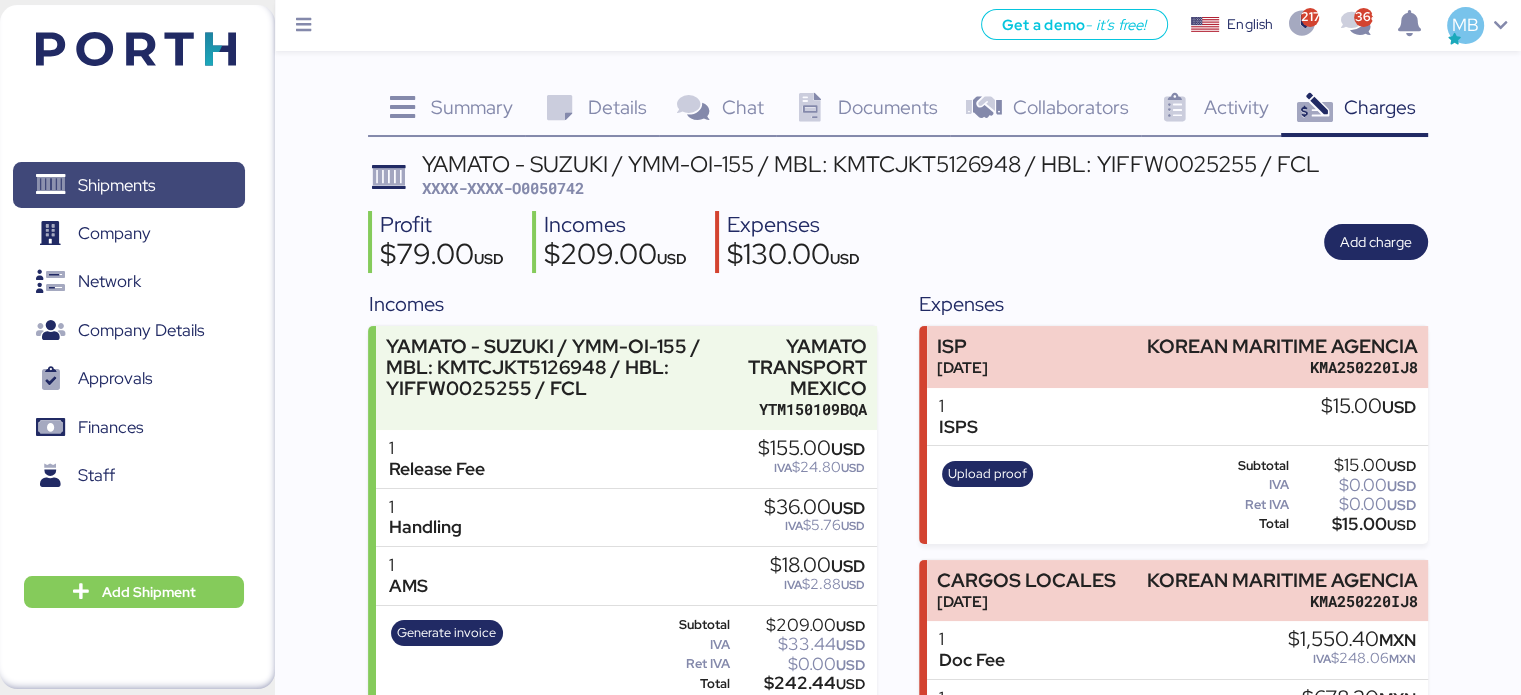 click on "Shipments" at bounding box center (128, 185) 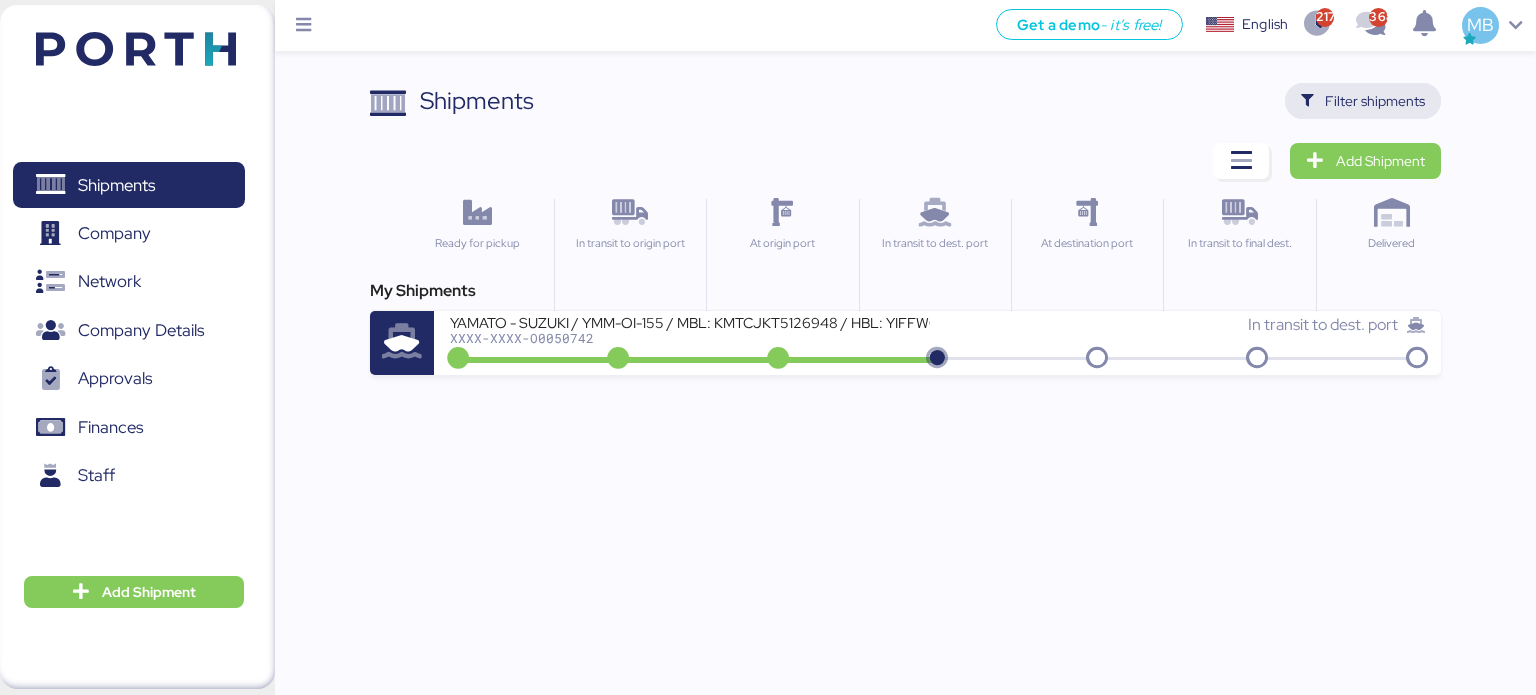 click on "Filter shipments" at bounding box center [1375, 101] 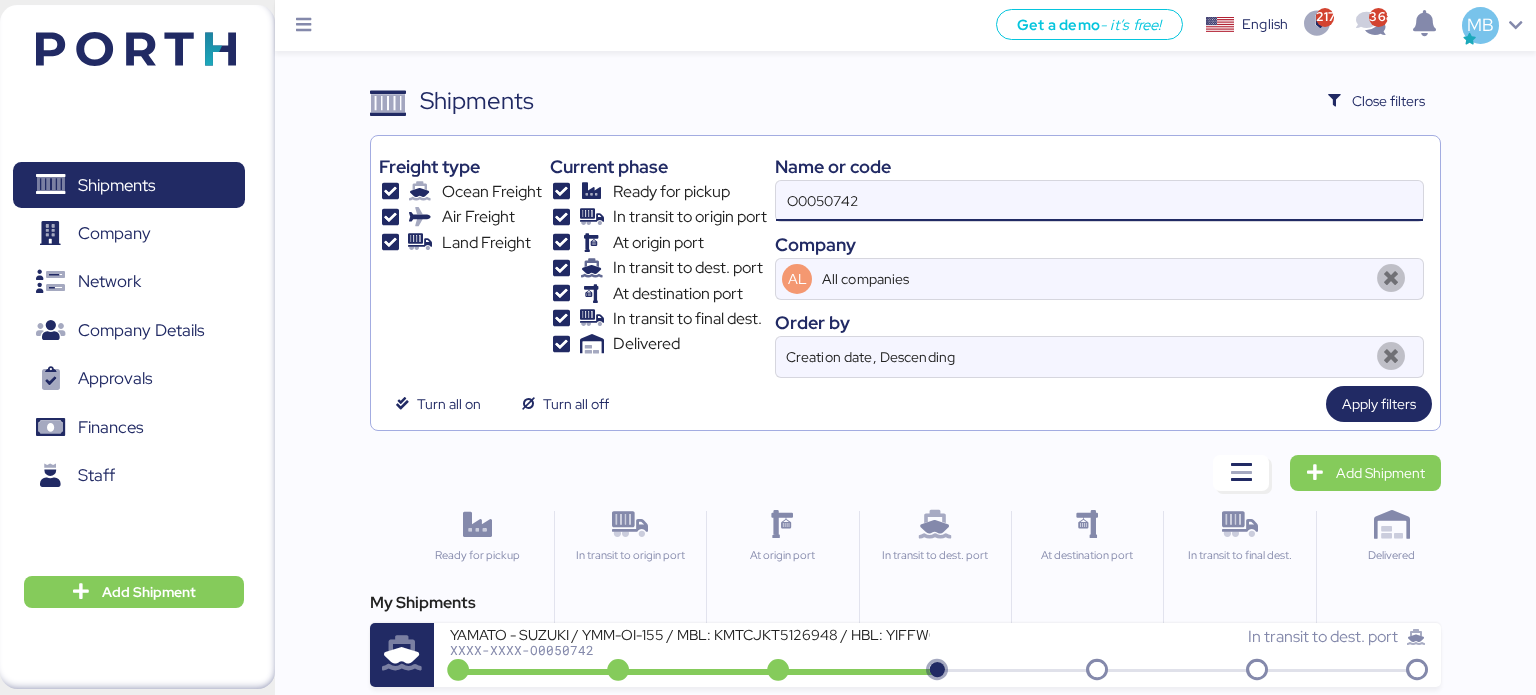 drag, startPoint x: 928, startPoint y: 197, endPoint x: 595, endPoint y: 183, distance: 333.29416 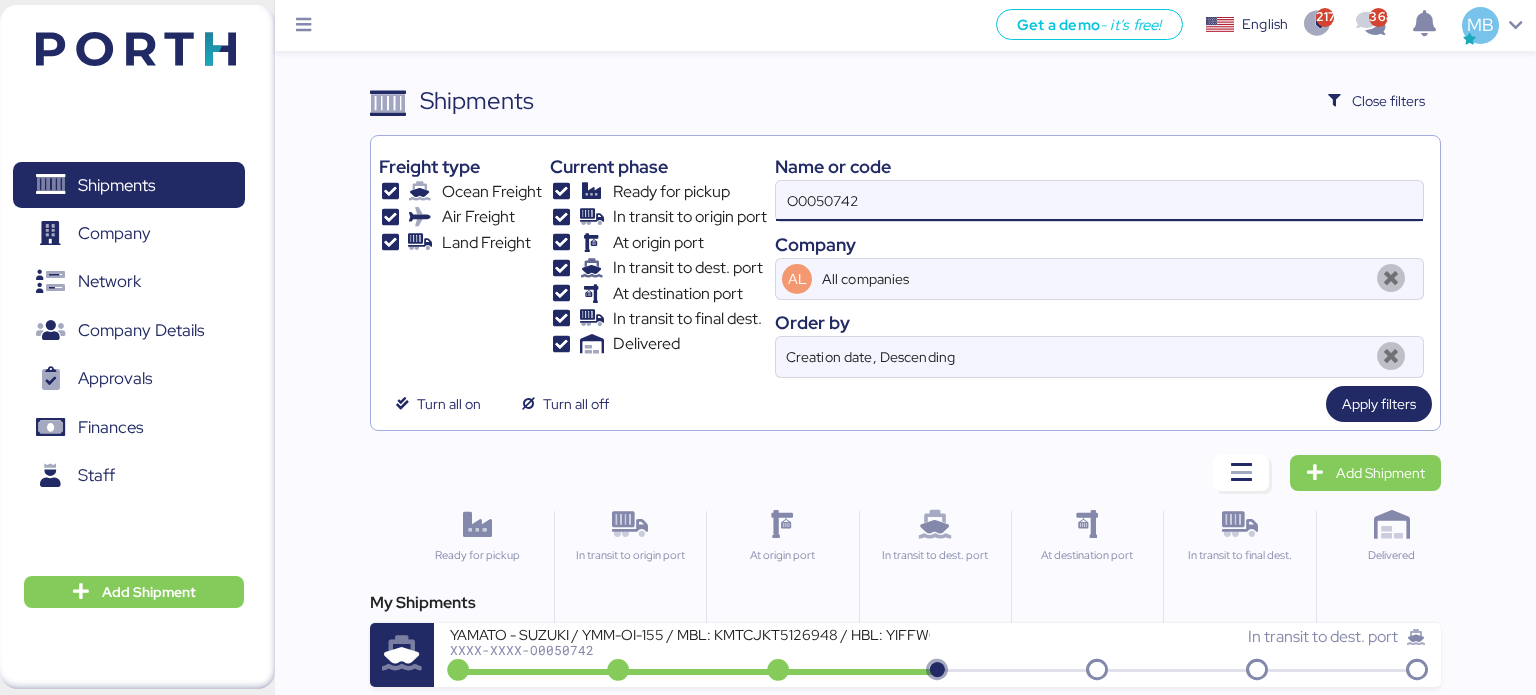 click on "Freight type   Ocean Freight   Air Freight   Land Freight Current phase   Ready for pickup   In transit to origin port   At origin port   In transit to dest. port   At destination port   In transit to final dest.   Delivered Name or code O0050742 Company AL All companies   Order by Creation date, Descending" at bounding box center (906, 261) 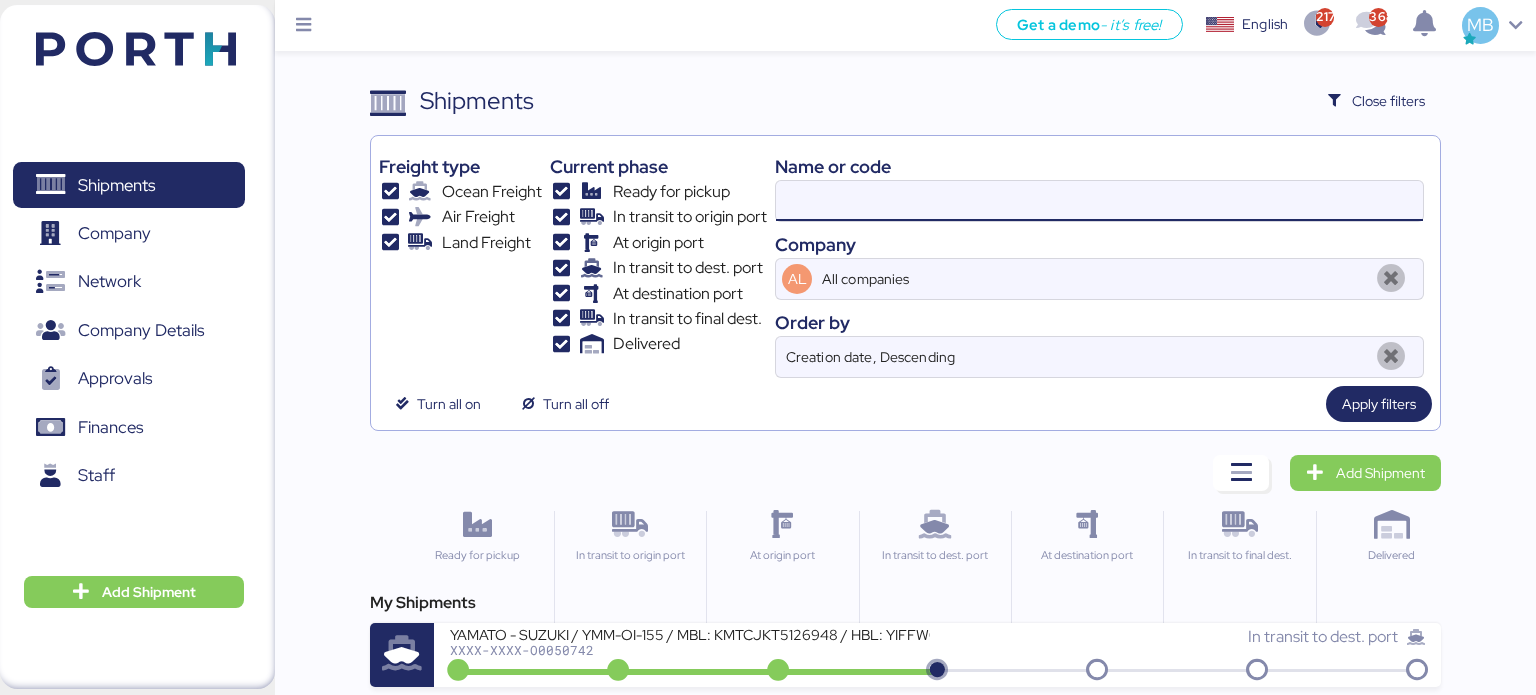 paste on "O0051224" 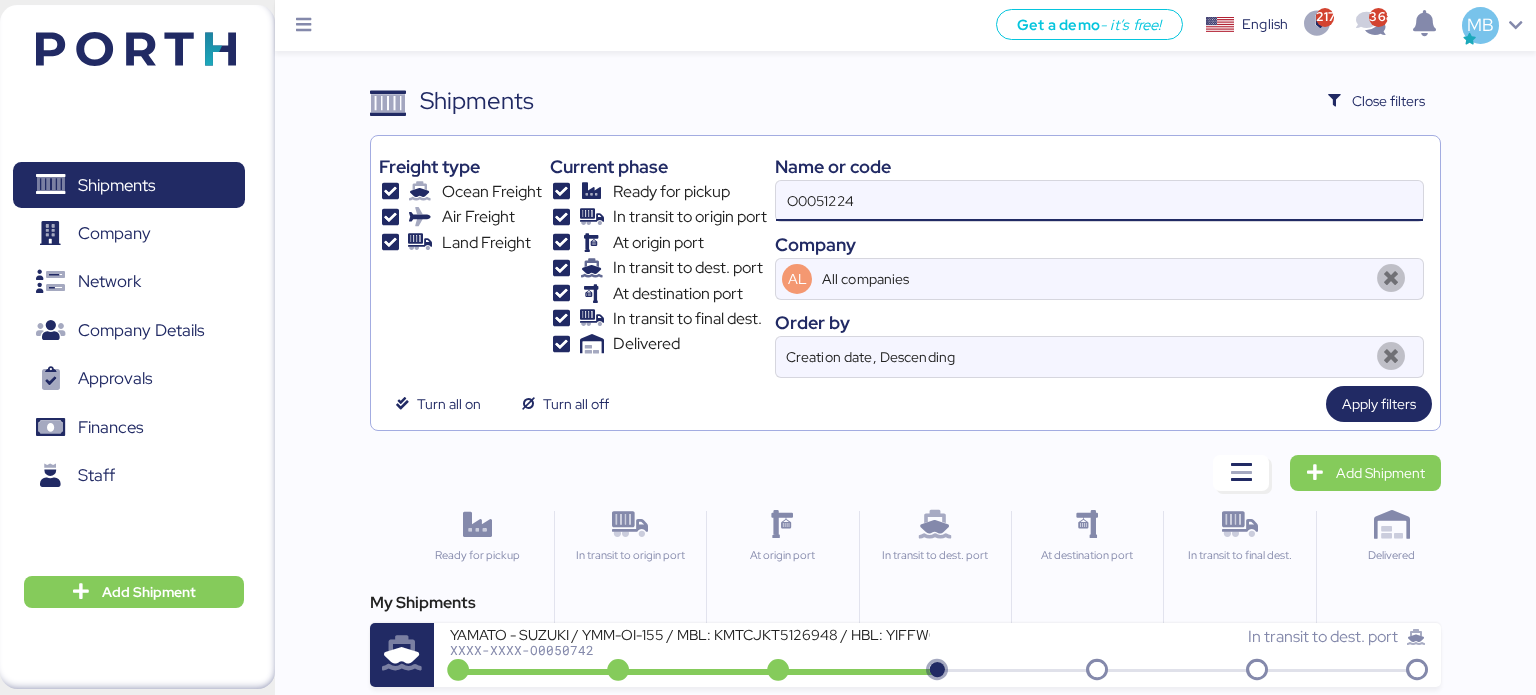 type on "O0051224" 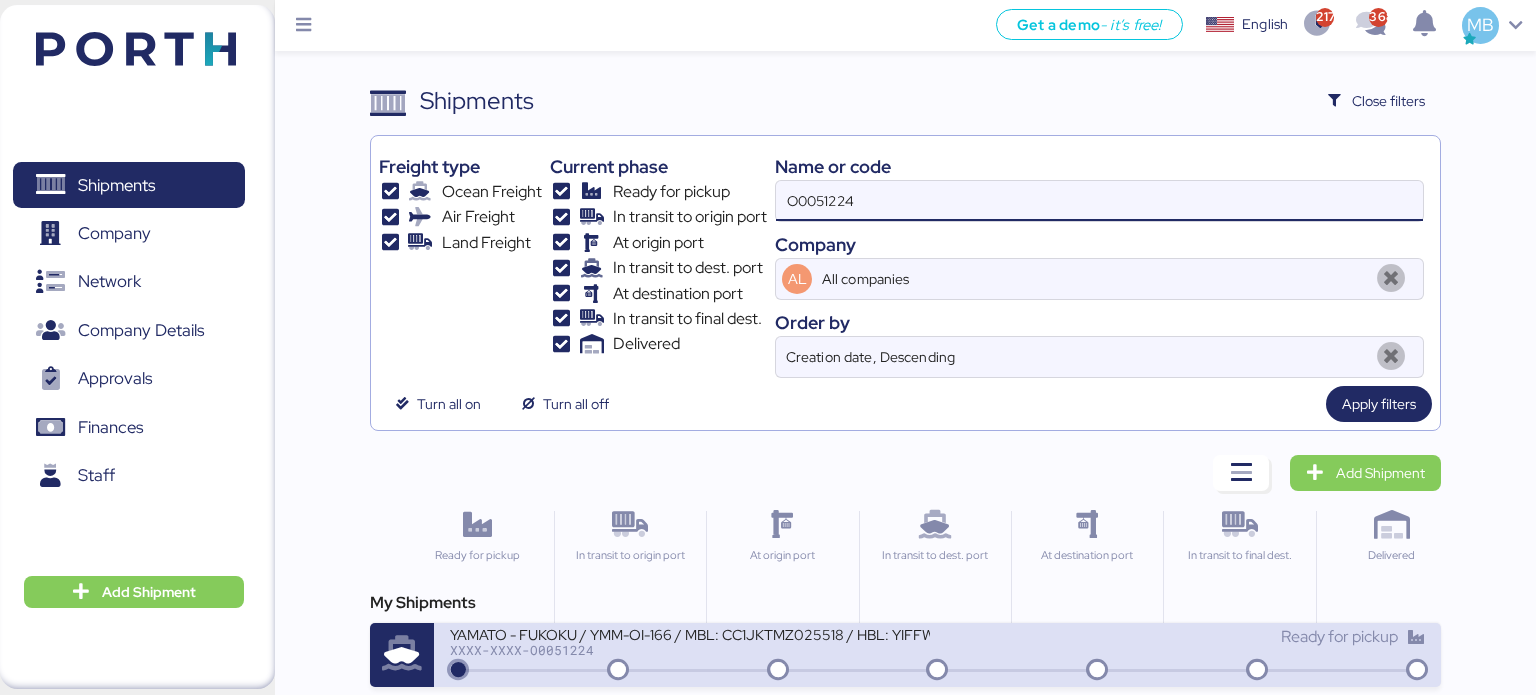click on "YAMATO - FUKOKU / YMM-OI-166 / MBL: CC1JKTMZ025518 / HBL: YIFFW0050345 / LCL" at bounding box center [690, 633] 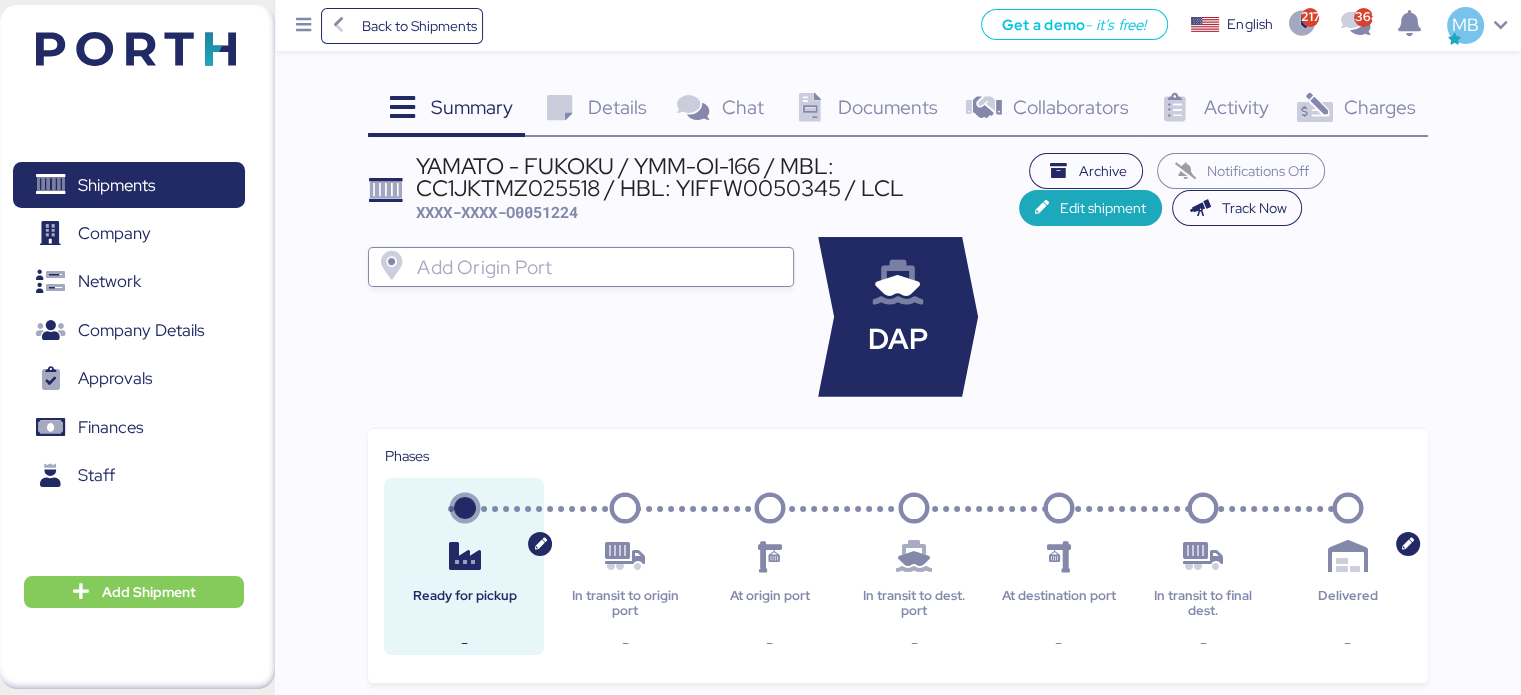 click on "Charges" at bounding box center [1379, 107] 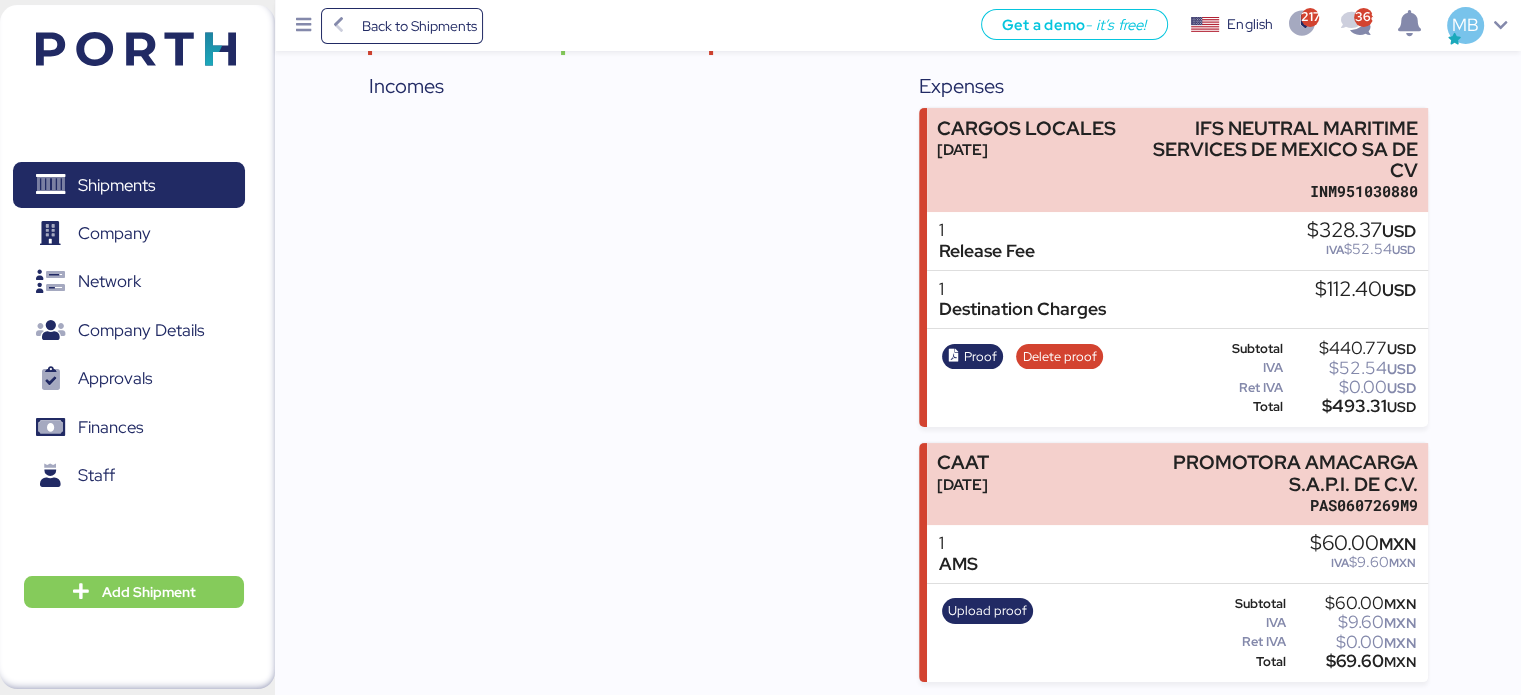 scroll, scrollTop: 0, scrollLeft: 0, axis: both 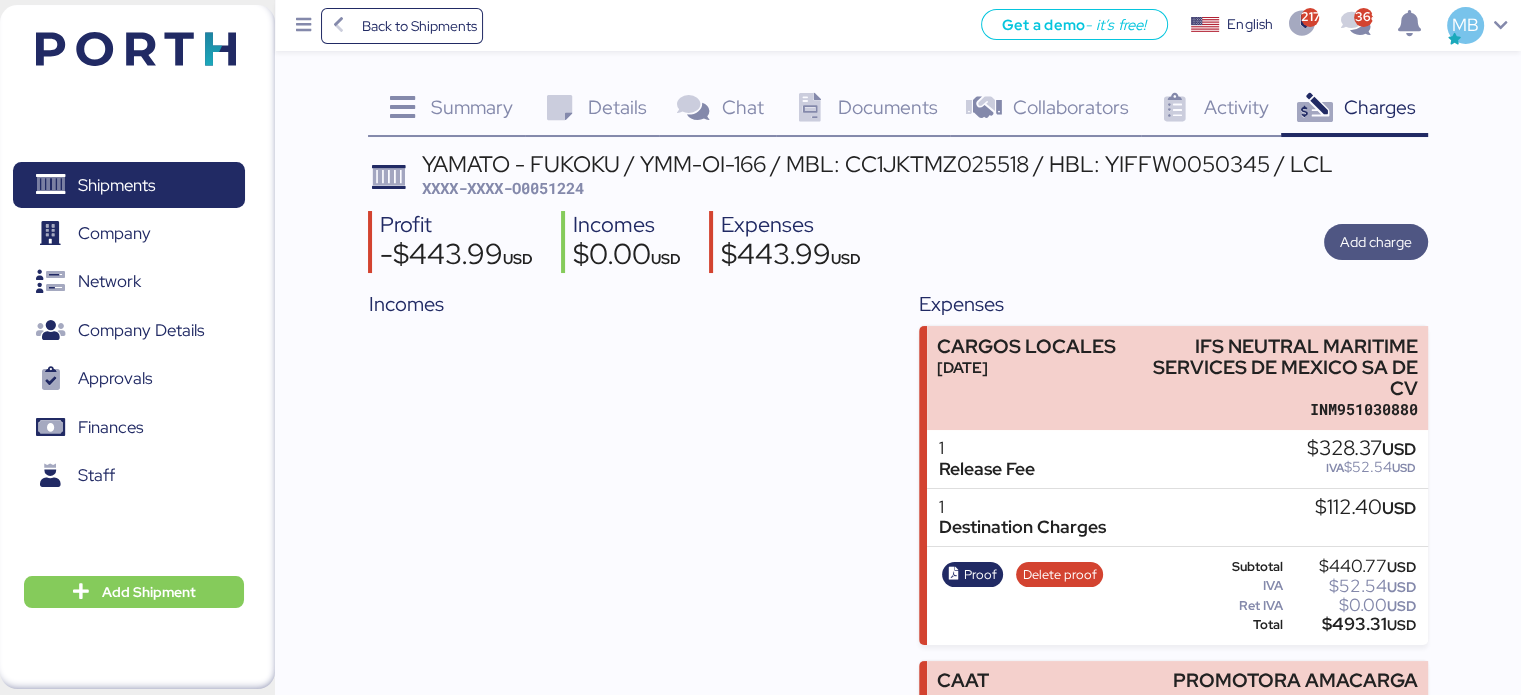 click on "Add charge" at bounding box center (1376, 242) 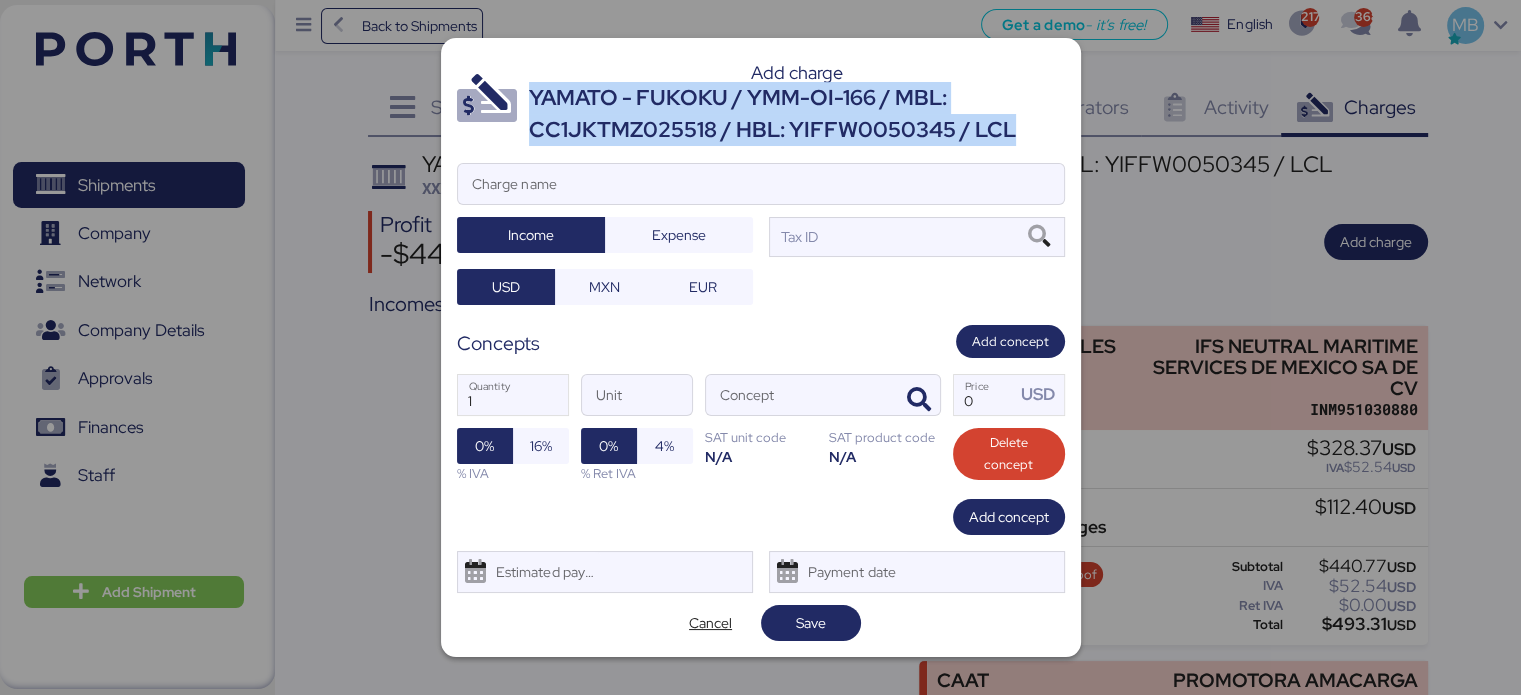 drag, startPoint x: 1018, startPoint y: 123, endPoint x: 532, endPoint y: 91, distance: 487.05237 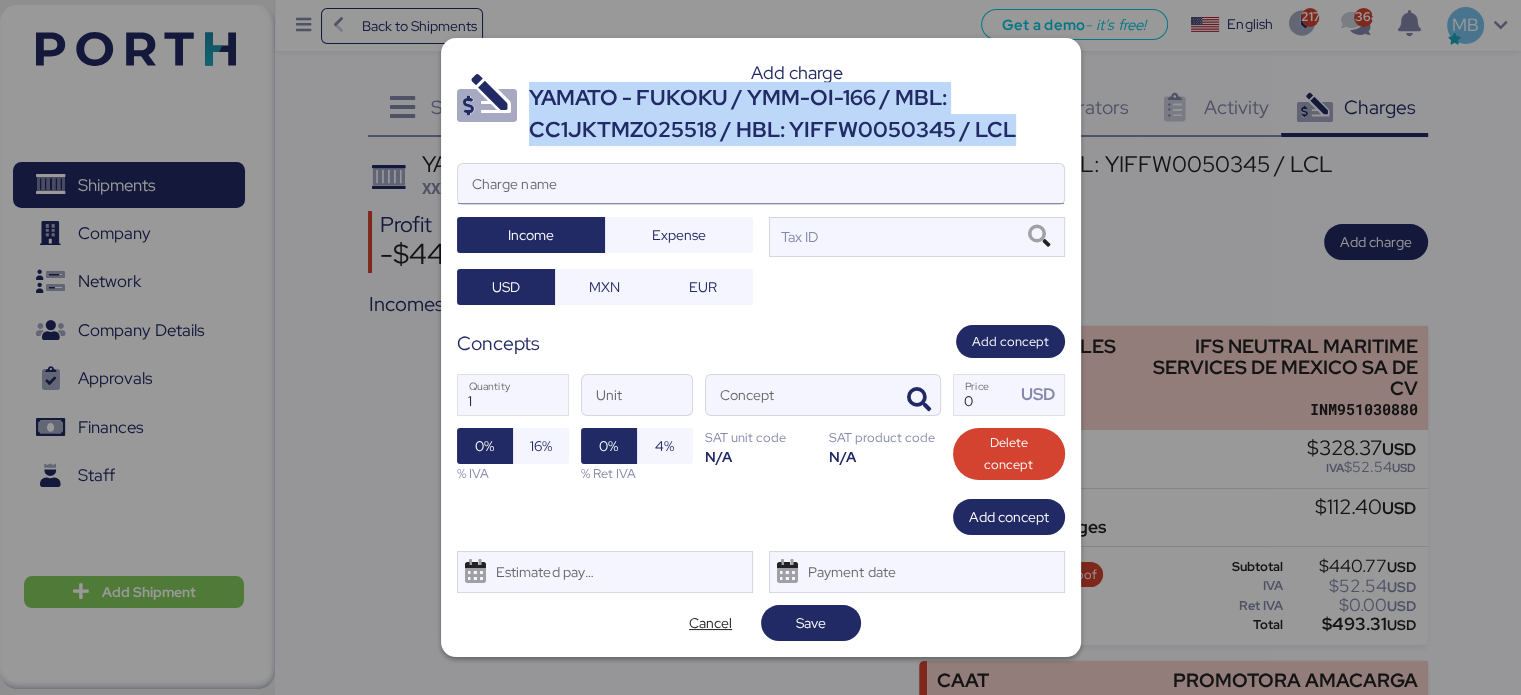 copy on "YAMATO - FUKOKU / YMM-OI-166 / MBL: CC1JKTMZ025518 / HBL: YIFFW0050345 / LCL" 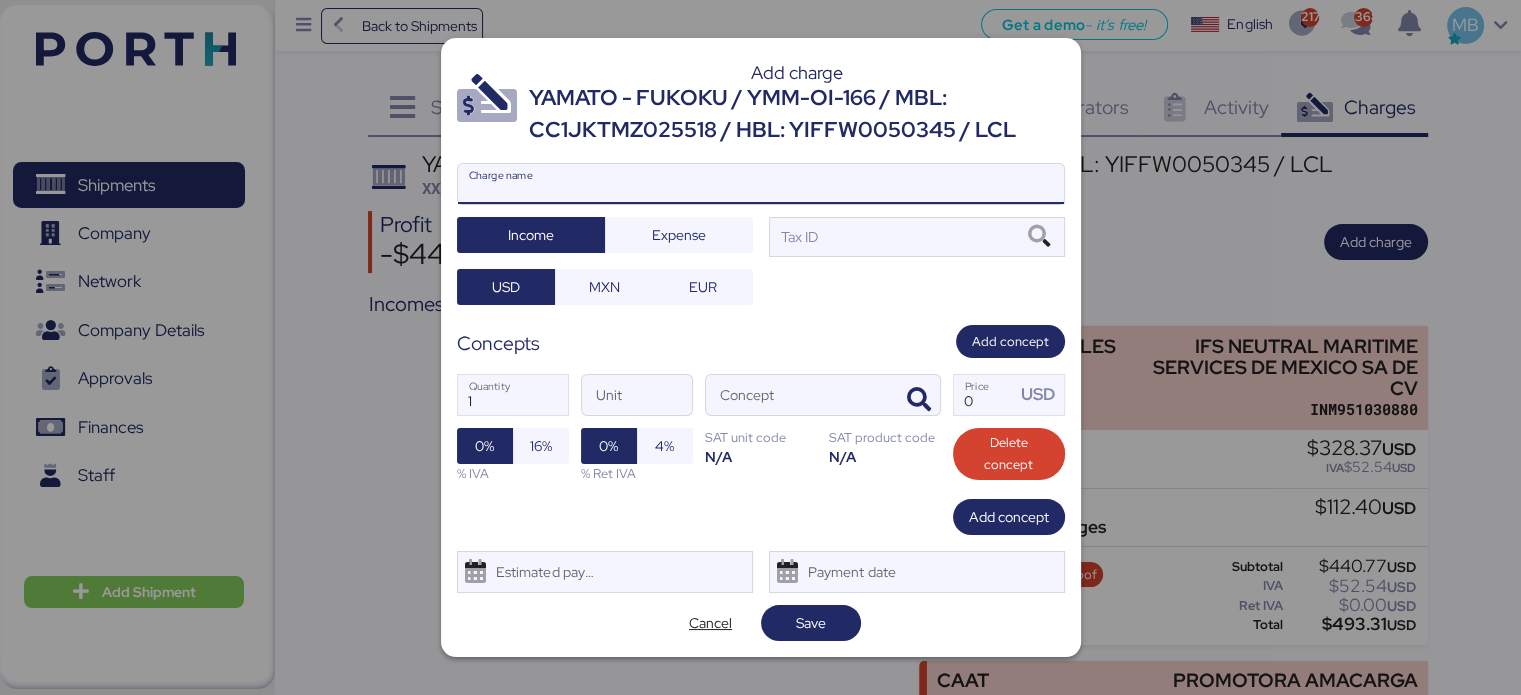 click on "Charge name" at bounding box center (761, 184) 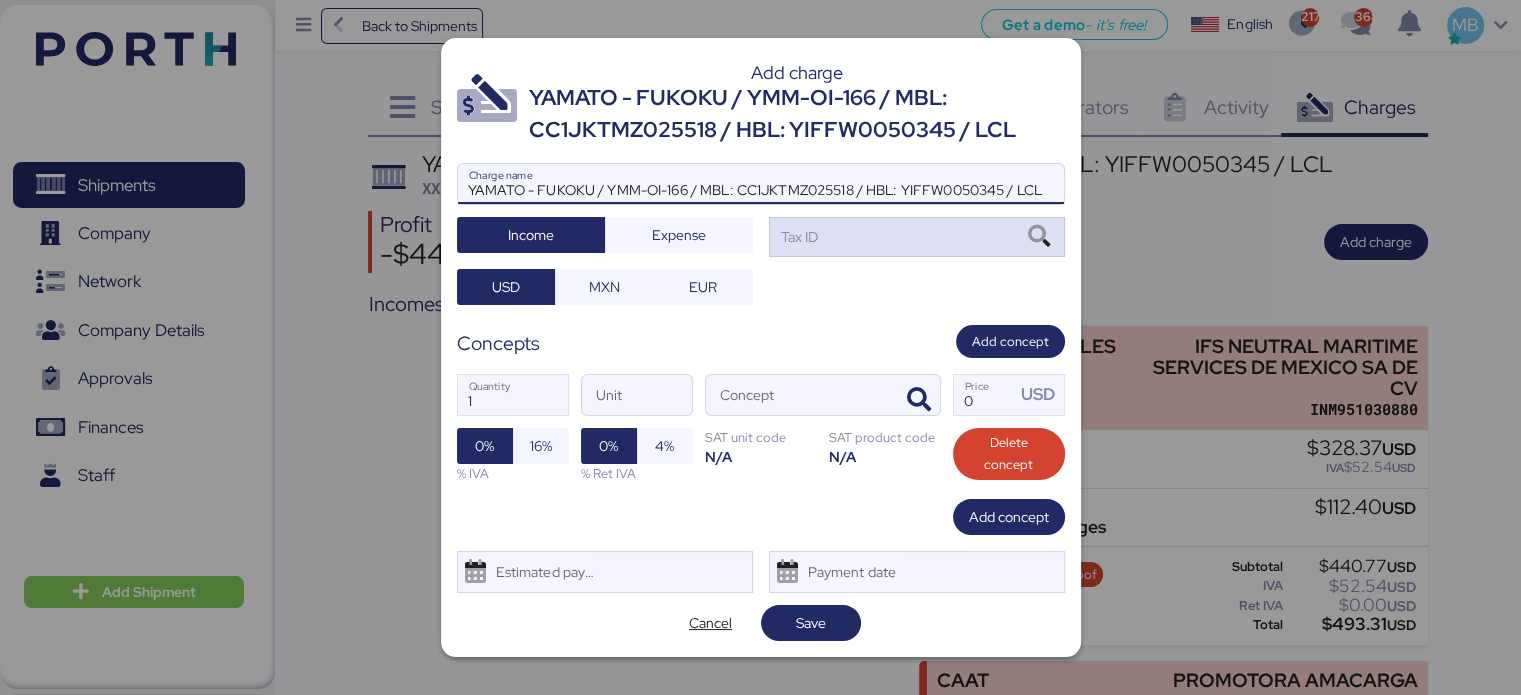 type on "YAMATO - FUKOKU / YMM-OI-166 / MBL: CC1JKTMZ025518 / HBL: YIFFW0050345 / LCL" 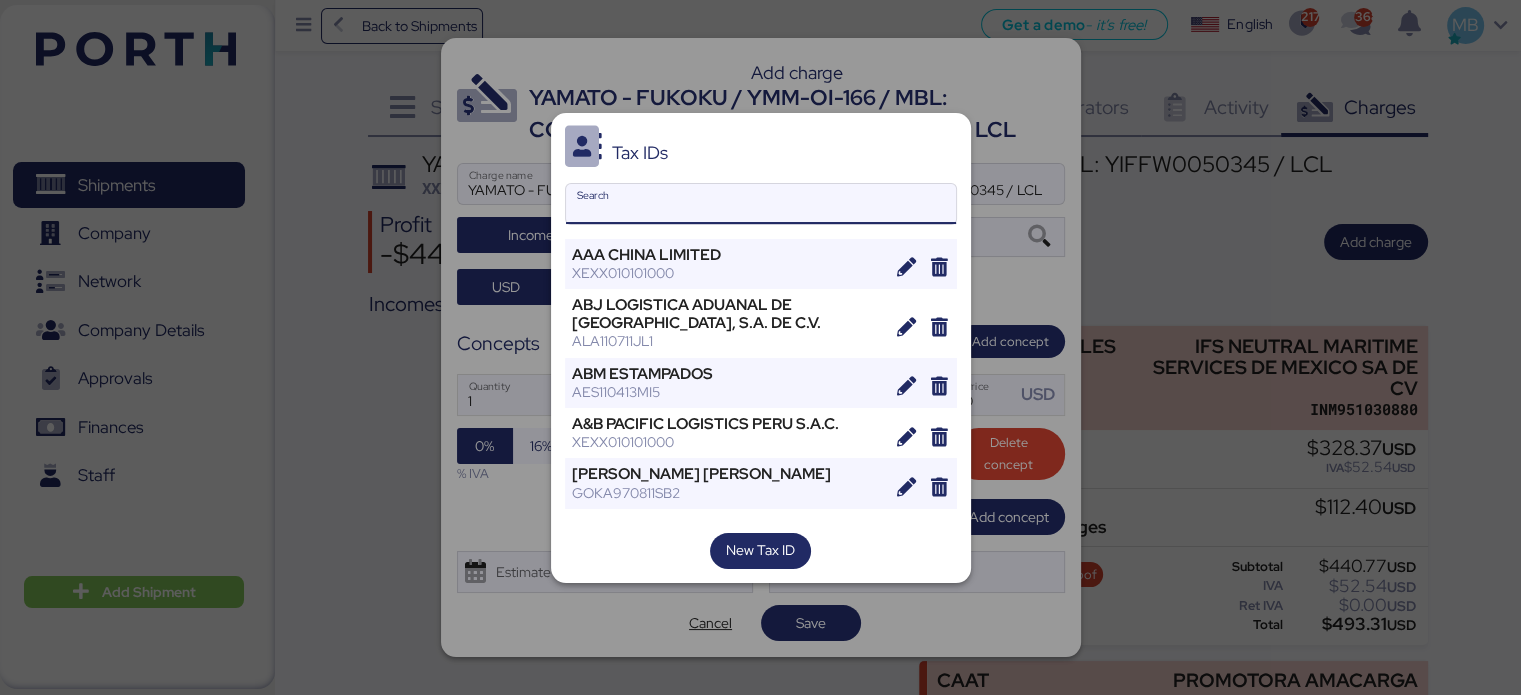 click on "Search" at bounding box center (761, 204) 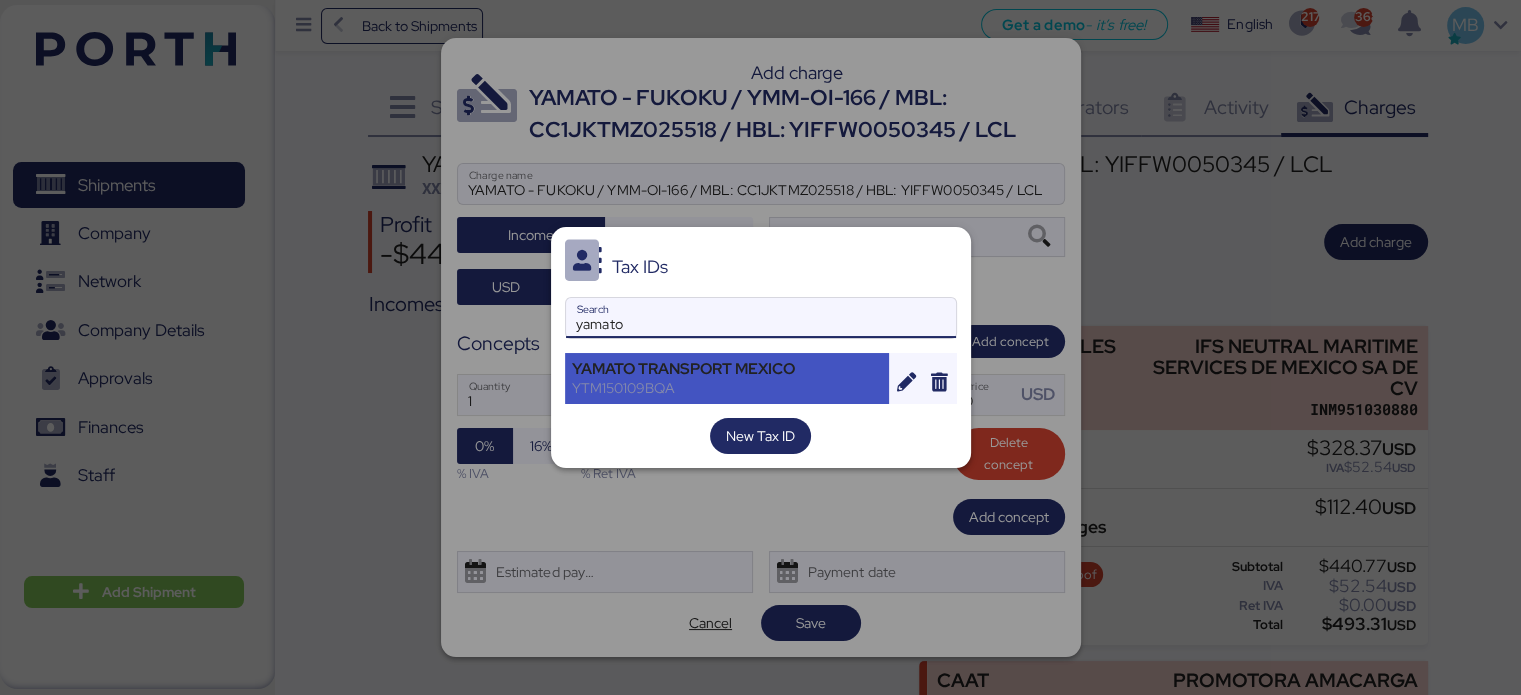 type on "yamato" 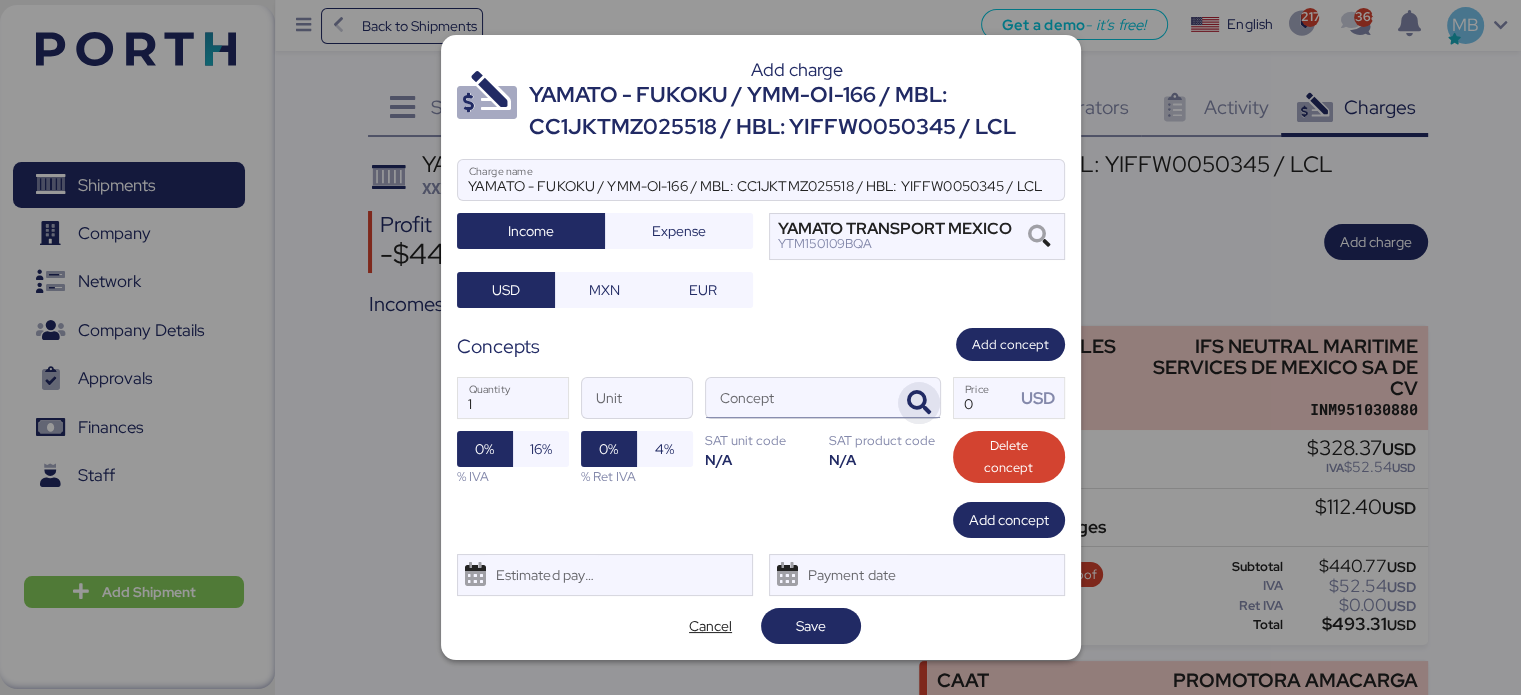 click at bounding box center (919, 403) 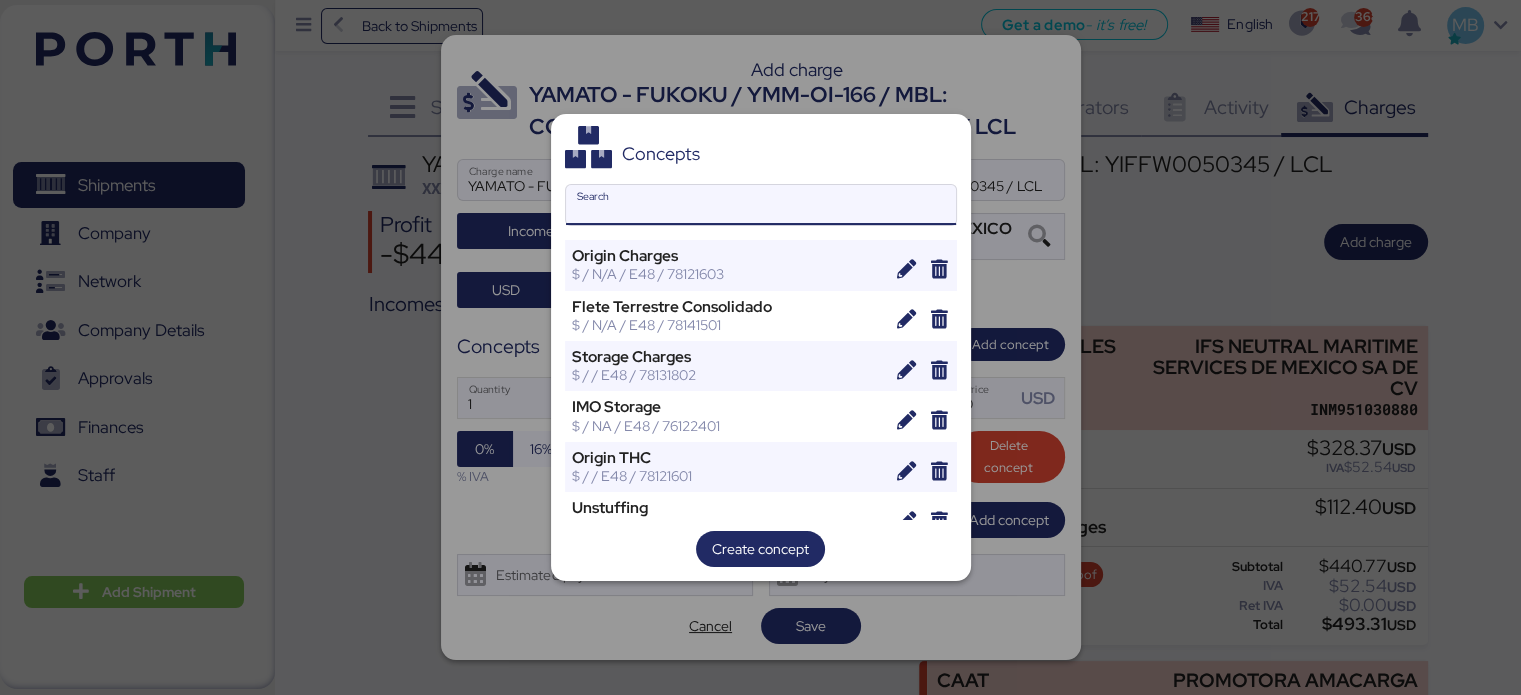 click on "Search" at bounding box center (761, 205) 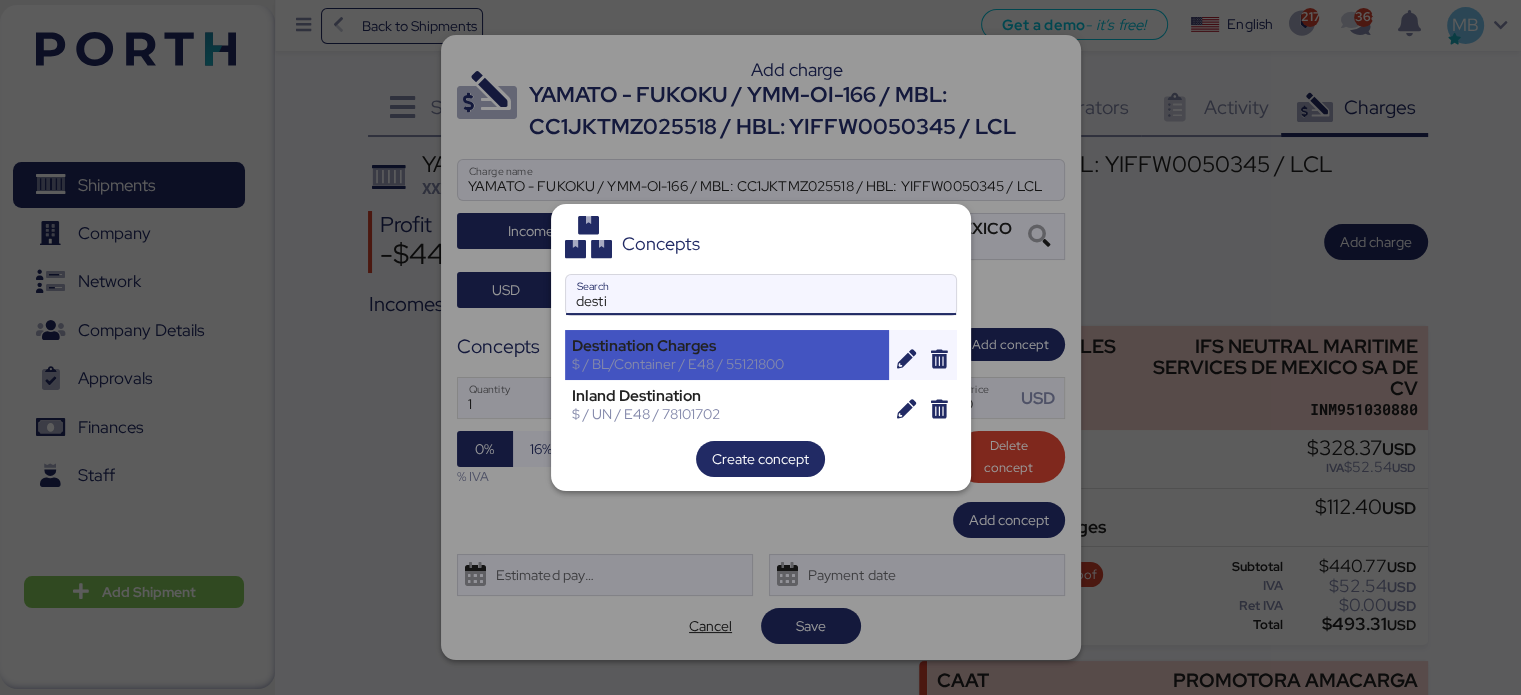 type on "desti" 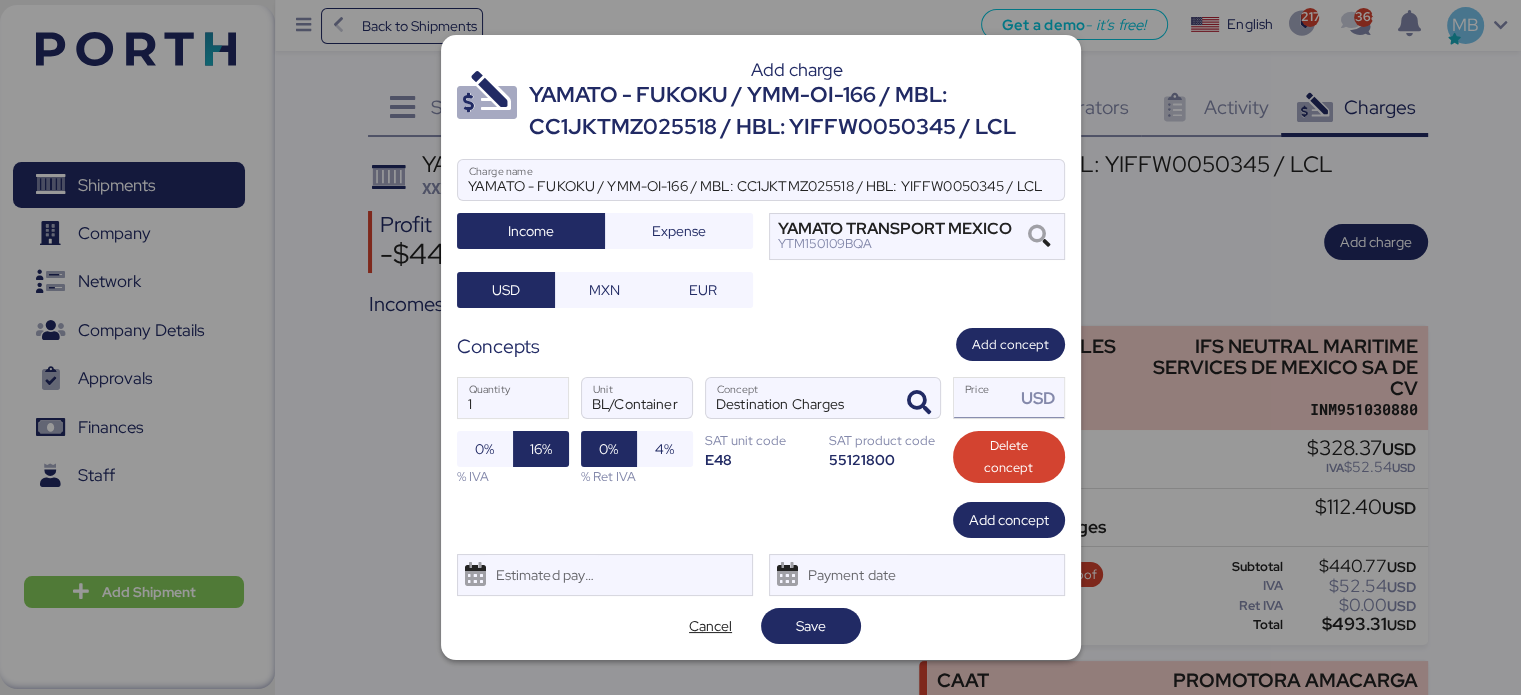 click on "Price USD" at bounding box center (985, 398) 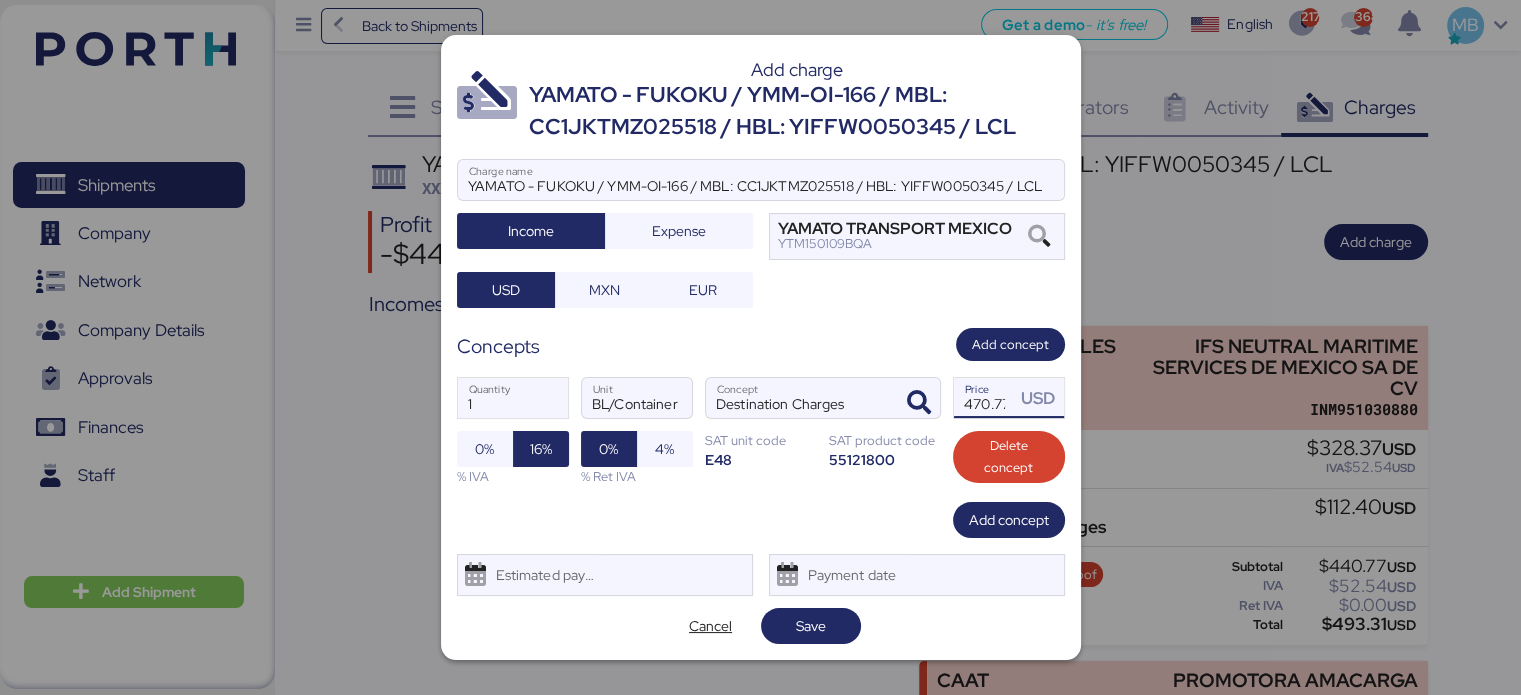 scroll, scrollTop: 0, scrollLeft: 5, axis: horizontal 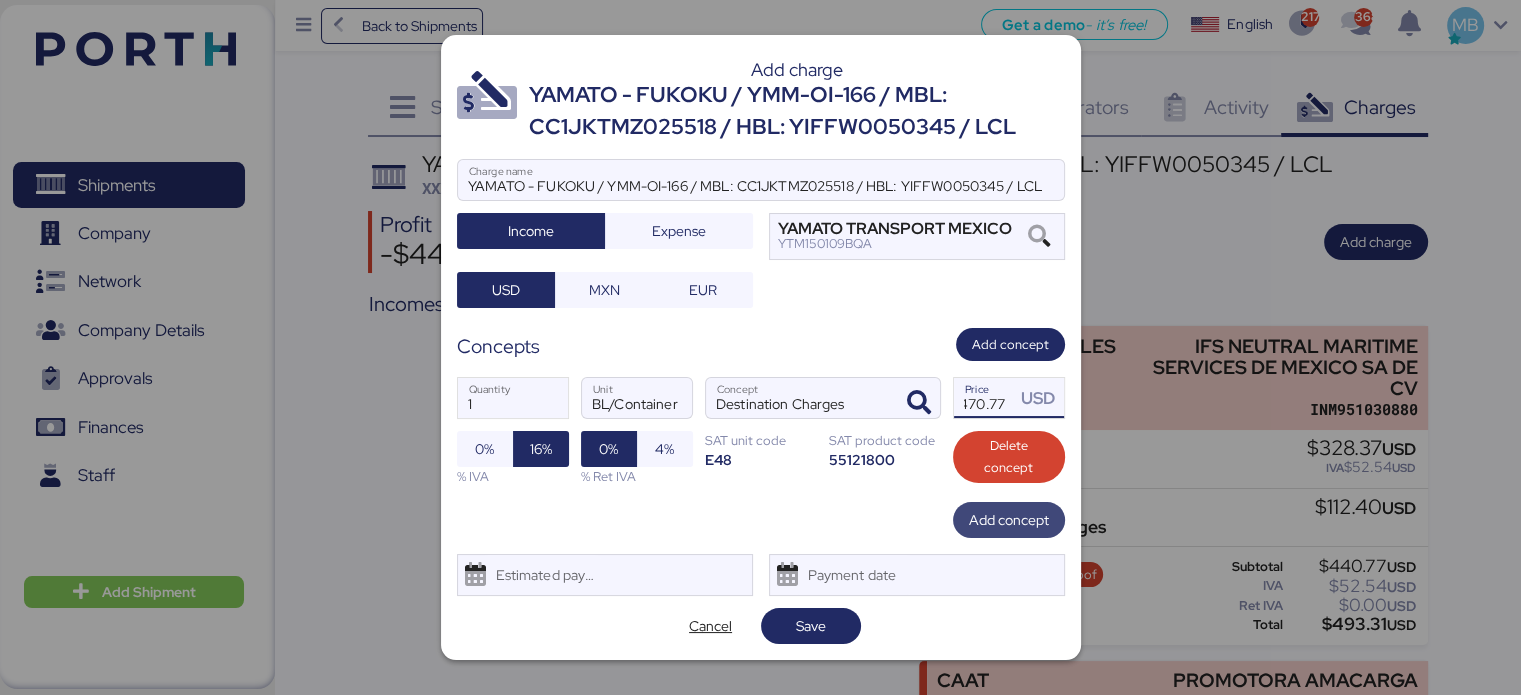 type on "470.77" 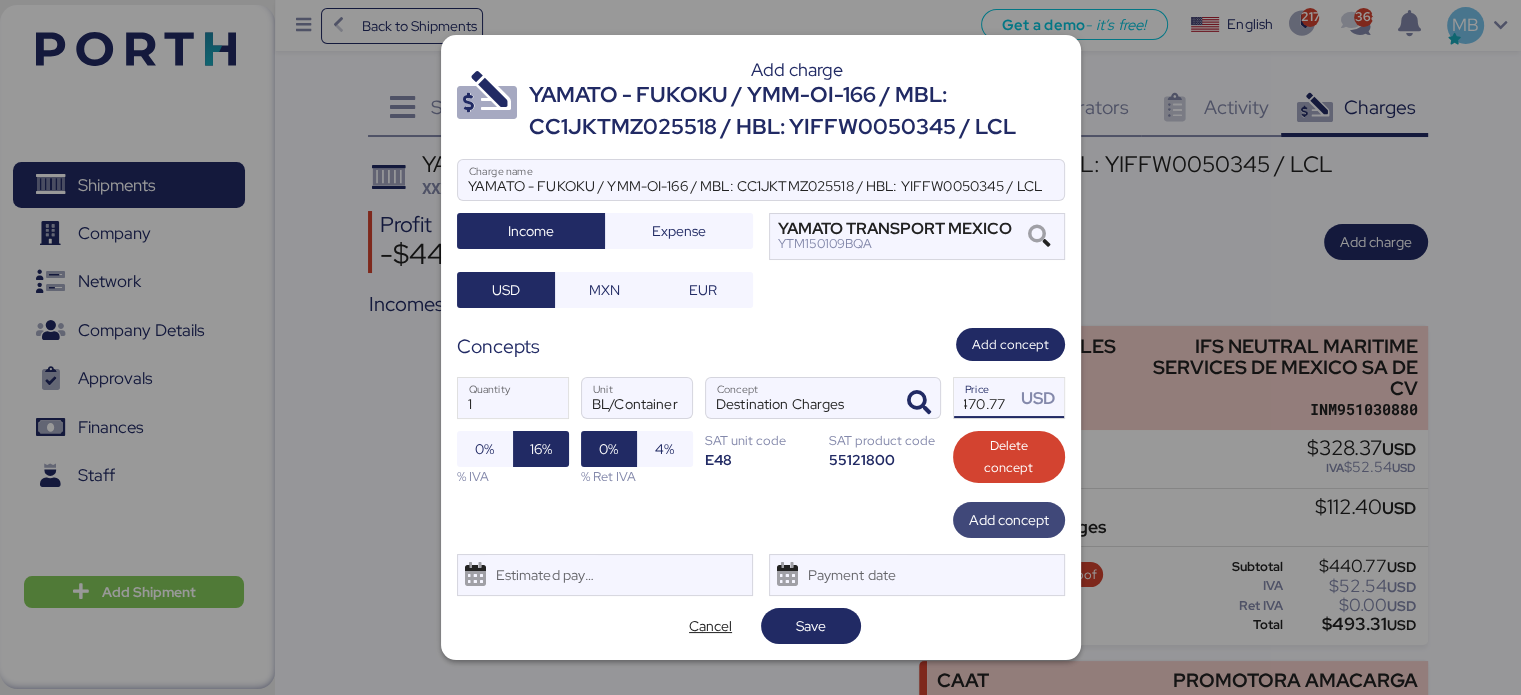 click on "Add concept" at bounding box center [1009, 520] 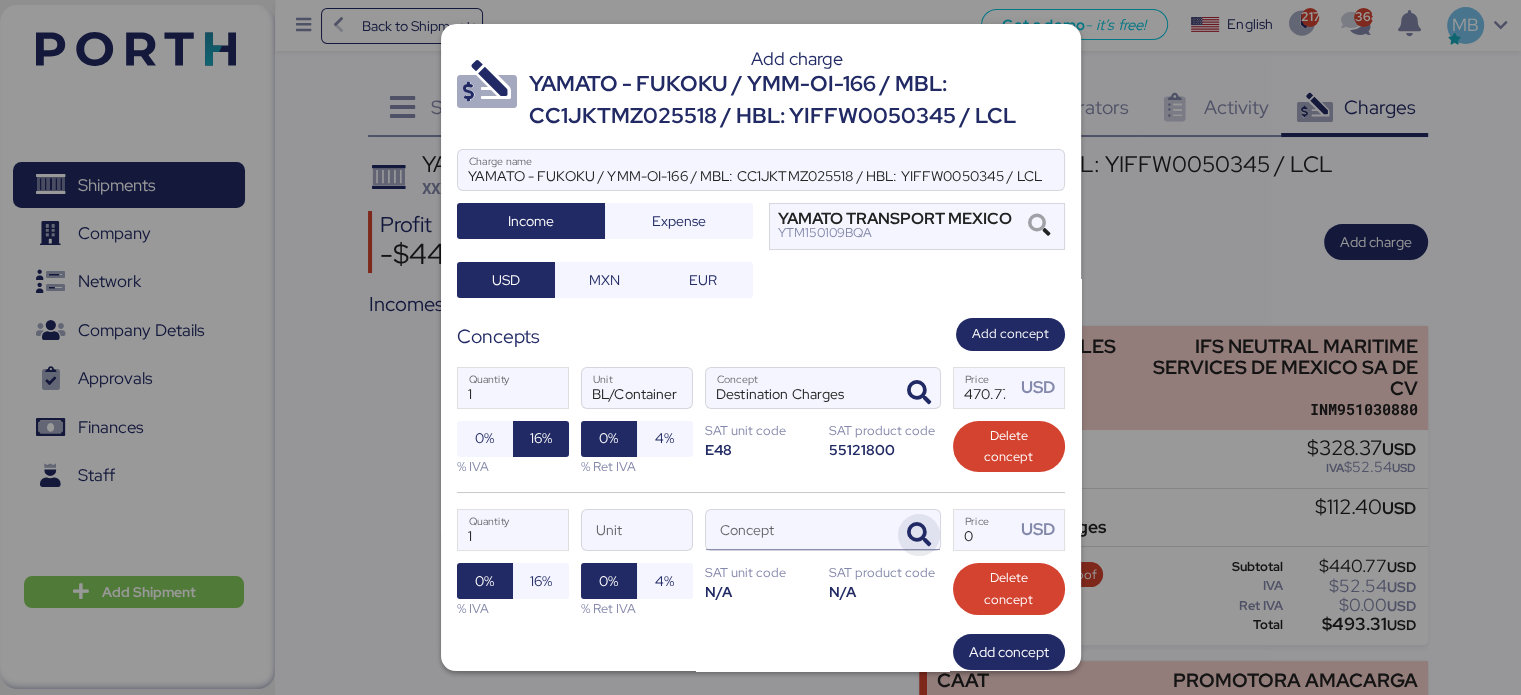 click at bounding box center [919, 535] 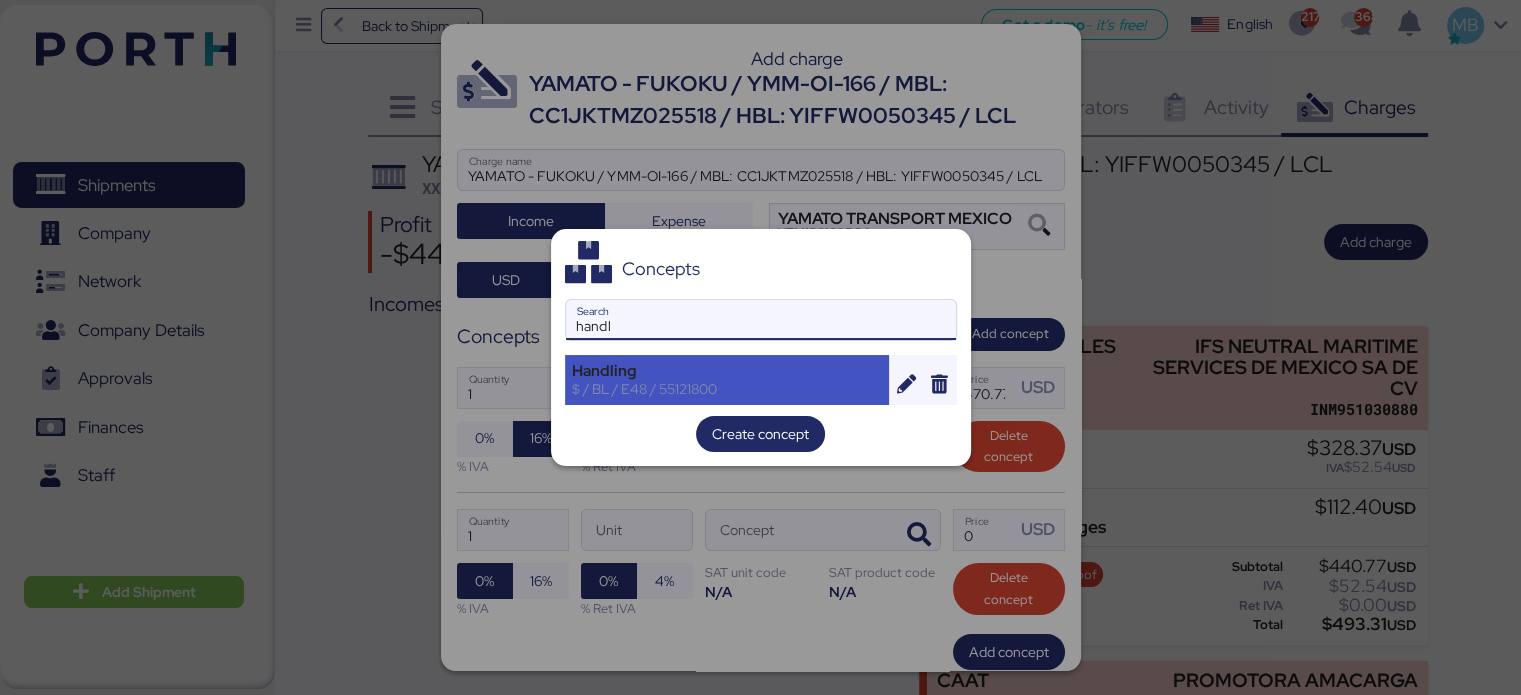 type on "handl" 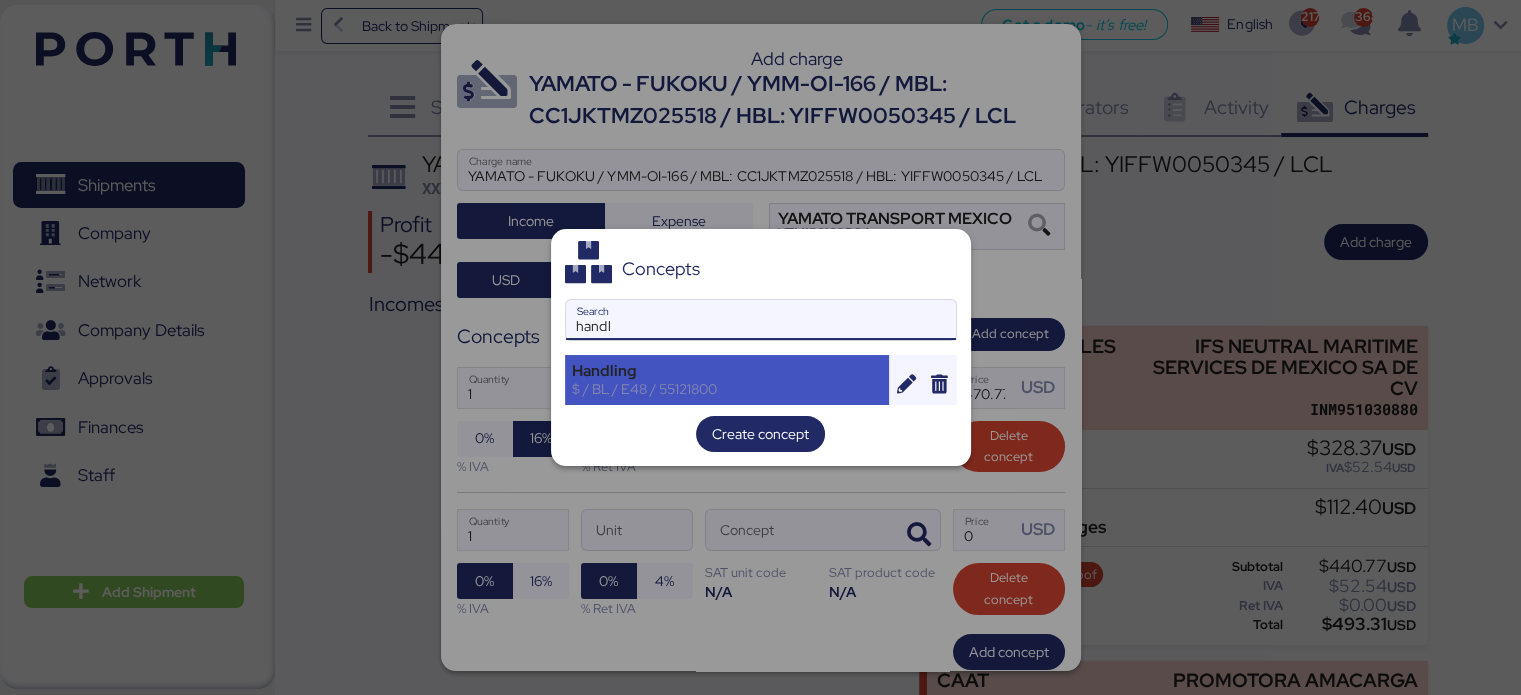 click on "Handling" at bounding box center (727, 371) 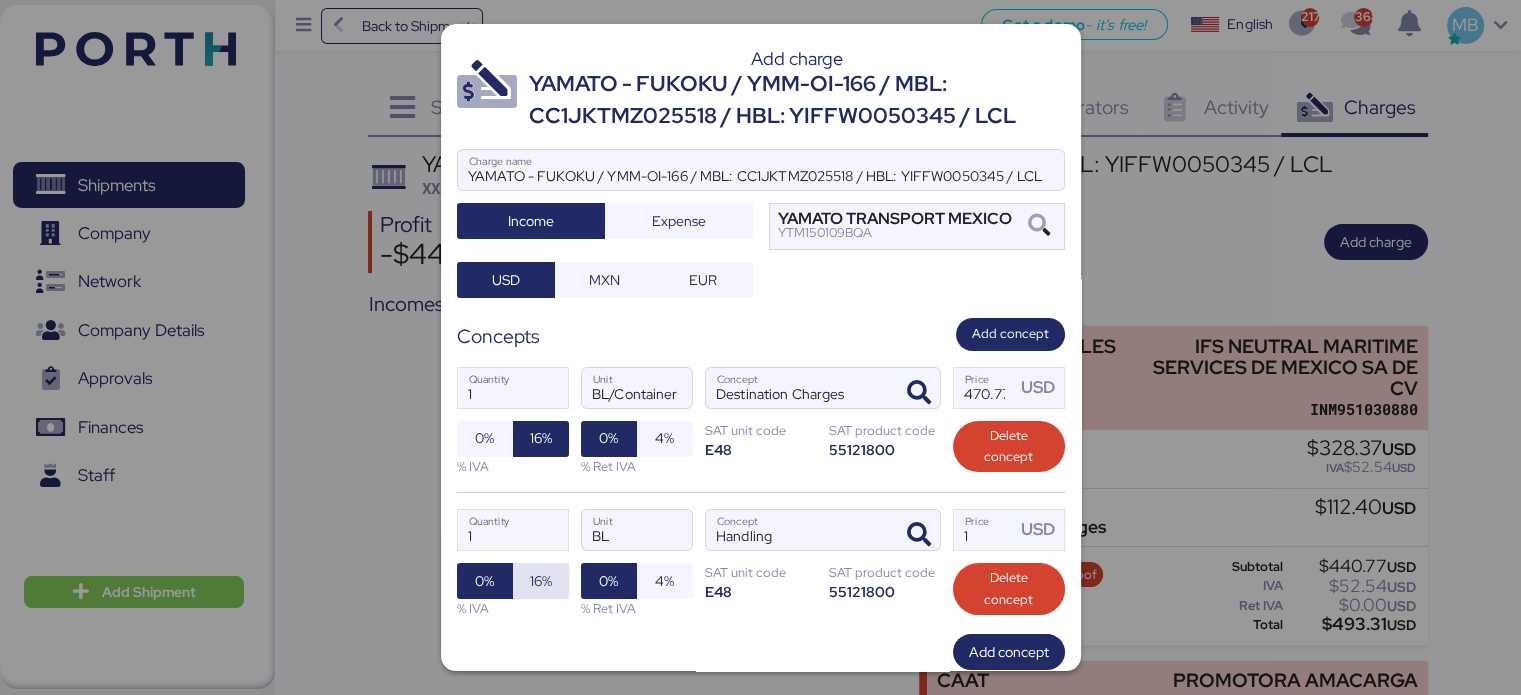 click on "16%" at bounding box center [541, 581] 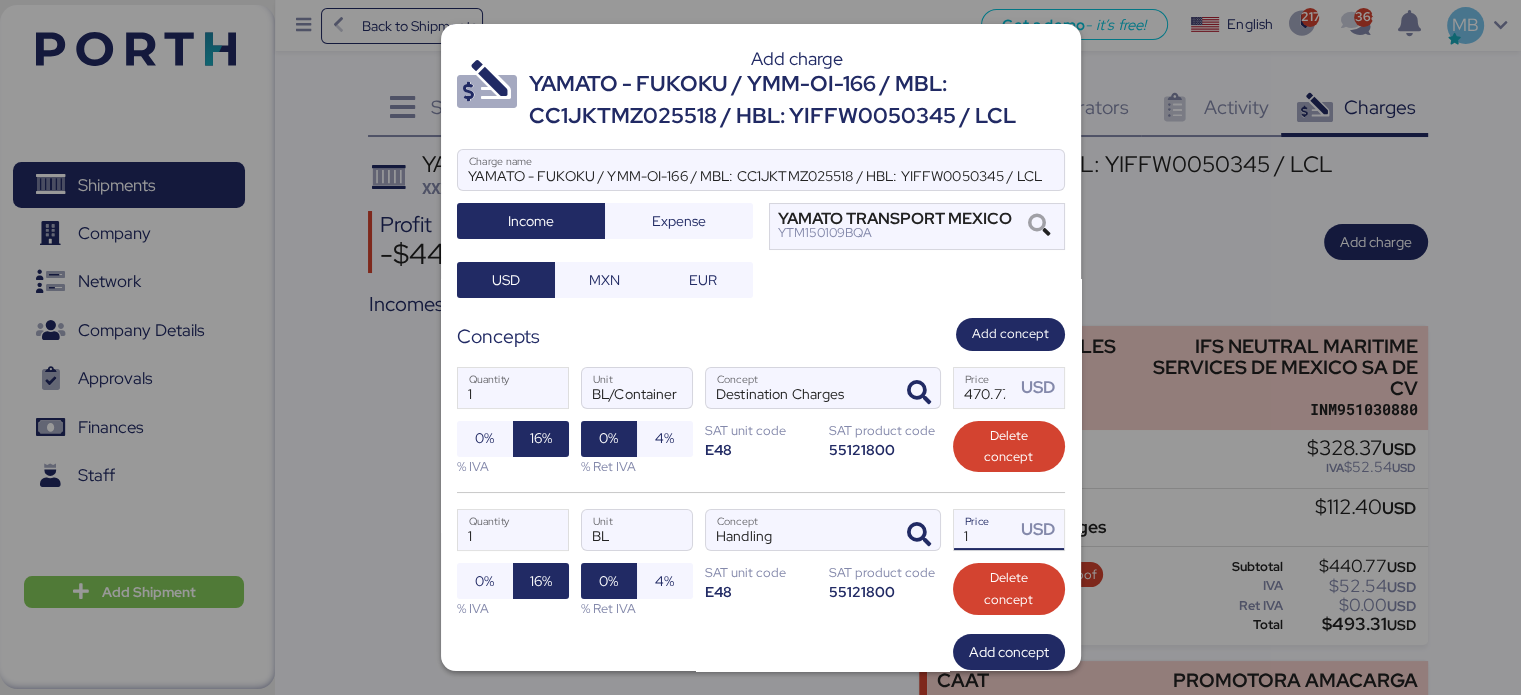 drag, startPoint x: 974, startPoint y: 541, endPoint x: 956, endPoint y: 540, distance: 18.027756 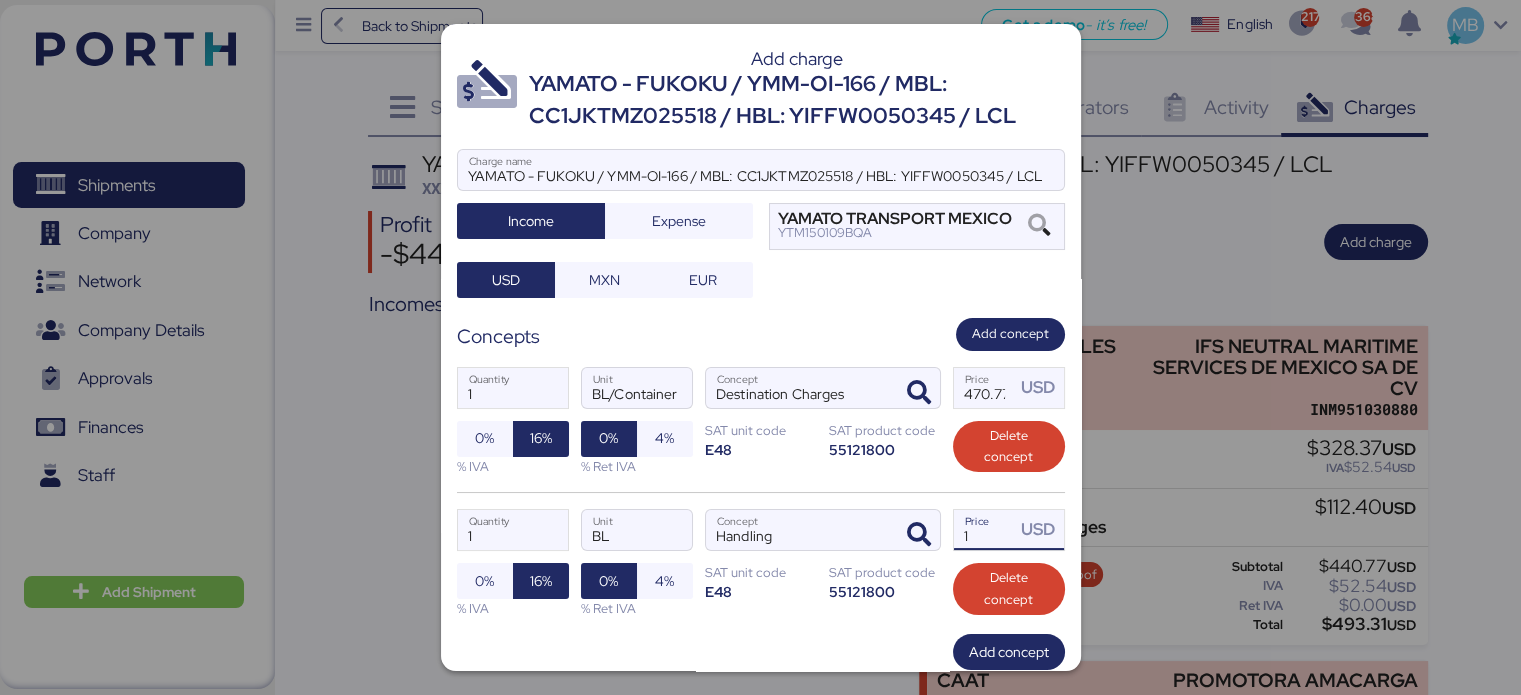 click on "1" at bounding box center [985, 530] 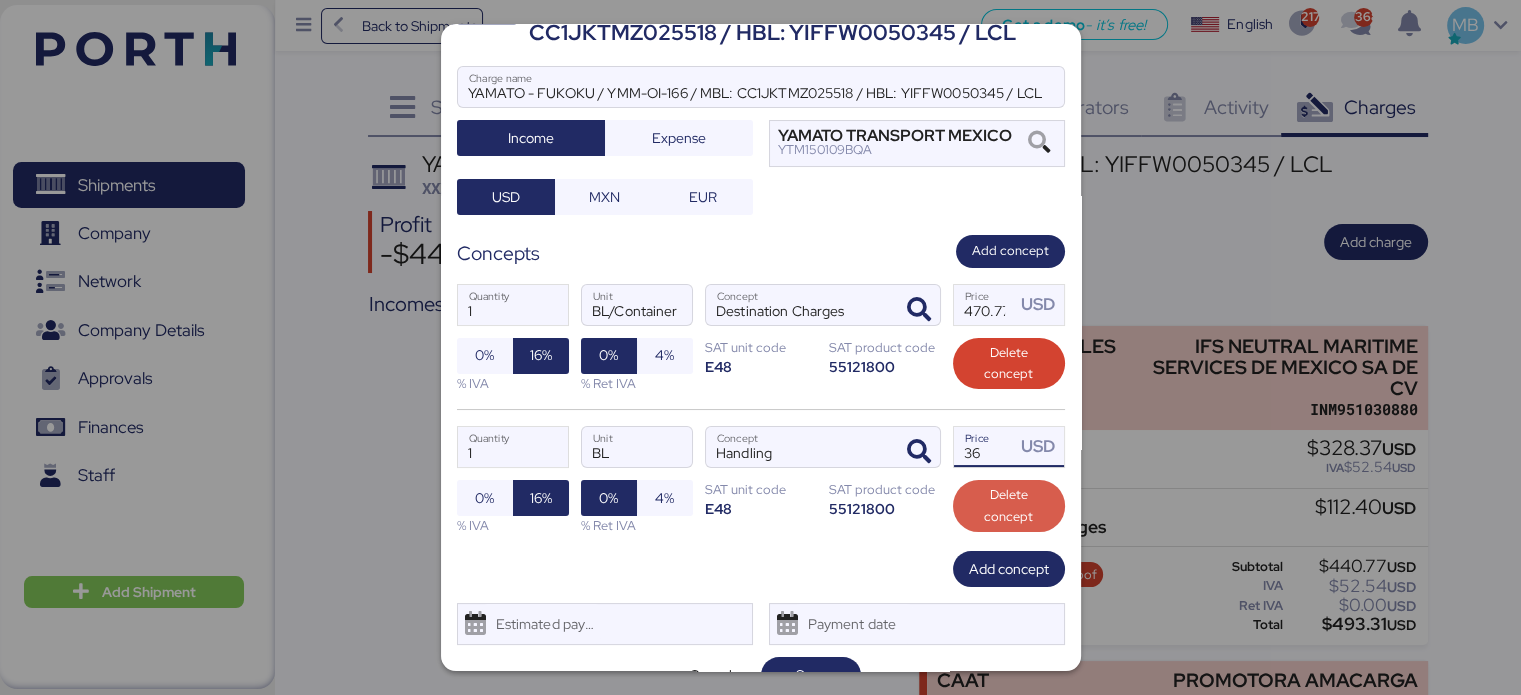 scroll, scrollTop: 118, scrollLeft: 0, axis: vertical 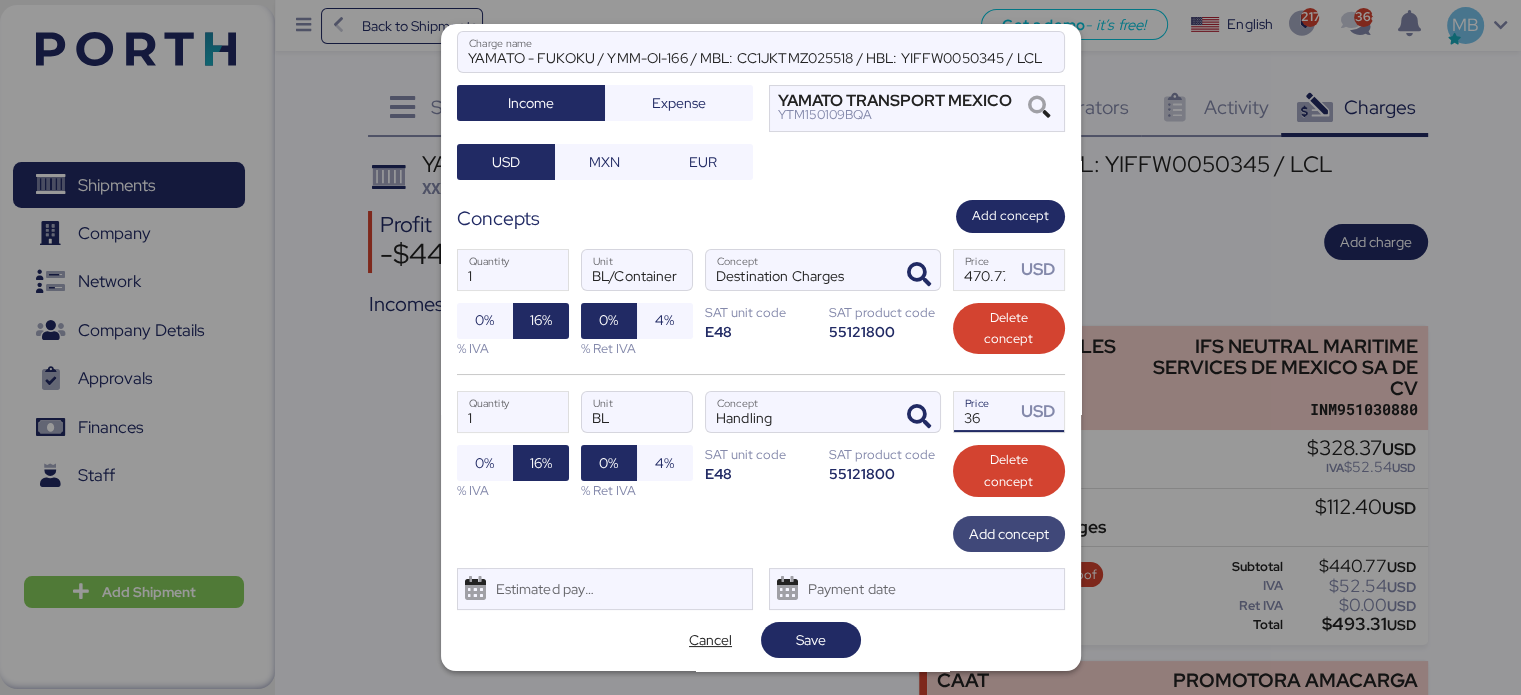 type on "36" 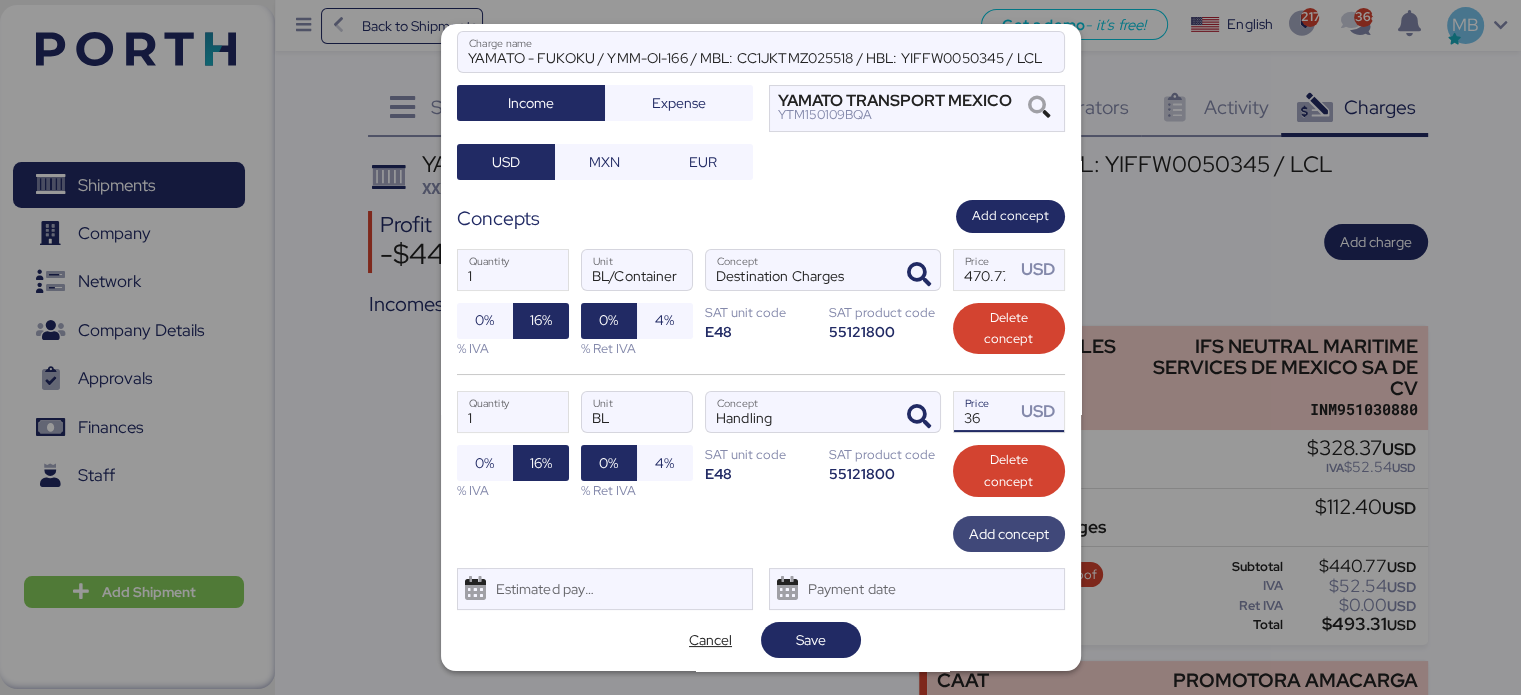 click on "Add concept" at bounding box center [1009, 534] 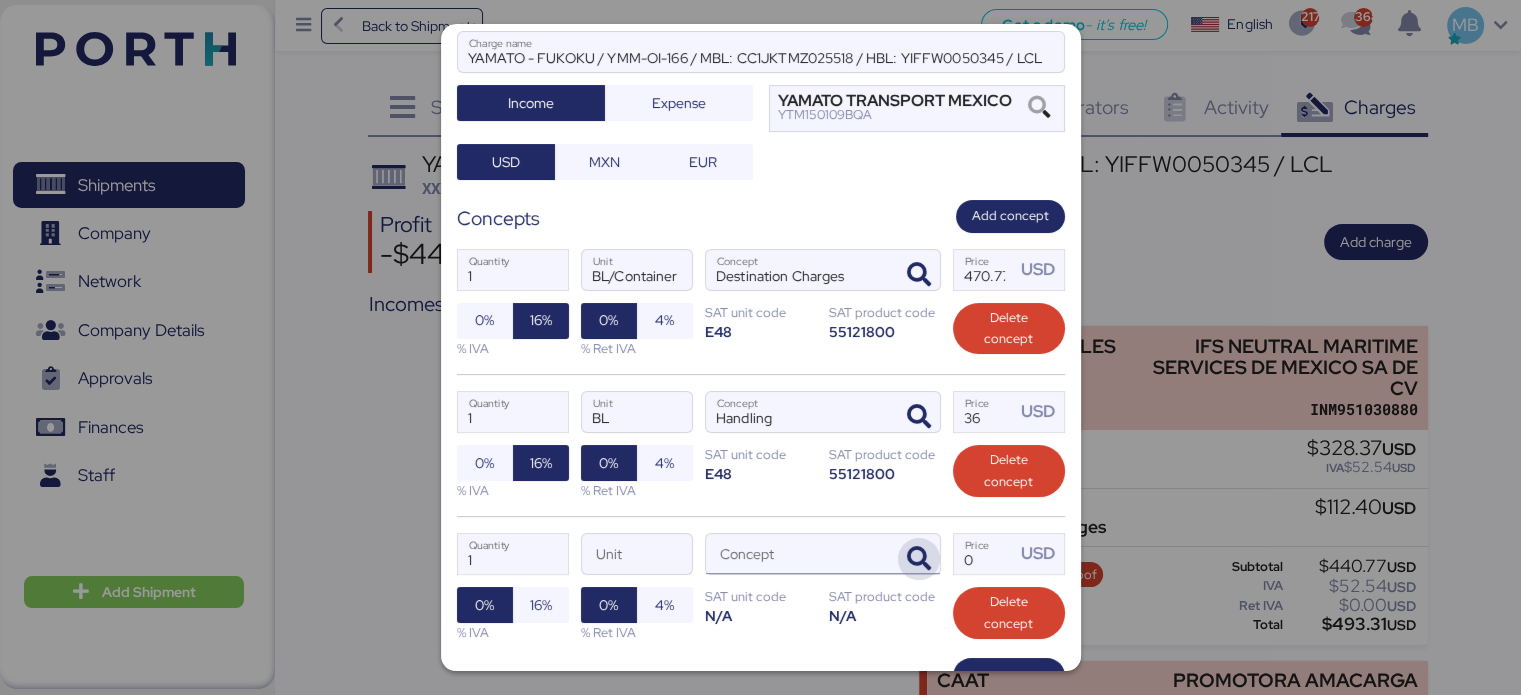 click at bounding box center [919, 559] 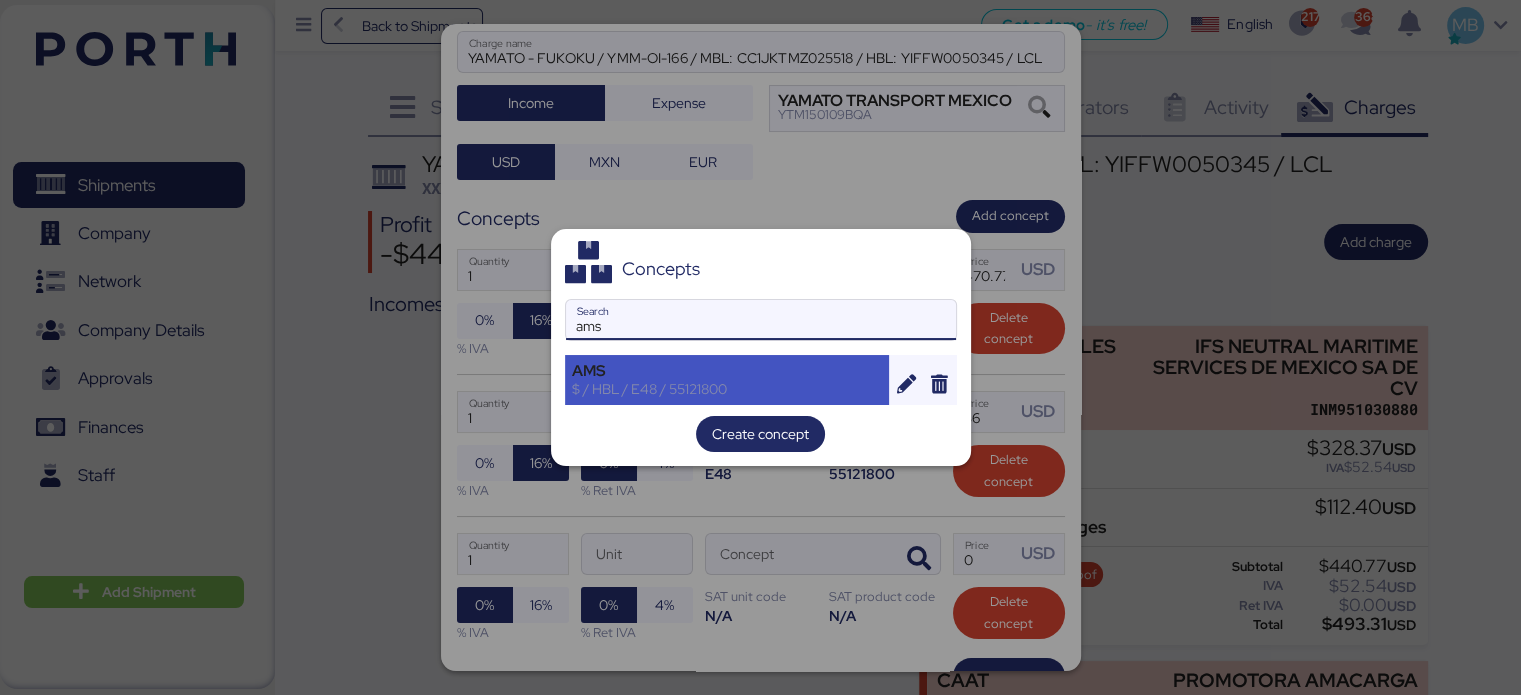 type on "ams" 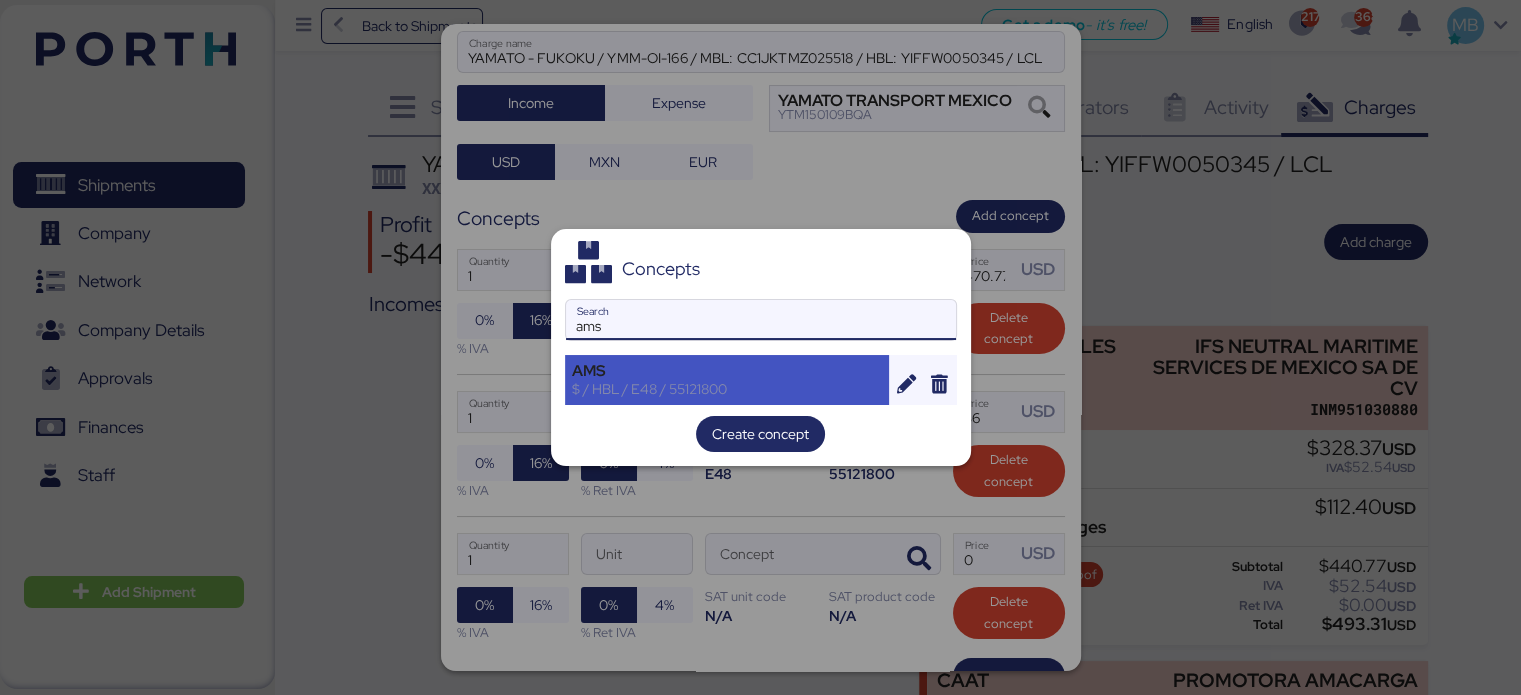 click on "AMS" at bounding box center [727, 371] 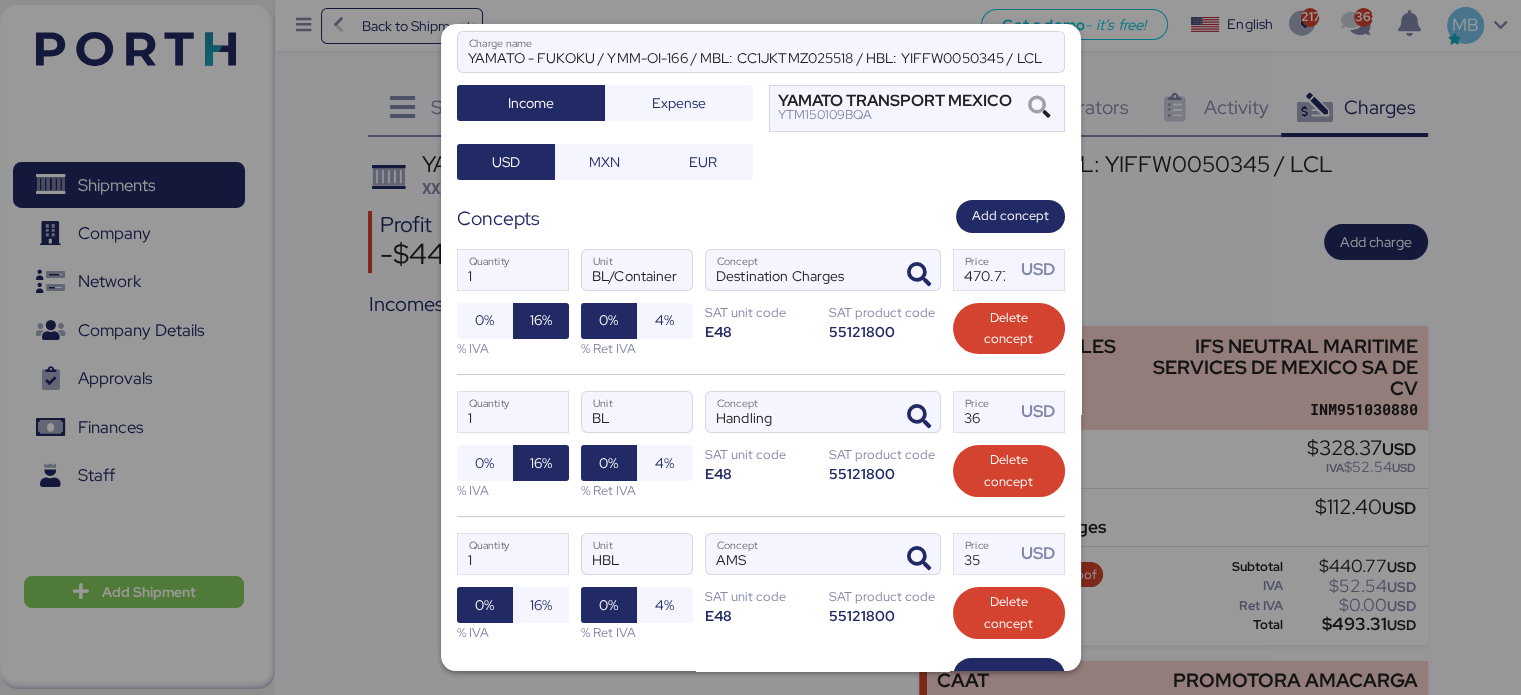 click on "1 Quantity HBL Unit AMS Concept   35 Price USD 0% 16% % IVA 0% 4% % Ret IVA SAT unit code E48 SAT product code 55121800 Delete concept" at bounding box center (761, 587) 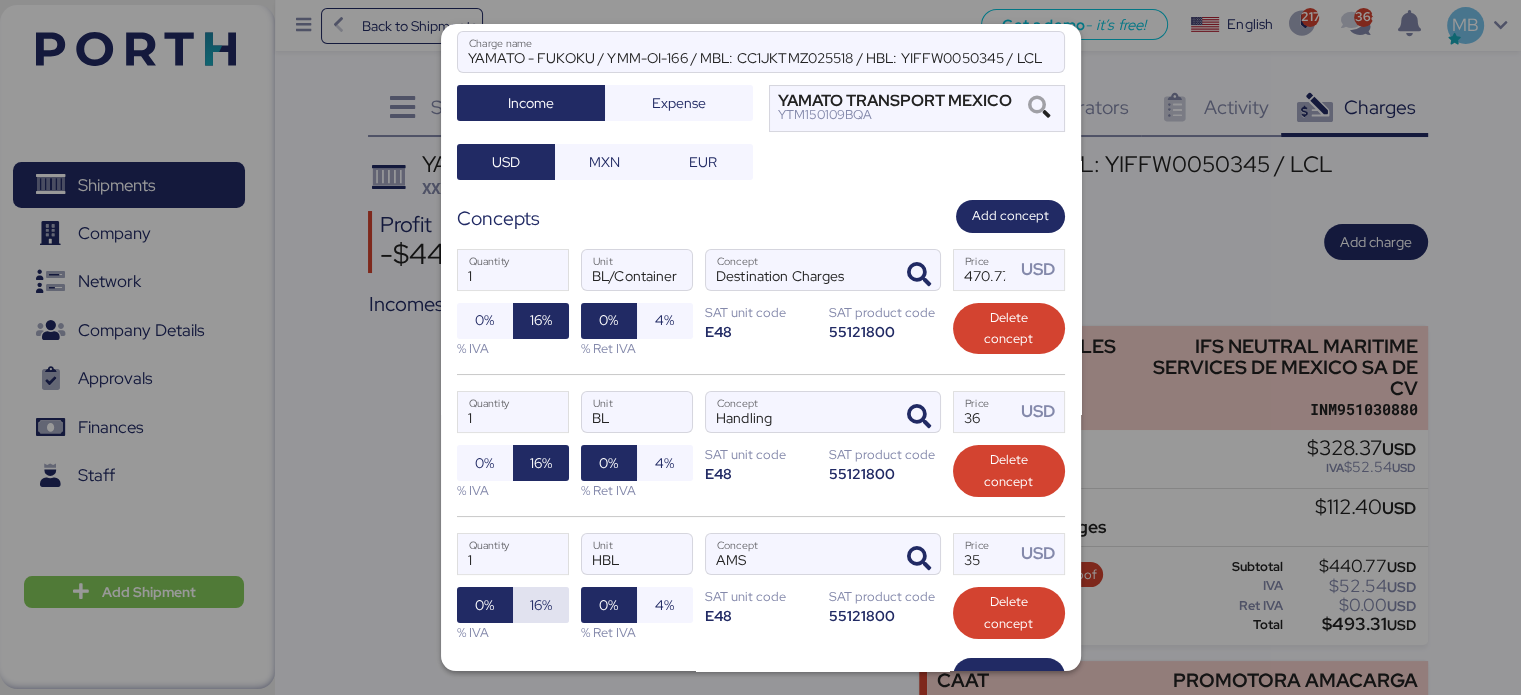 click on "16%" at bounding box center (541, 605) 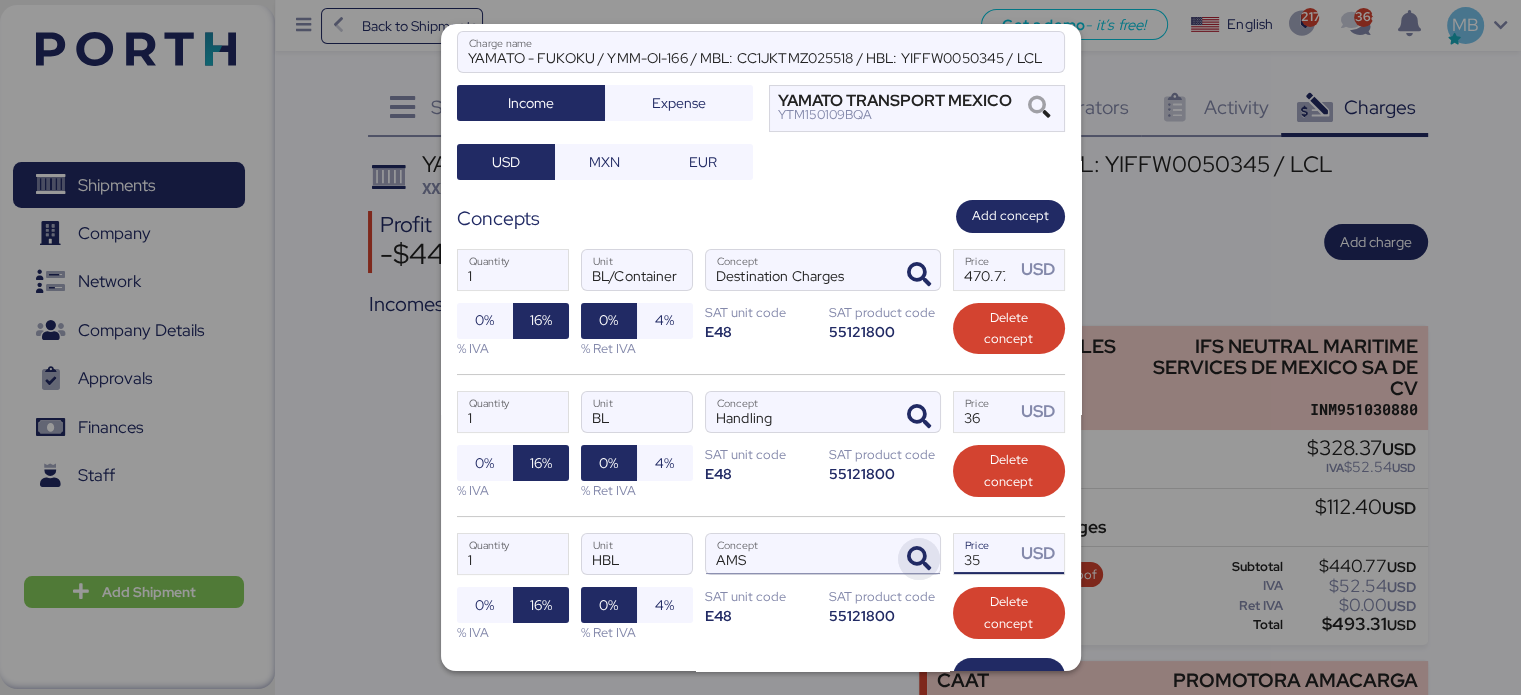 drag, startPoint x: 985, startPoint y: 551, endPoint x: 919, endPoint y: 547, distance: 66.1211 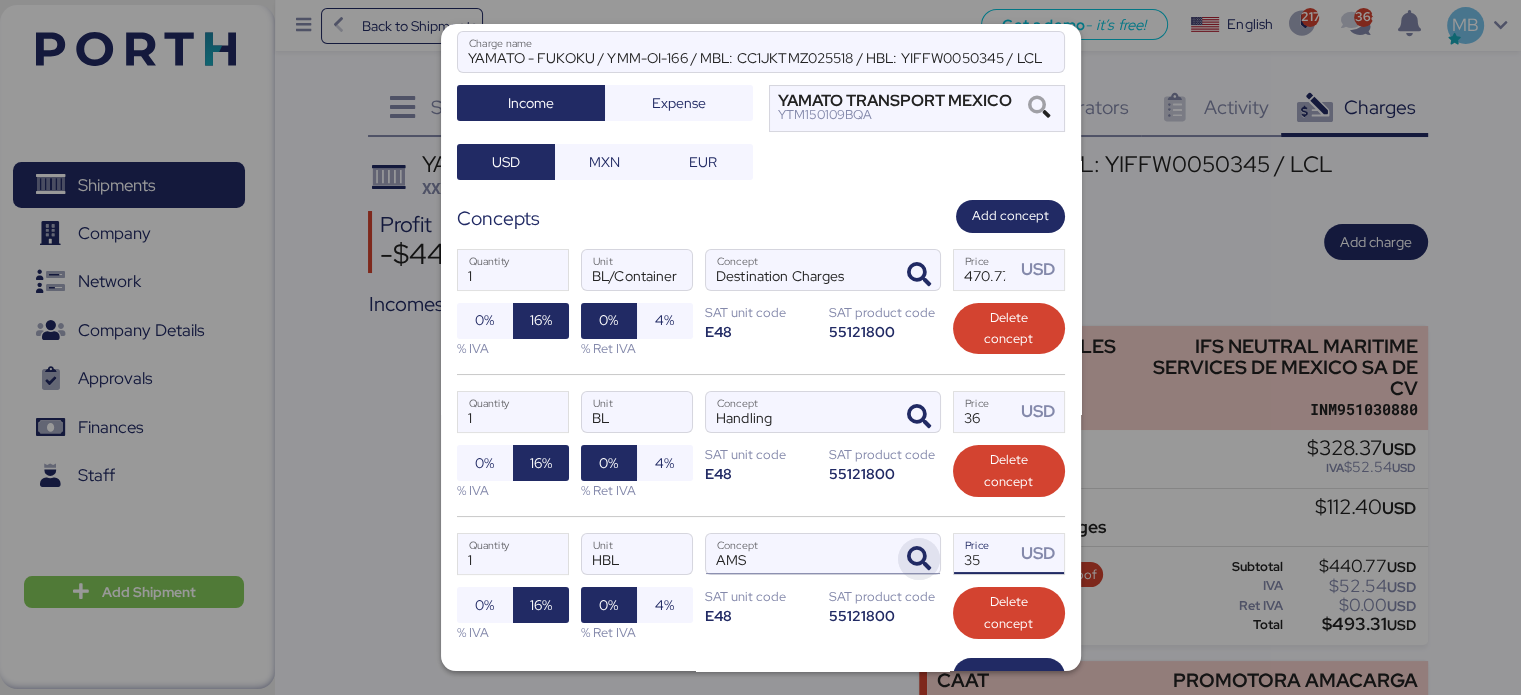 click on "1 Quantity HBL Unit AMS Concept   35 Price USD 0% 16% % IVA 0% 4% % Ret IVA SAT unit code E48 SAT product code 55121800 Delete concept" at bounding box center (761, 587) 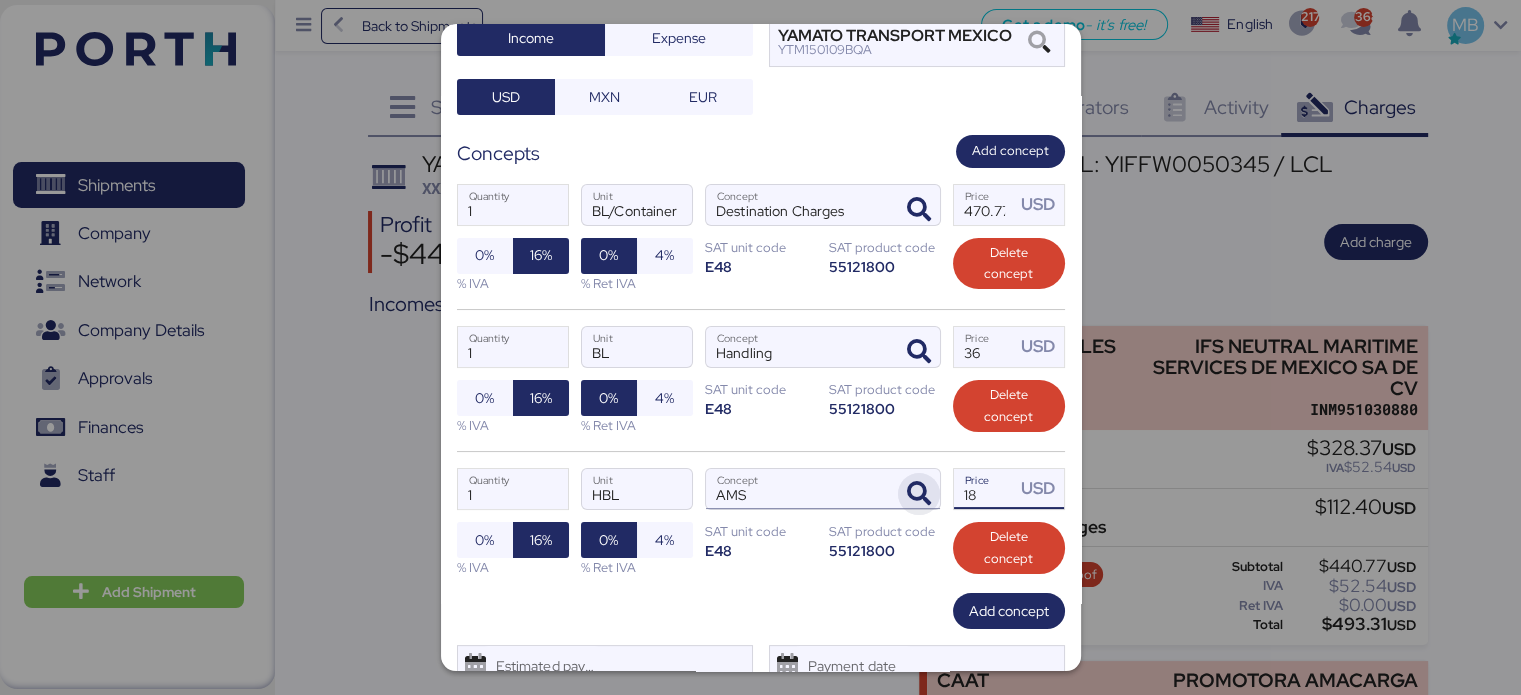 scroll, scrollTop: 260, scrollLeft: 0, axis: vertical 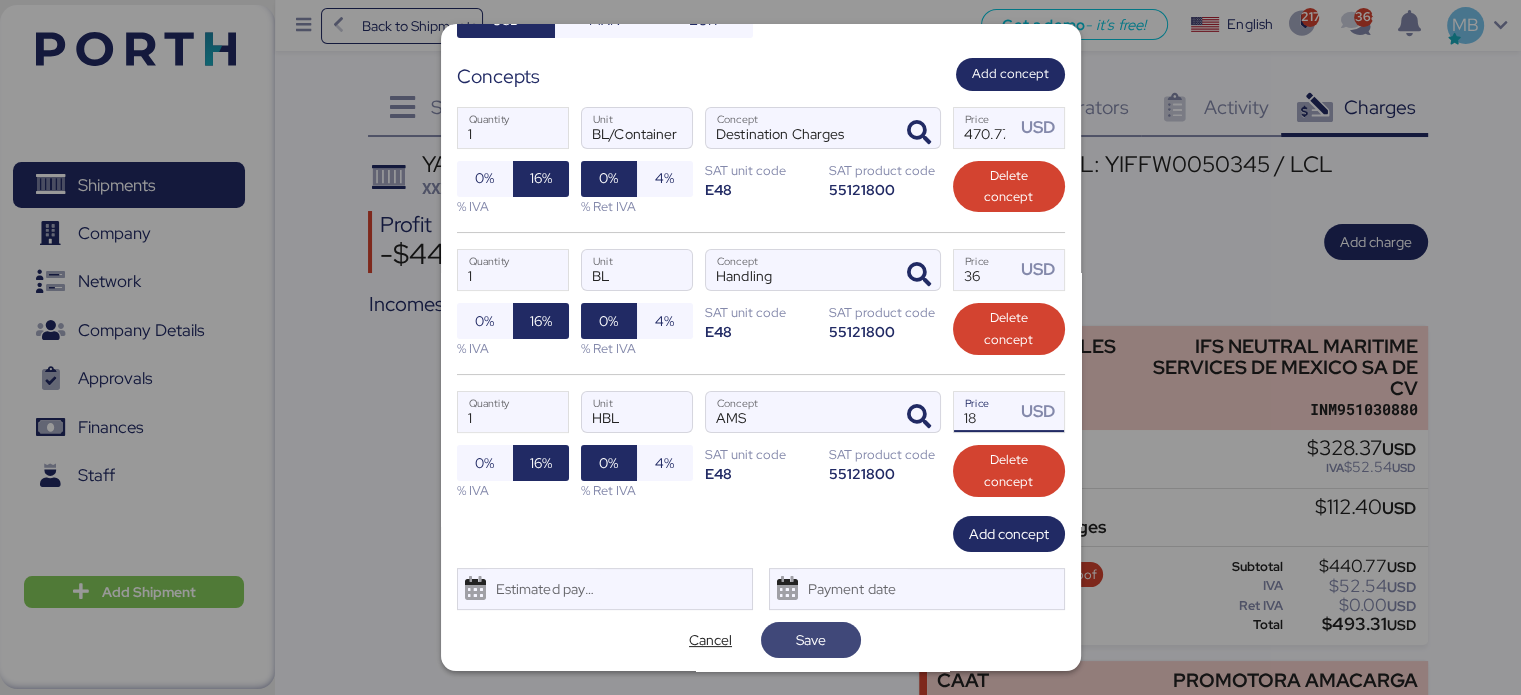 type on "18" 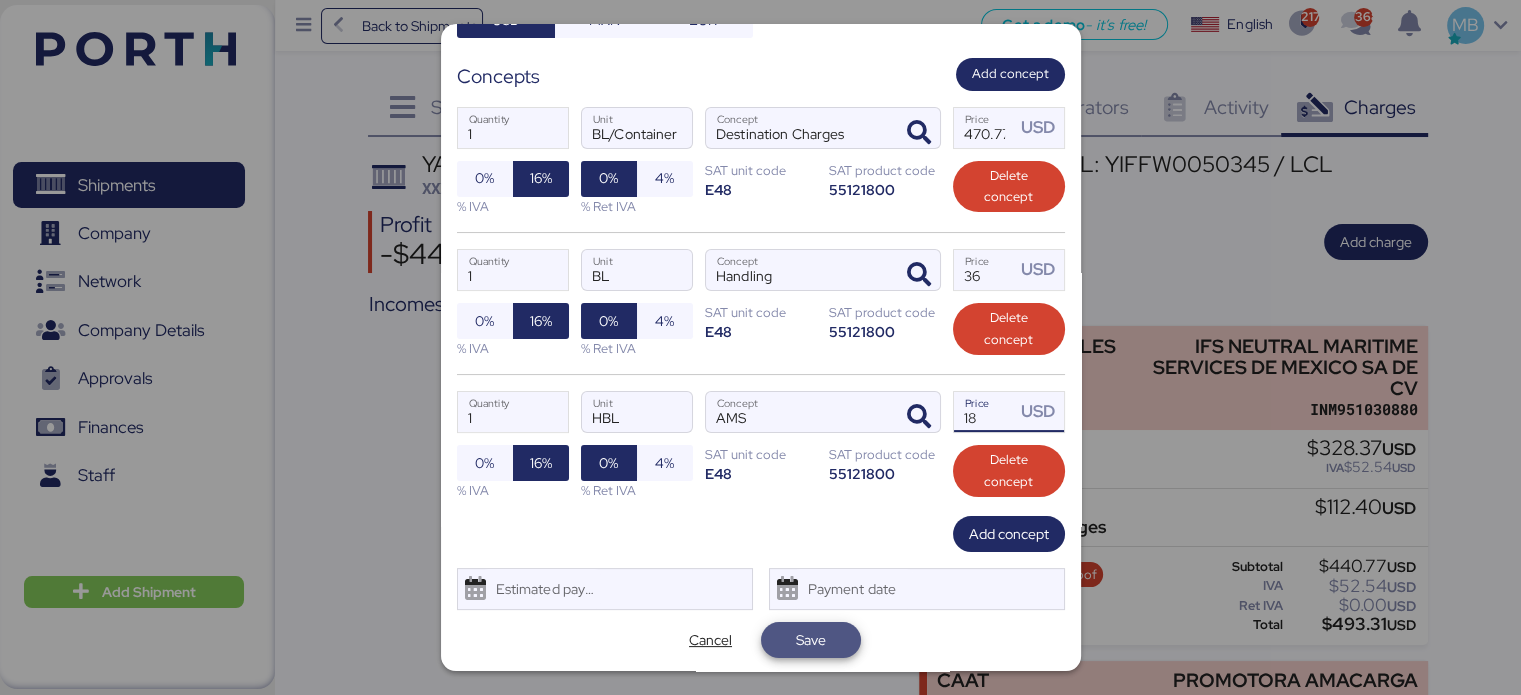 click on "Save" at bounding box center (811, 640) 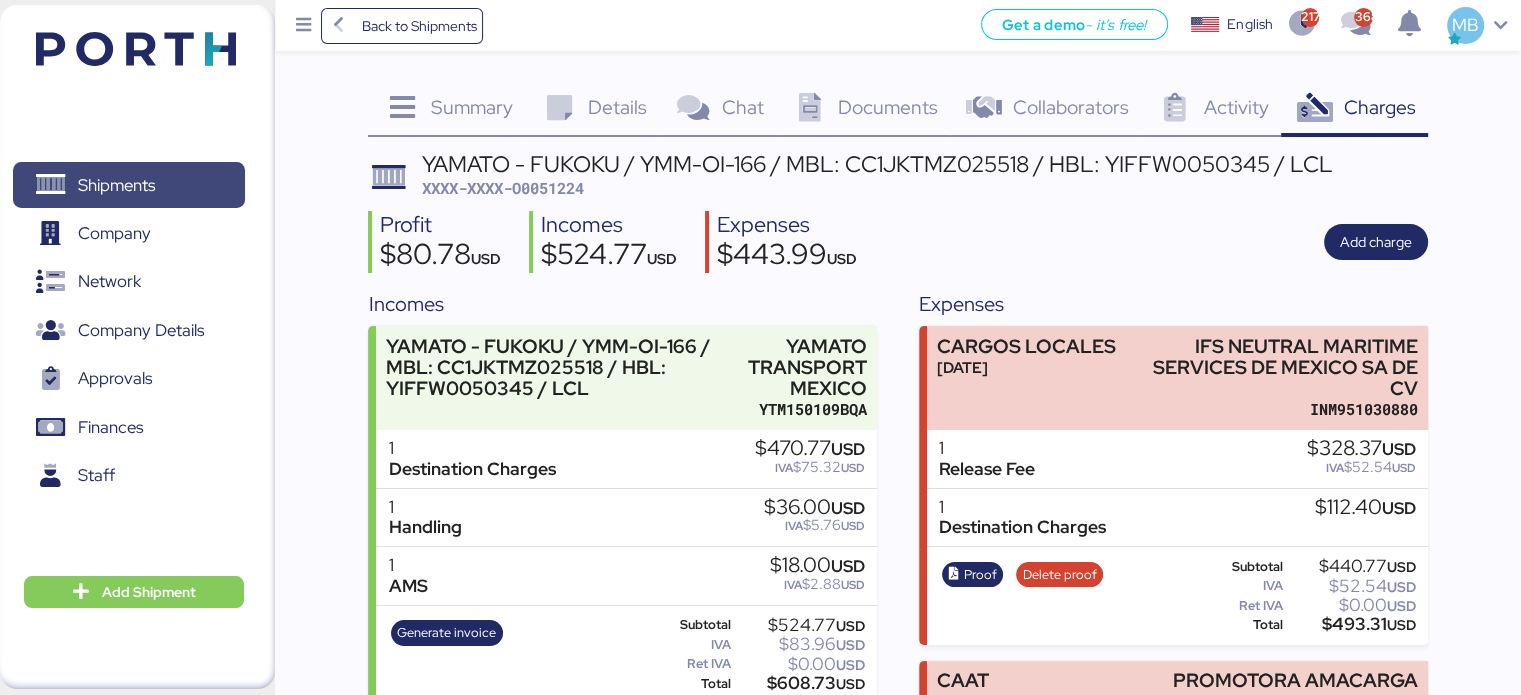click on "Shipments" at bounding box center (128, 185) 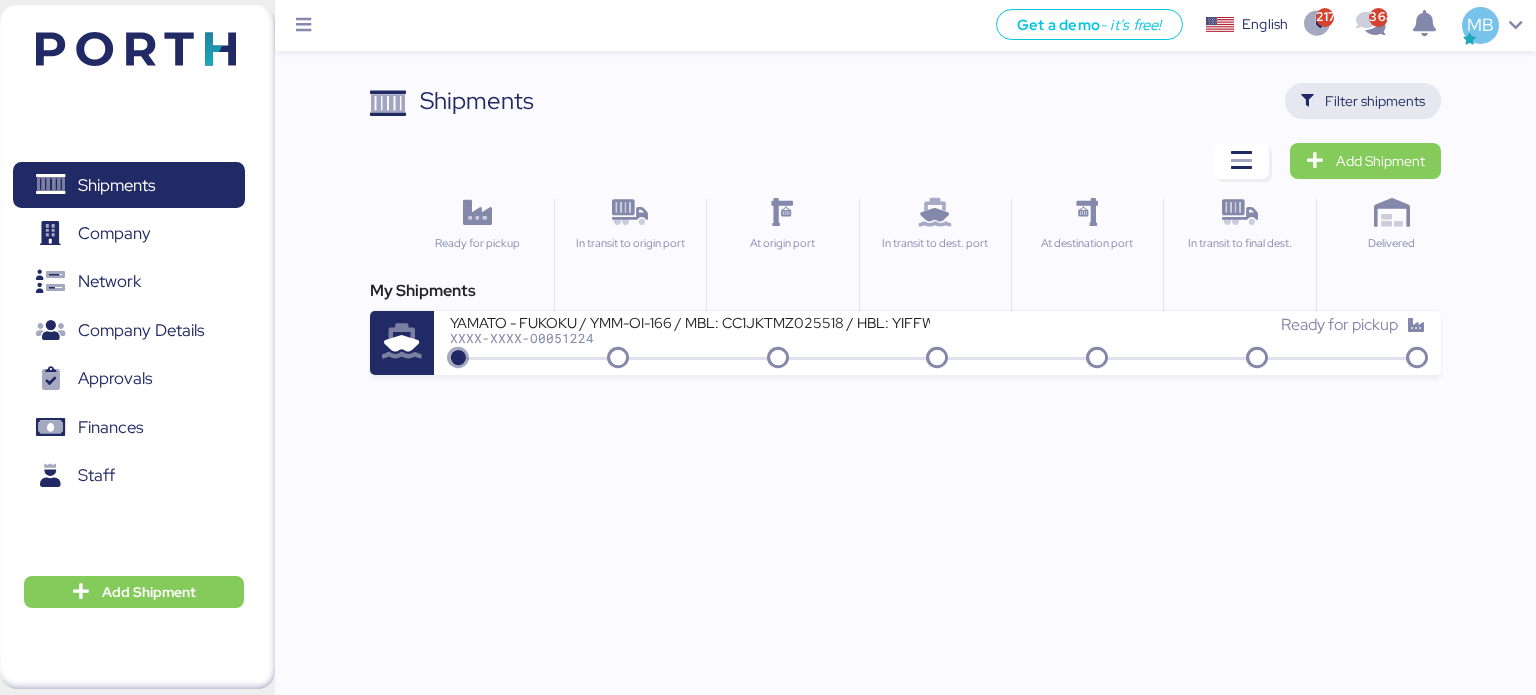 click on "Filter shipments" at bounding box center (1375, 101) 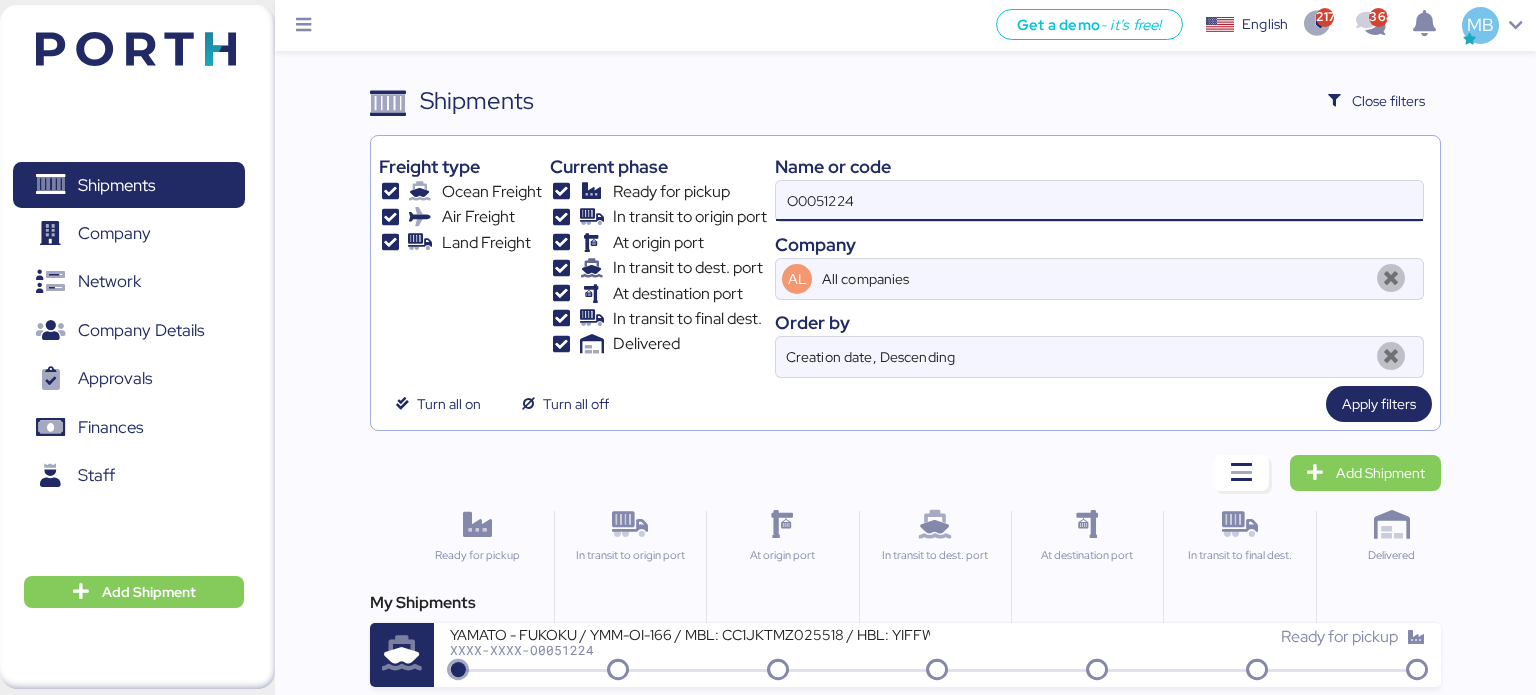 drag, startPoint x: 886, startPoint y: 189, endPoint x: 664, endPoint y: 204, distance: 222.50618 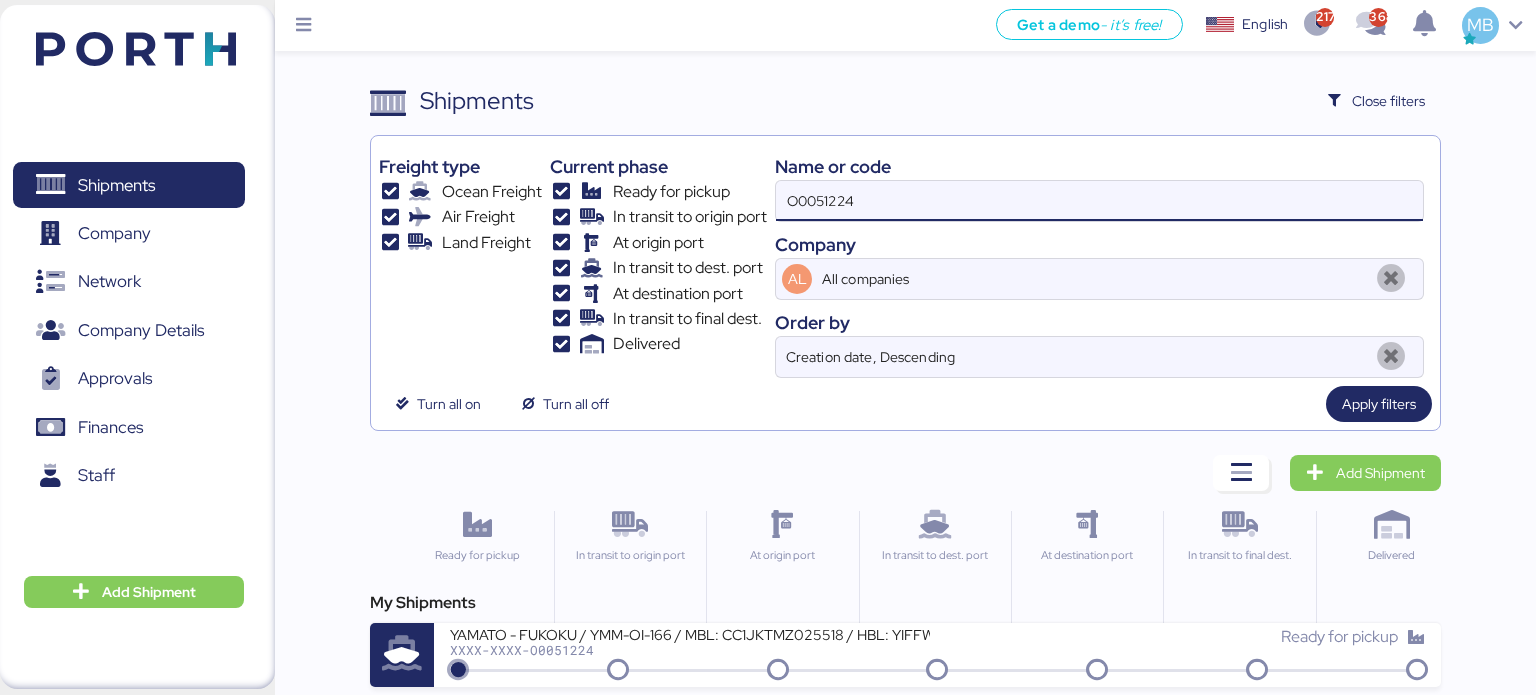 click on "Freight type   Ocean Freight   Air Freight   Land Freight Current phase   Ready for pickup   In transit to origin port   At origin port   In transit to dest. port   At destination port   In transit to final dest.   Delivered Name or code O0051224 Company AL All companies   Order by Creation date, Descending" at bounding box center [906, 261] 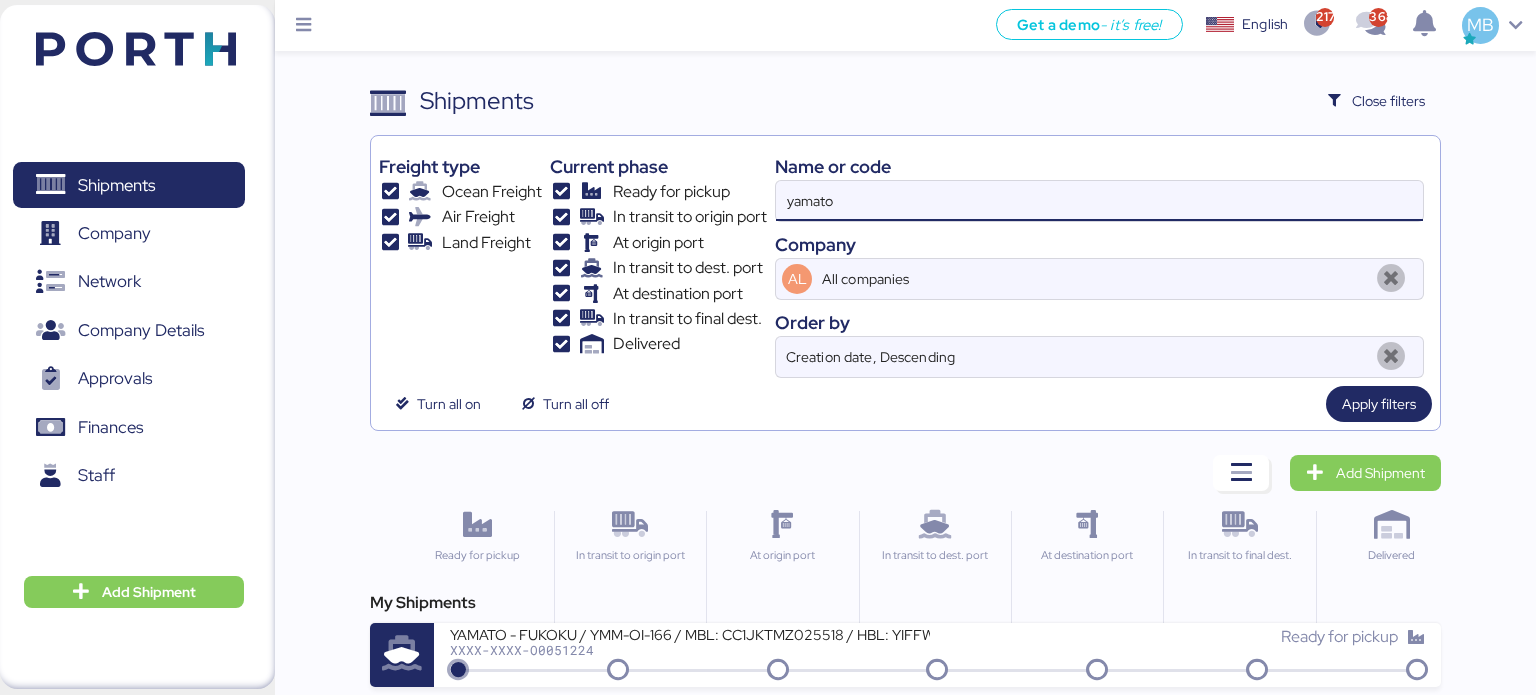 type on "yamato" 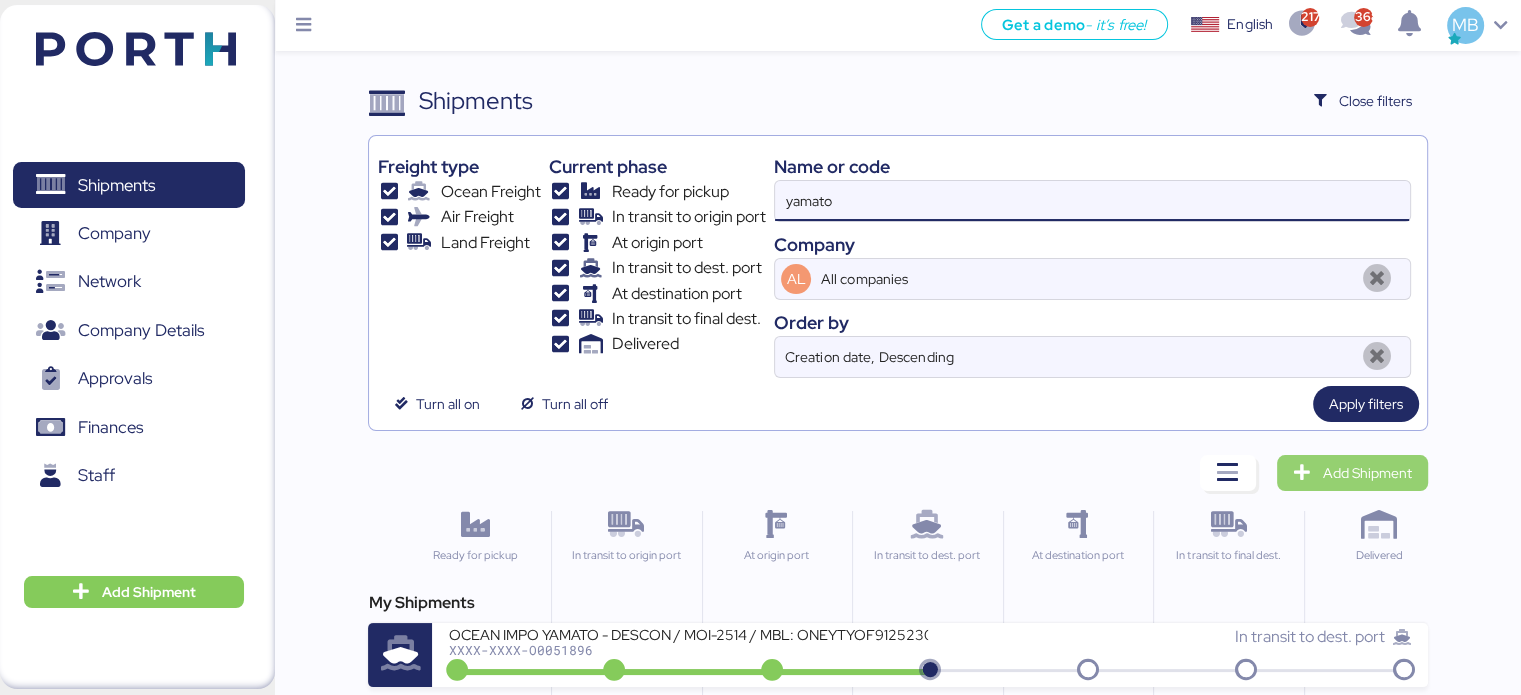 click on "Add Shipment" at bounding box center (1367, 473) 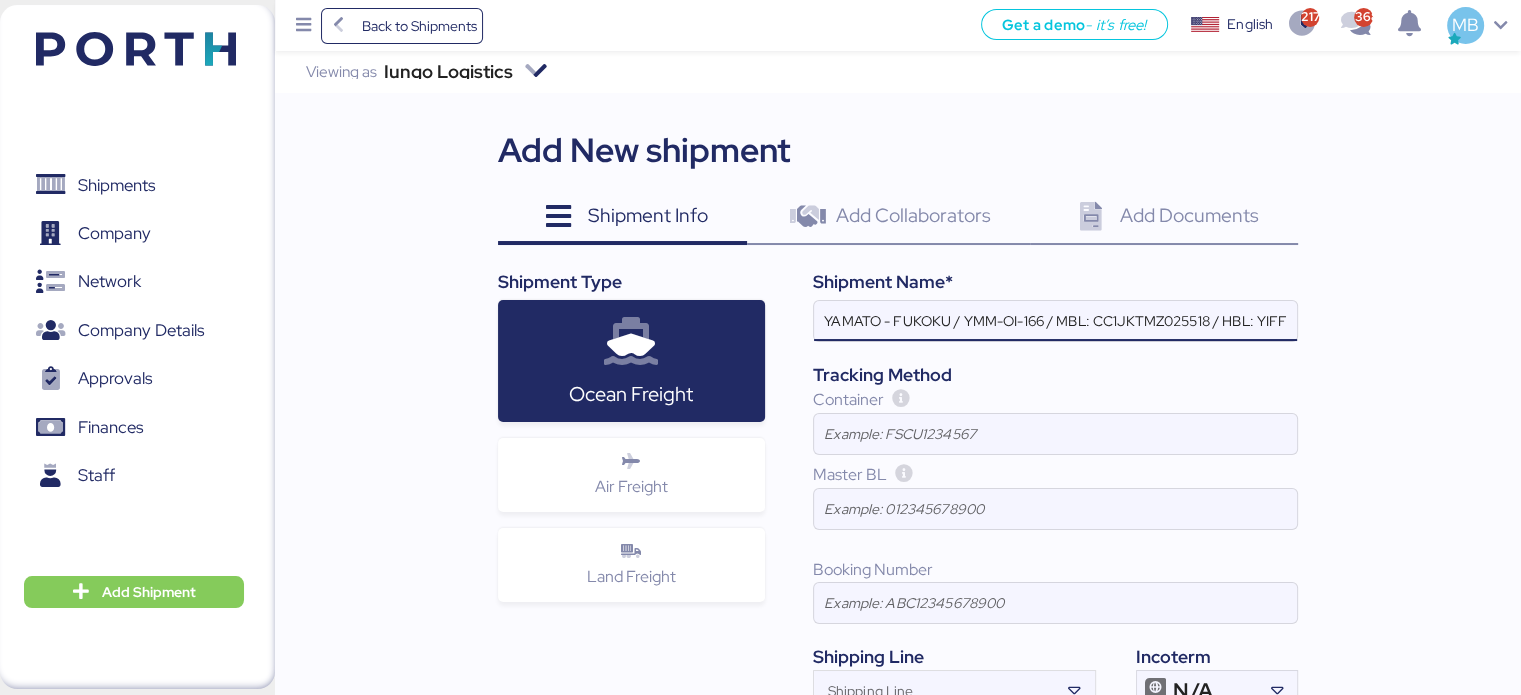 scroll, scrollTop: 0, scrollLeft: 116, axis: horizontal 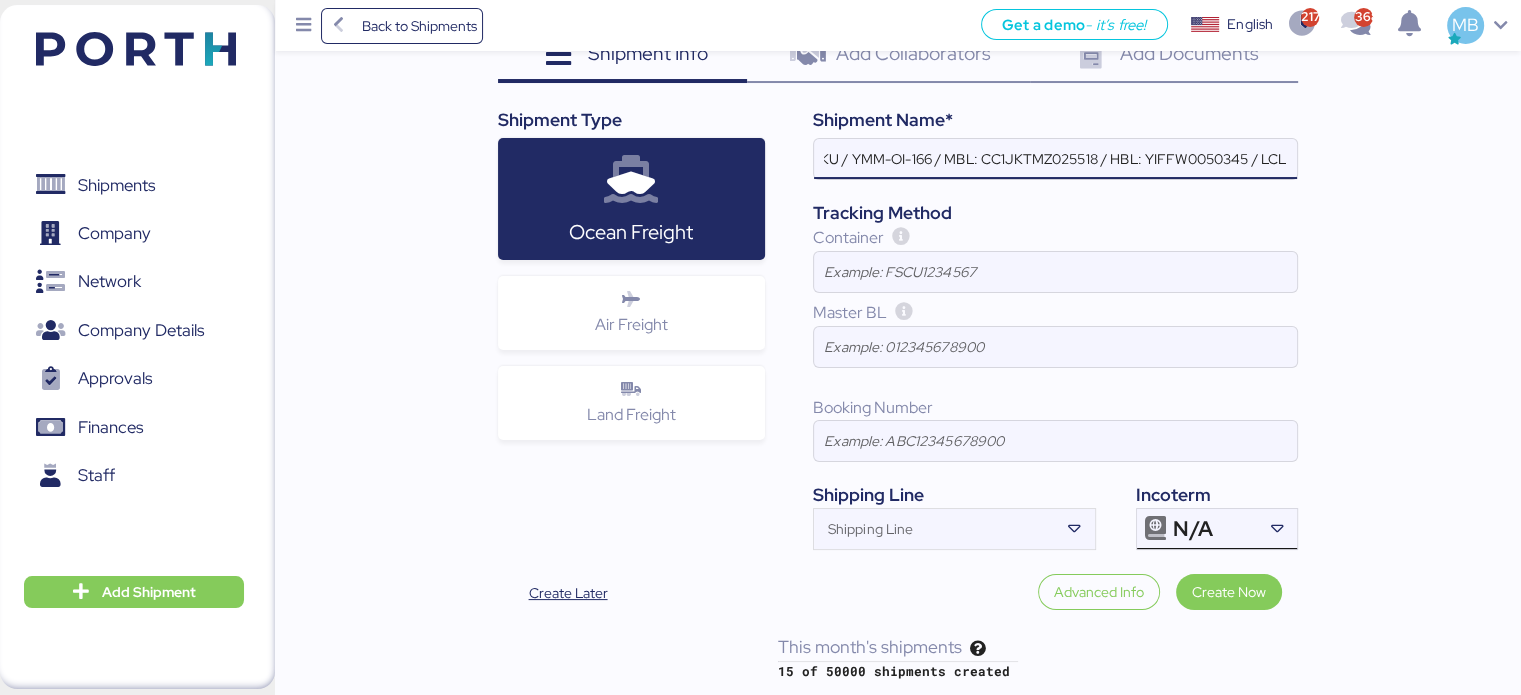 type on "YAMATO - FUKOKU / YMM-OI-166 / MBL: CC1JKTMZ025518 / HBL: YIFFW0050345 / LCL" 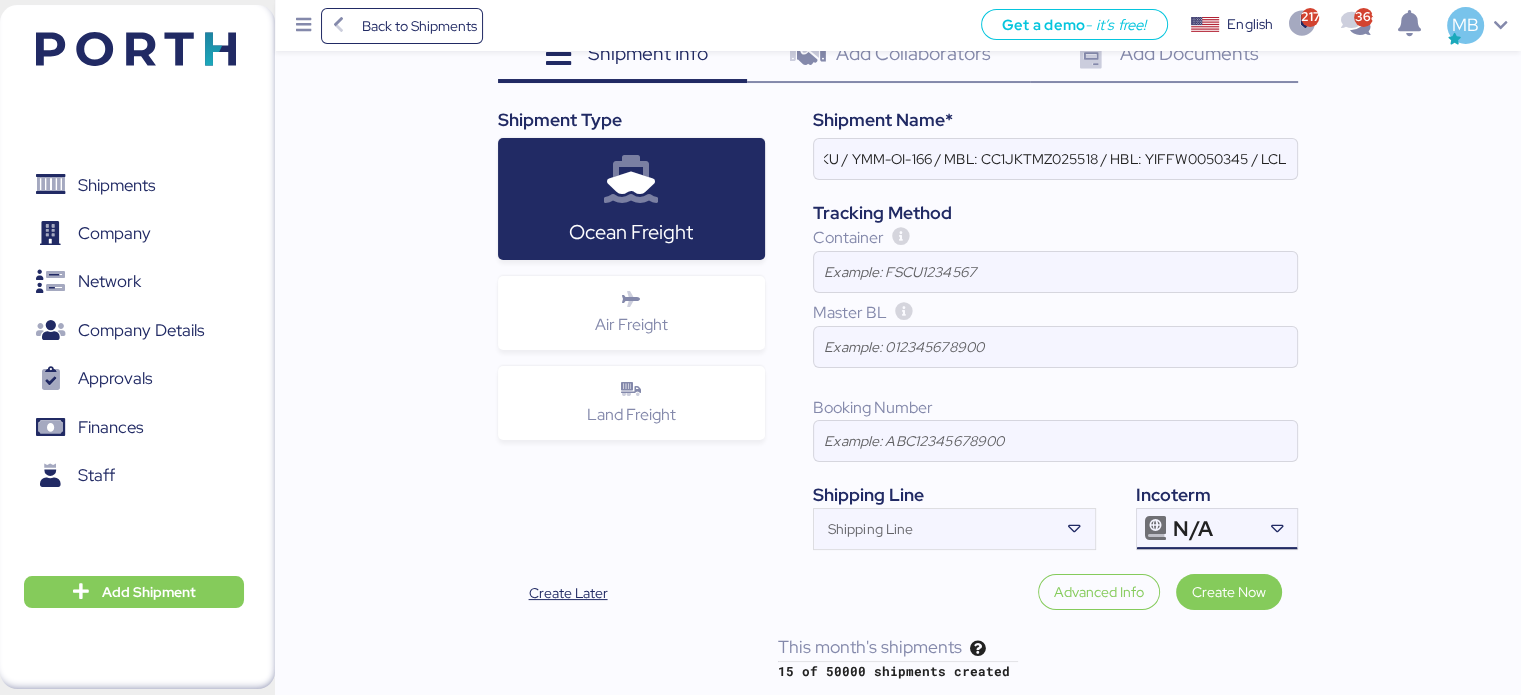 click on "N/A" at bounding box center [1214, 529] 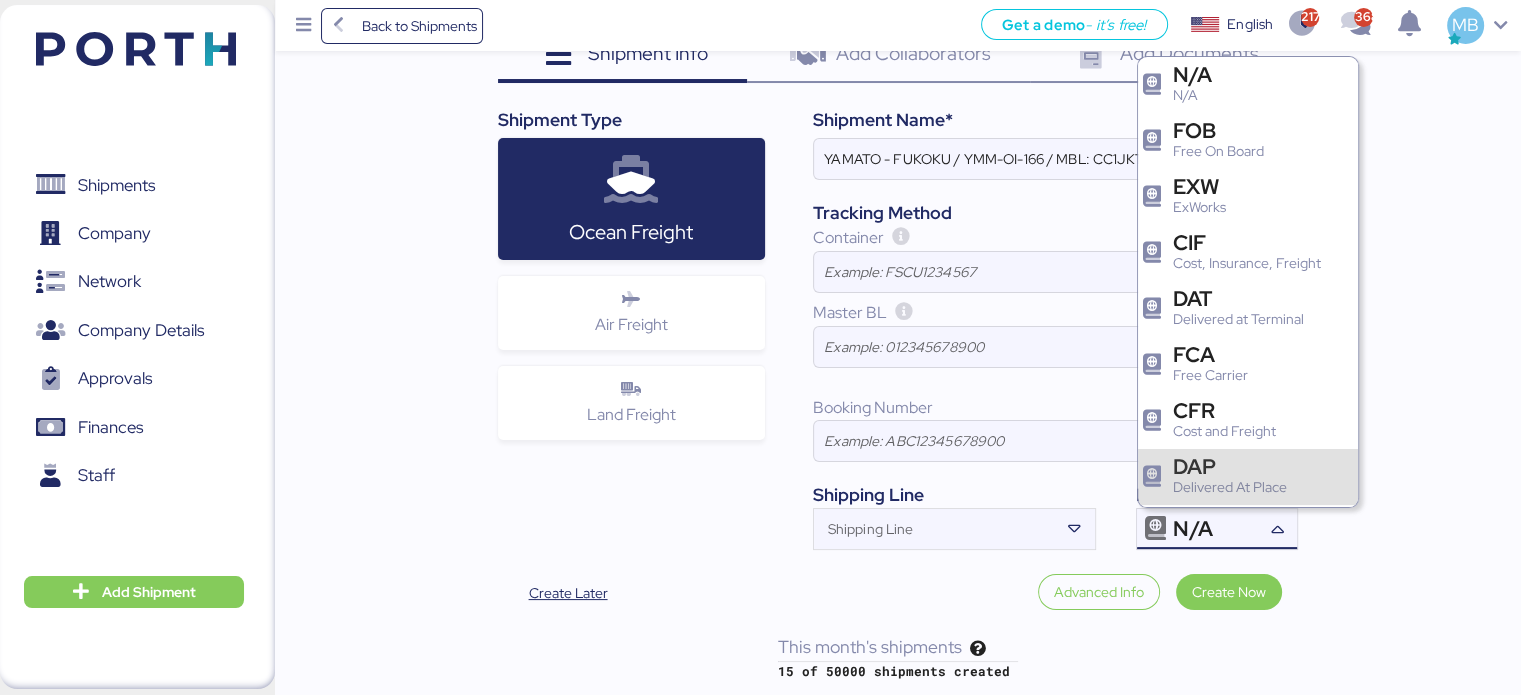 click on "Delivered At Place" at bounding box center (1230, 487) 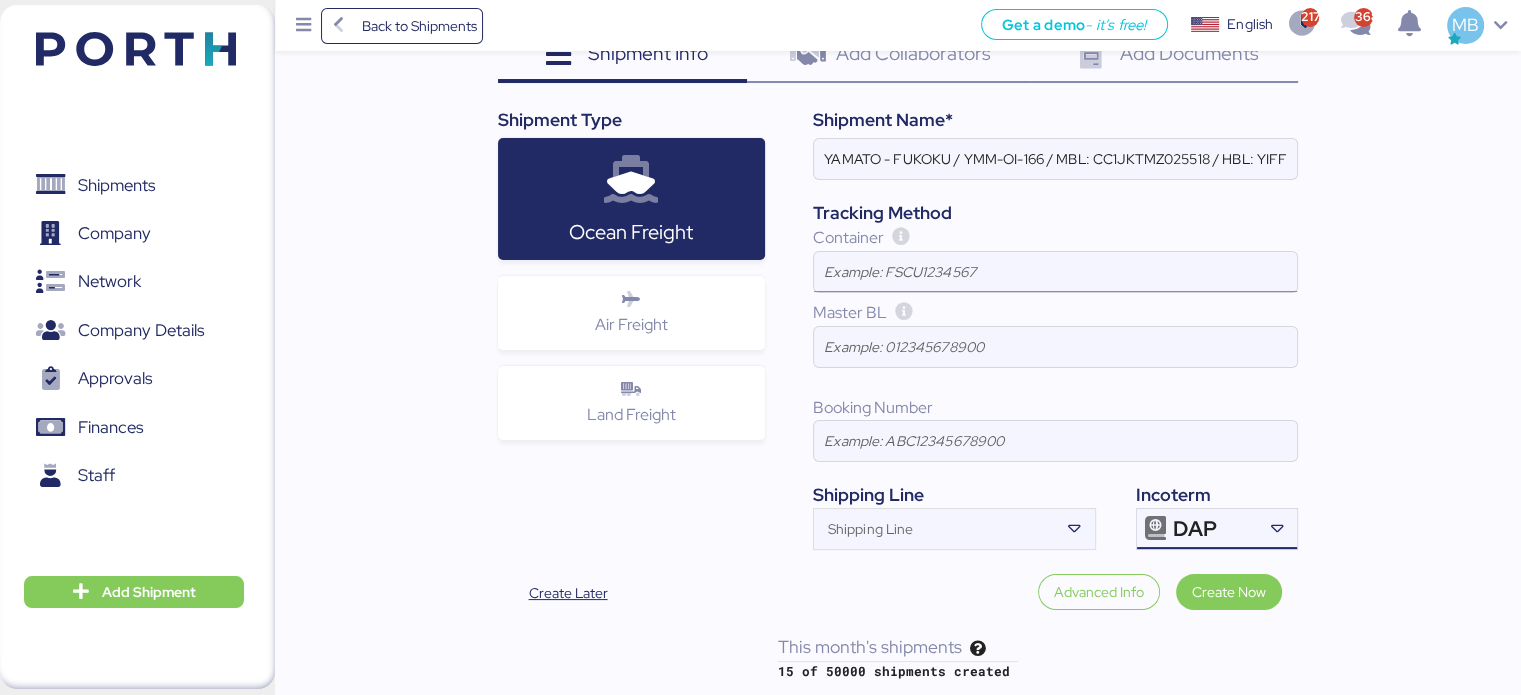 click at bounding box center [1055, 272] 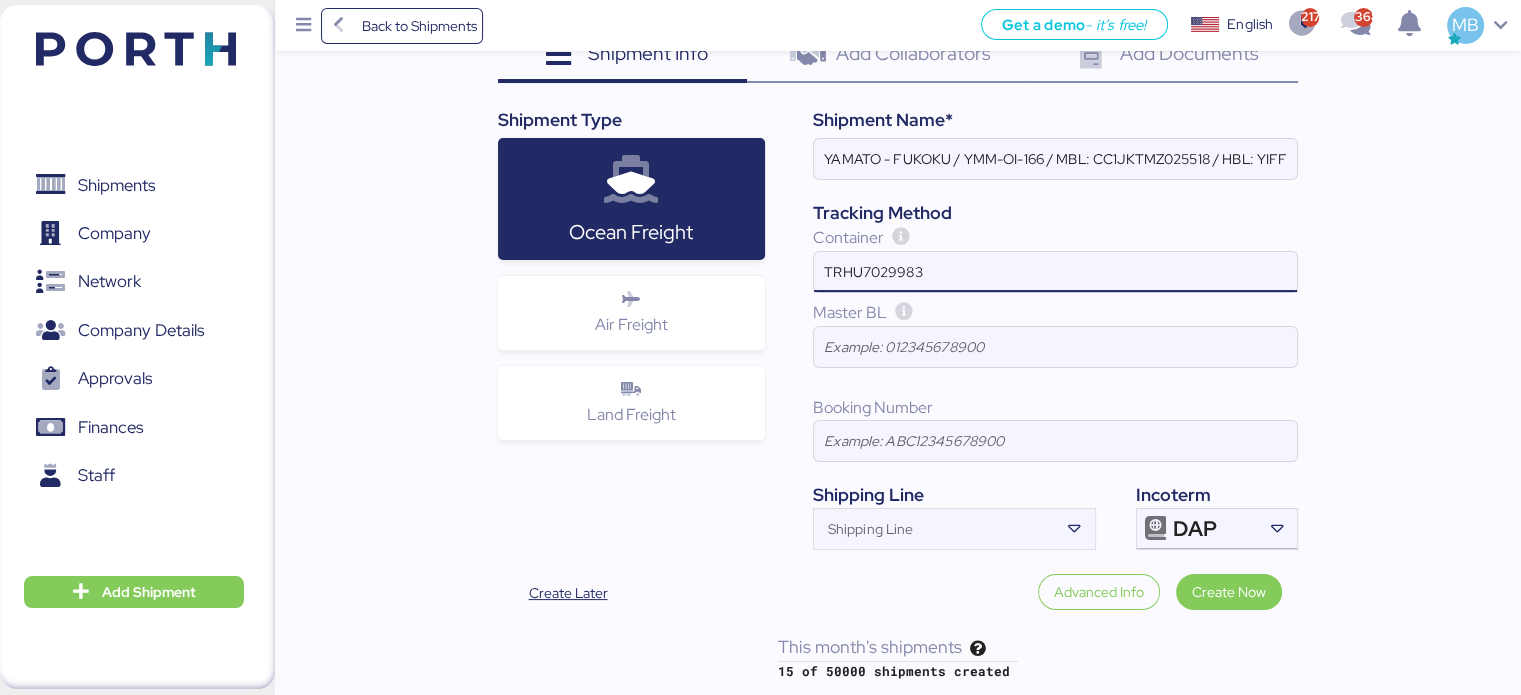 type on "TRHU7029983" 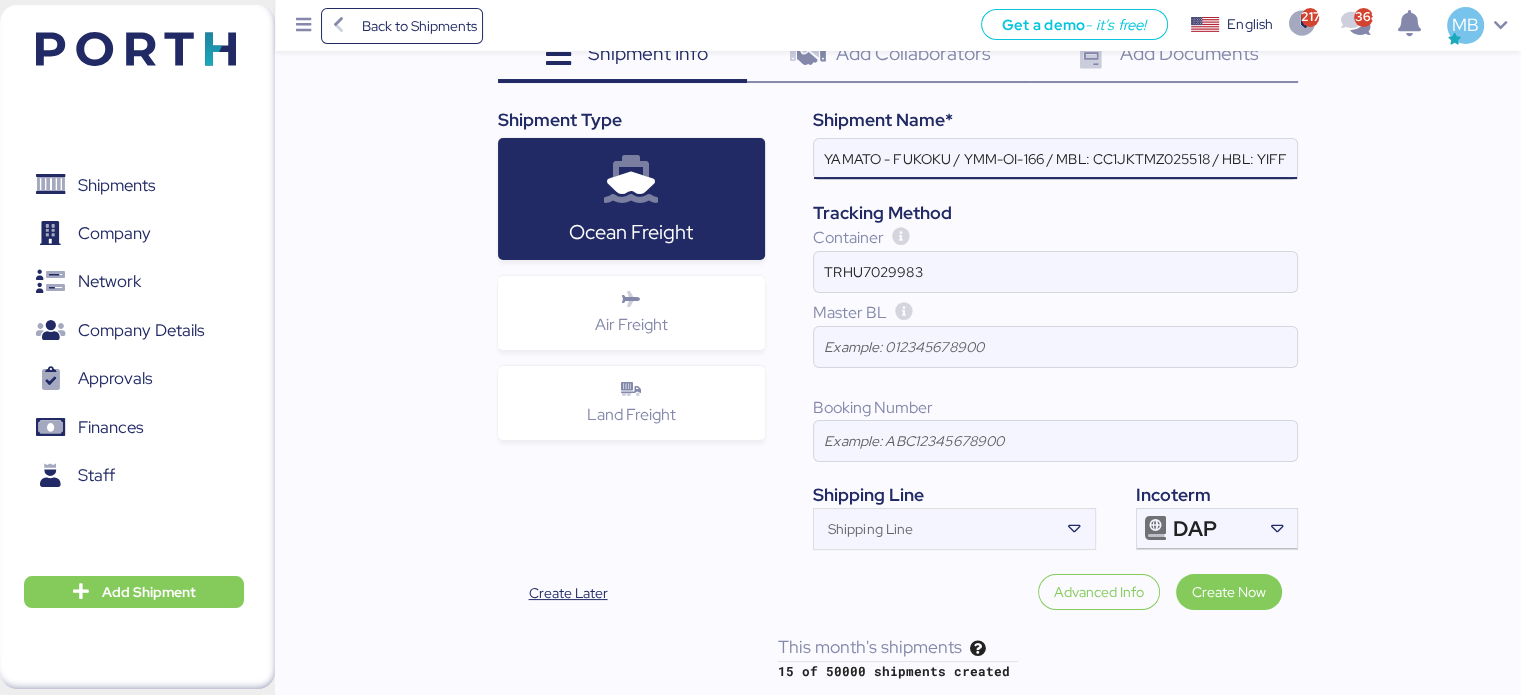 click on "YAMATO - FUKOKU / YMM-OI-166 / MBL: CC1JKTMZ025518 / HBL: YIFFW0050345 / LCL" at bounding box center (1055, 159) 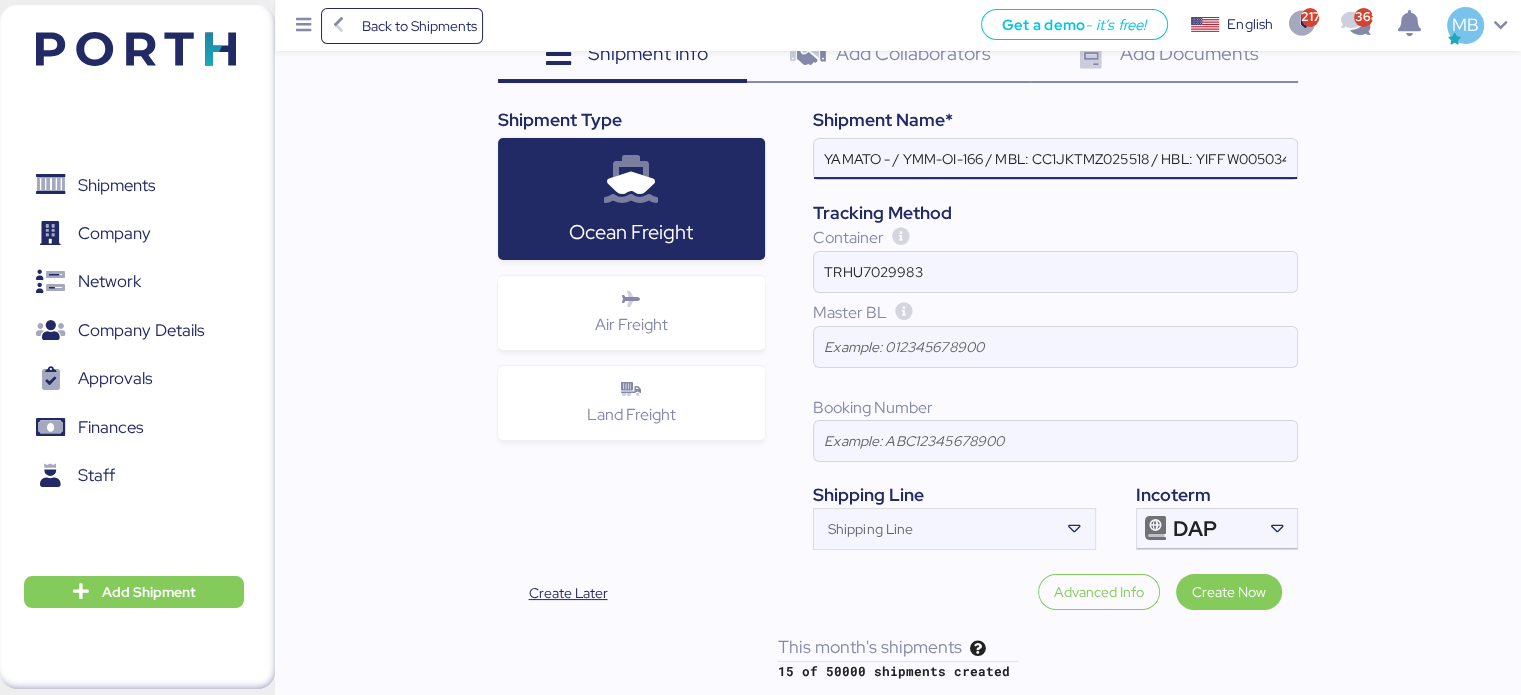 paste on "MURATA" 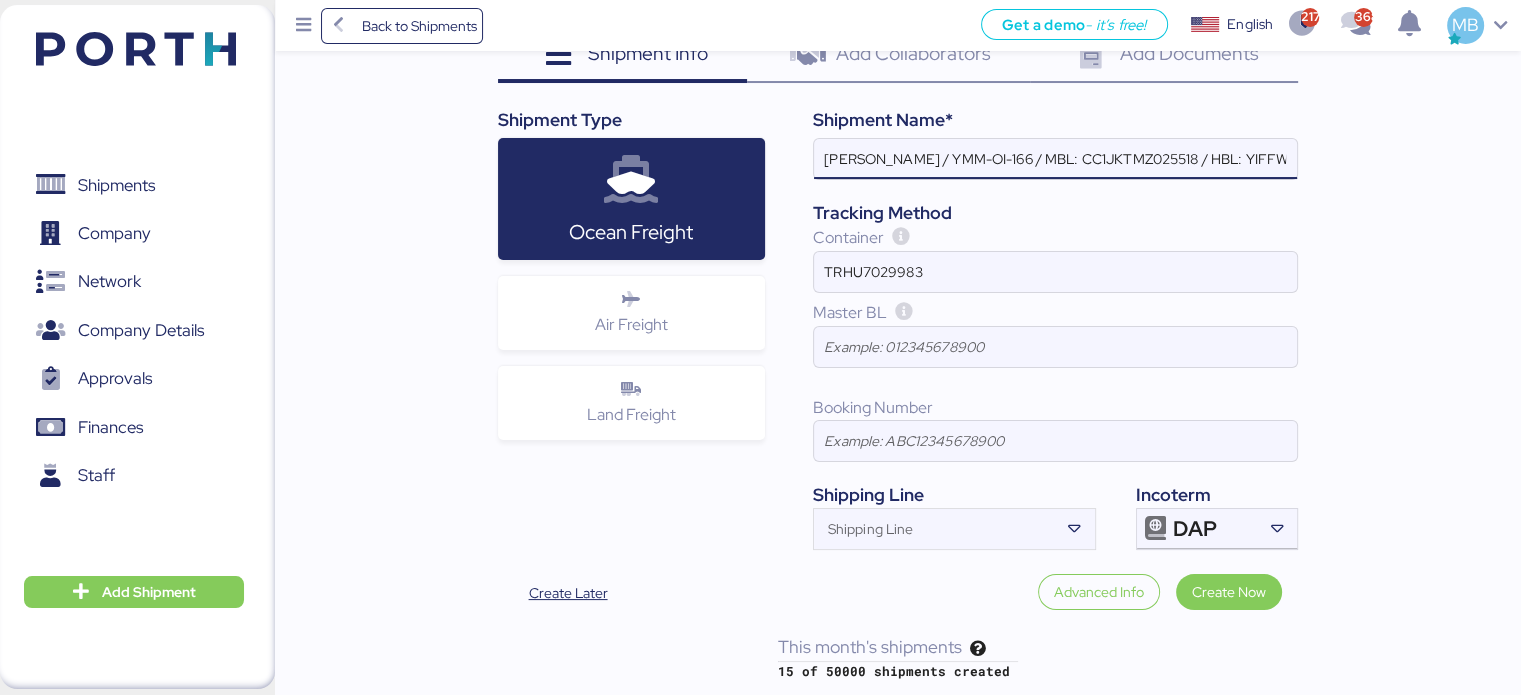 click on "YAMATO - MURATA / YMM-OI-166 / MBL: CC1JKTMZ025518 / HBL: YIFFW0050345 / LCL" at bounding box center (1055, 159) 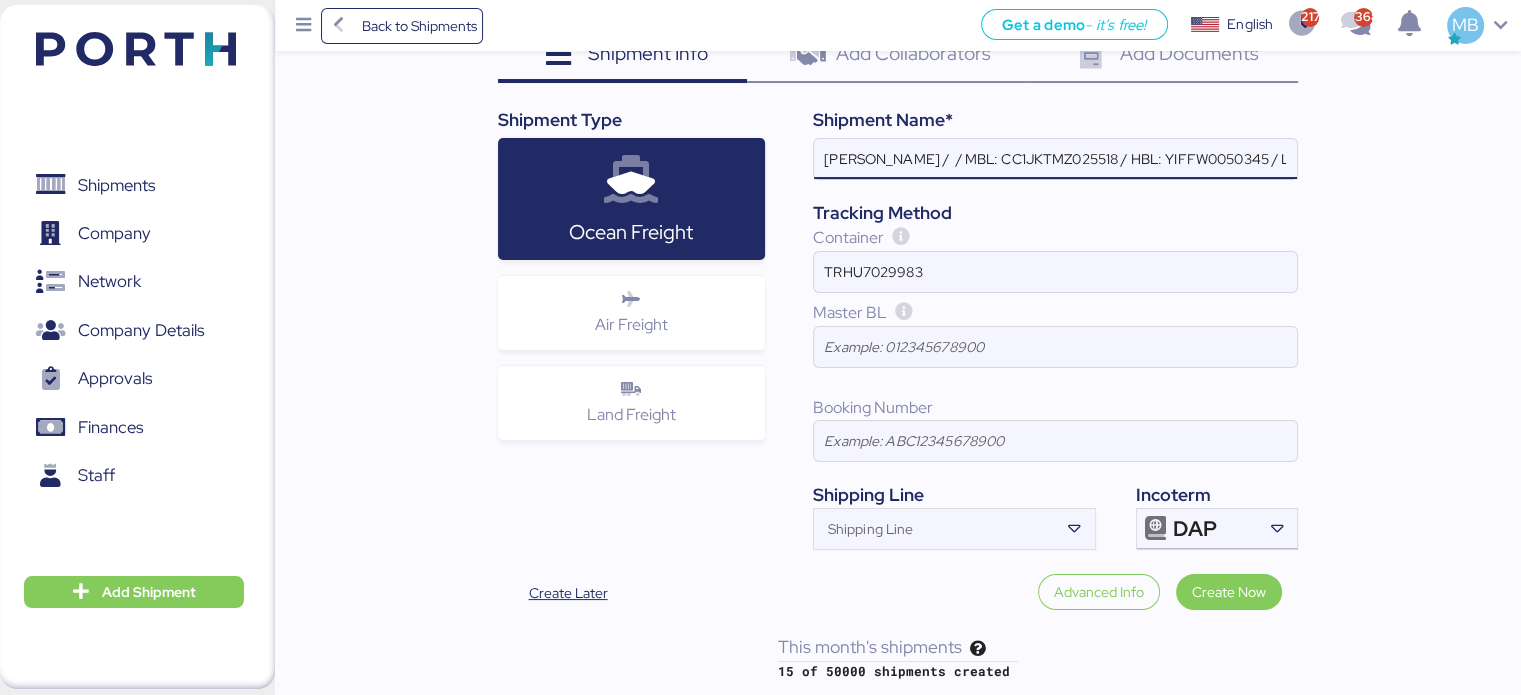 paste on "YMM-OI-199" 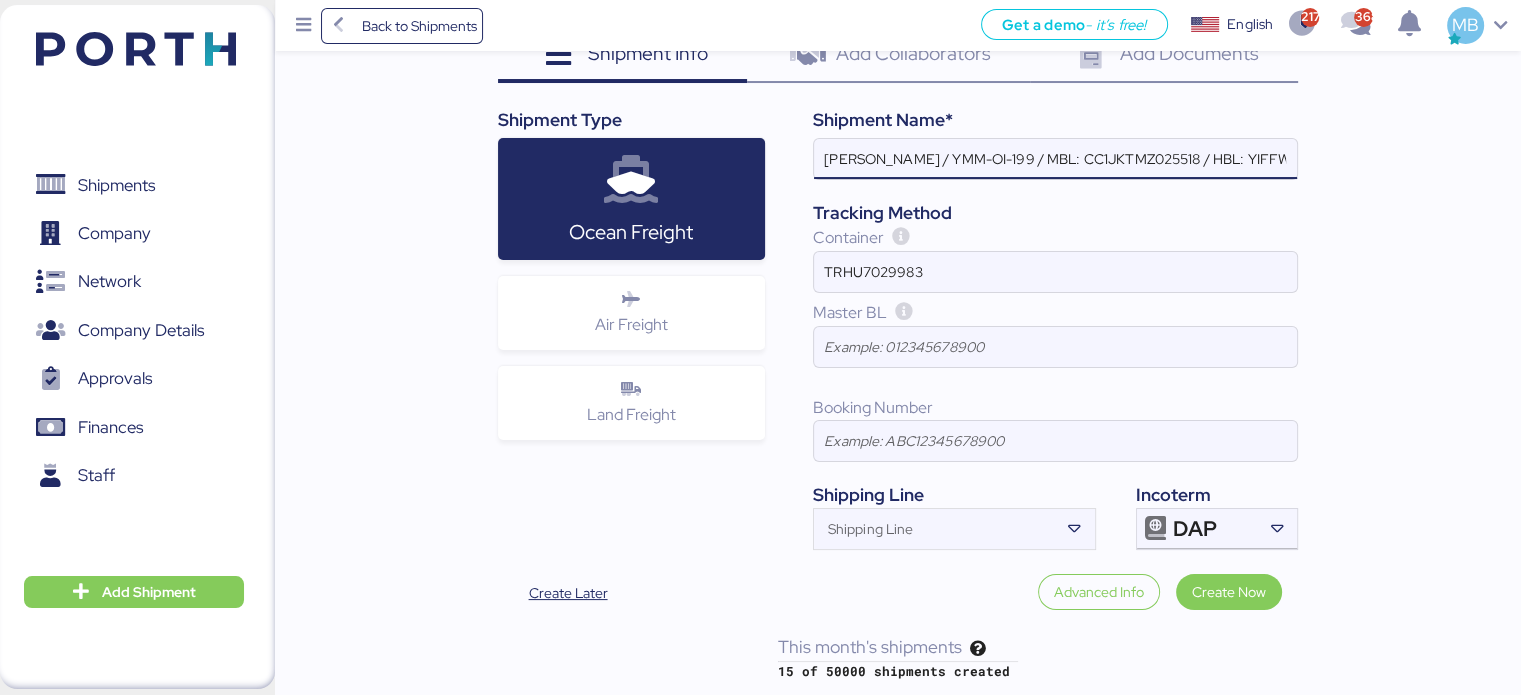 click on "YAMATO - MURATA / YMM-OI-199 / MBL: CC1JKTMZ025518 / HBL: YIFFW0050345 / LCL" at bounding box center (1055, 159) 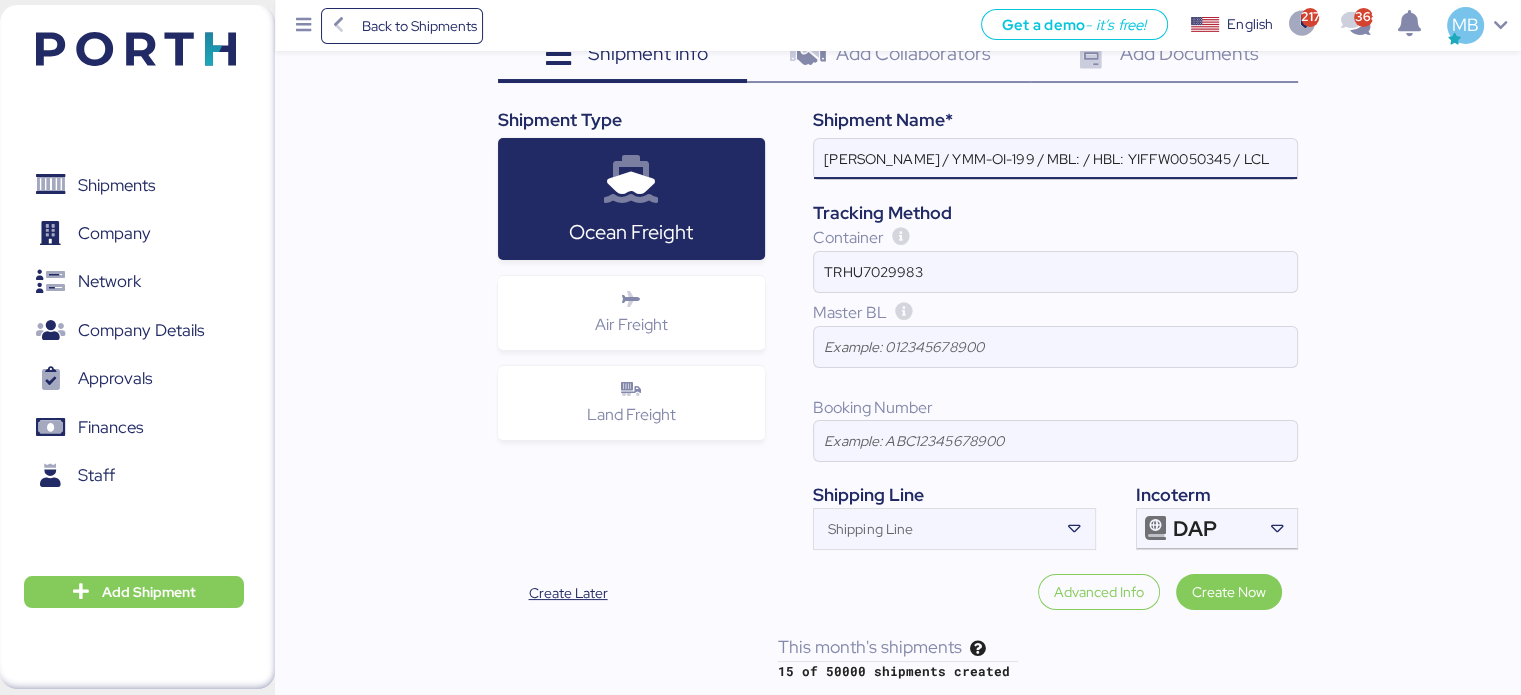 paste on "NGTL7459039" 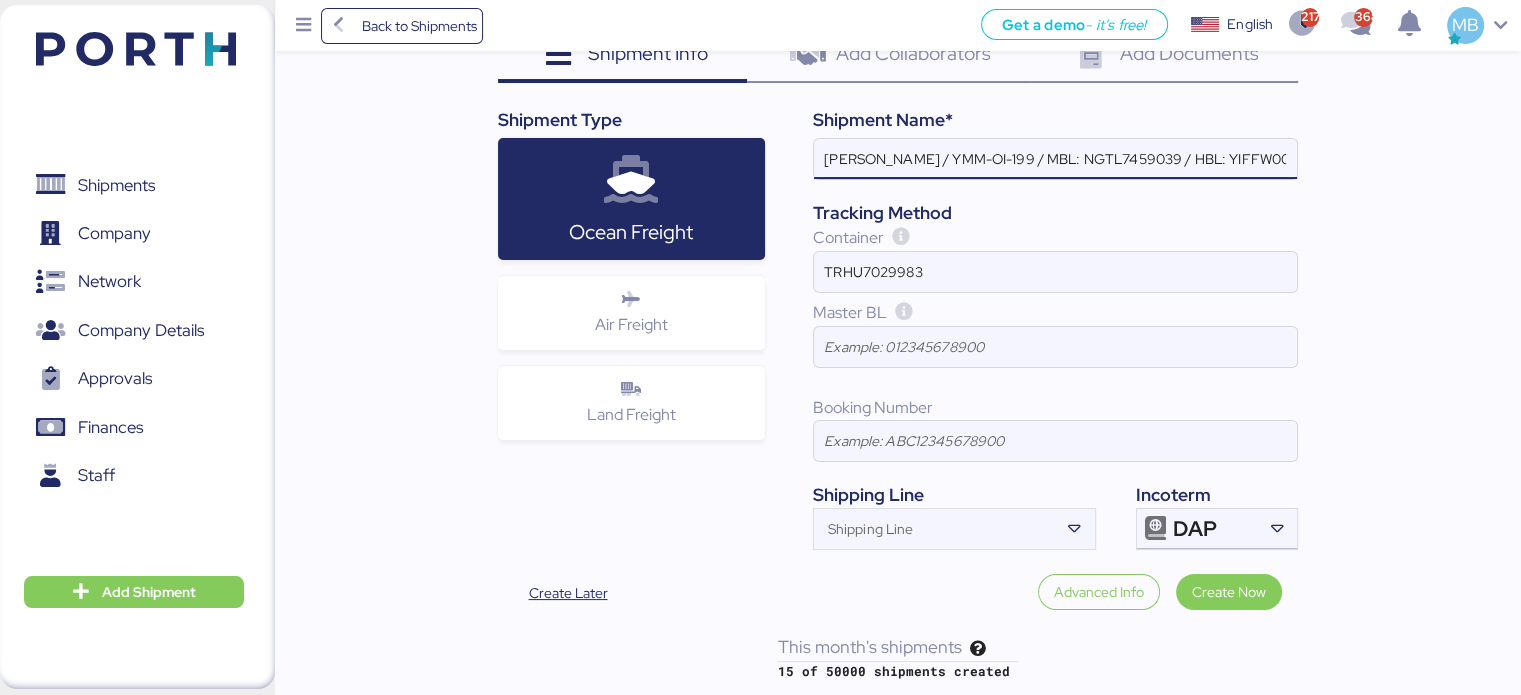 click on "YAMATO - MURATA / YMM-OI-199 / MBL: NGTL7459039 / HBL: YIFFW0050345 / LCL" at bounding box center [1055, 159] 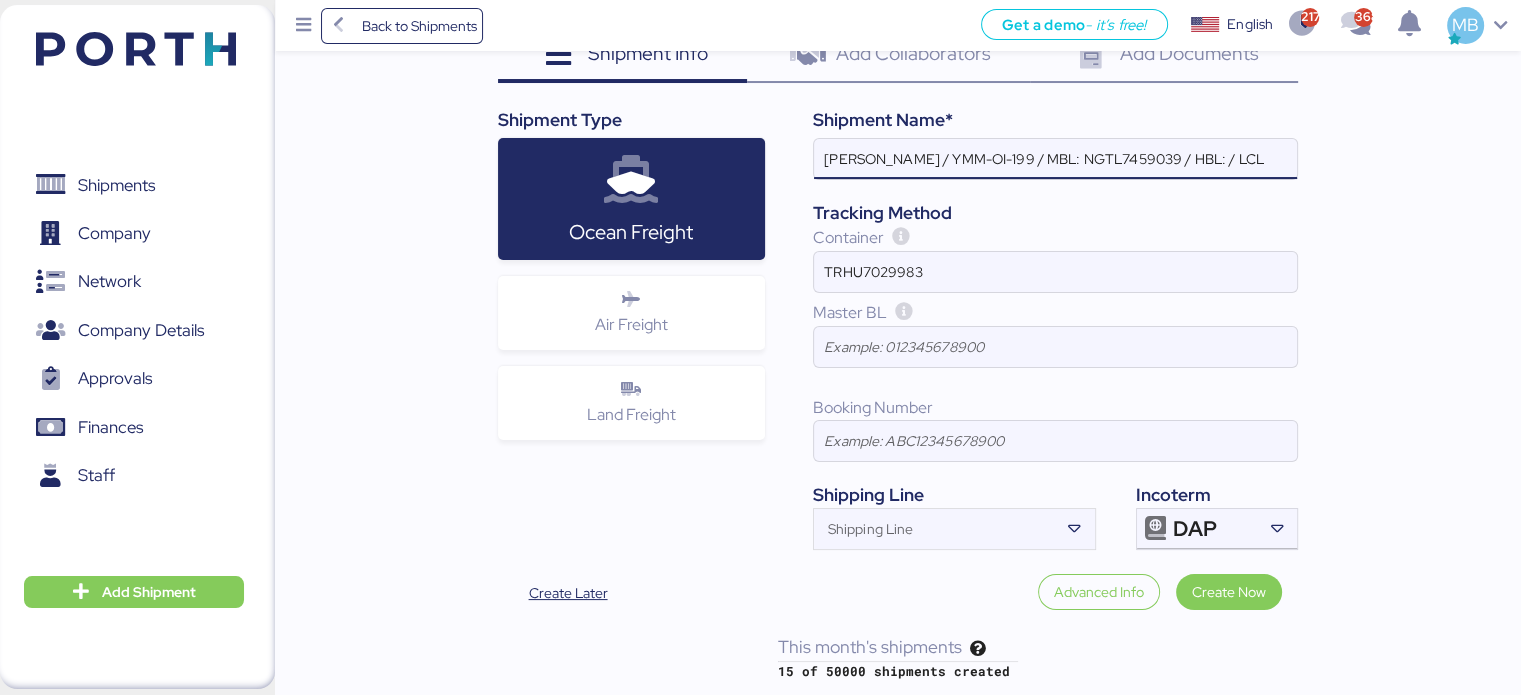 paste on "YTJTGI011282" 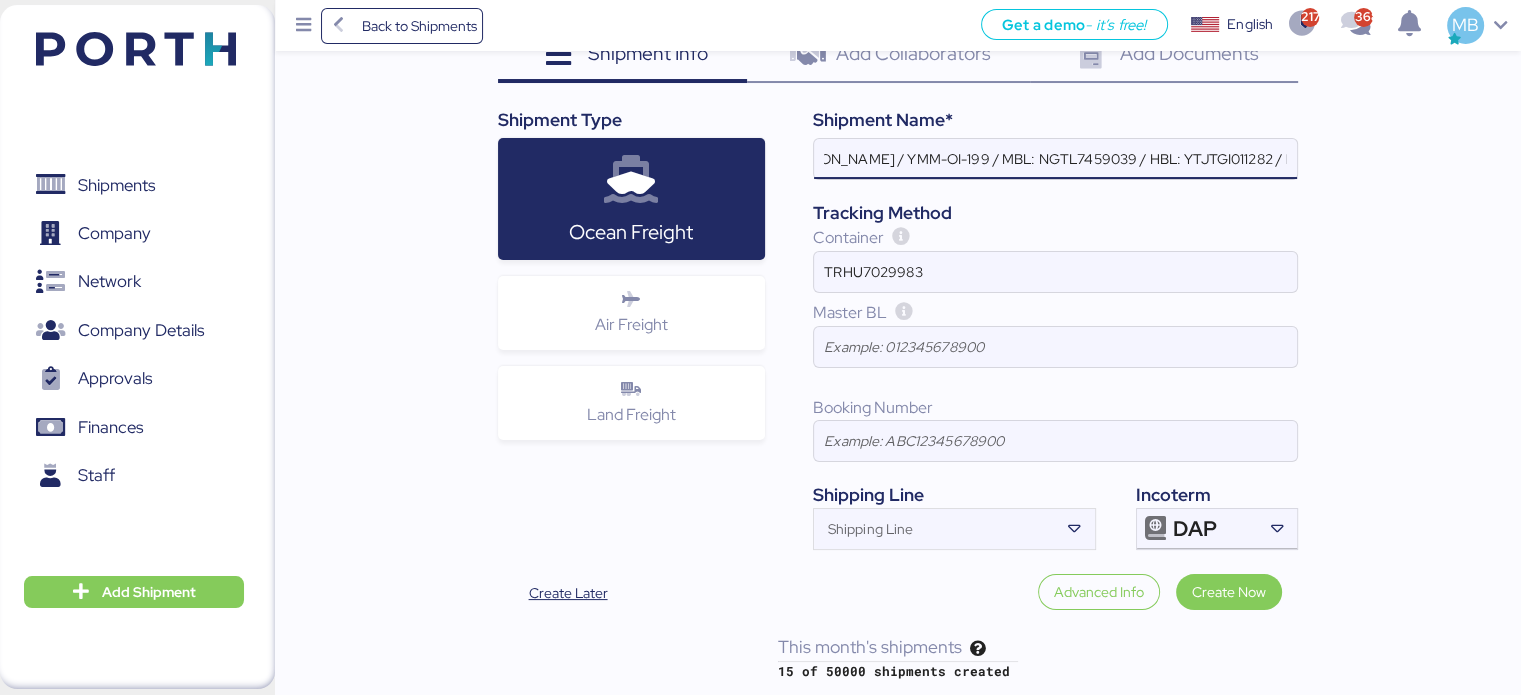 scroll, scrollTop: 0, scrollLeft: 80, axis: horizontal 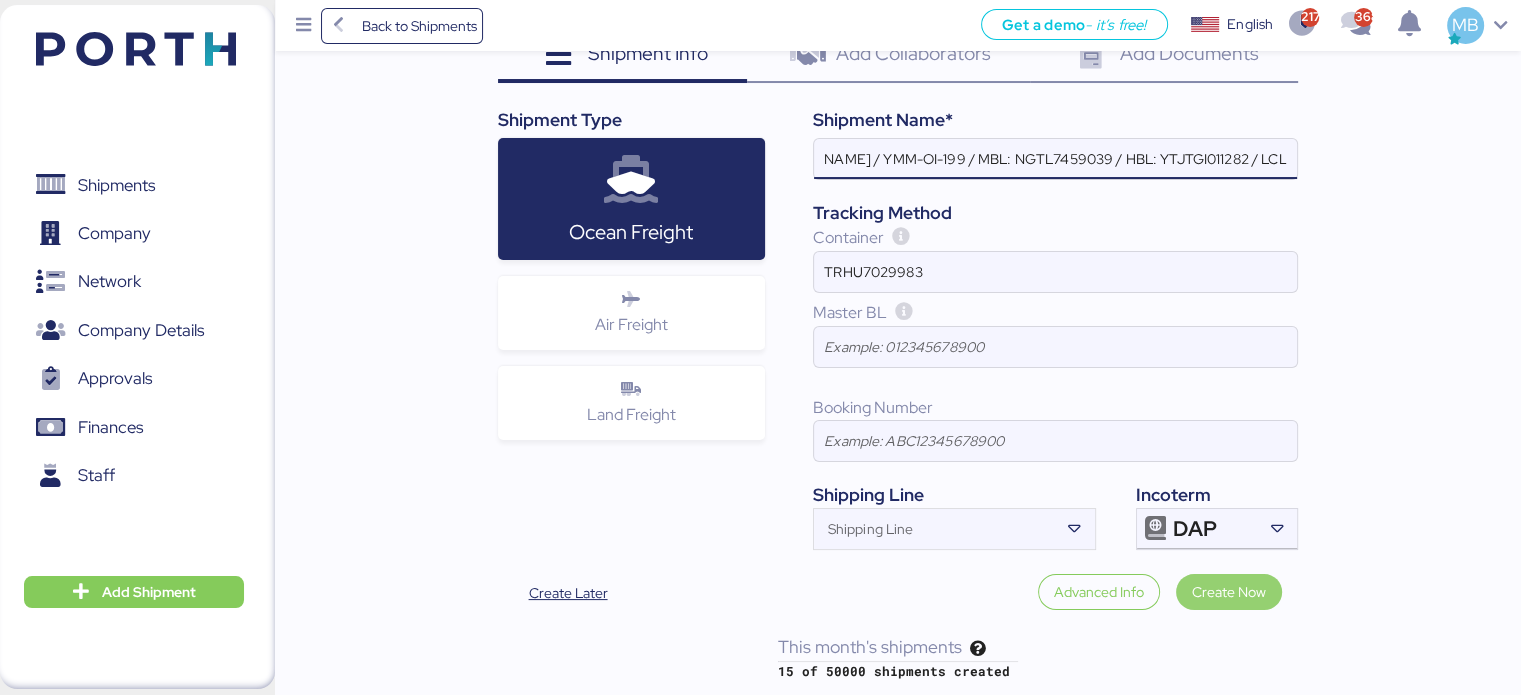 type on "[PERSON_NAME] / YMM-OI-199 / MBL: NGTL7459039 / HBL: YTJTGI011282 / LCL" 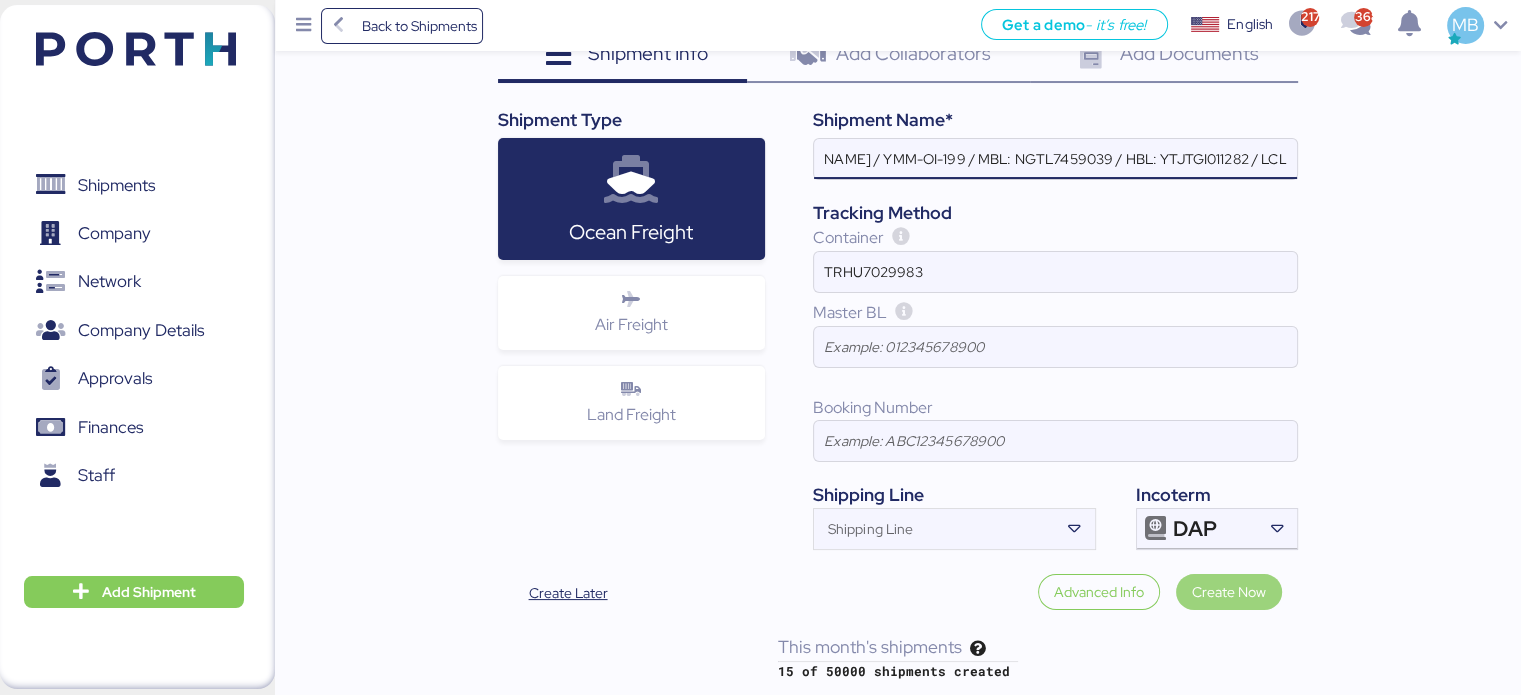 click on "Create Now" at bounding box center (1229, 592) 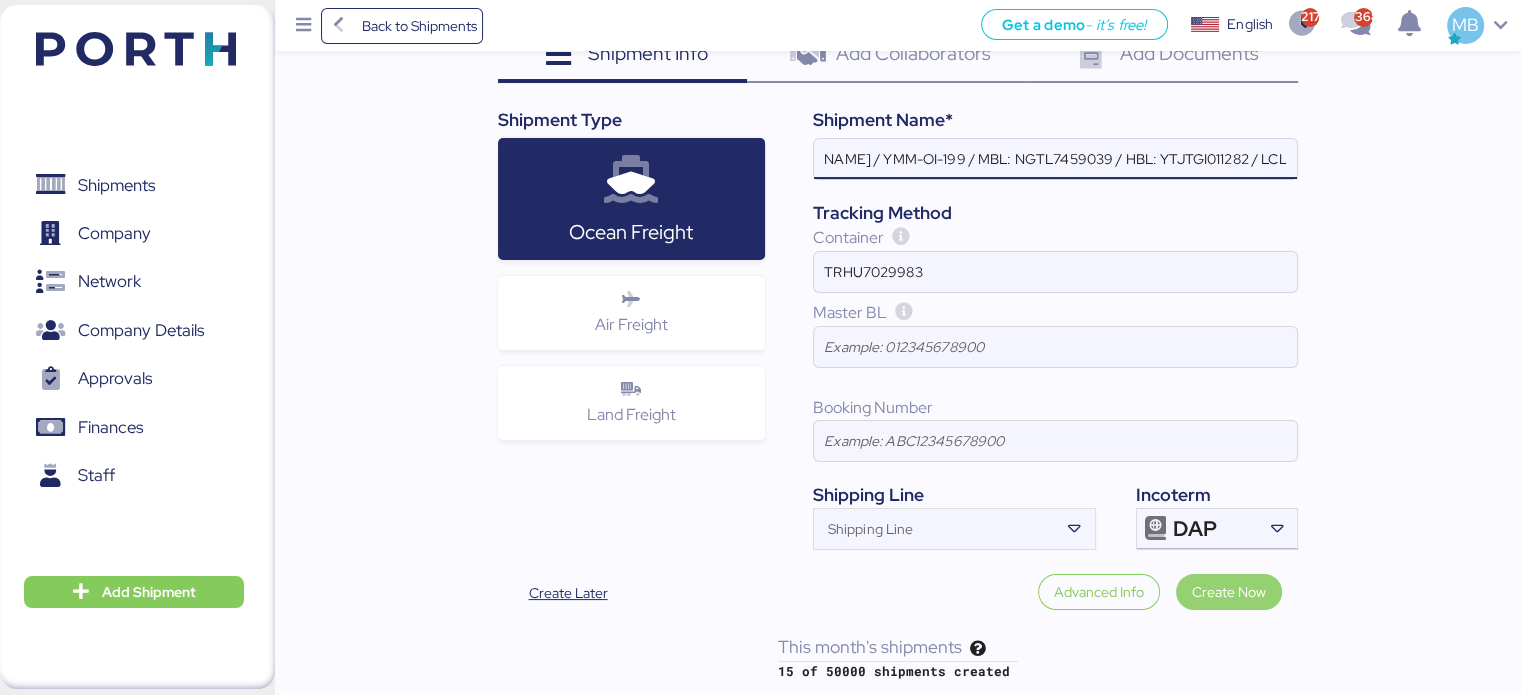 scroll, scrollTop: 0, scrollLeft: 0, axis: both 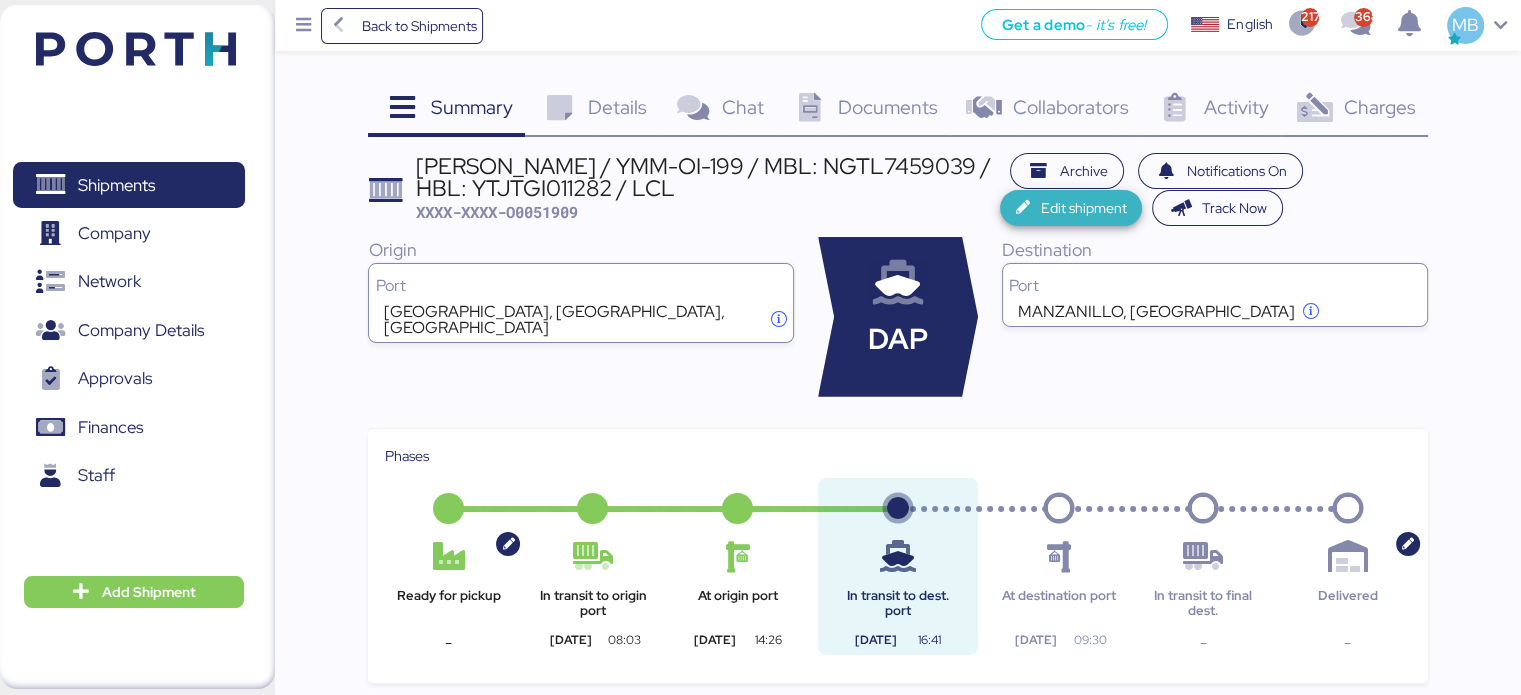 click on "Edit shipment" at bounding box center [1083, 208] 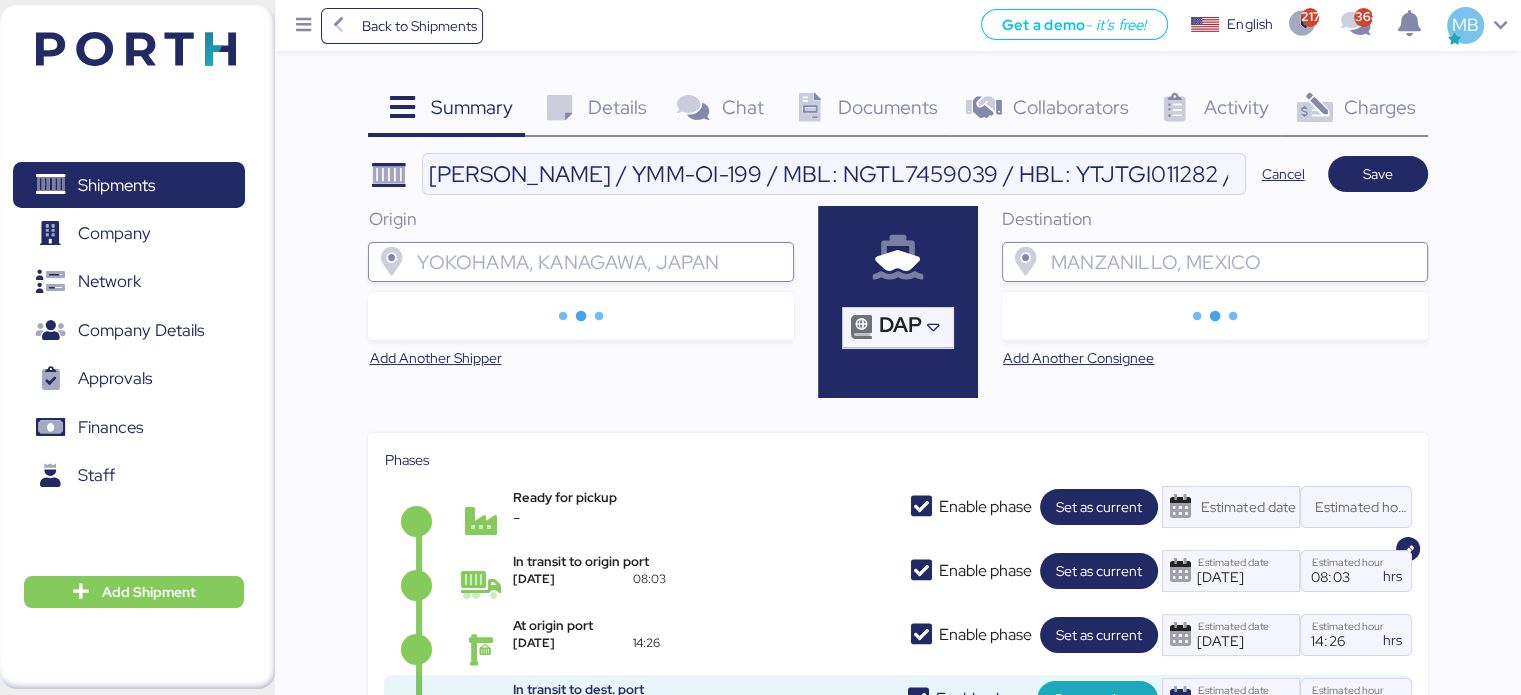 click at bounding box center (599, 262) 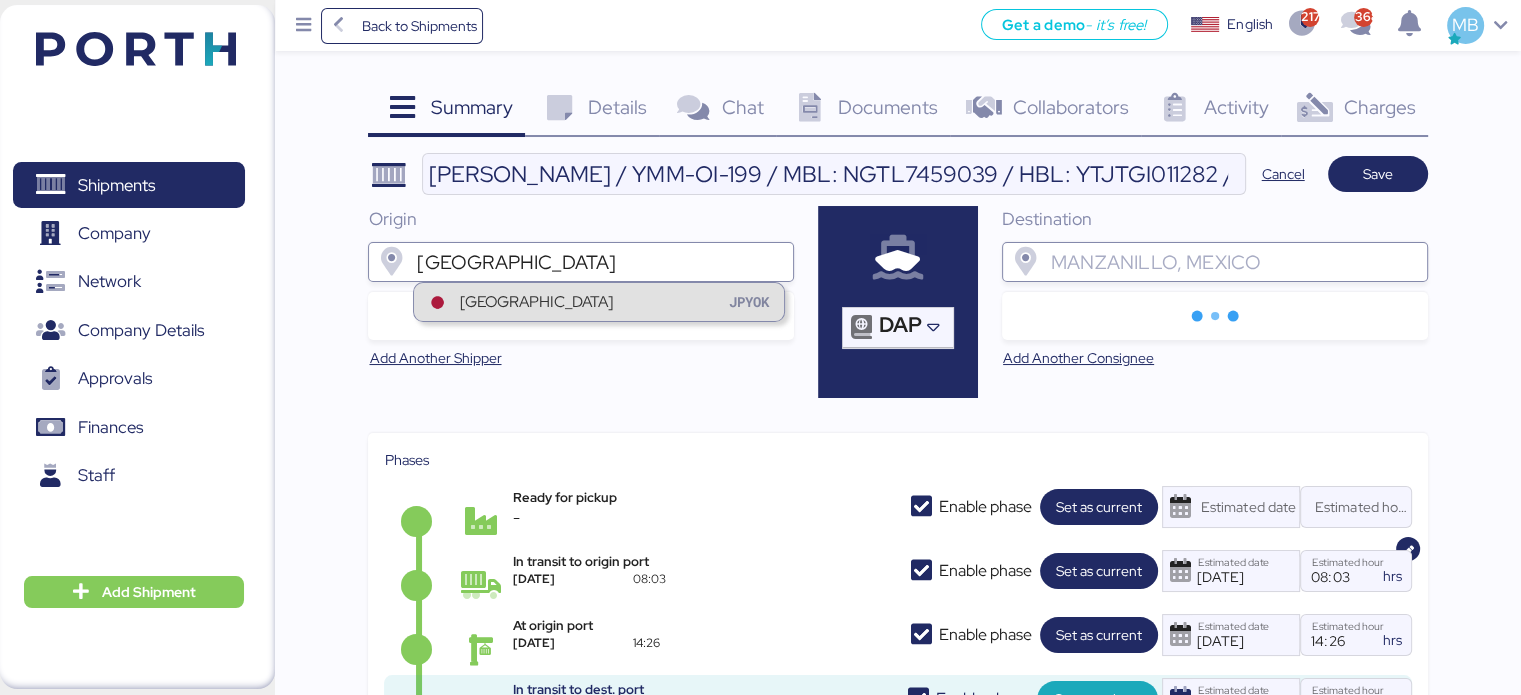 type on "YOKOHAMA" 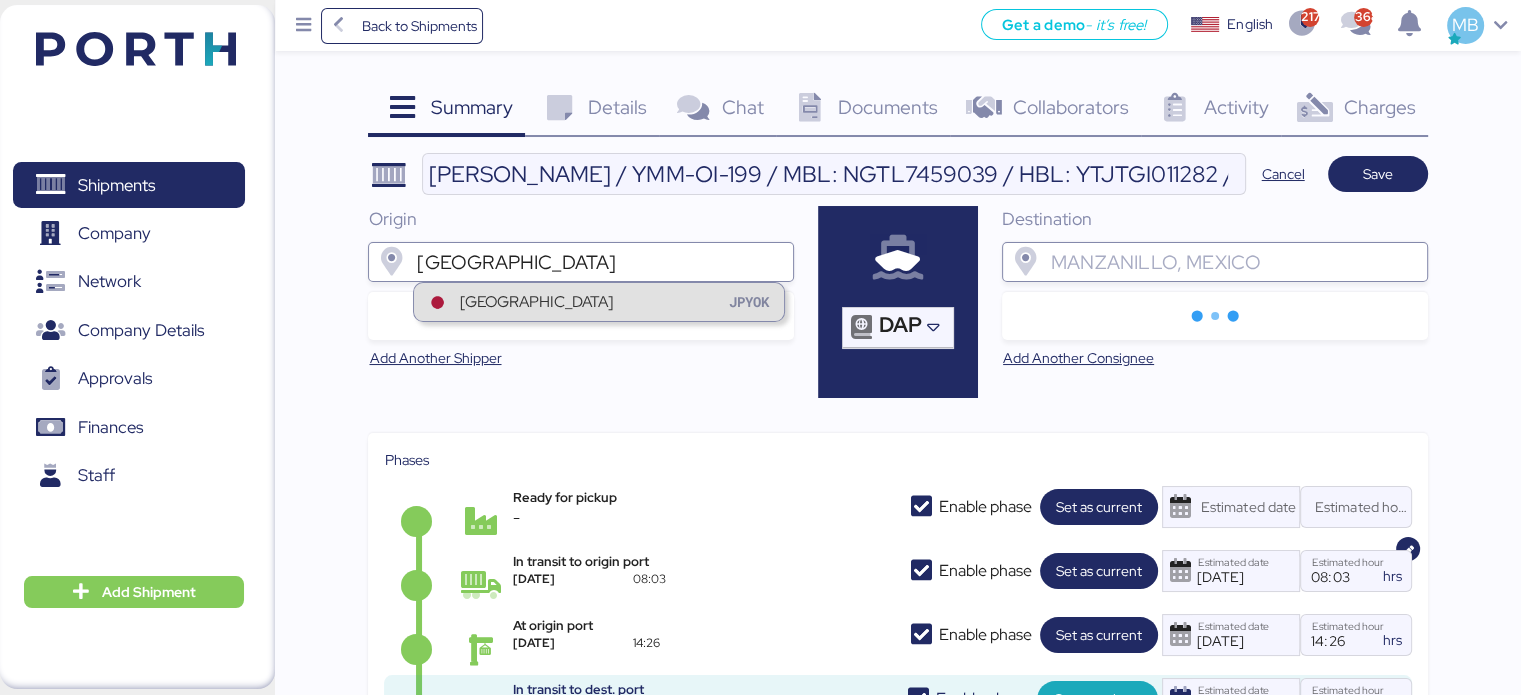 click on "Yokohama JPYOK" at bounding box center (599, 302) 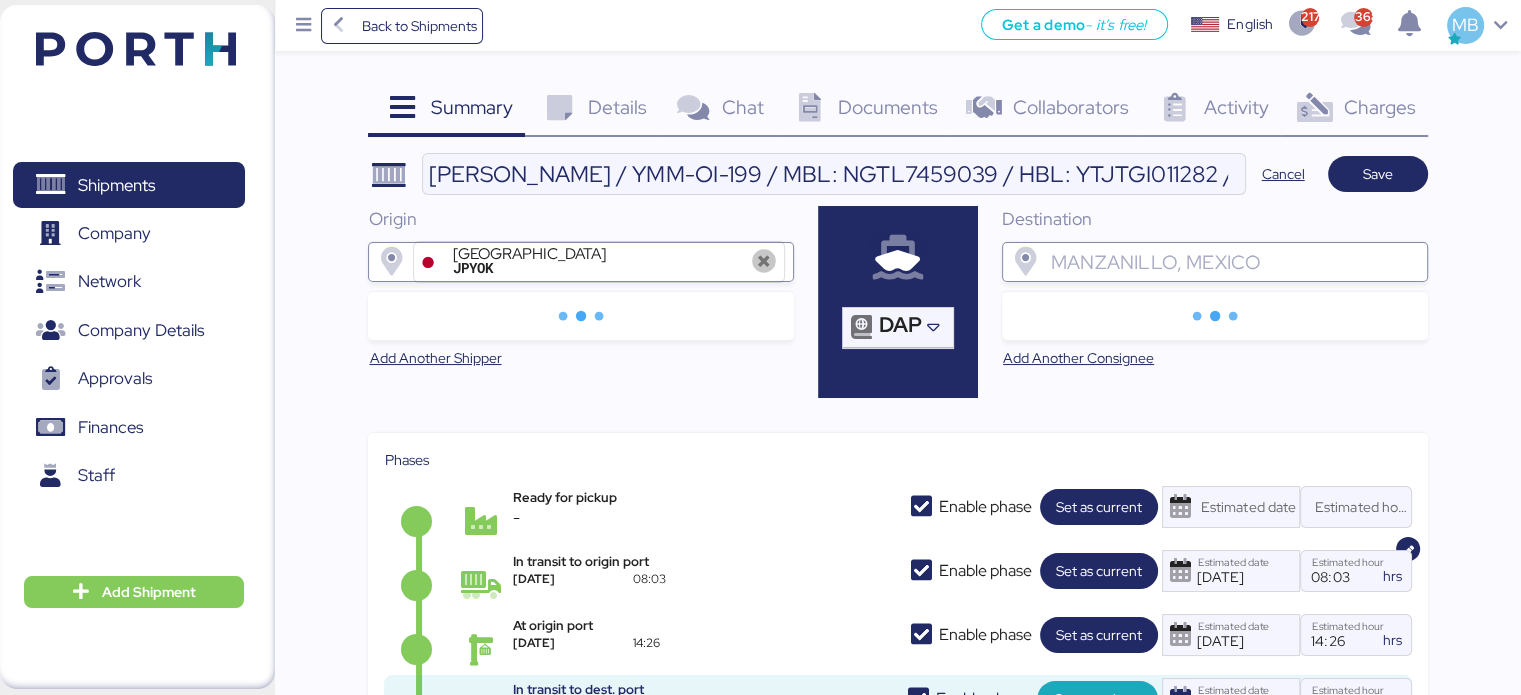 click at bounding box center (1233, 262) 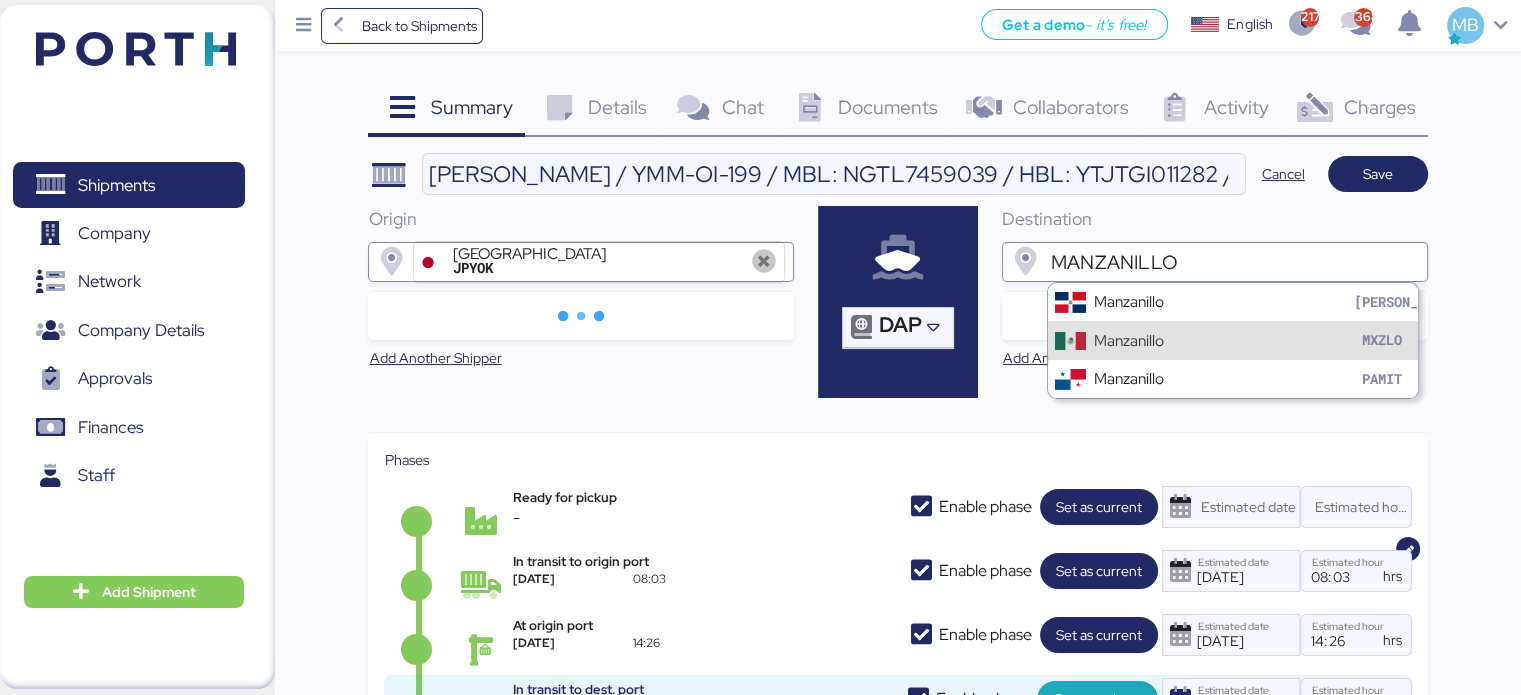 type on "MANZANILLO" 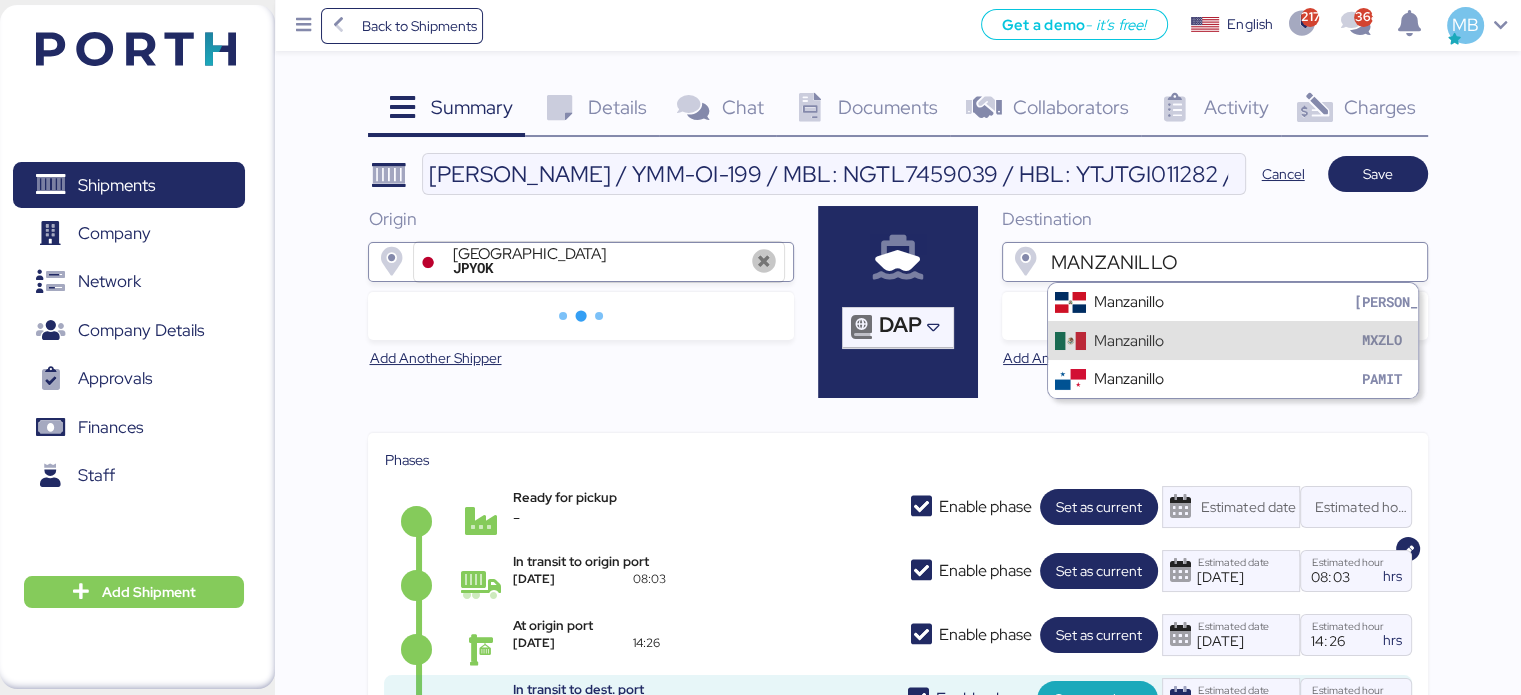 click on "Manzanillo MXZLO" at bounding box center (1233, 340) 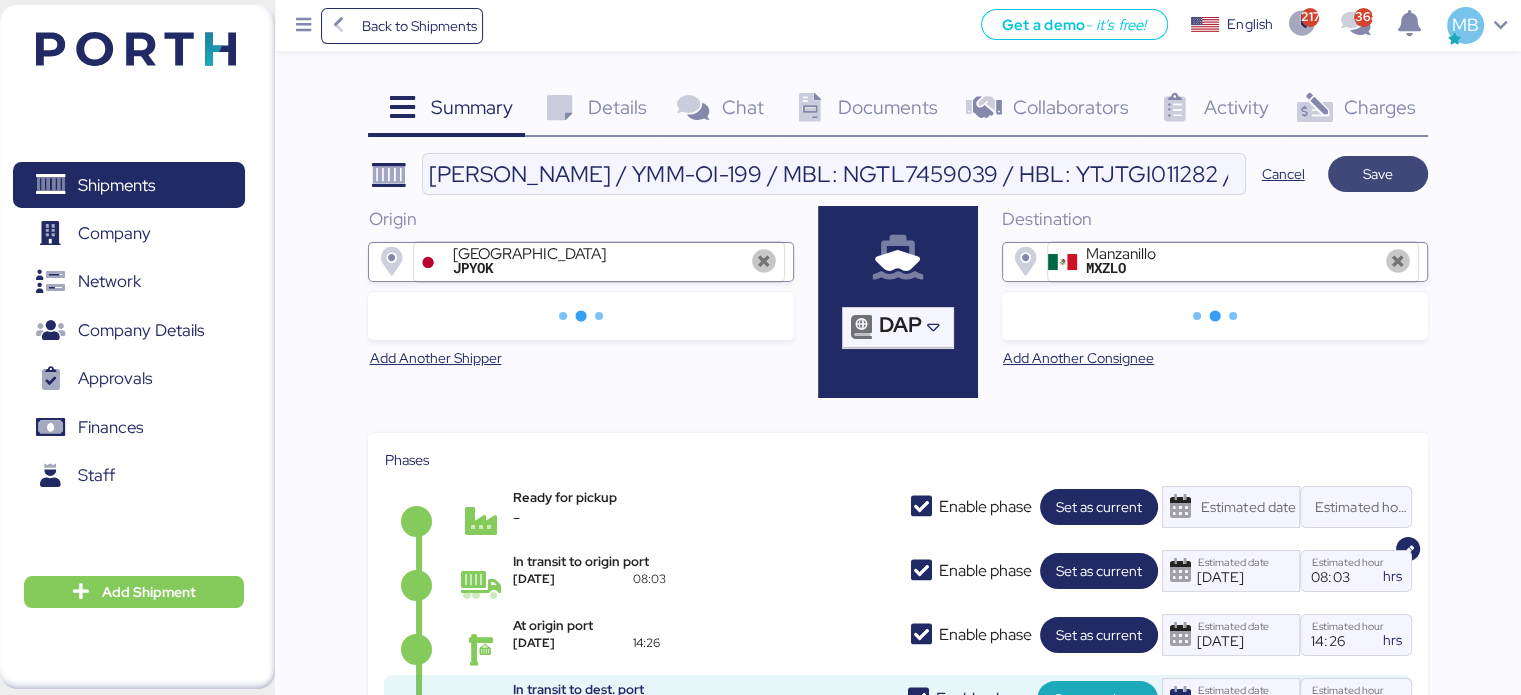 click on "Save" at bounding box center (1378, 174) 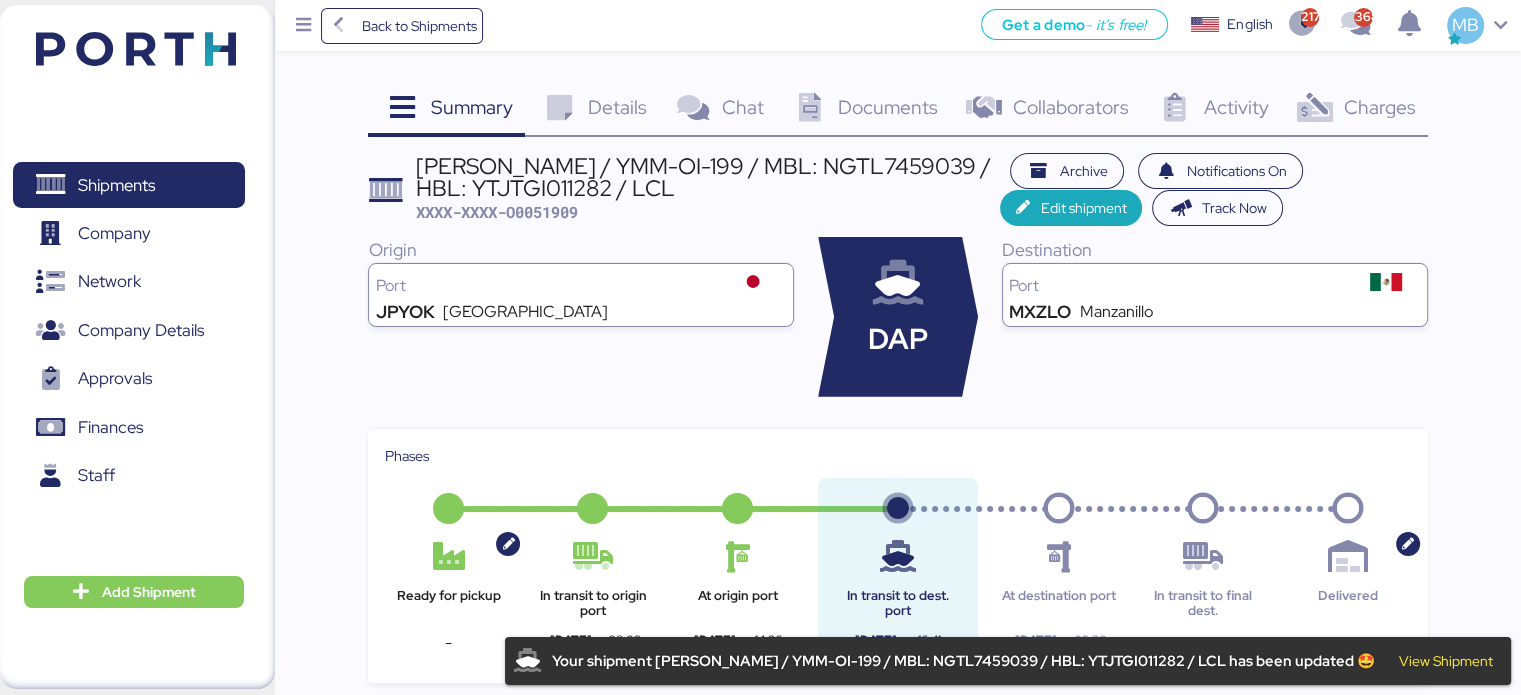 click on "Details" at bounding box center [617, 107] 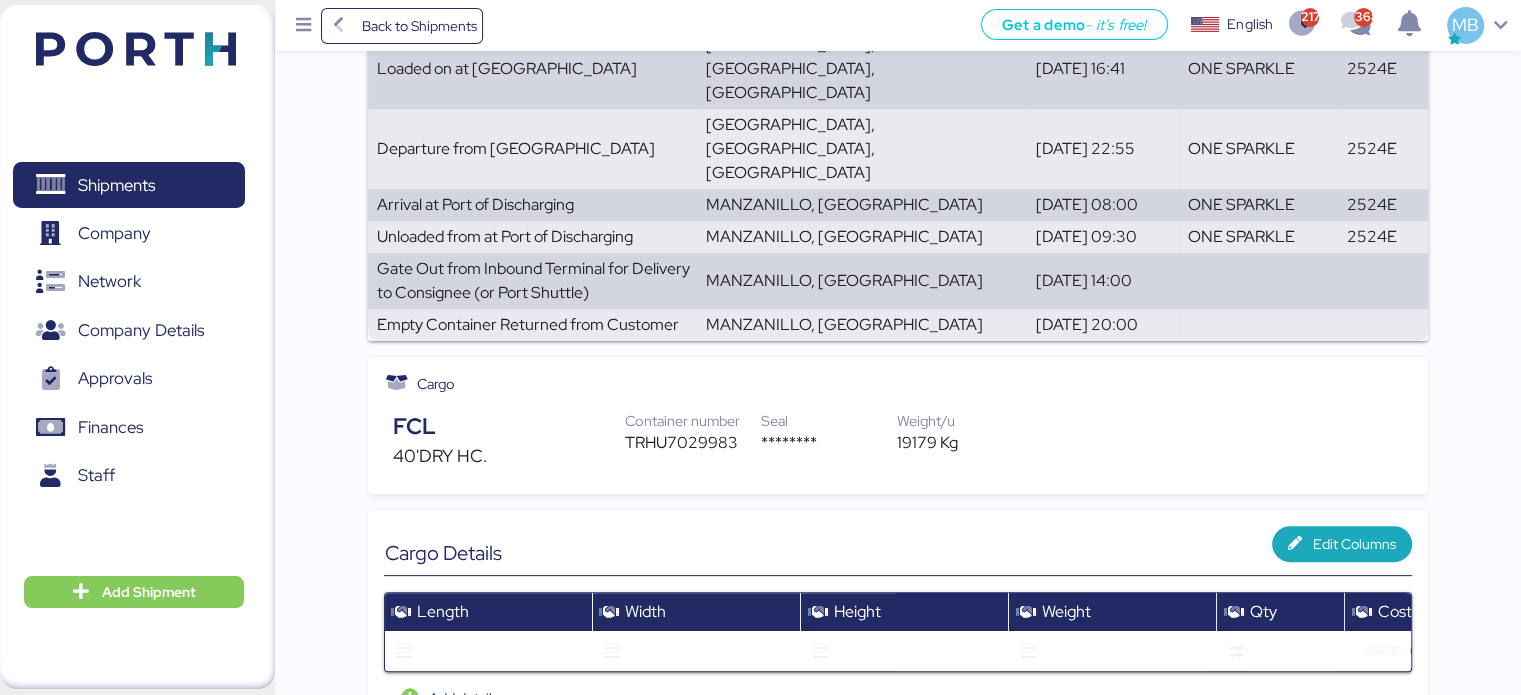 scroll, scrollTop: 1000, scrollLeft: 0, axis: vertical 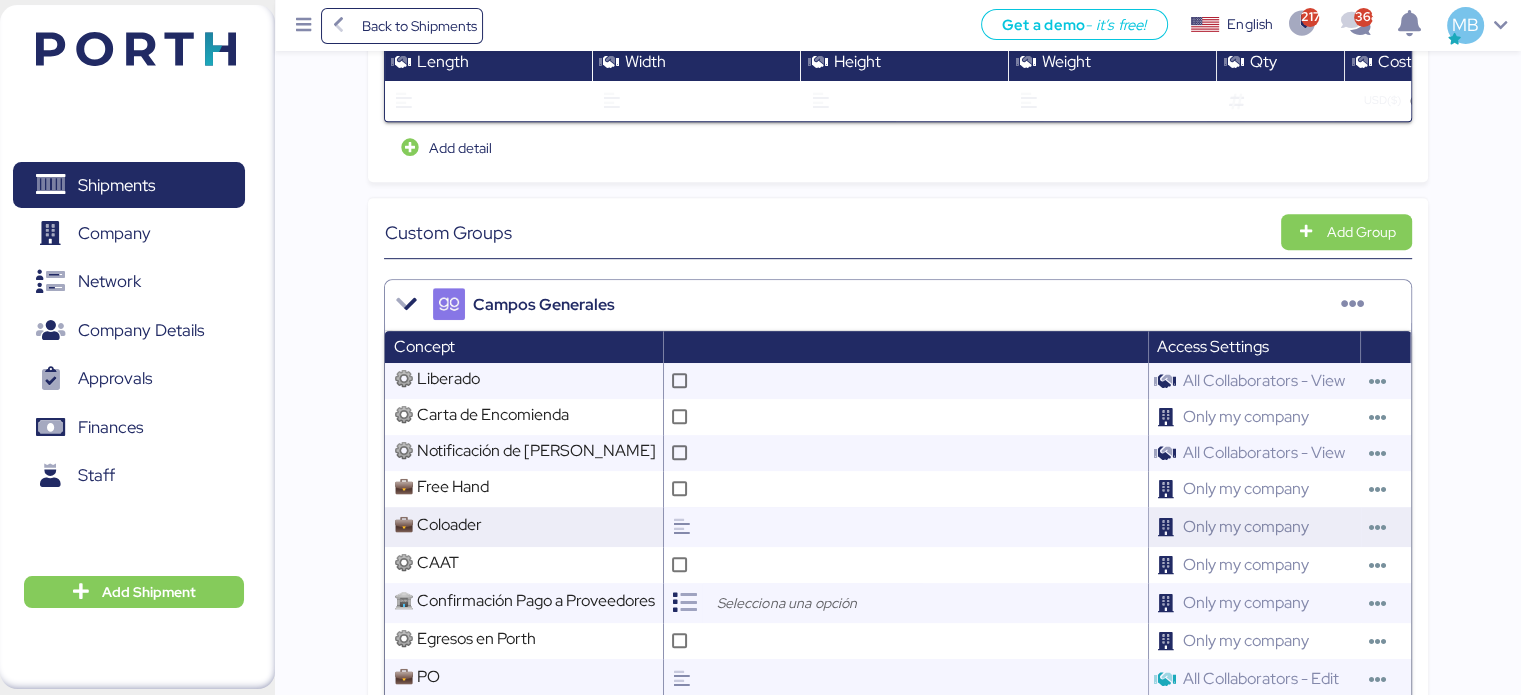click at bounding box center (922, 527) 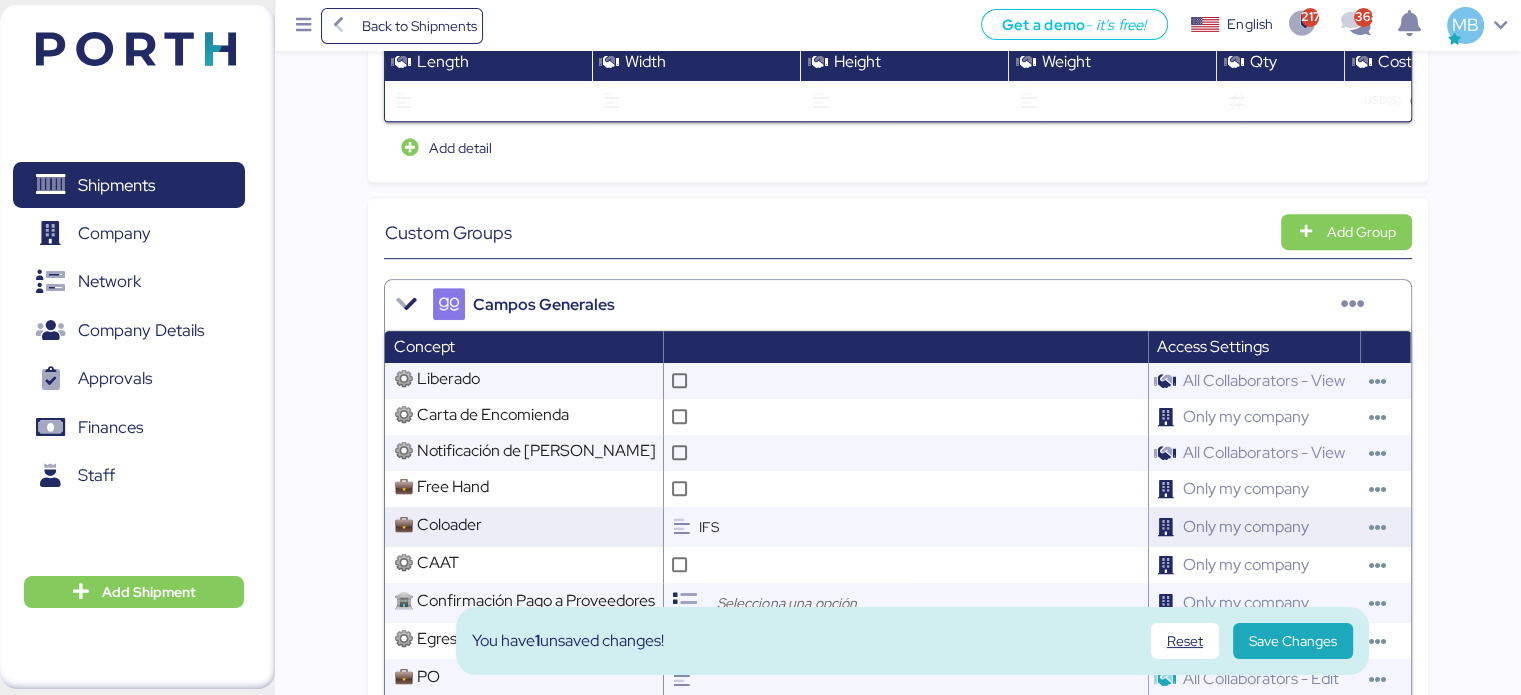 scroll, scrollTop: 1200, scrollLeft: 0, axis: vertical 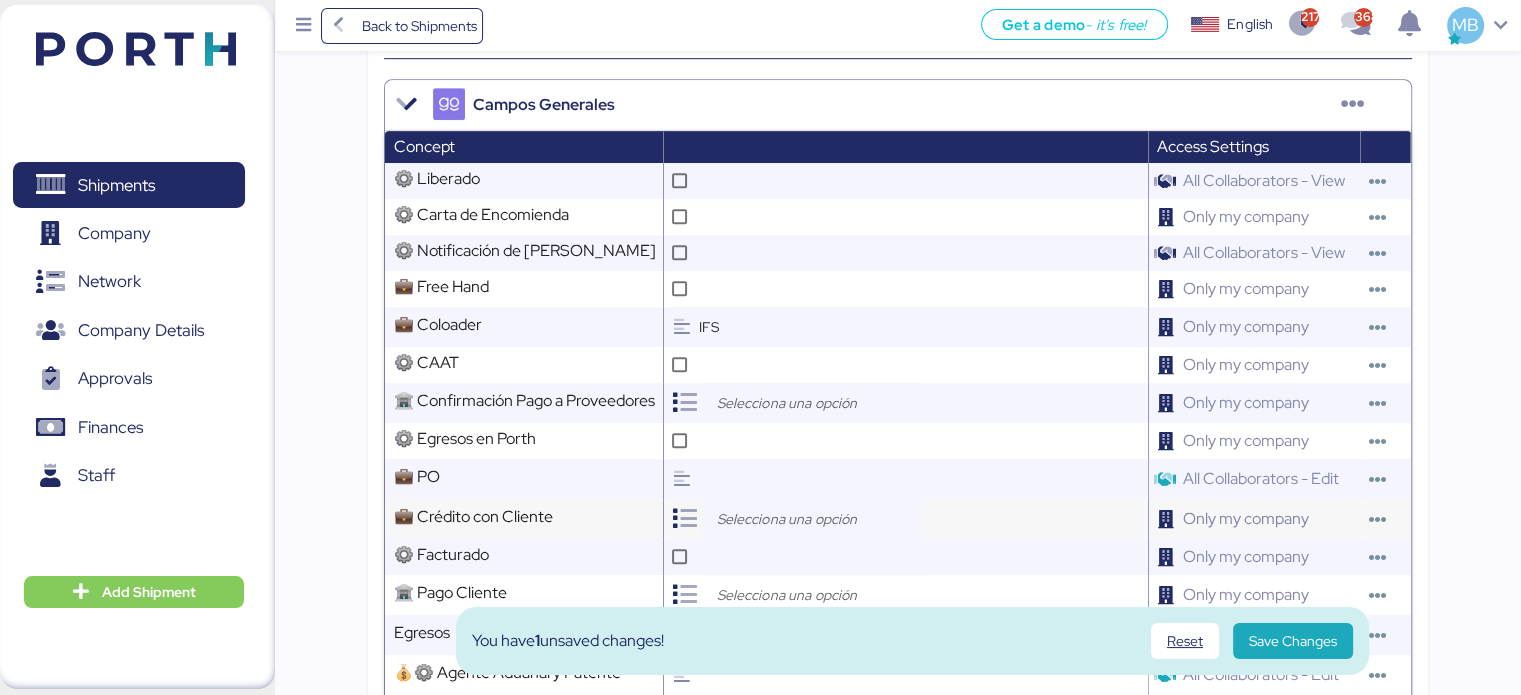 type on "IFS" 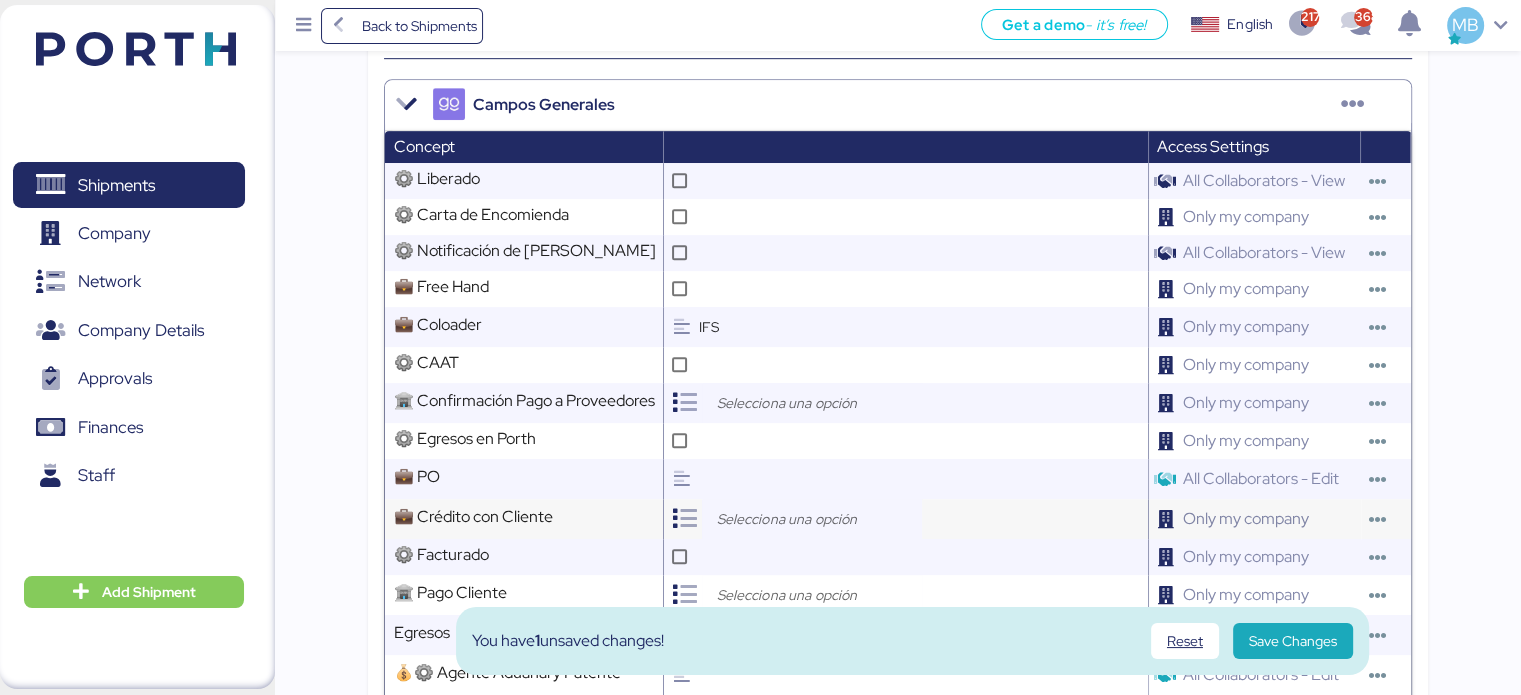 click at bounding box center (812, 519) 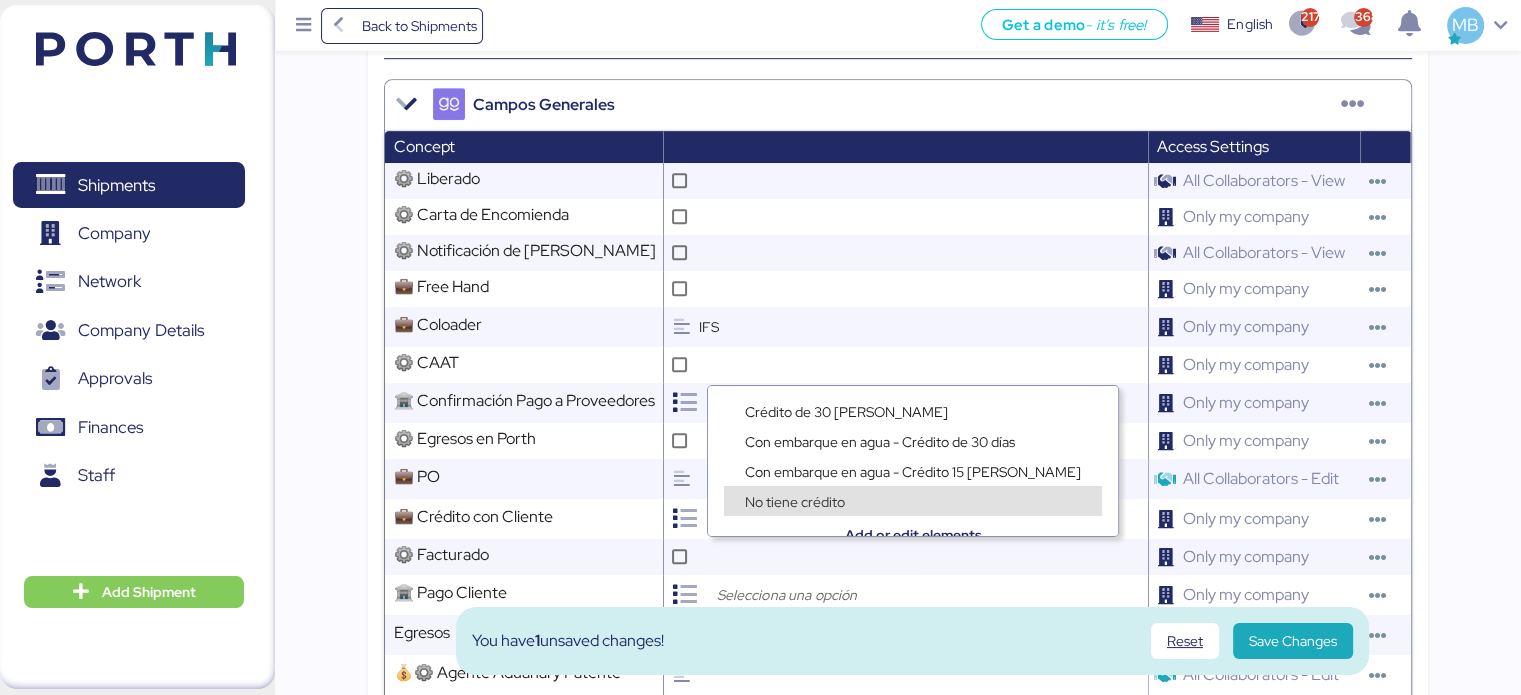 click on "No tiene crédito" at bounding box center [913, 491] 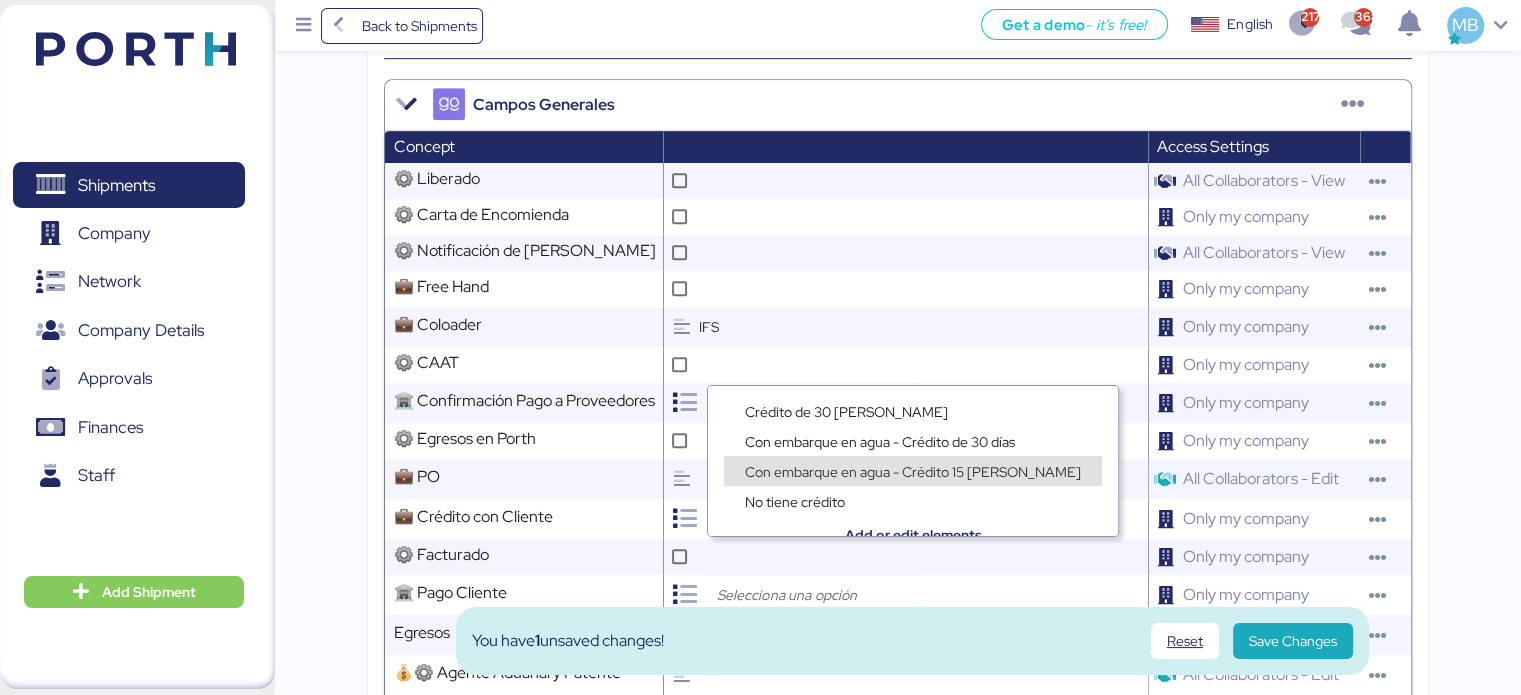 click on "Con embarque en agua - Crédito 15 días" at bounding box center [913, 472] 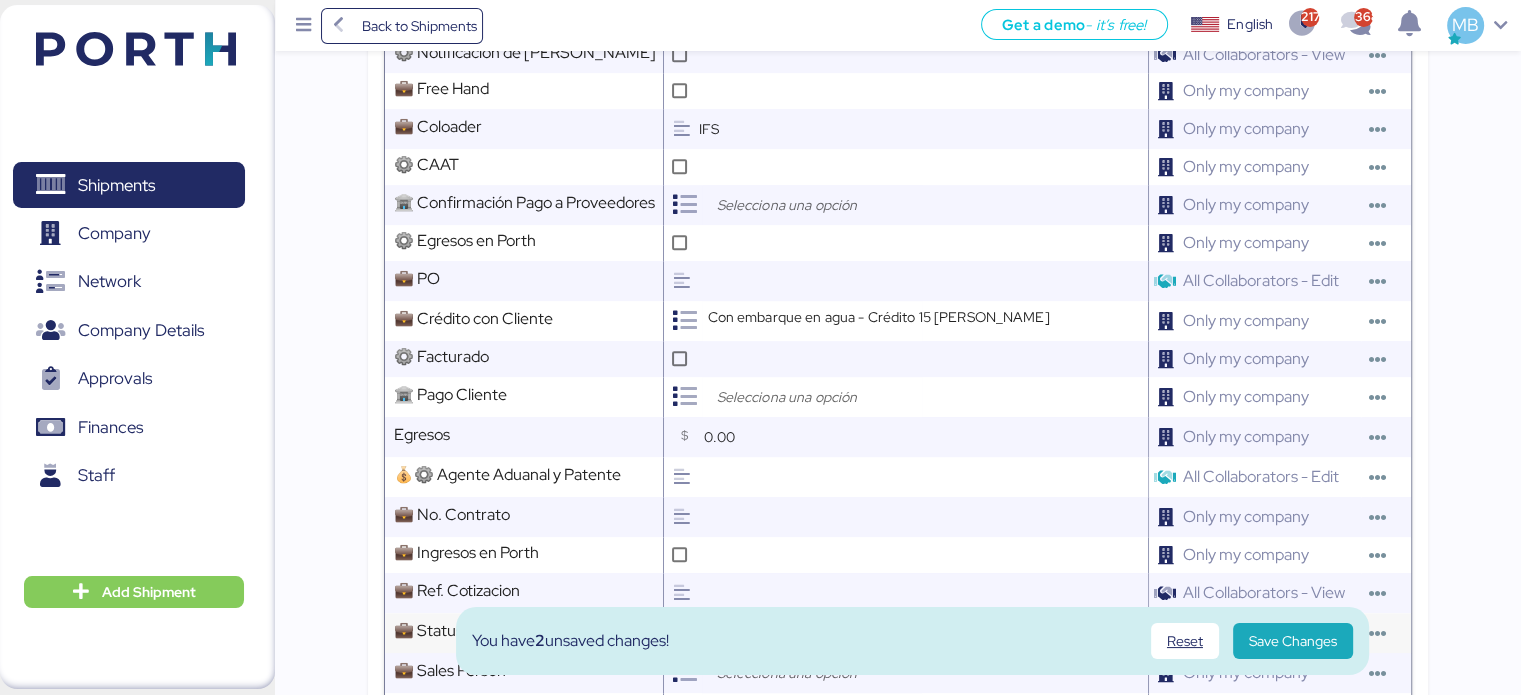 scroll, scrollTop: 1400, scrollLeft: 0, axis: vertical 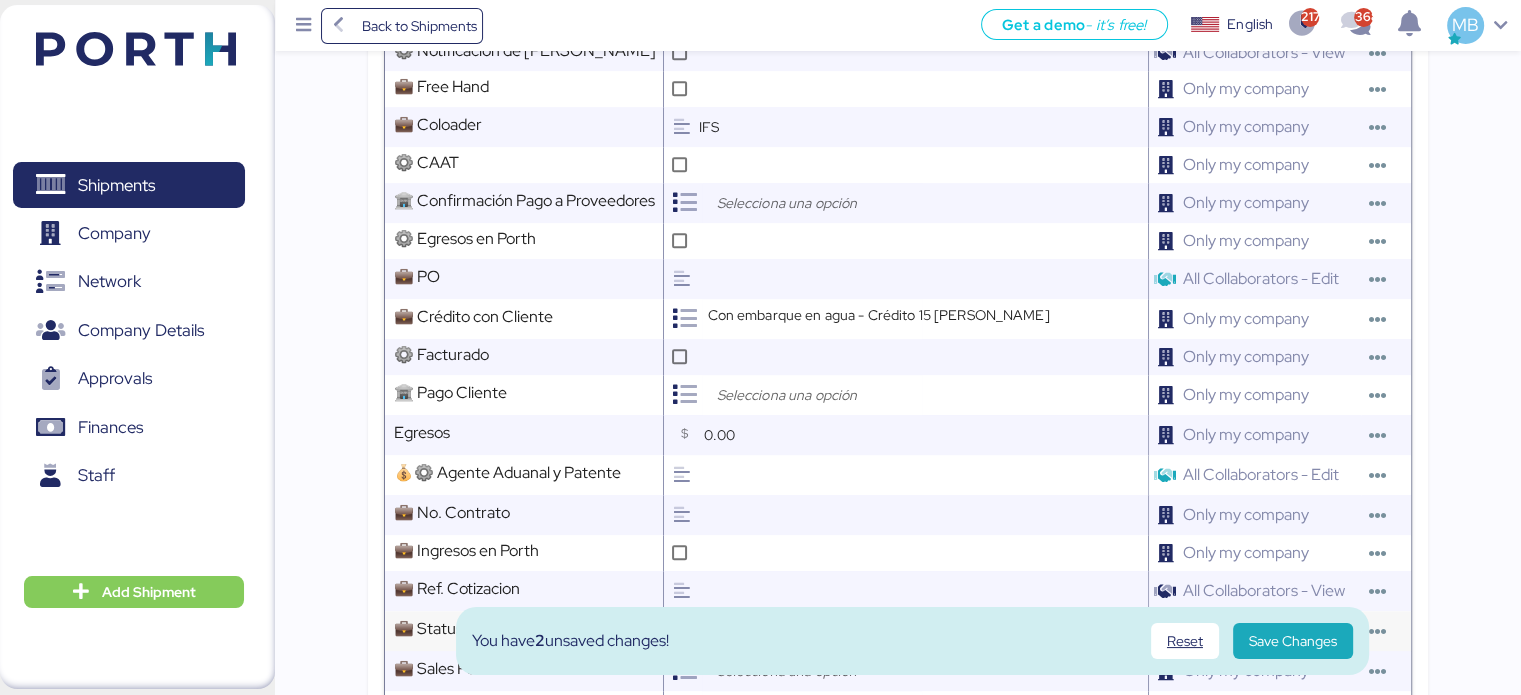 click at bounding box center (817, 631) 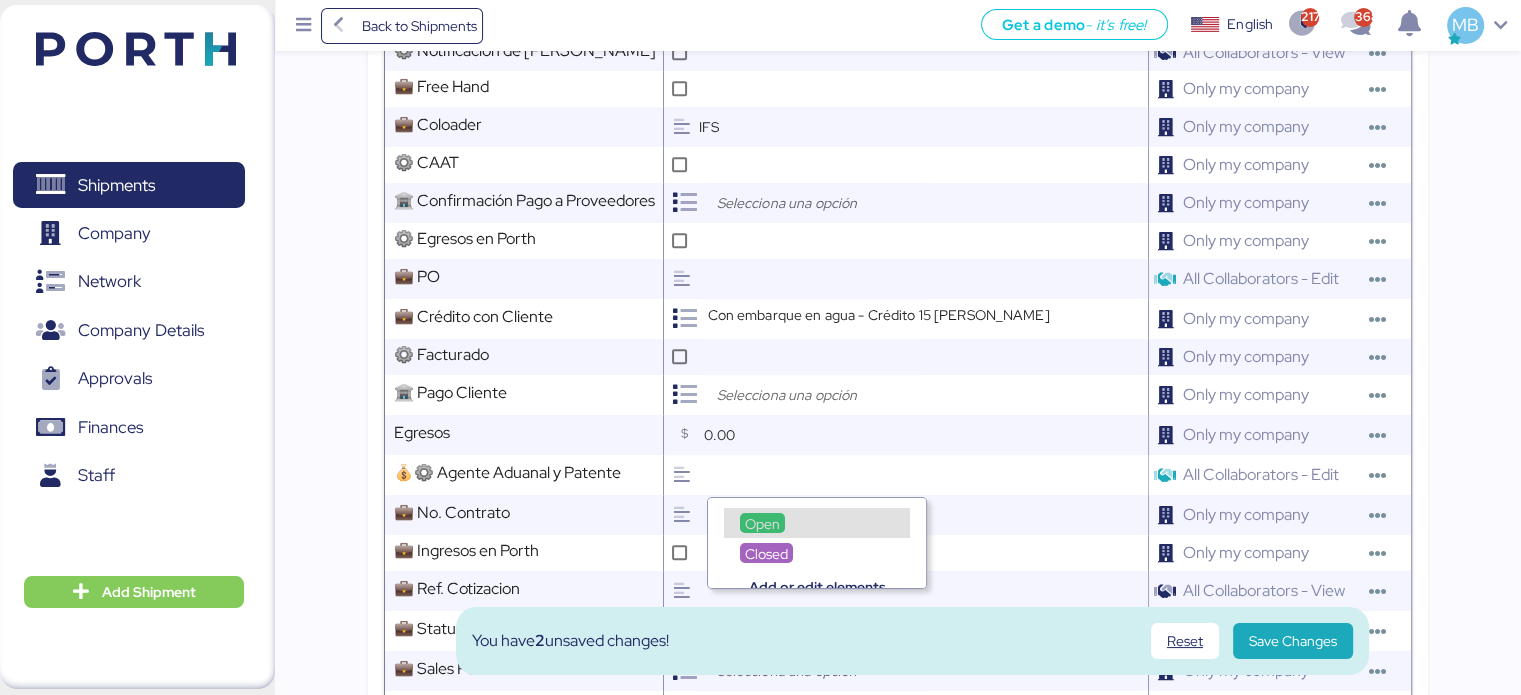 click on "Open" at bounding box center (817, 523) 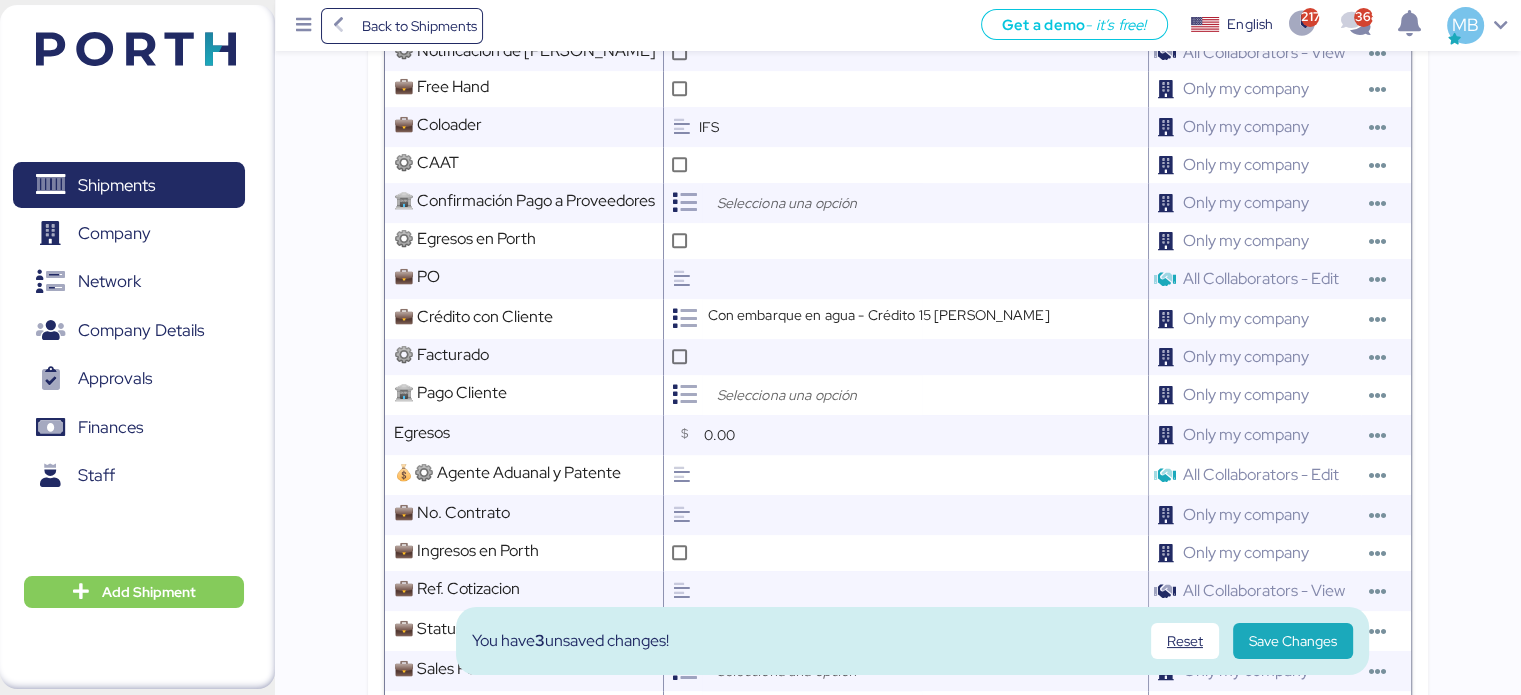 click on "Open" at bounding box center [817, 513] 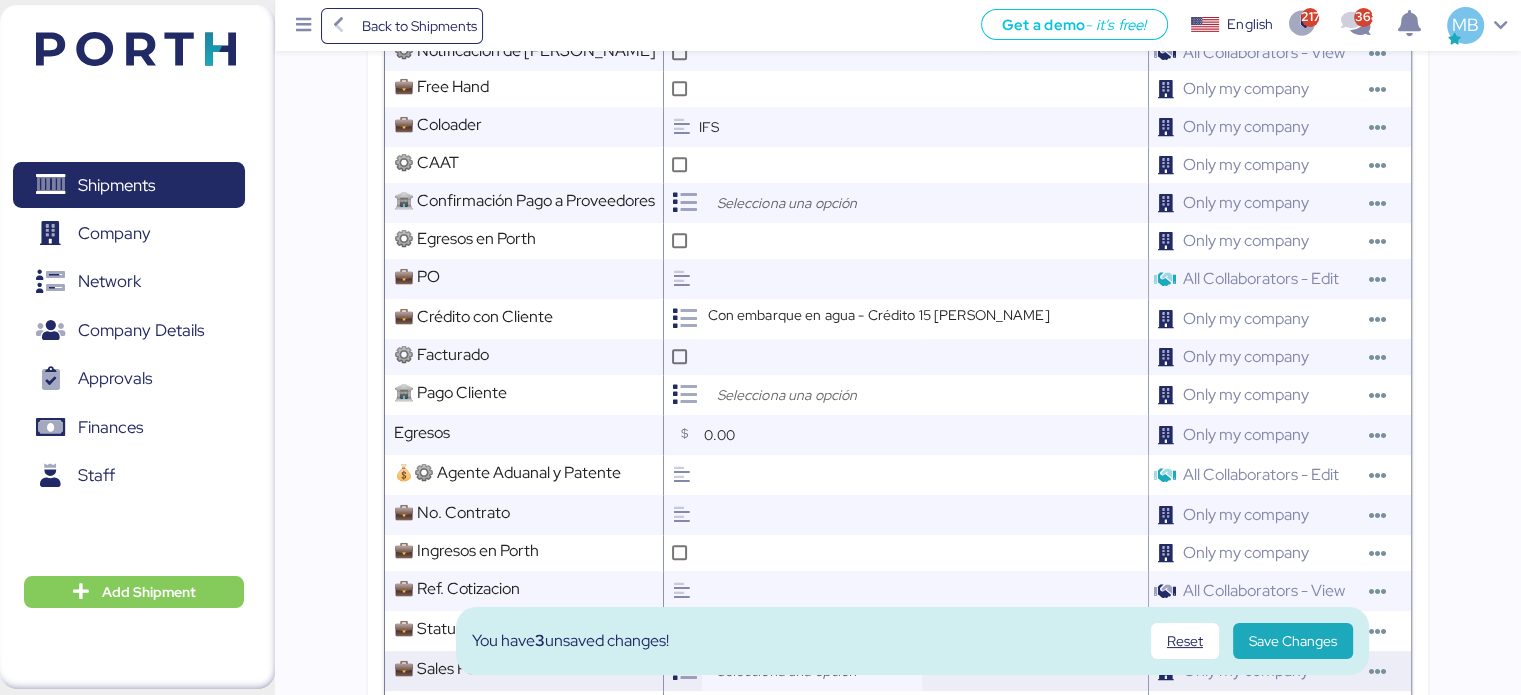 click at bounding box center (817, 671) 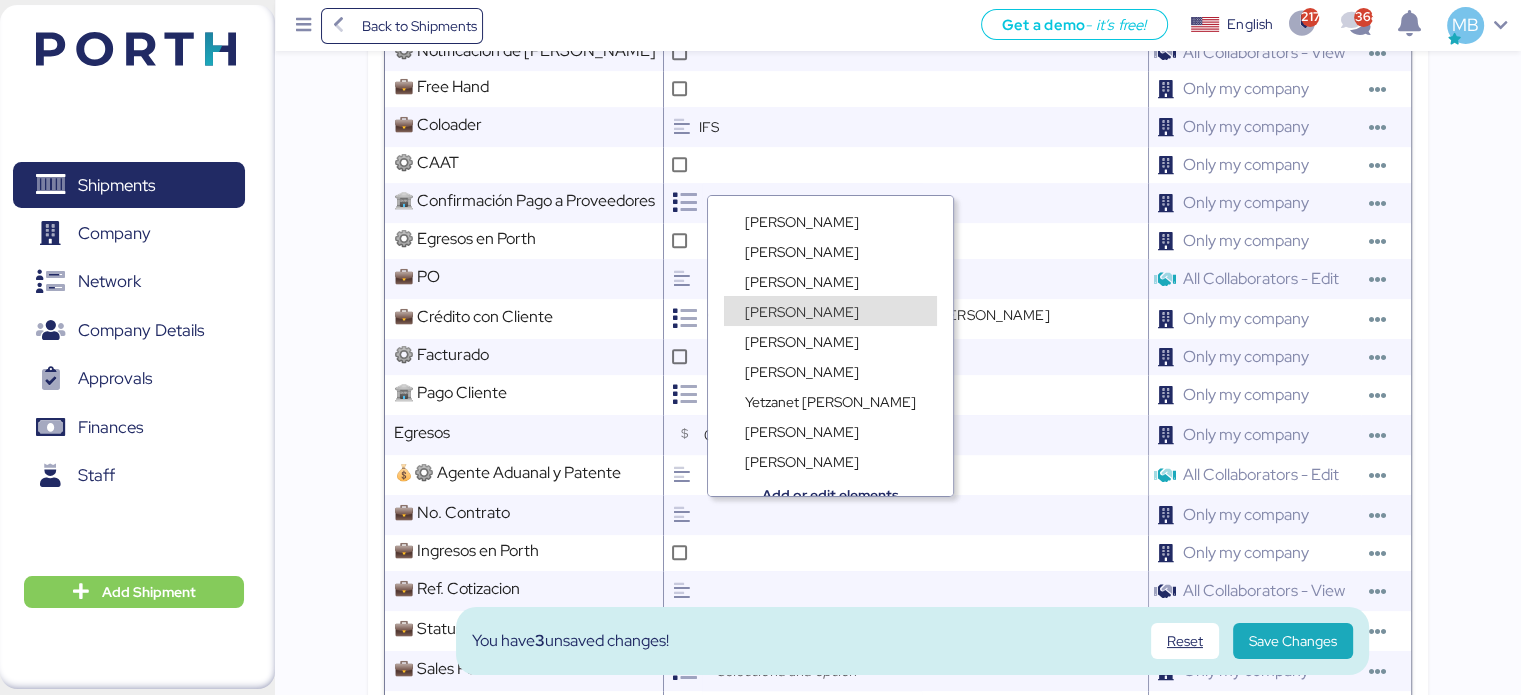 click on "[PERSON_NAME]" at bounding box center [802, 312] 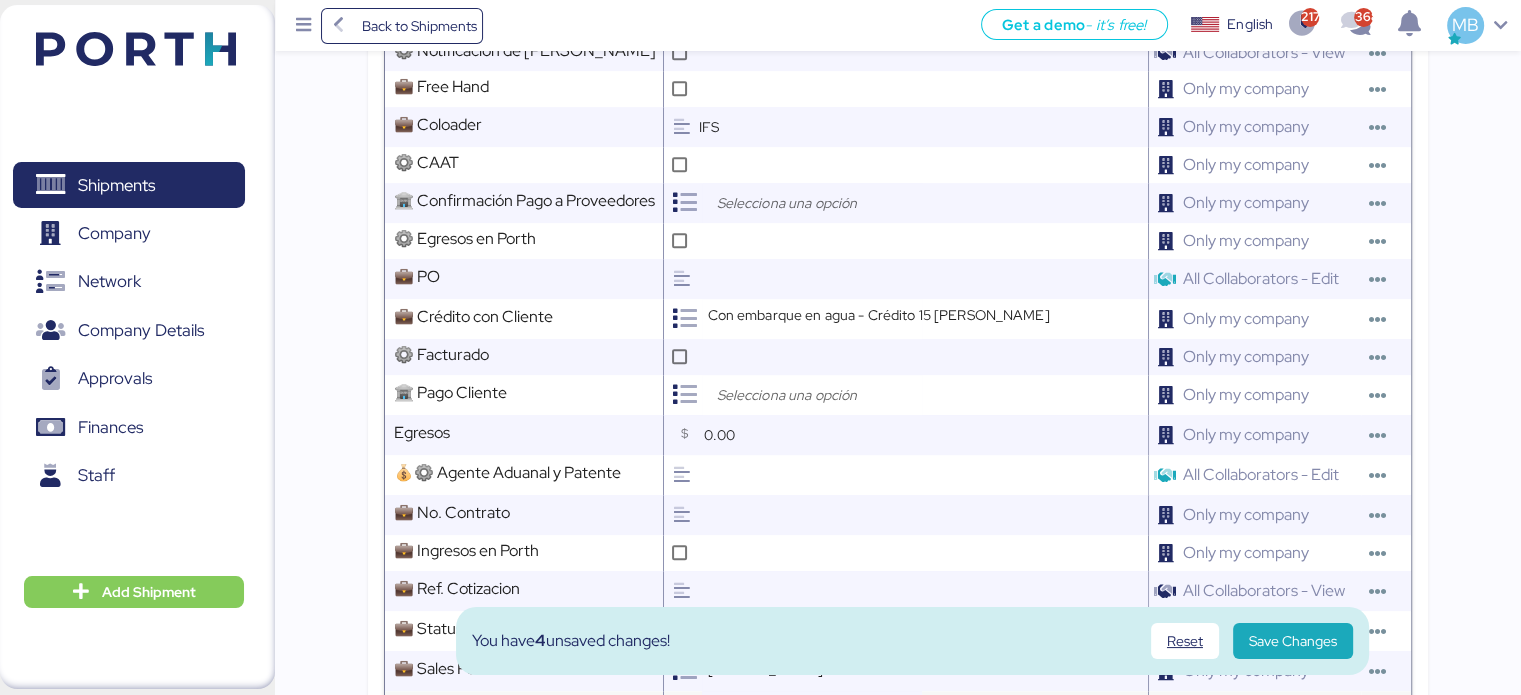 click at bounding box center [817, 711] 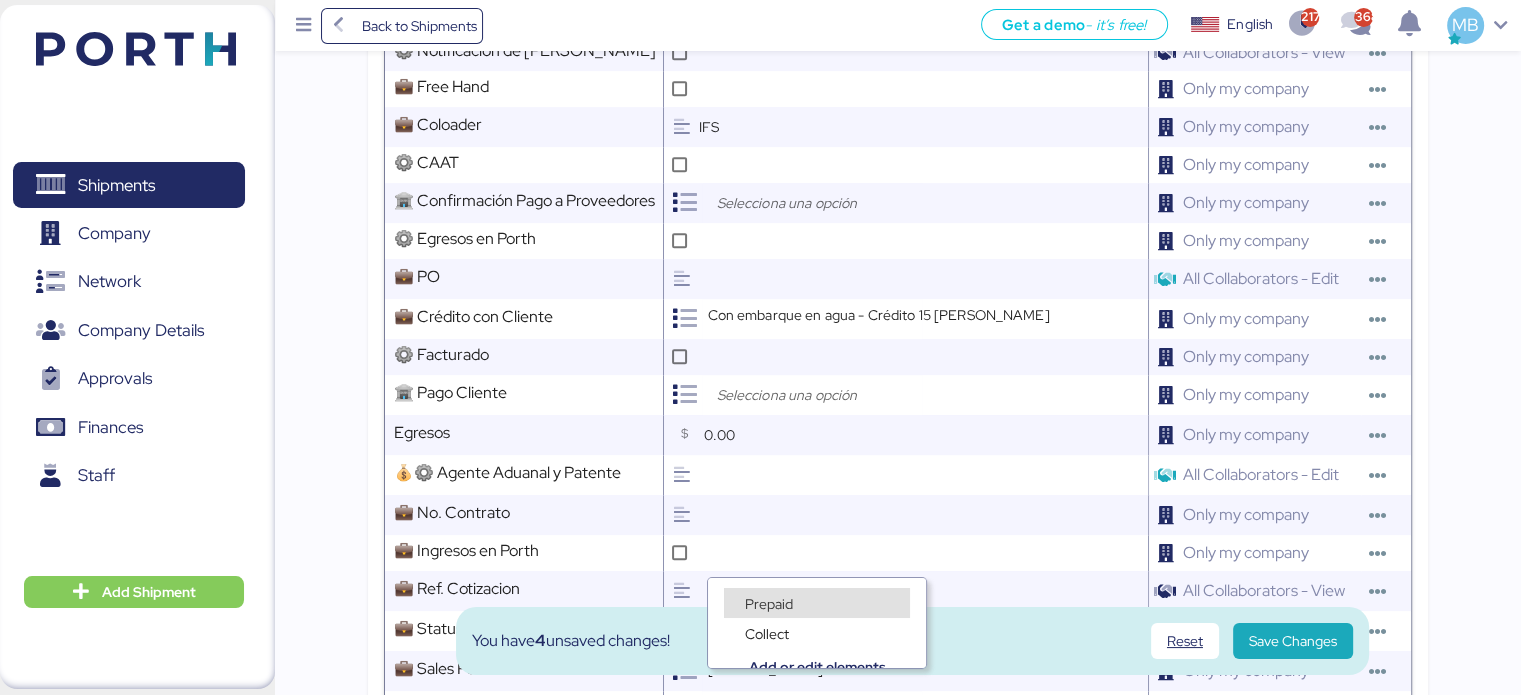 click on "Prepaid" at bounding box center [769, 604] 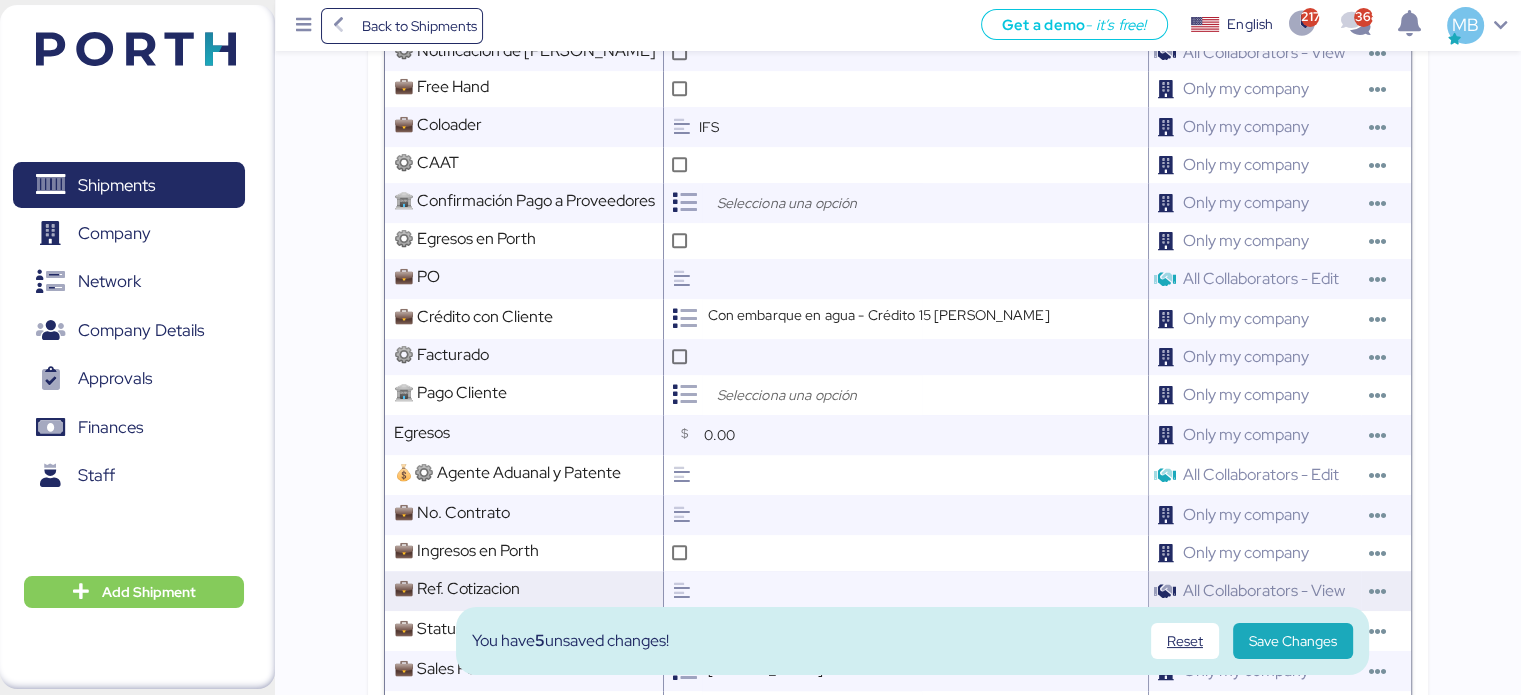 scroll, scrollTop: 1600, scrollLeft: 0, axis: vertical 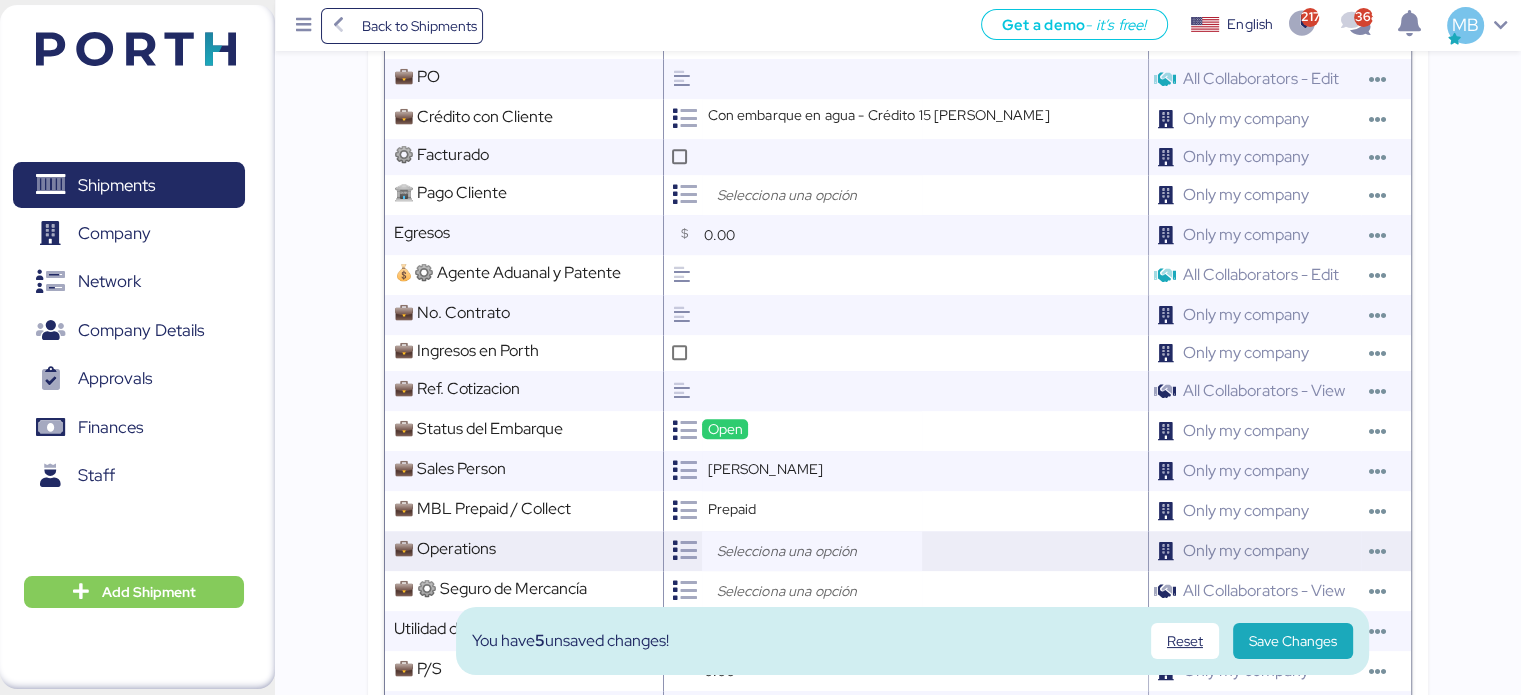click at bounding box center (812, 551) 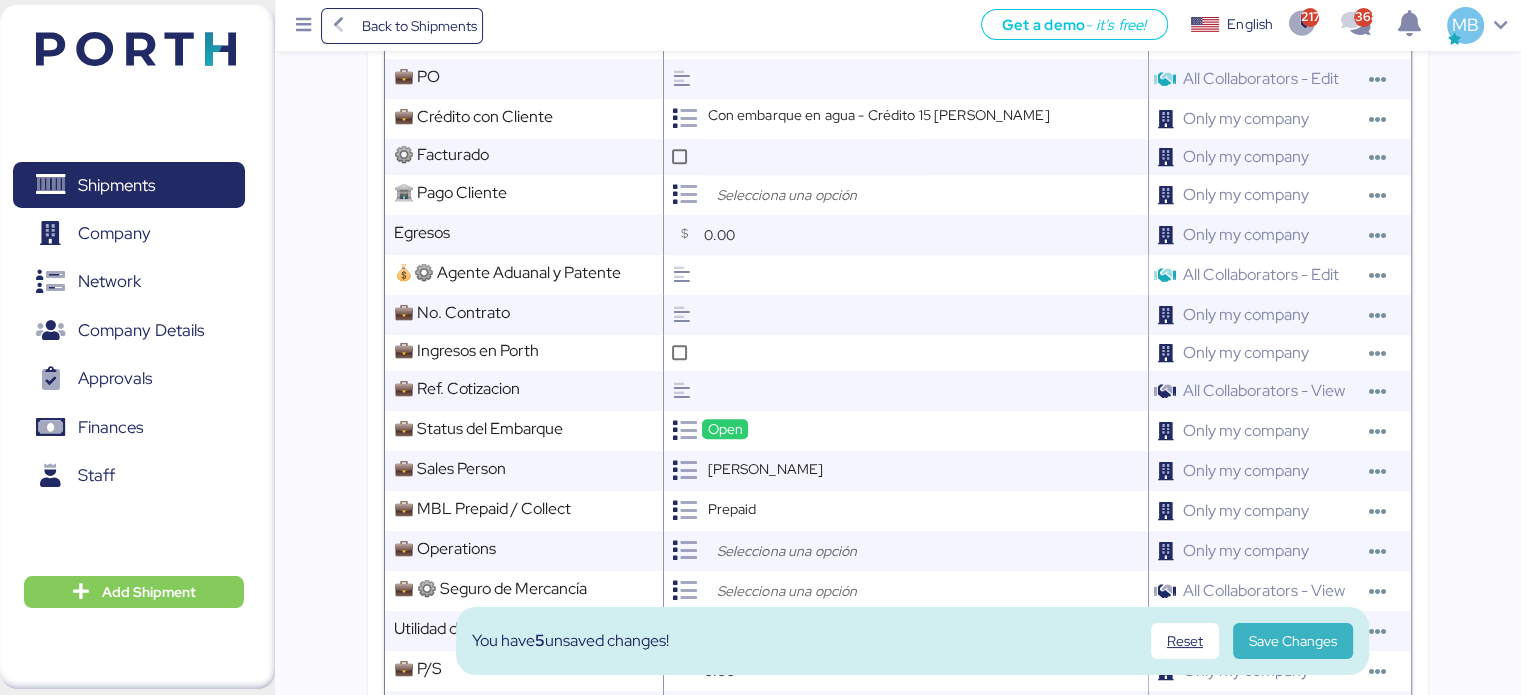 click on "Save Changes" at bounding box center (1293, 641) 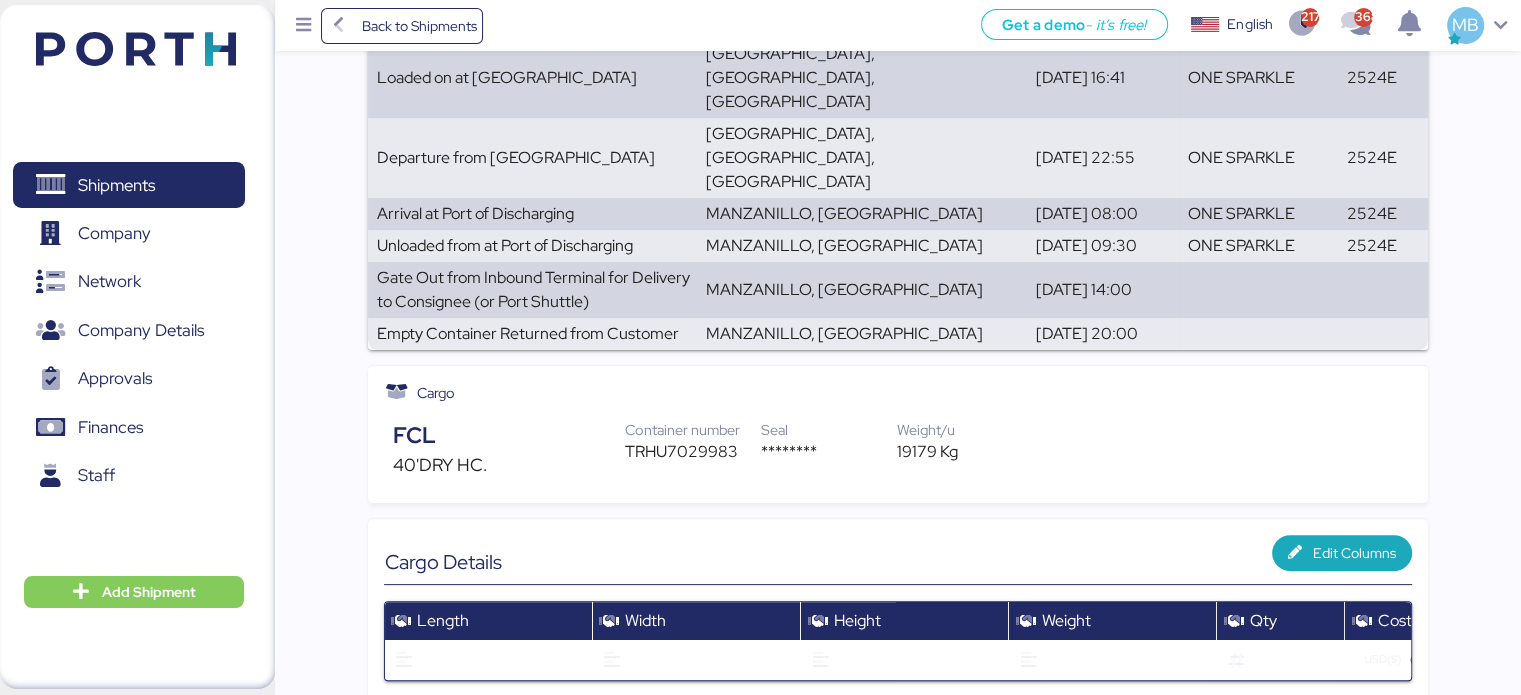 scroll, scrollTop: 1600, scrollLeft: 0, axis: vertical 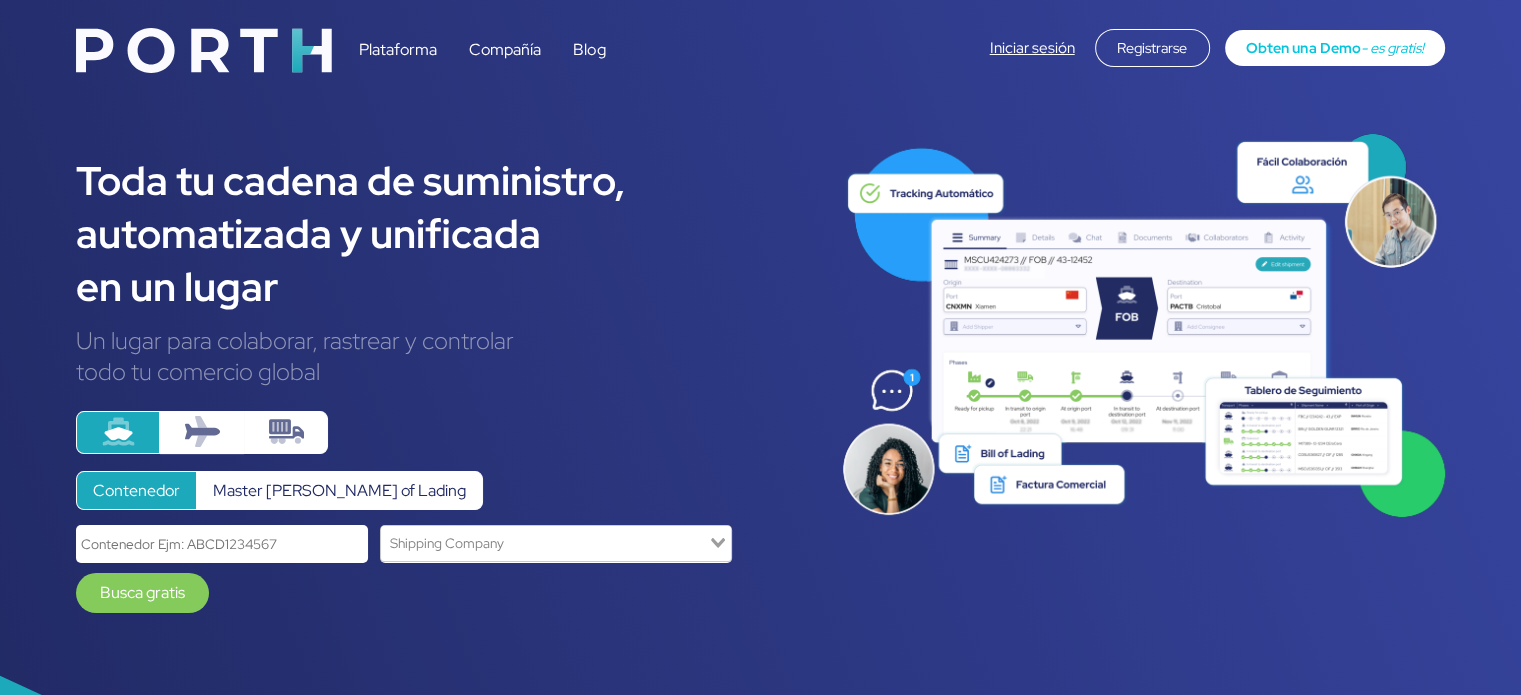 click on "Iniciar sesión" at bounding box center (1032, 48) 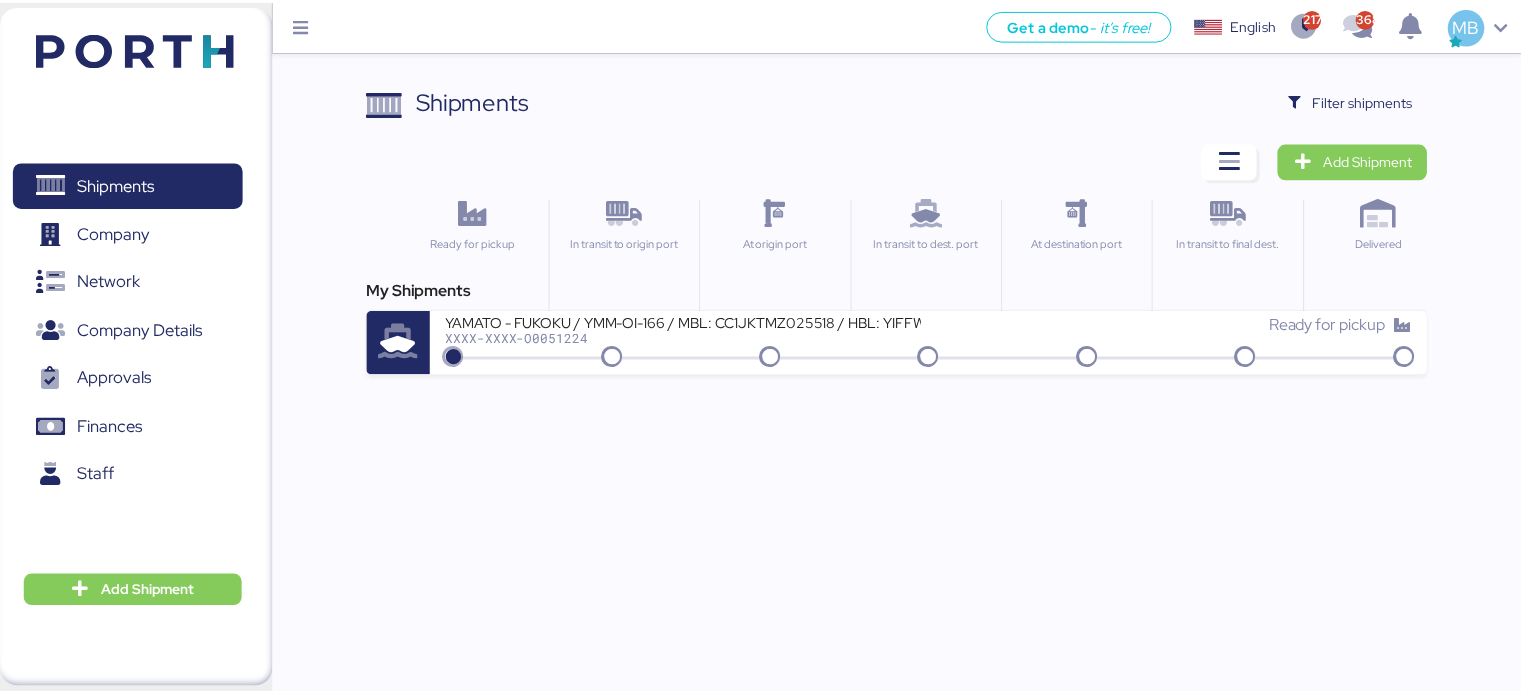 scroll, scrollTop: 0, scrollLeft: 0, axis: both 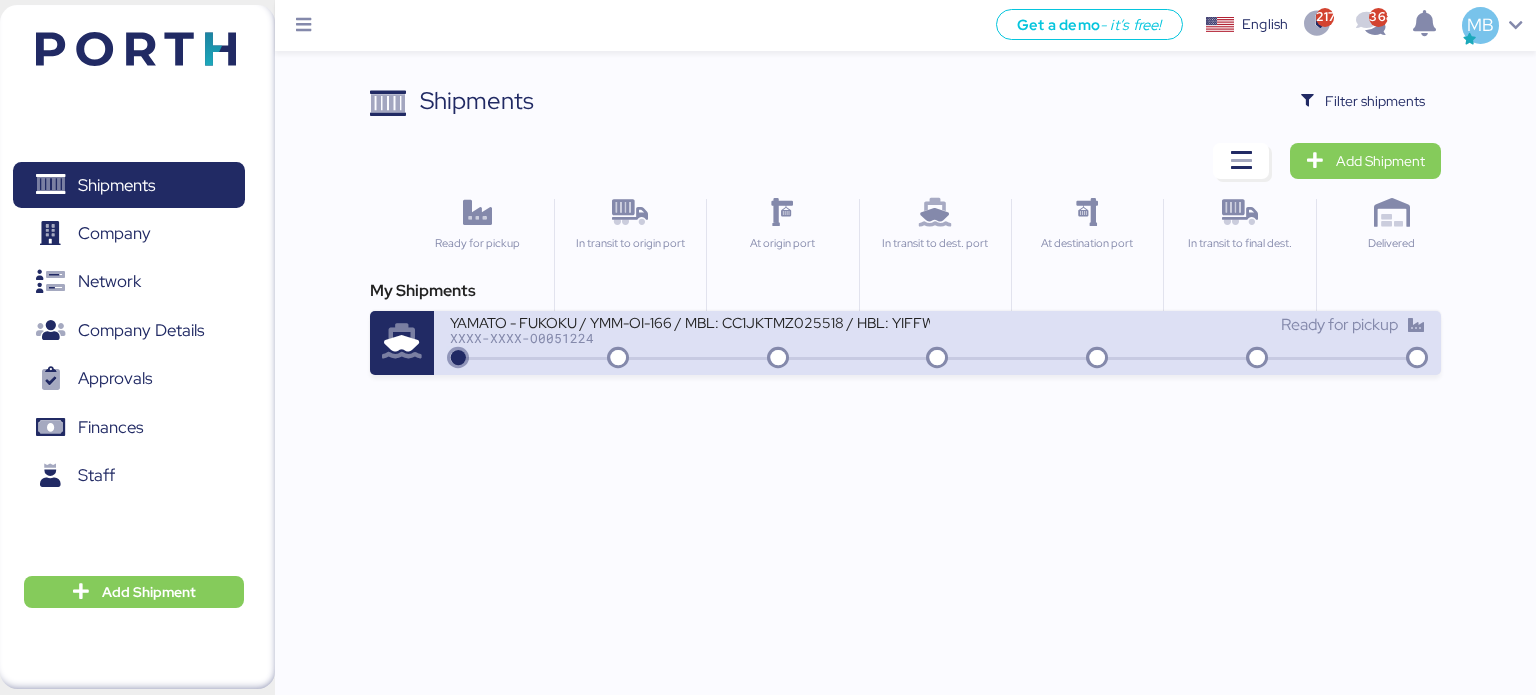 click on "XXXX-XXXX-O0051224" at bounding box center (690, 338) 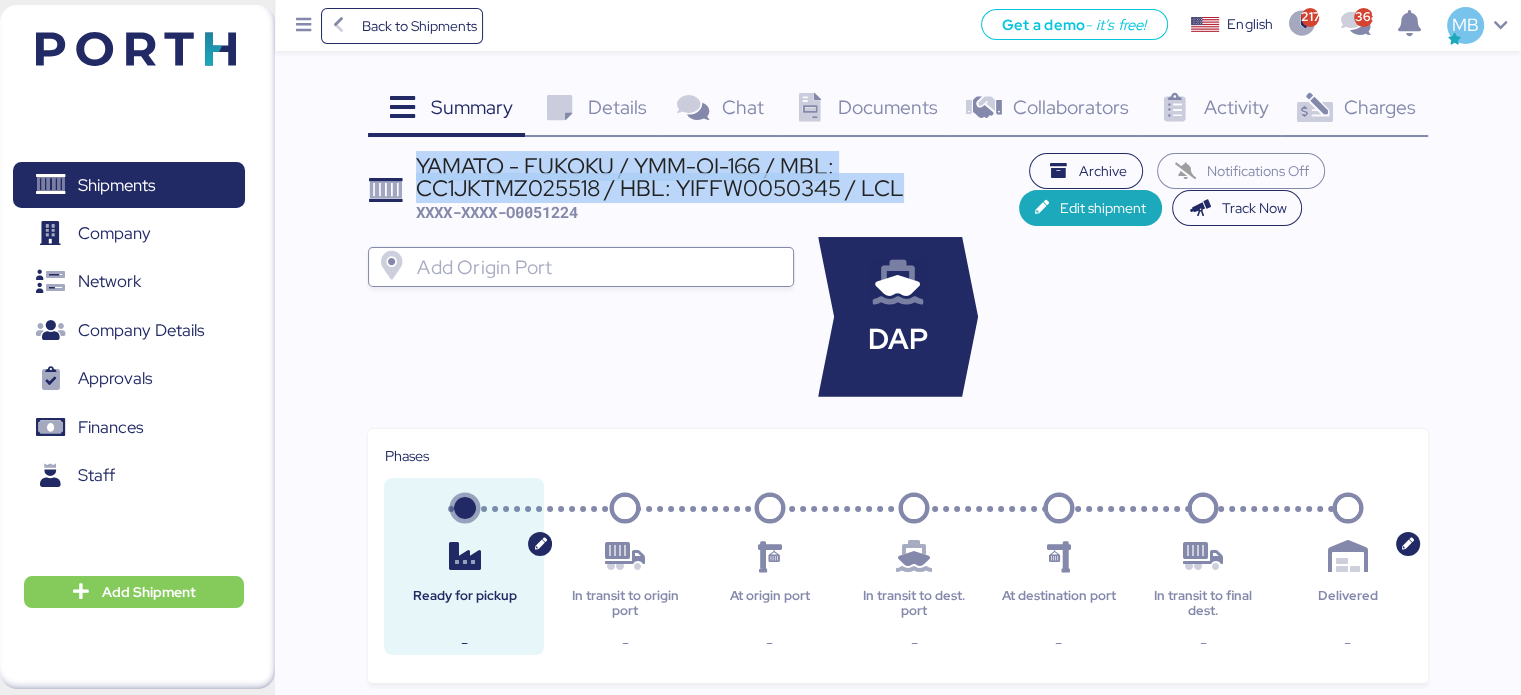 drag, startPoint x: 896, startPoint y: 193, endPoint x: 408, endPoint y: 161, distance: 489.04807 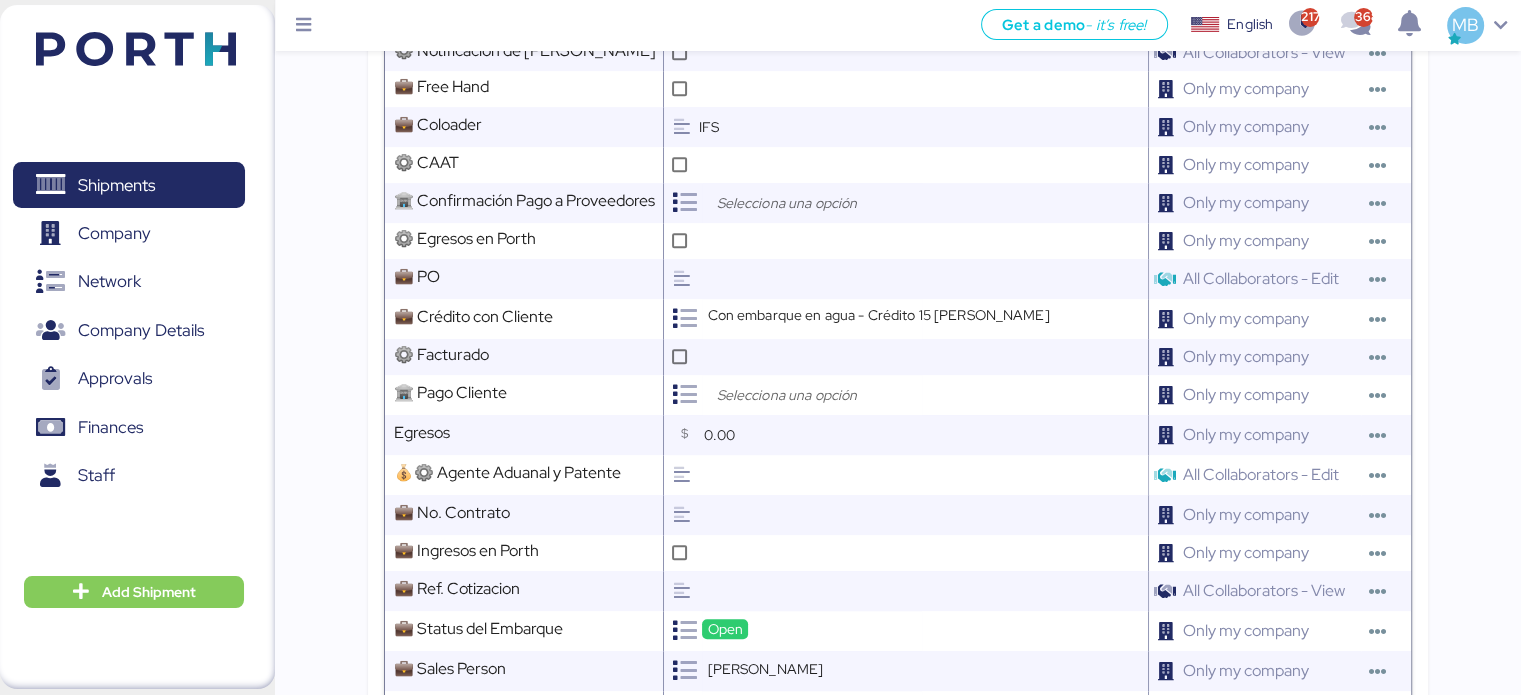 scroll, scrollTop: 1600, scrollLeft: 0, axis: vertical 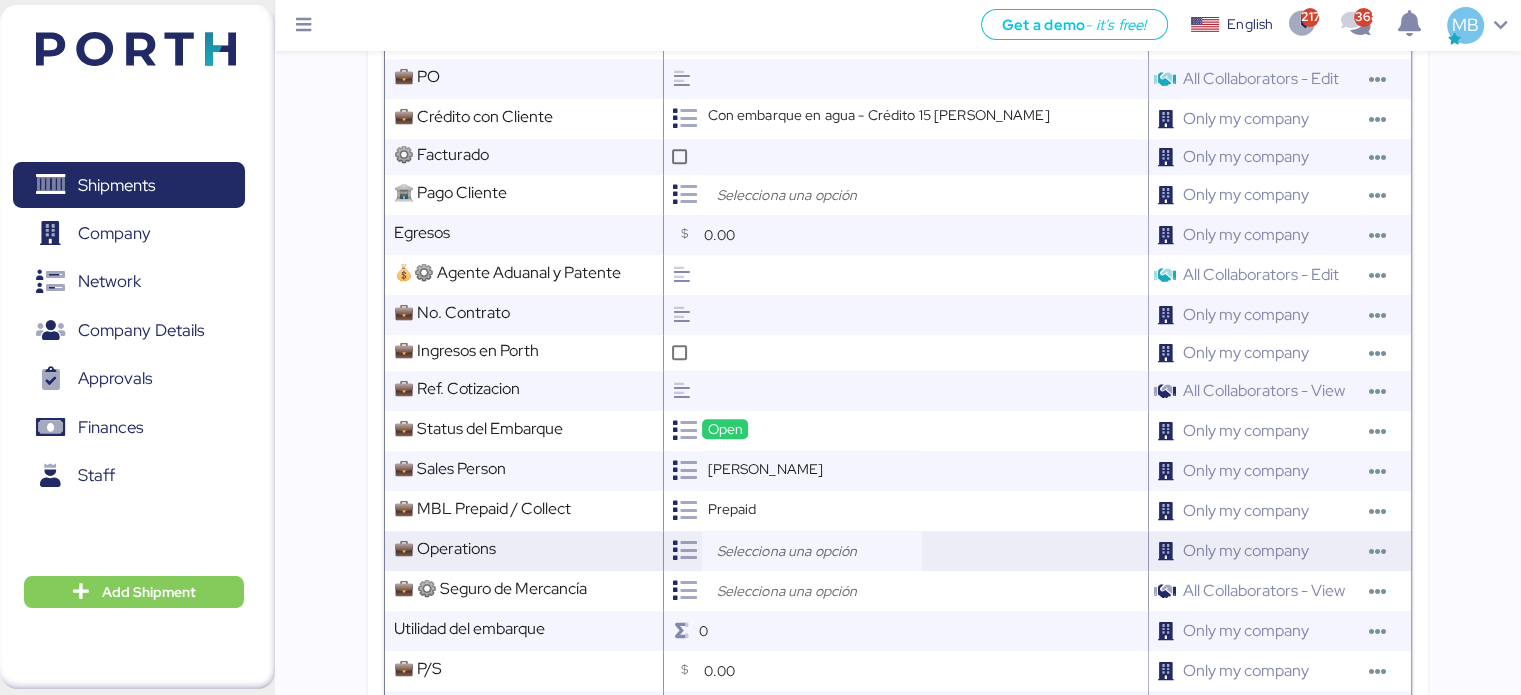 click at bounding box center [817, 551] 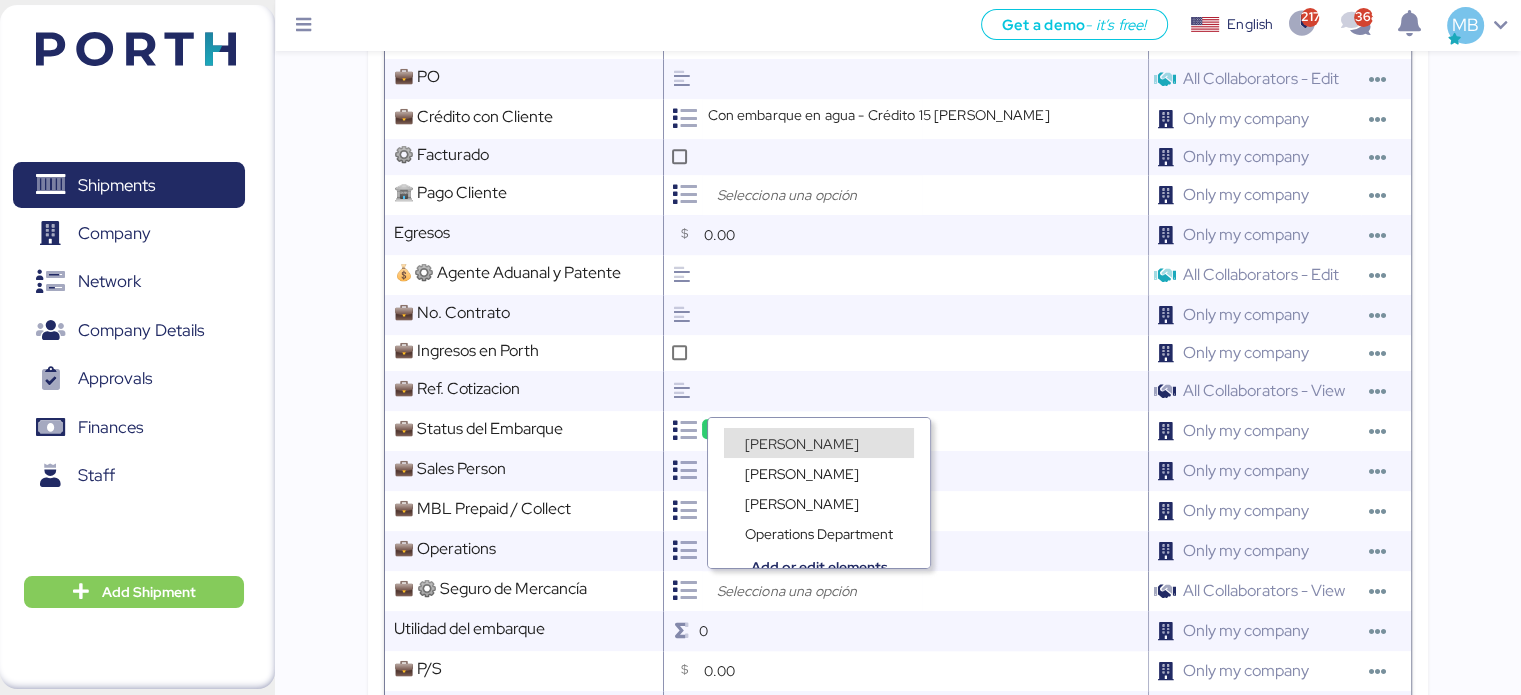 click on "[PERSON_NAME]" at bounding box center (819, 443) 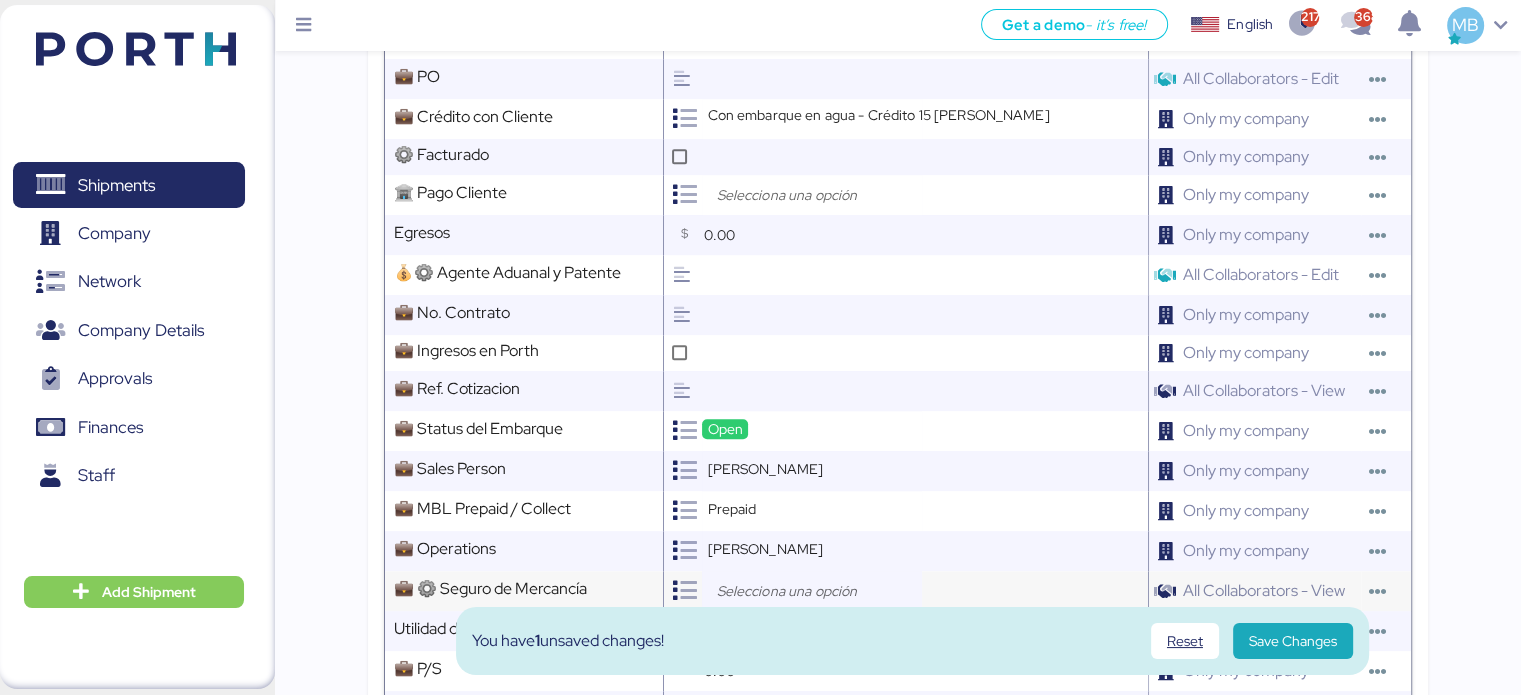 click at bounding box center (817, 591) 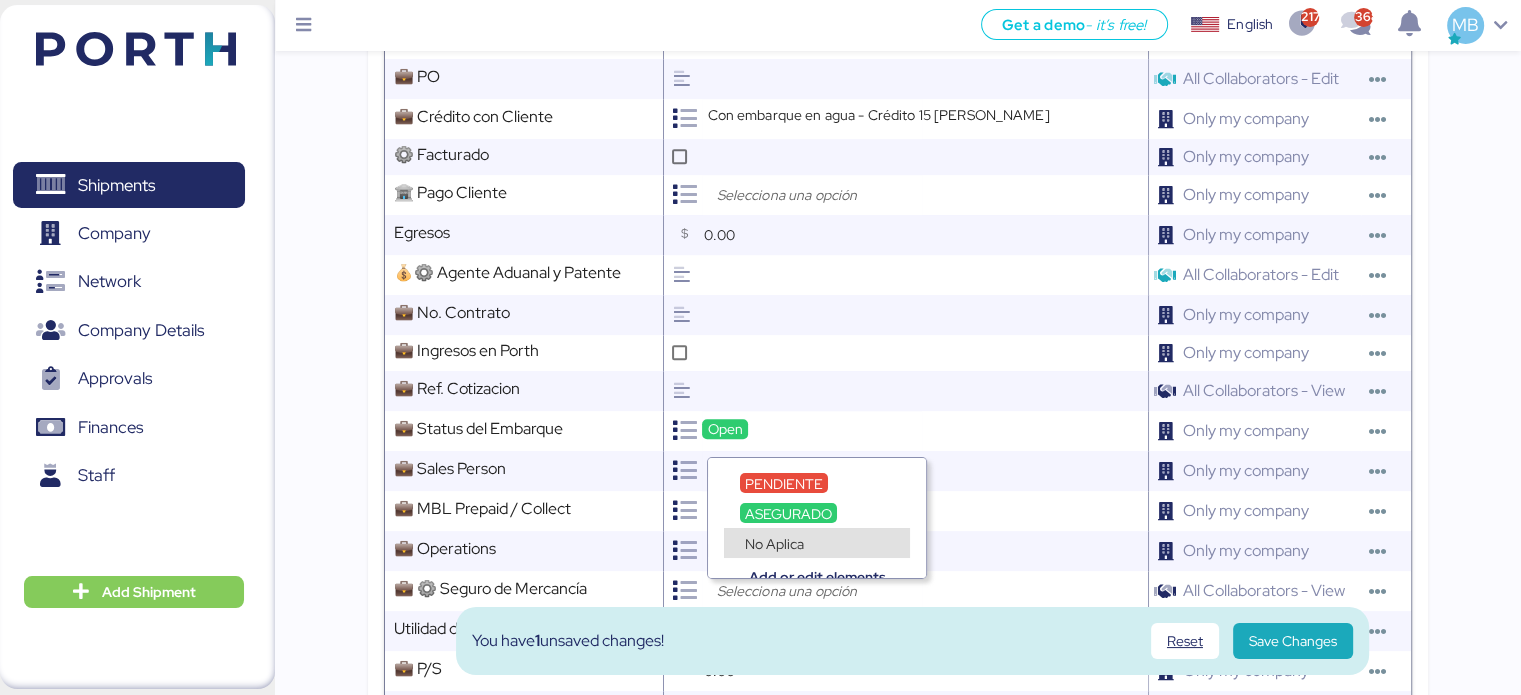 click on "No Aplica" at bounding box center (774, 544) 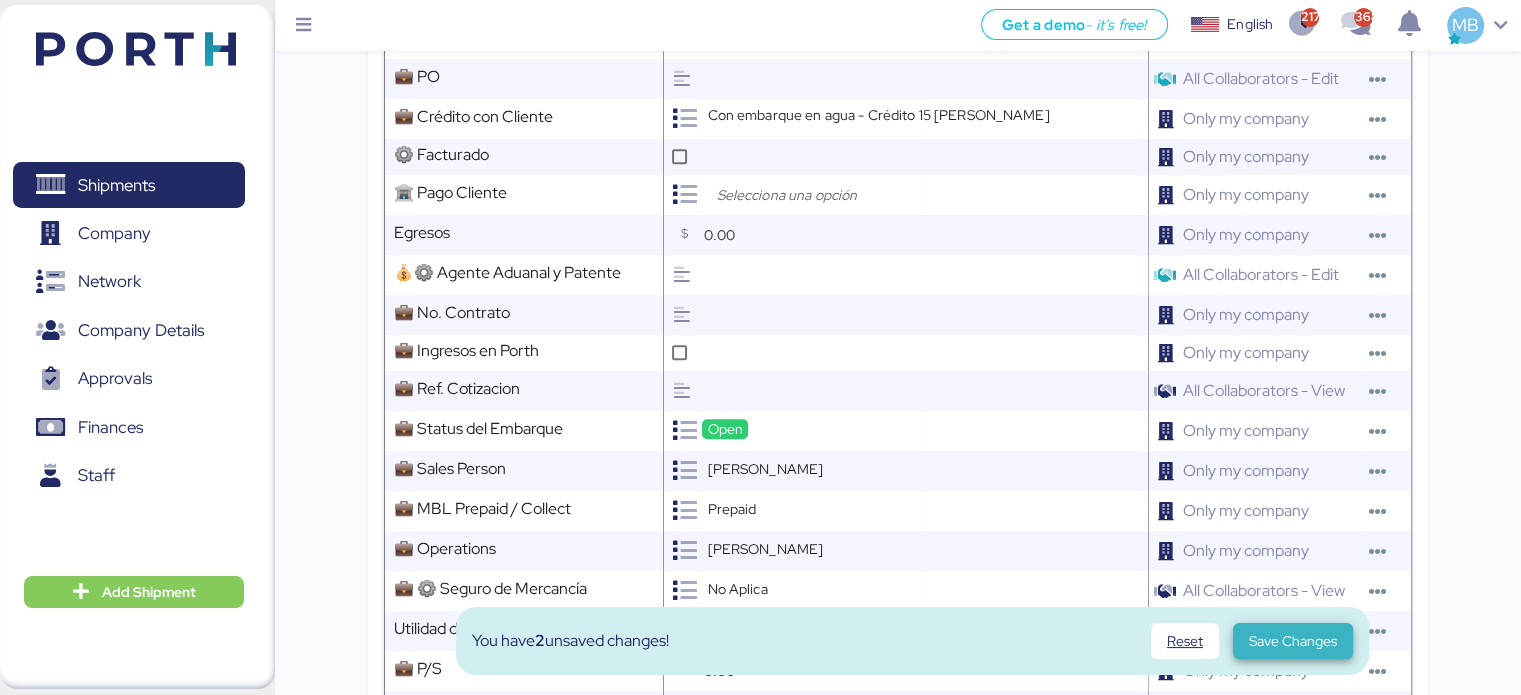 click on "Save Changes" at bounding box center (1293, 641) 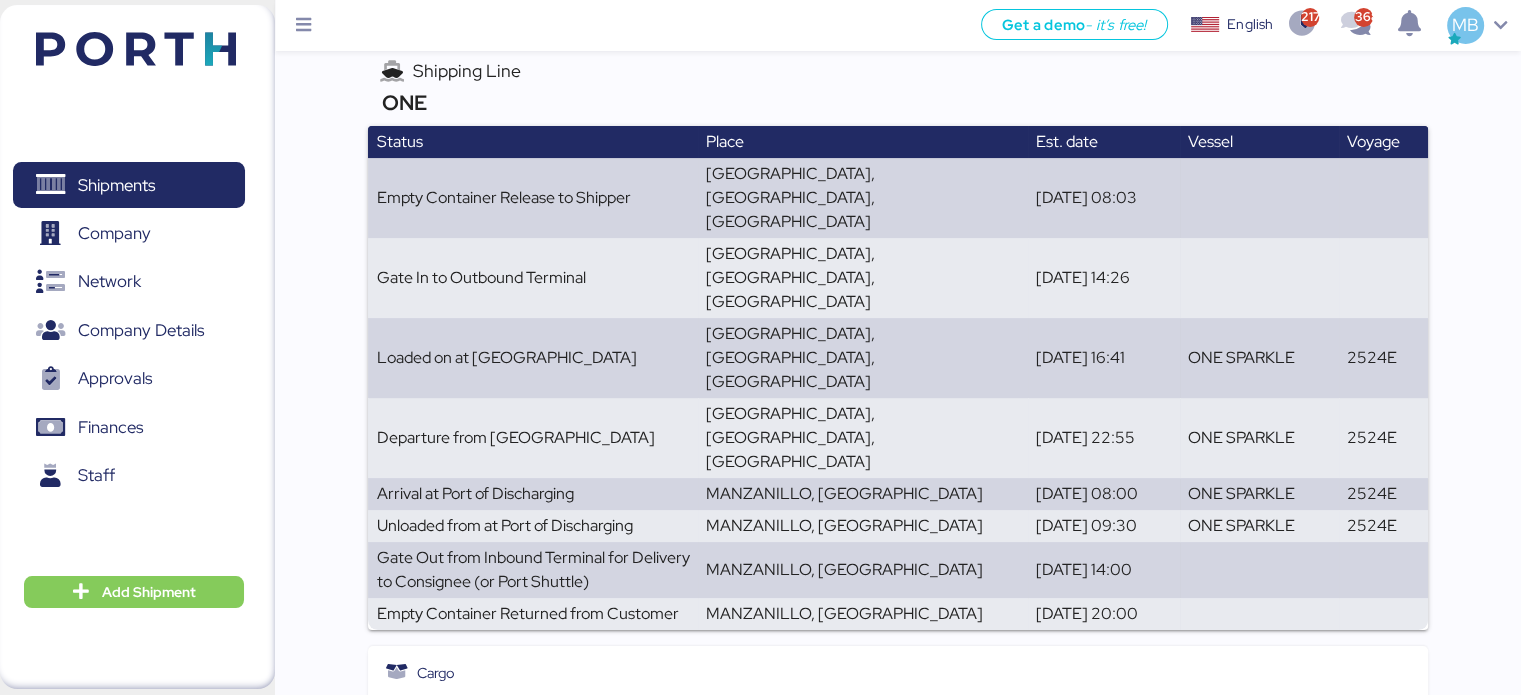 scroll, scrollTop: 0, scrollLeft: 0, axis: both 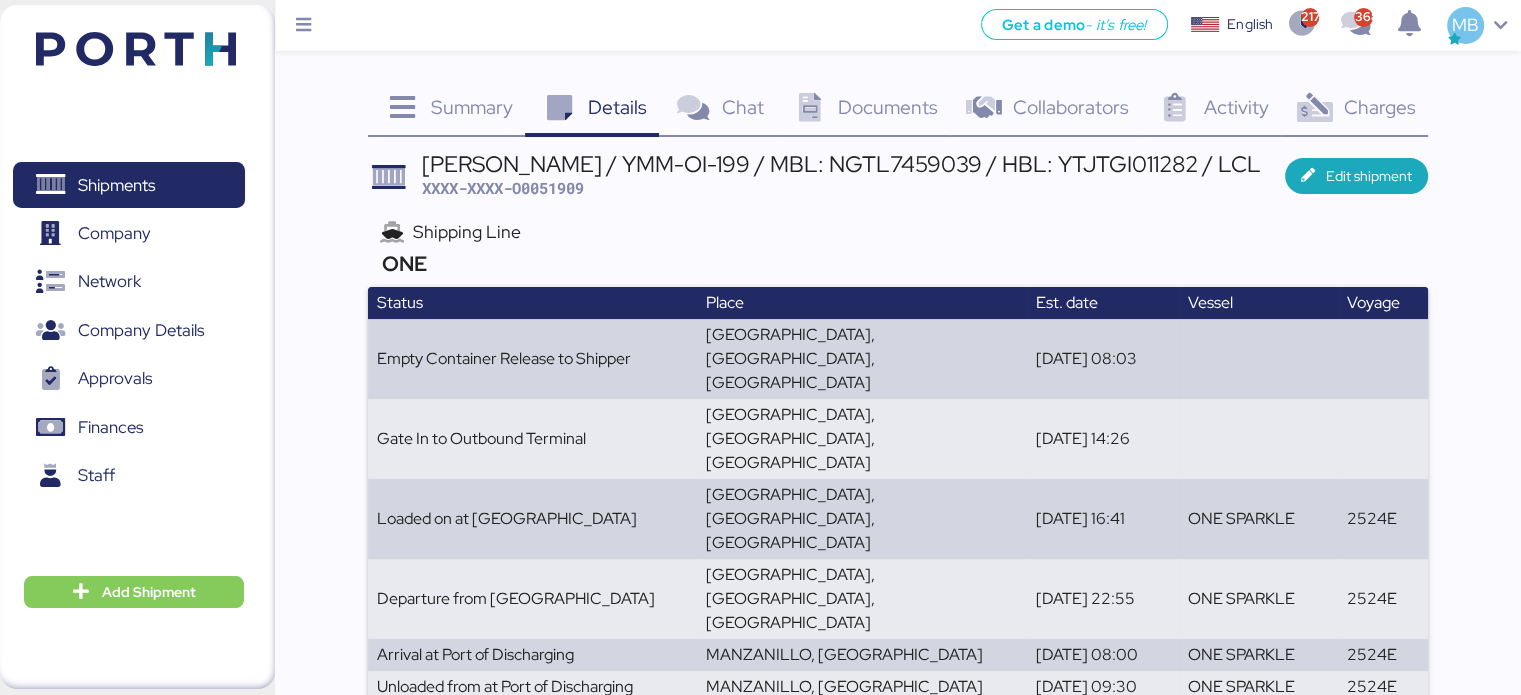 click on "Documents" at bounding box center (888, 107) 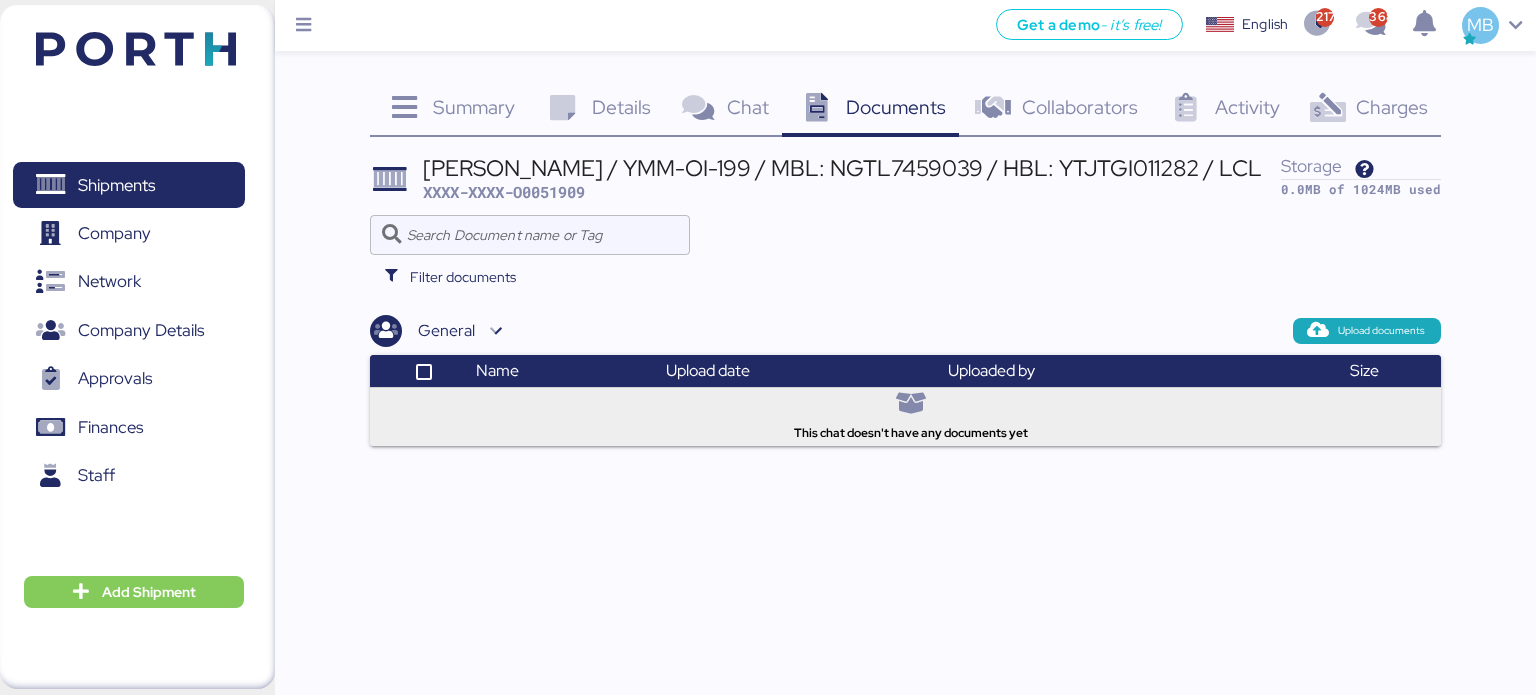 click on "Charges" at bounding box center (1392, 107) 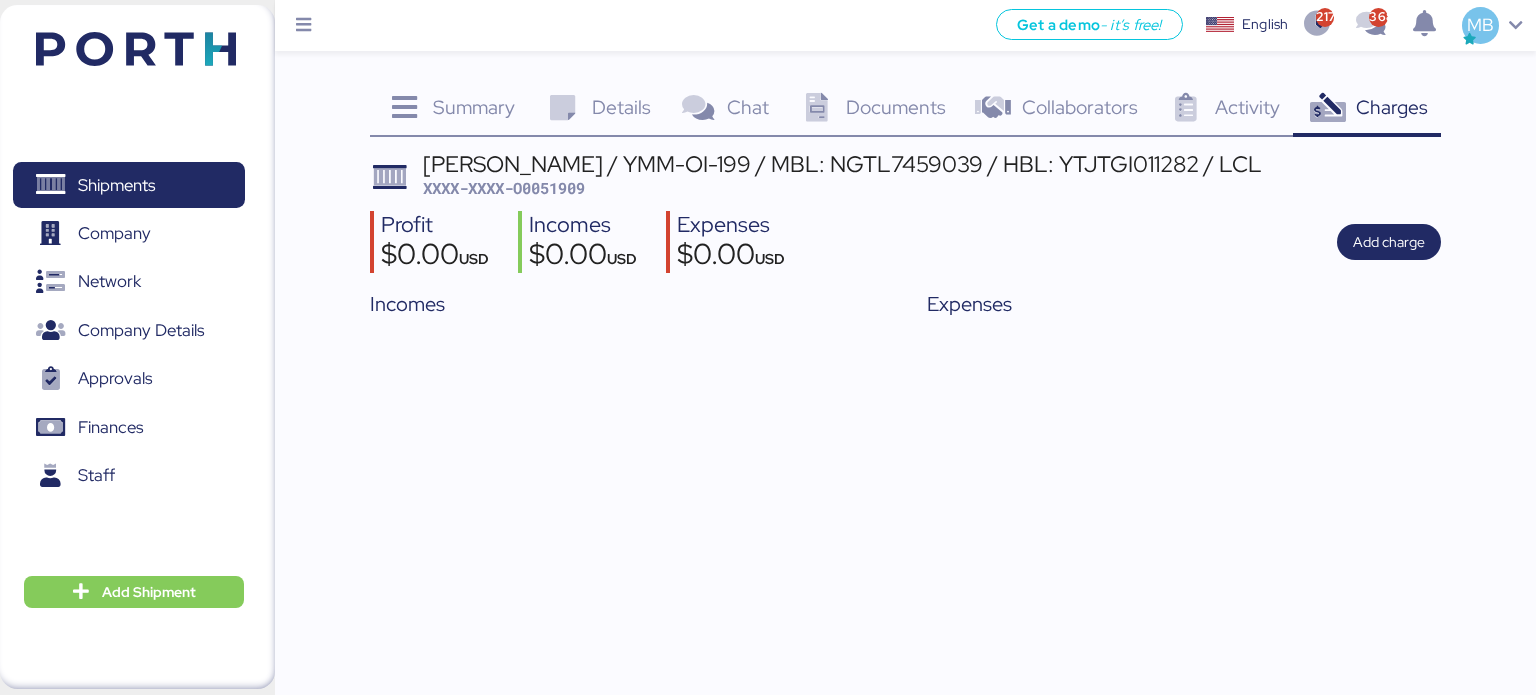 click on "Summary" at bounding box center [474, 107] 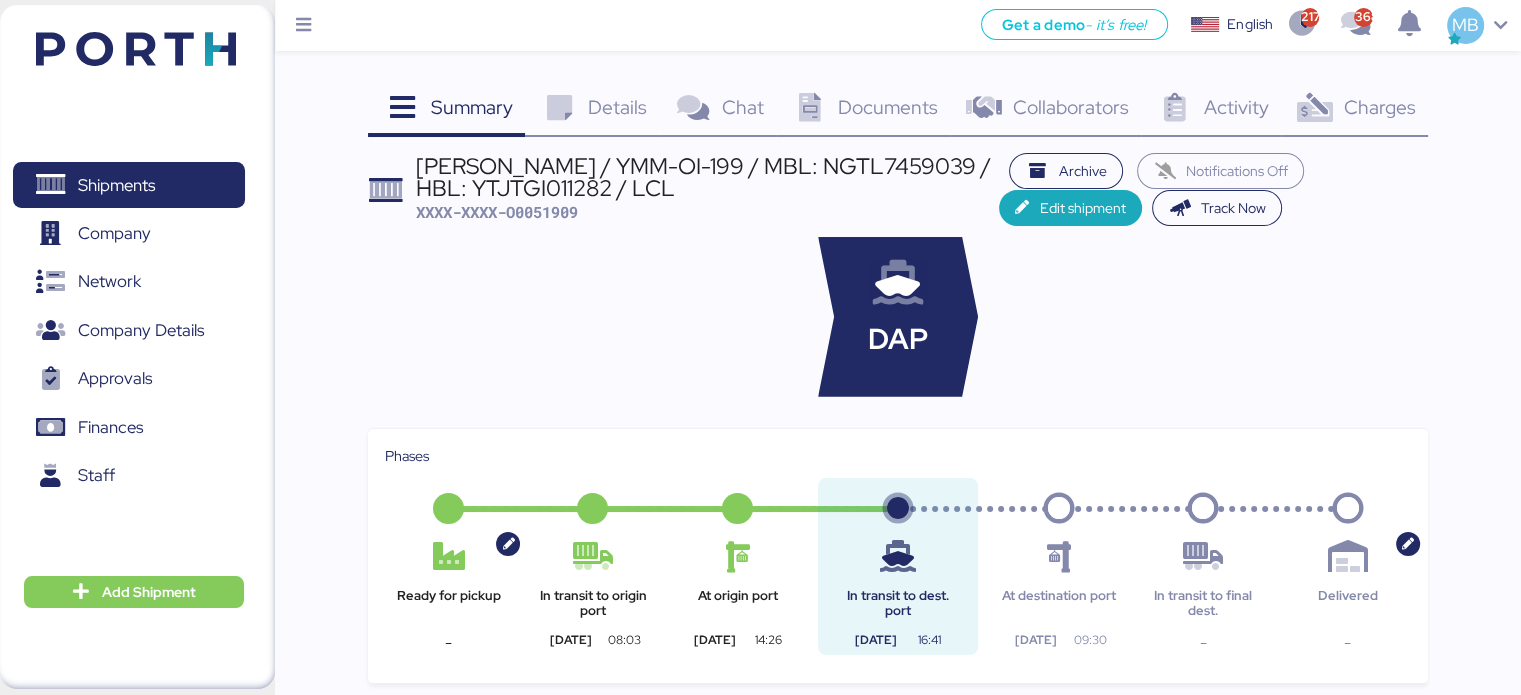 drag, startPoint x: 684, startPoint y: 199, endPoint x: 414, endPoint y: 166, distance: 272.0092 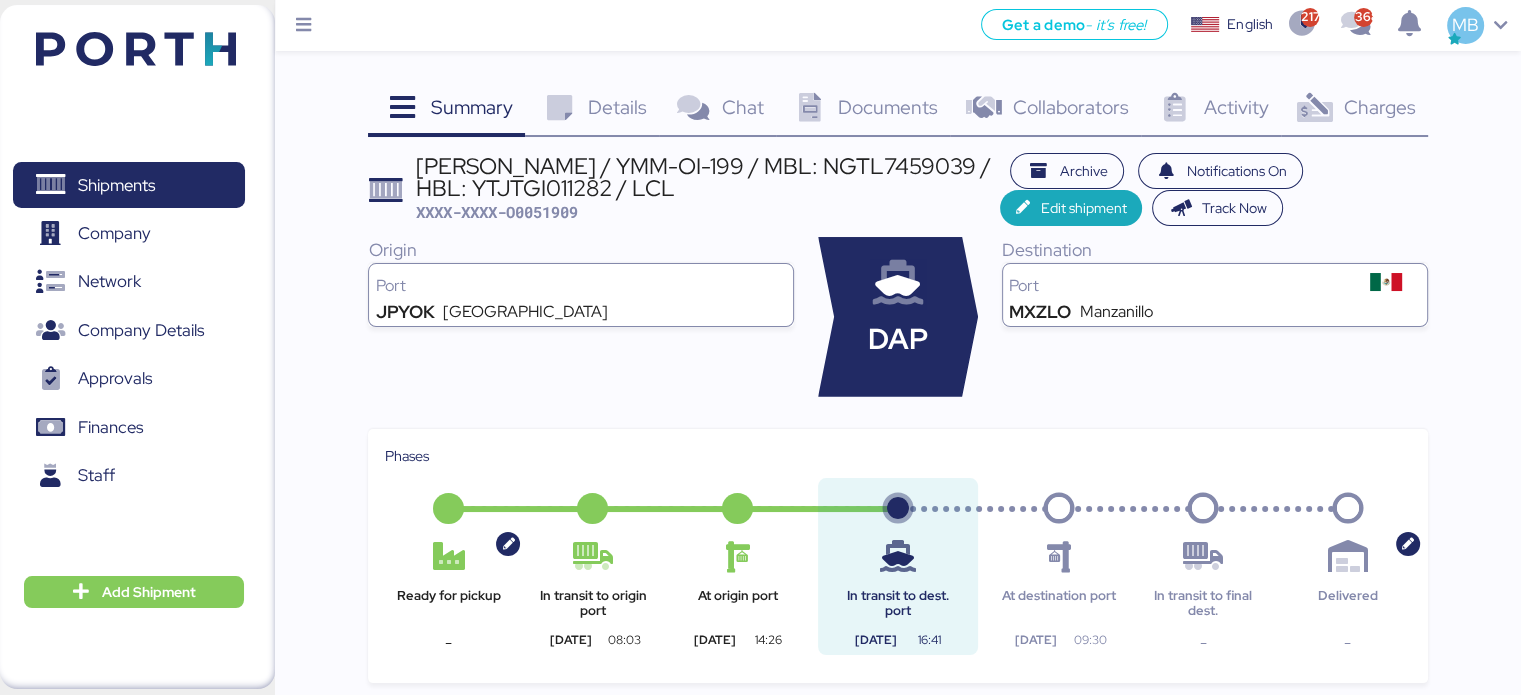 copy on "[PERSON_NAME] / YMM-OI-199 / MBL: NGTL7459039 / HBL: YTJTGI011282 / LCL" 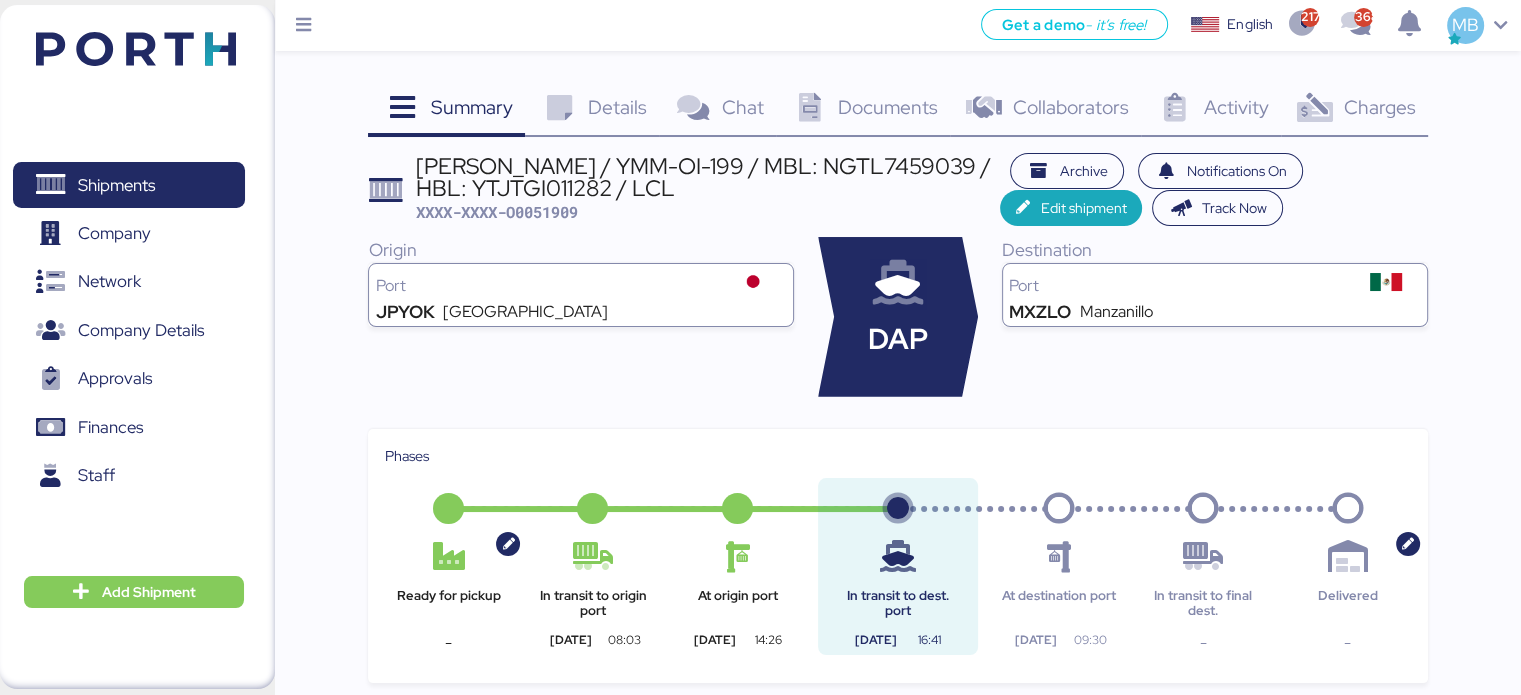 copy on "[PERSON_NAME] / YMM-OI-199 / MBL: NGTL7459039 / HBL: YTJTGI011282 / LCL" 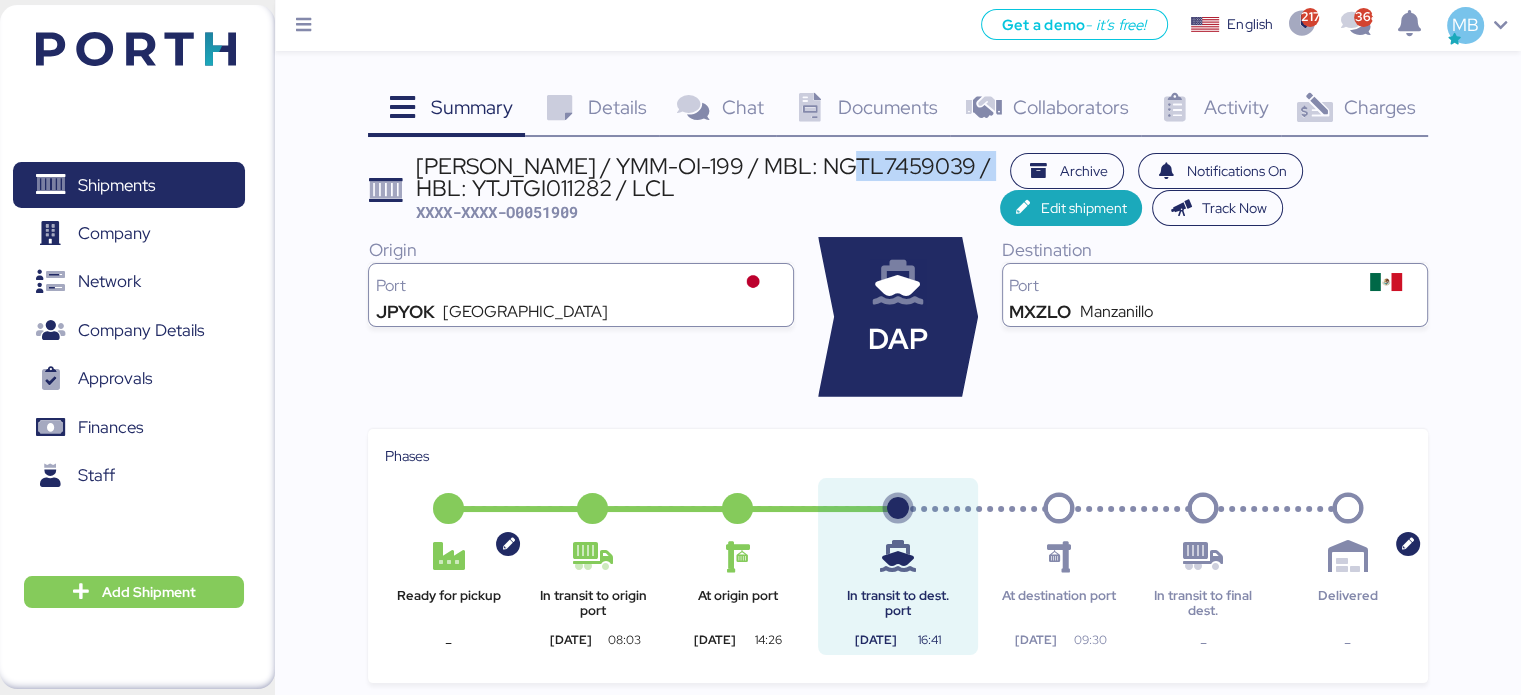 click on "[PERSON_NAME] / YMM-OI-199 / MBL: NGTL7459039 / HBL: YTJTGI011282 / LCL" at bounding box center [708, 177] 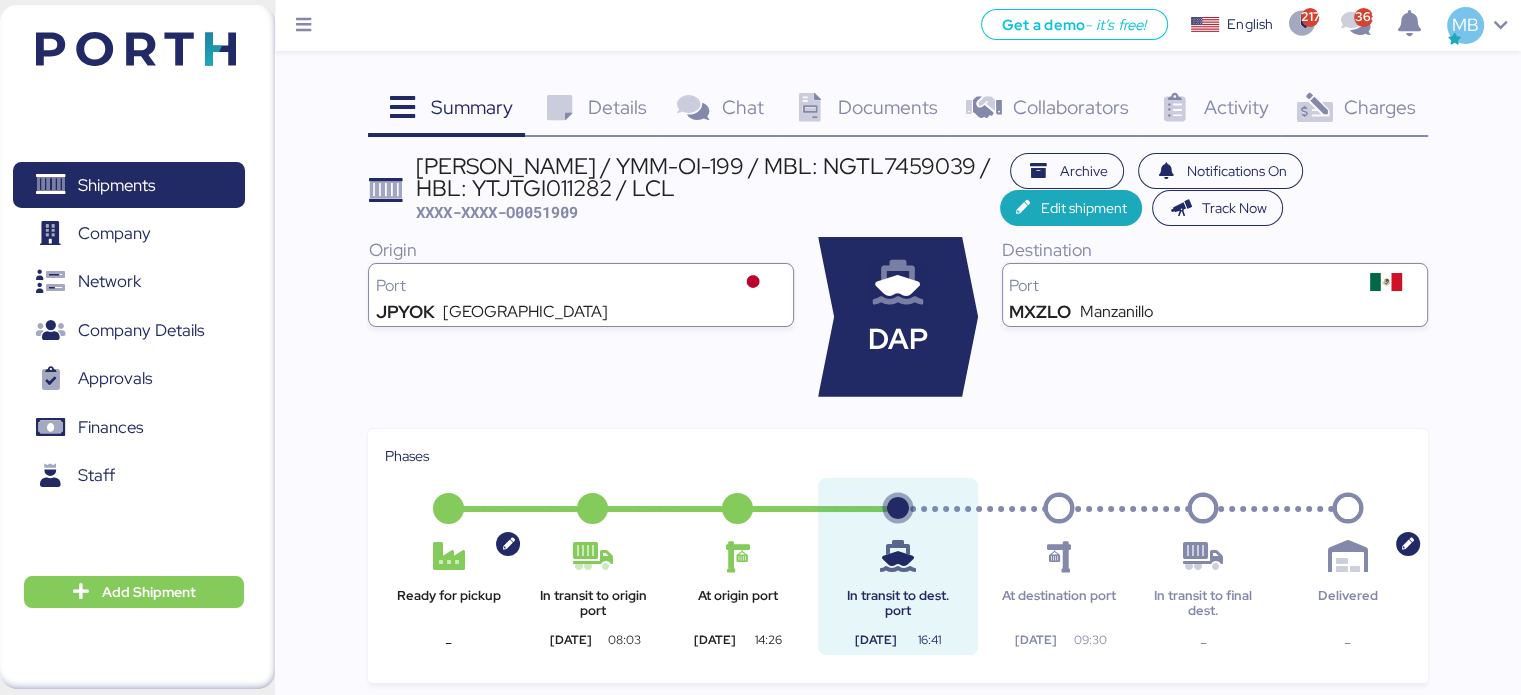 click on "XXXX-XXXX-O0051909" at bounding box center [497, 212] 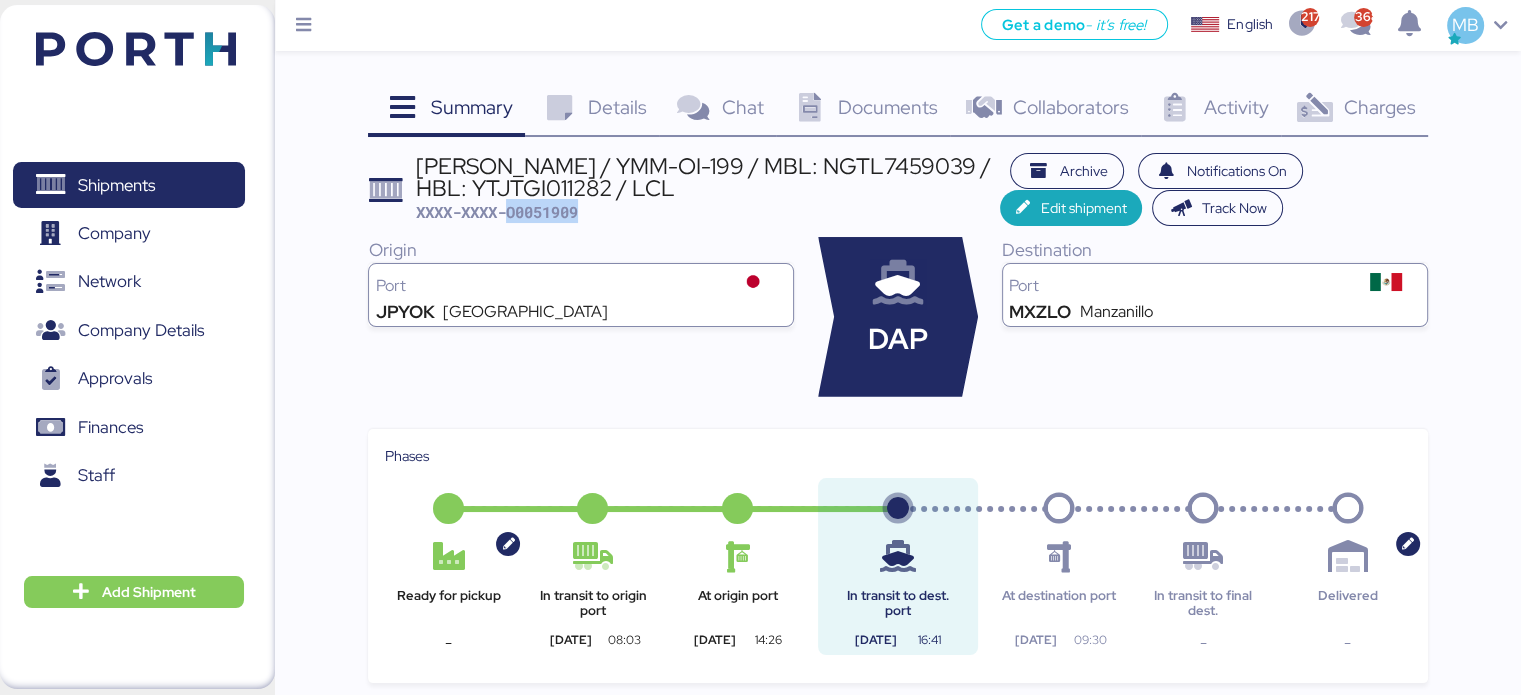 click on "XXXX-XXXX-O0051909" at bounding box center (497, 212) 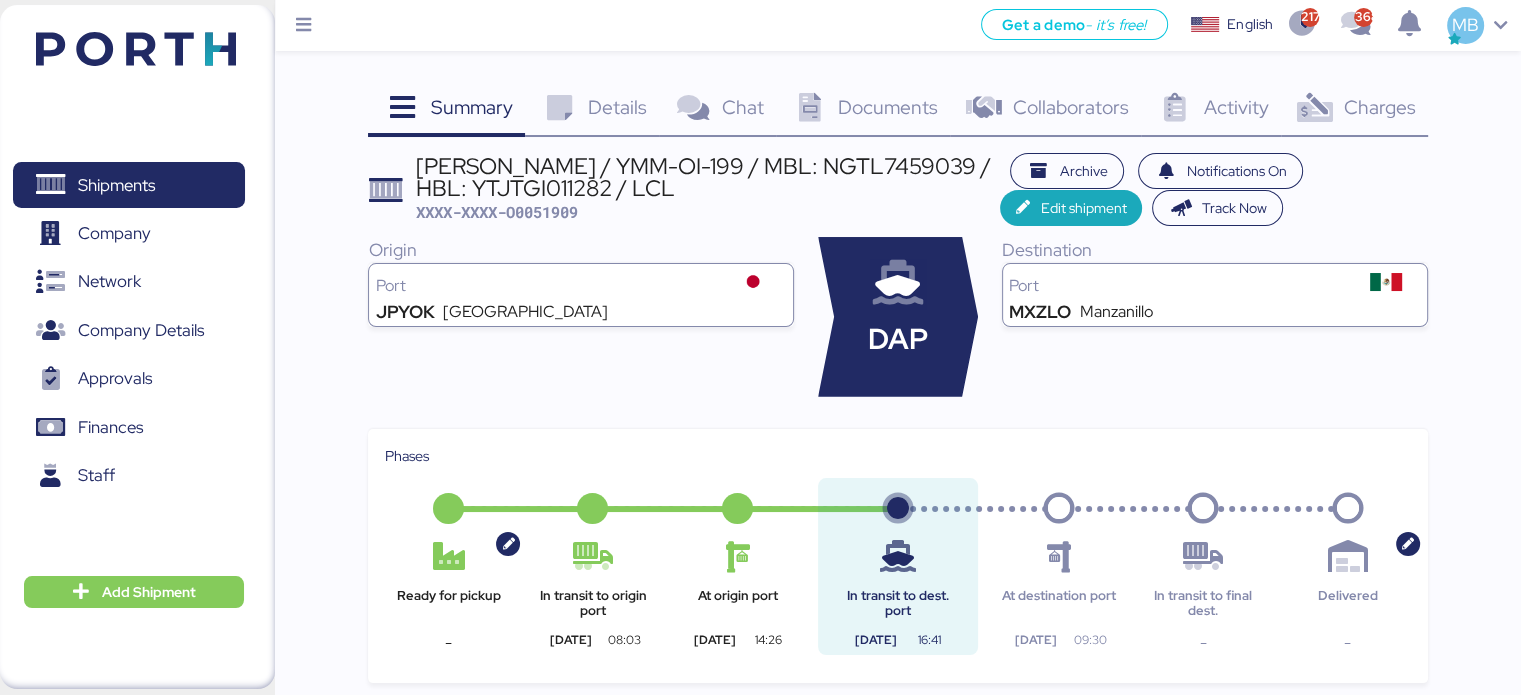 click on "[PERSON_NAME] / YMM-OI-199 / MBL: NGTL7459039 / HBL: YTJTGI011282 / LCL" at bounding box center (708, 177) 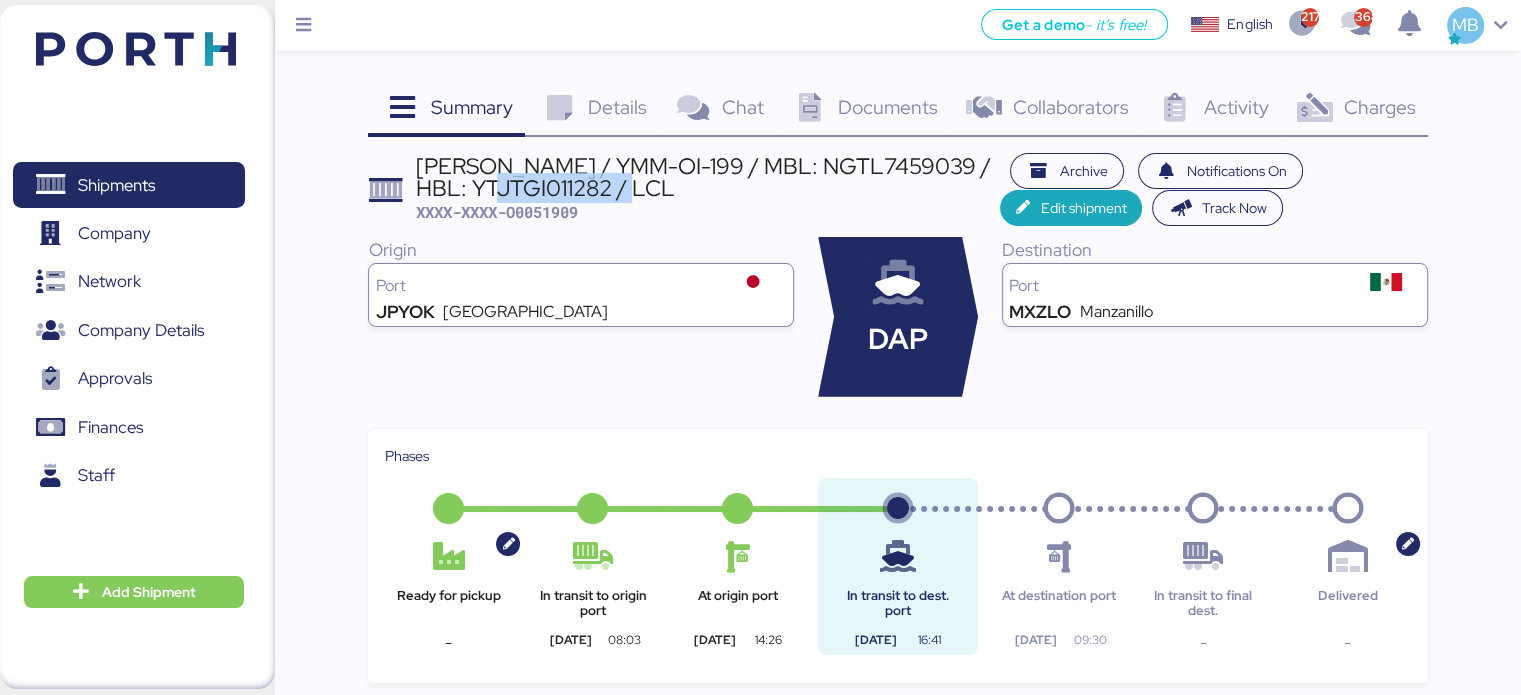 click on "[PERSON_NAME] / YMM-OI-199 / MBL: NGTL7459039 / HBL: YTJTGI011282 / LCL" at bounding box center (708, 177) 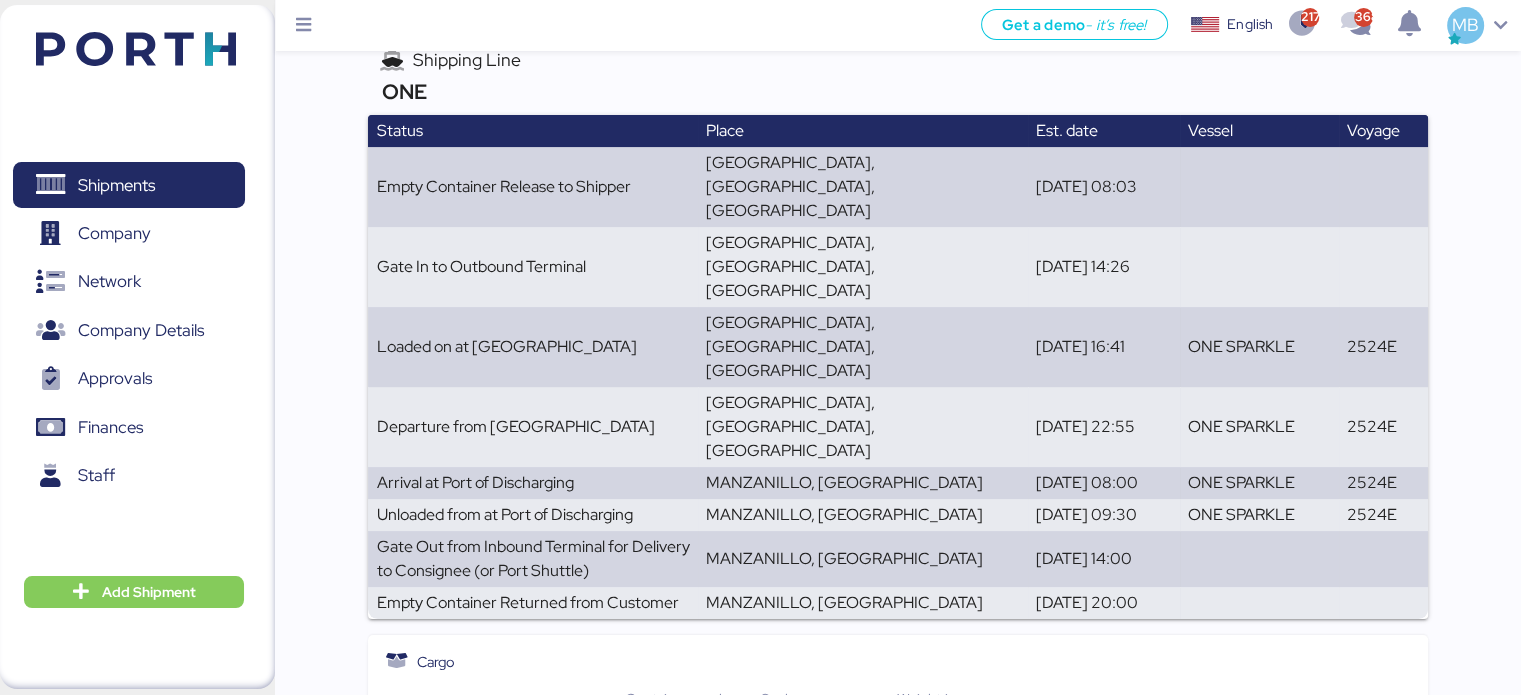 scroll, scrollTop: 288, scrollLeft: 0, axis: vertical 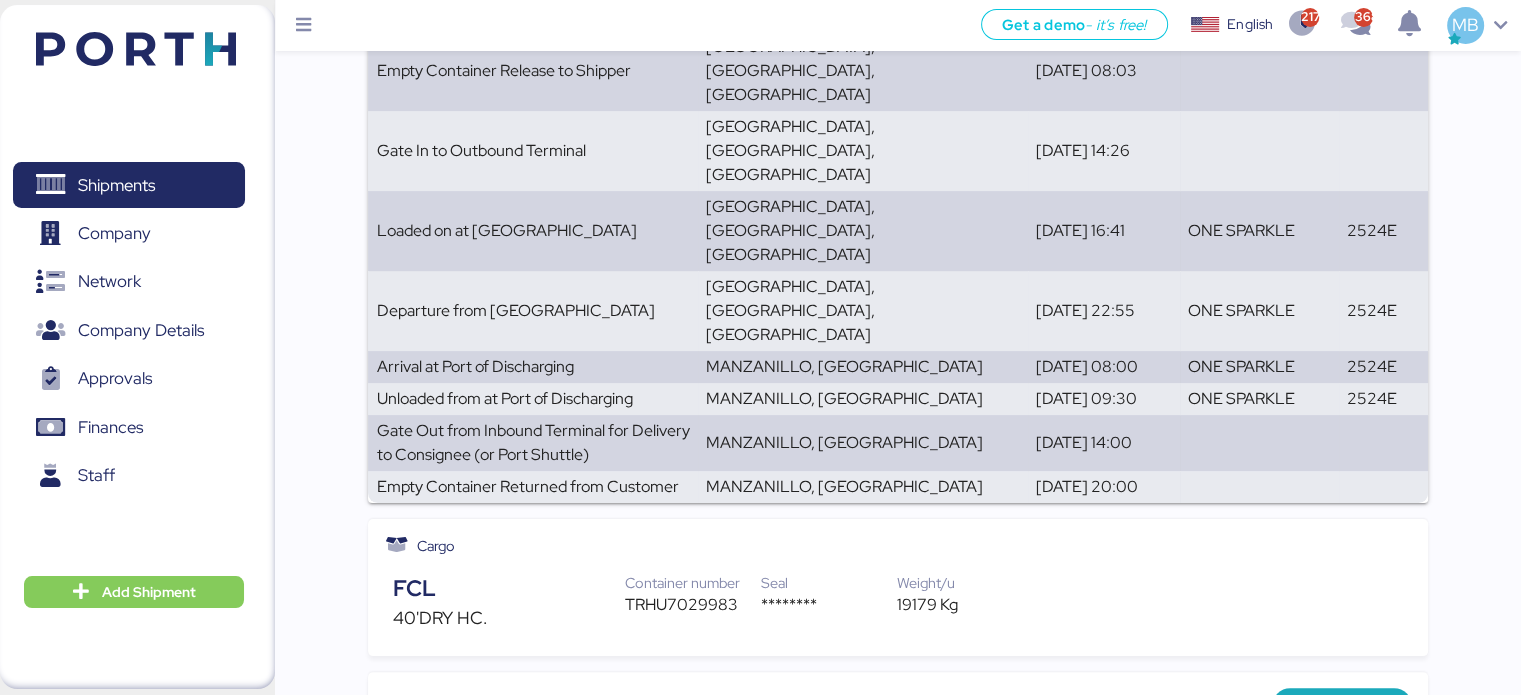 click on "TRHU7029983" at bounding box center (692, 605) 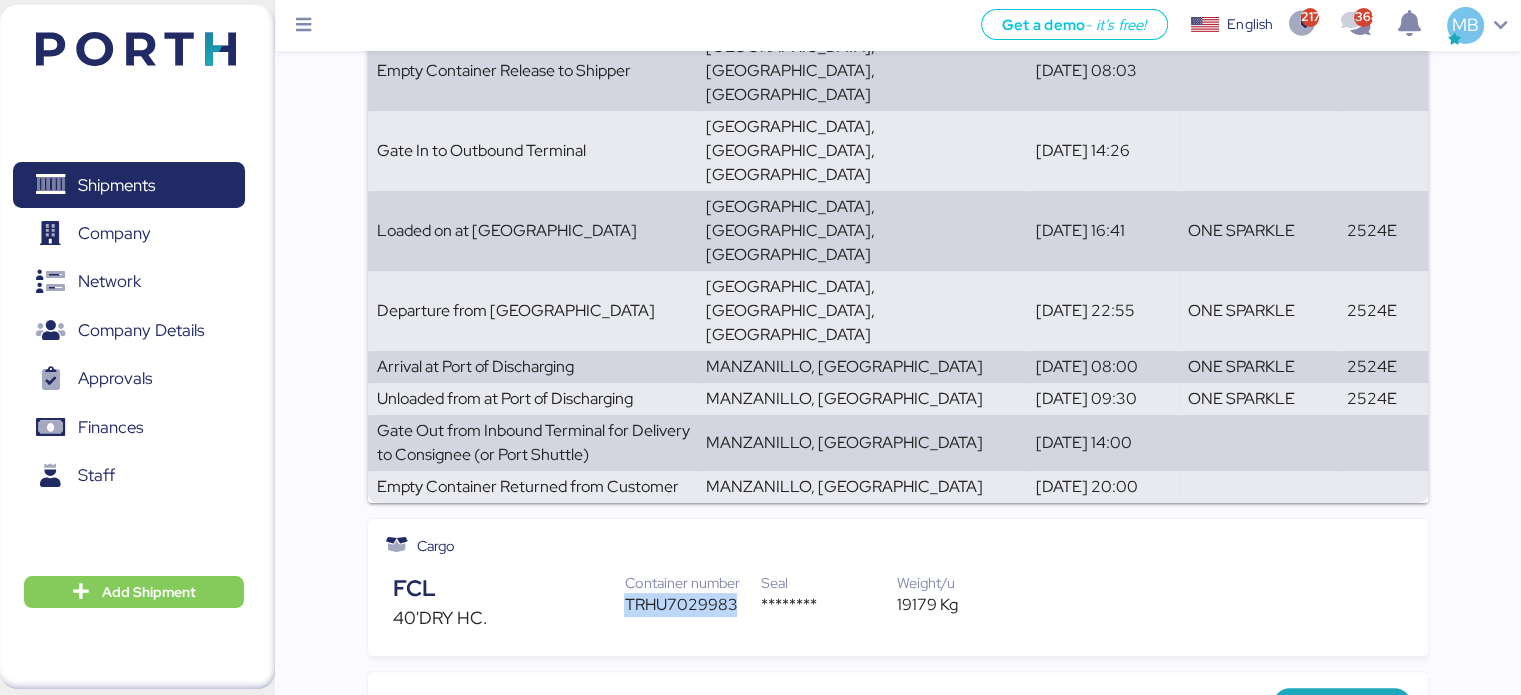 click on "TRHU7029983" at bounding box center [692, 605] 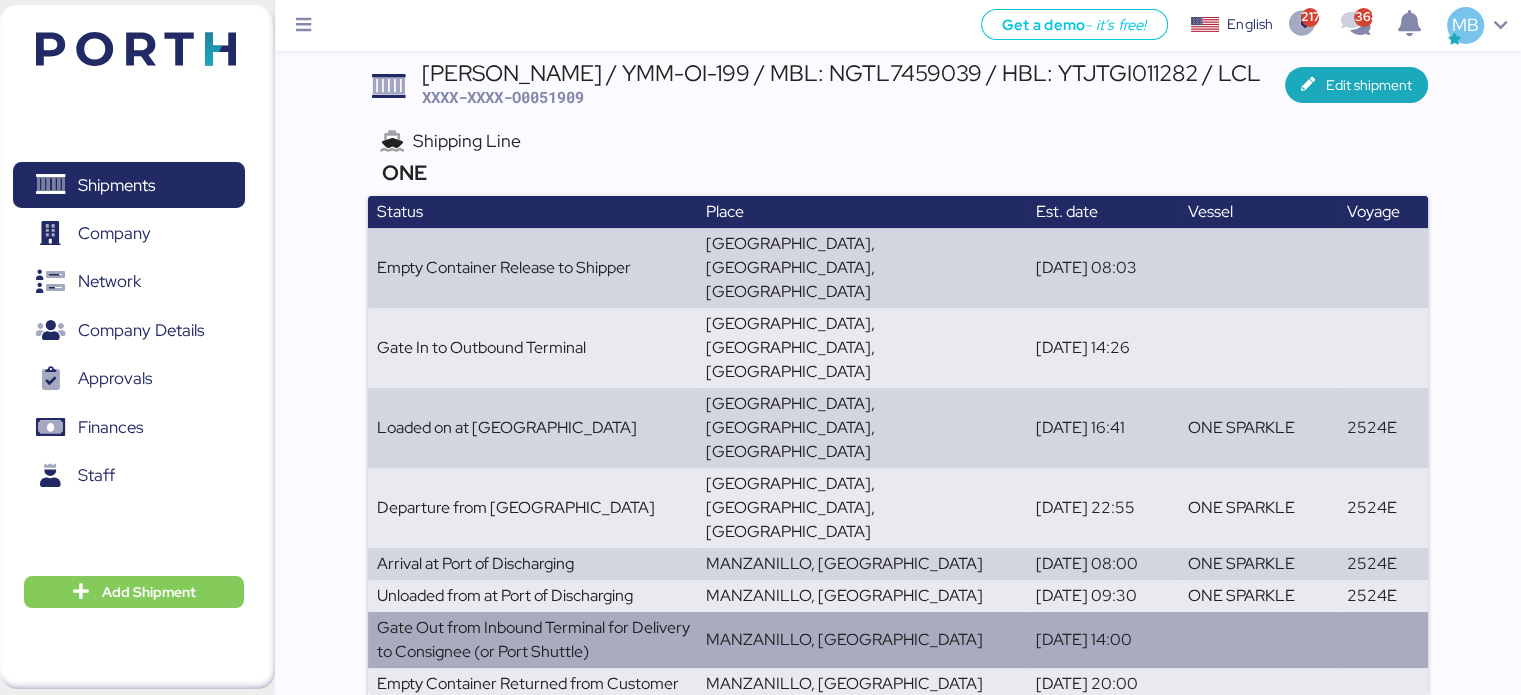 scroll, scrollTop: 0, scrollLeft: 0, axis: both 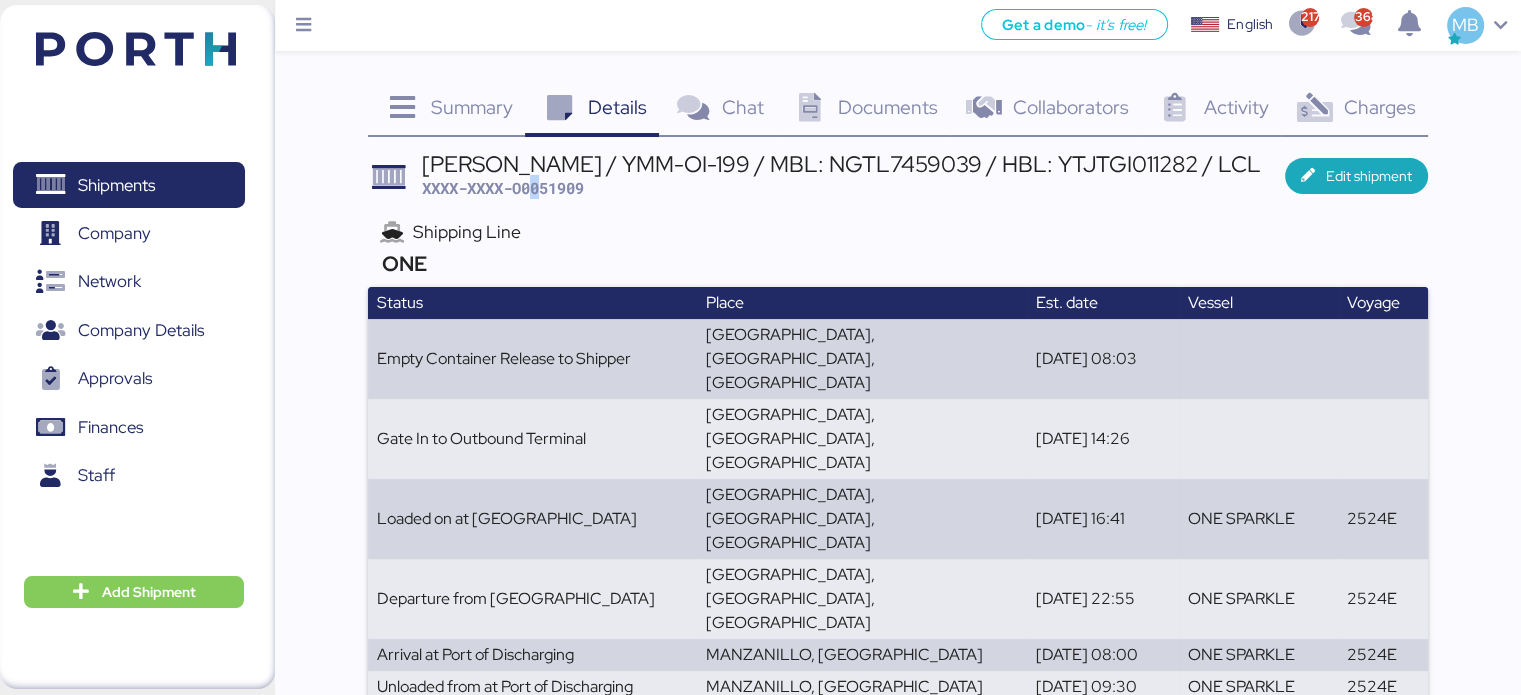 click on "XXXX-XXXX-O0051909" at bounding box center (503, 188) 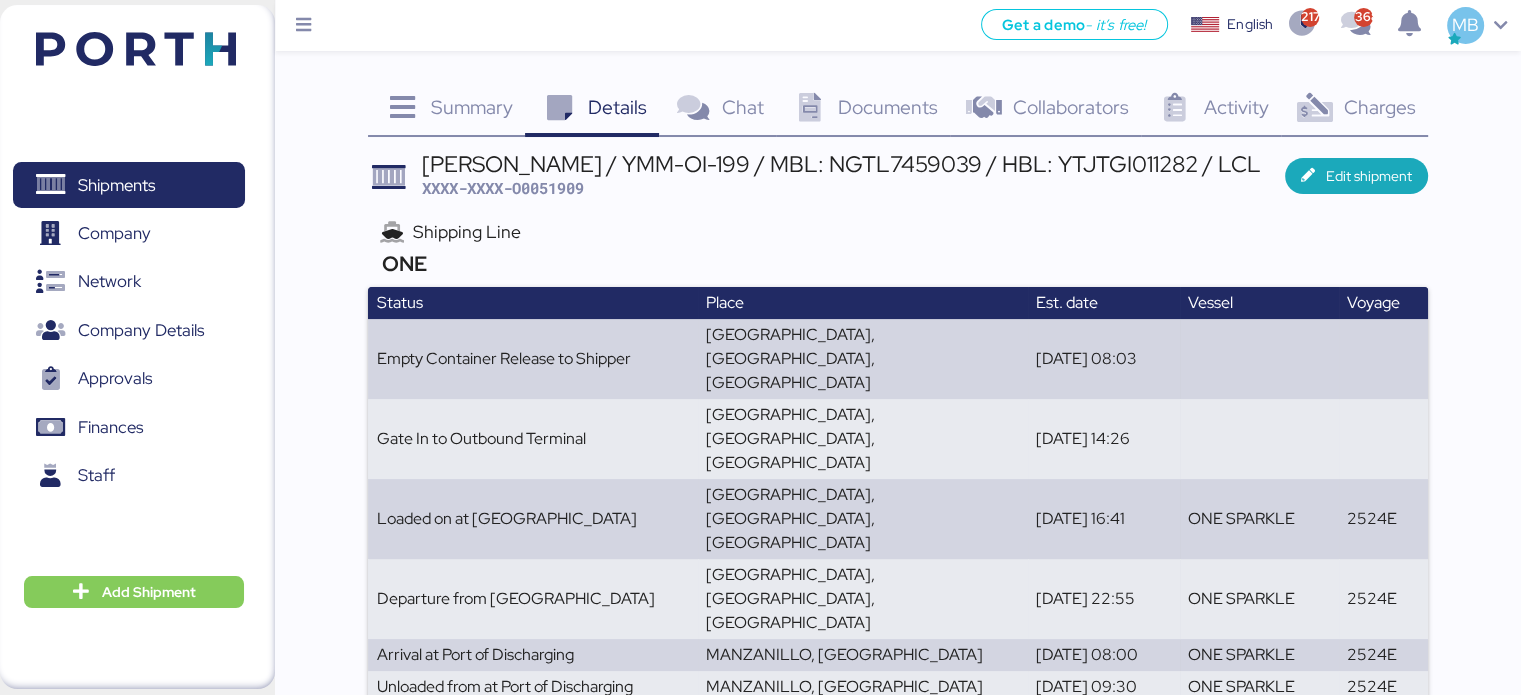 click on "XXXX-XXXX-O0051909" at bounding box center [503, 188] 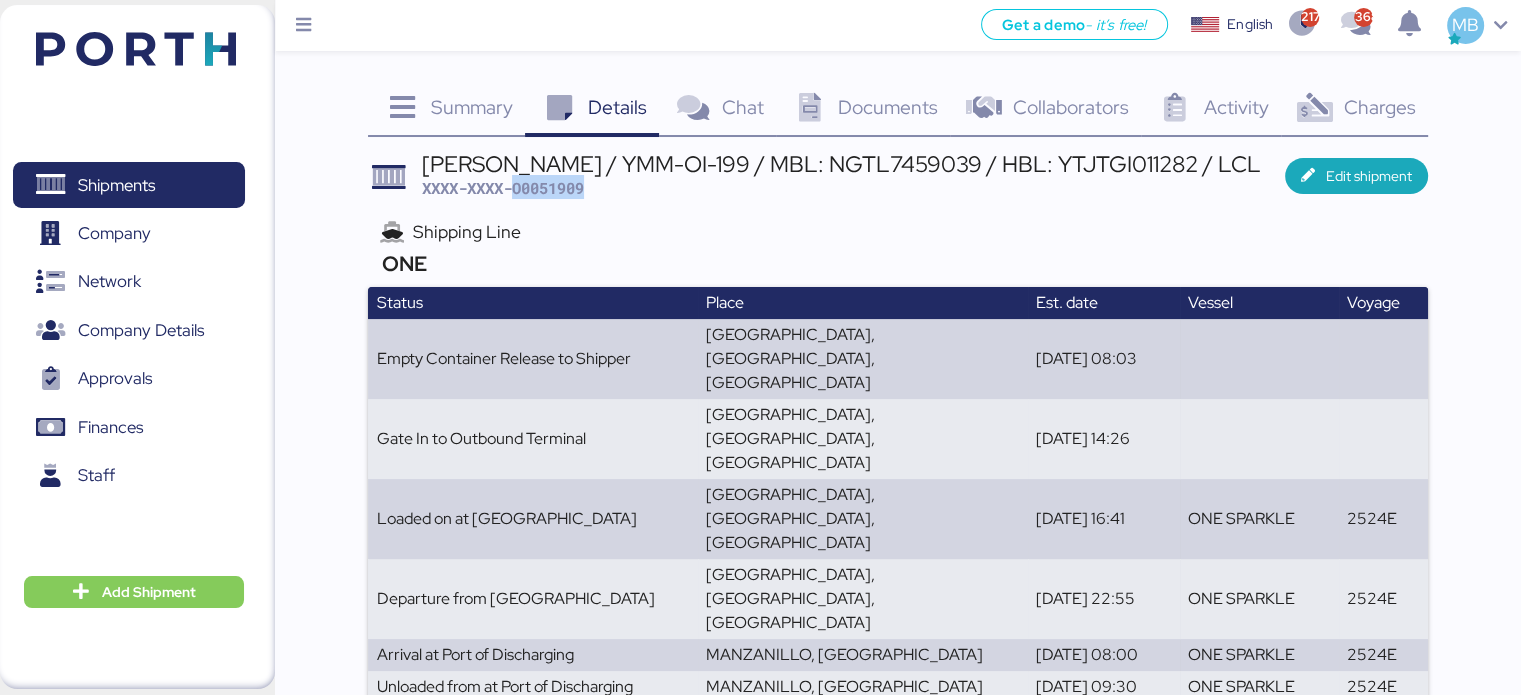 click on "XXXX-XXXX-O0051909" at bounding box center (503, 188) 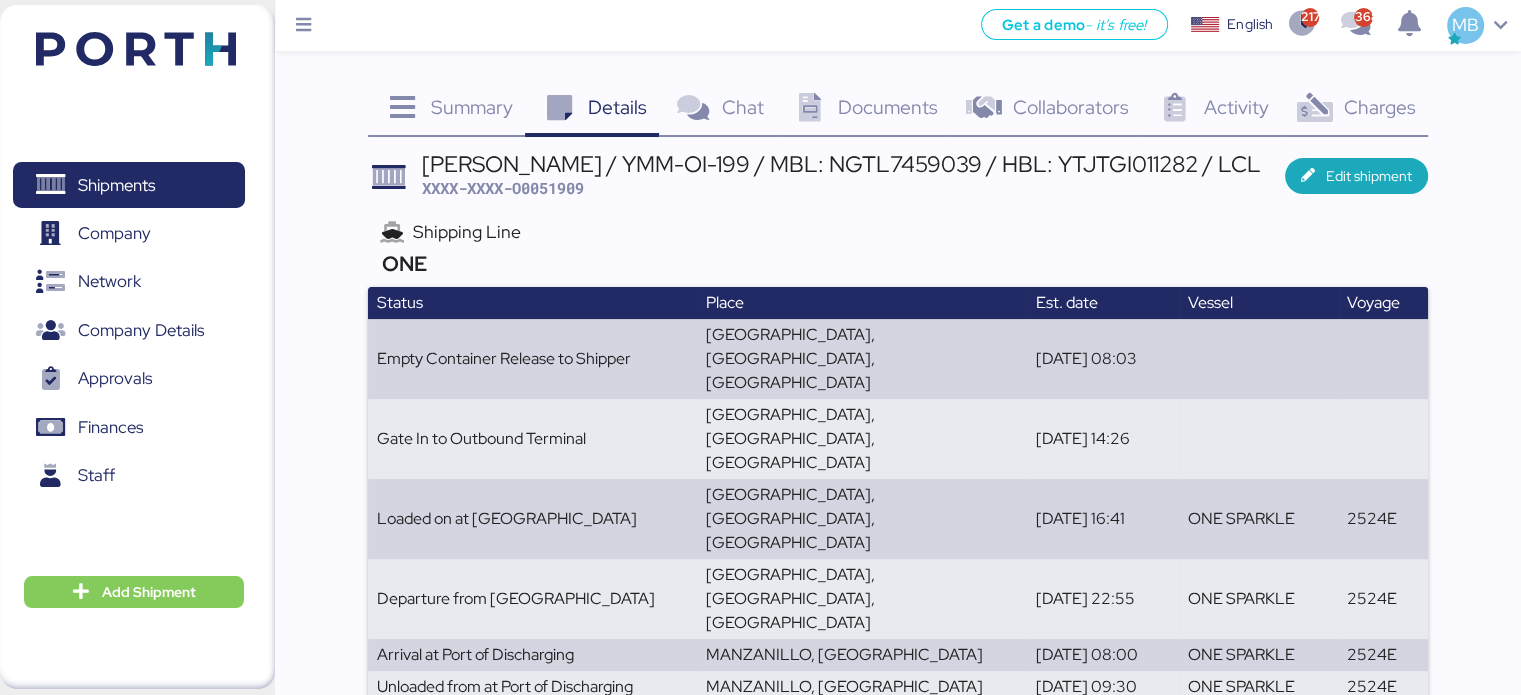 click on "[PERSON_NAME] / YMM-OI-199 / MBL: NGTL7459039 / HBL: YTJTGI011282 / LCL" at bounding box center (841, 164) 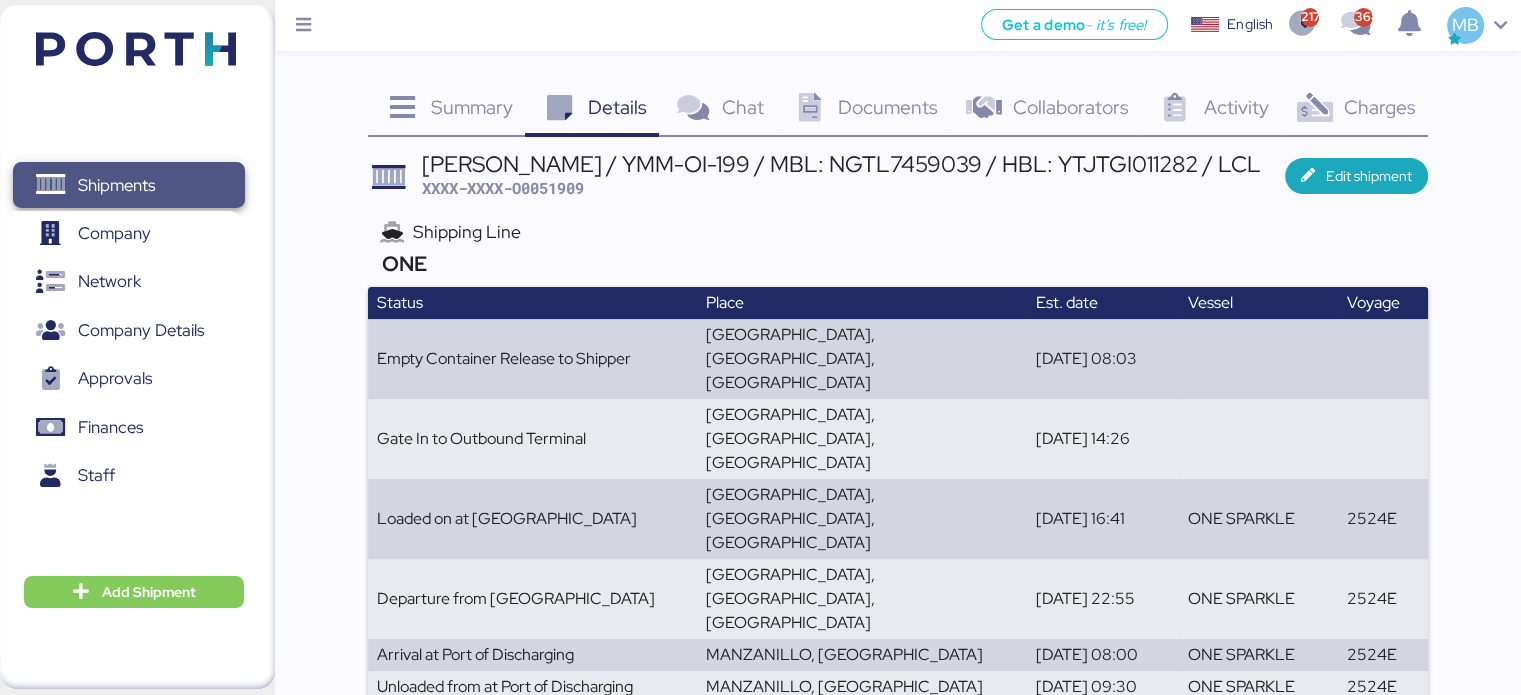 click on "Shipments" at bounding box center (116, 185) 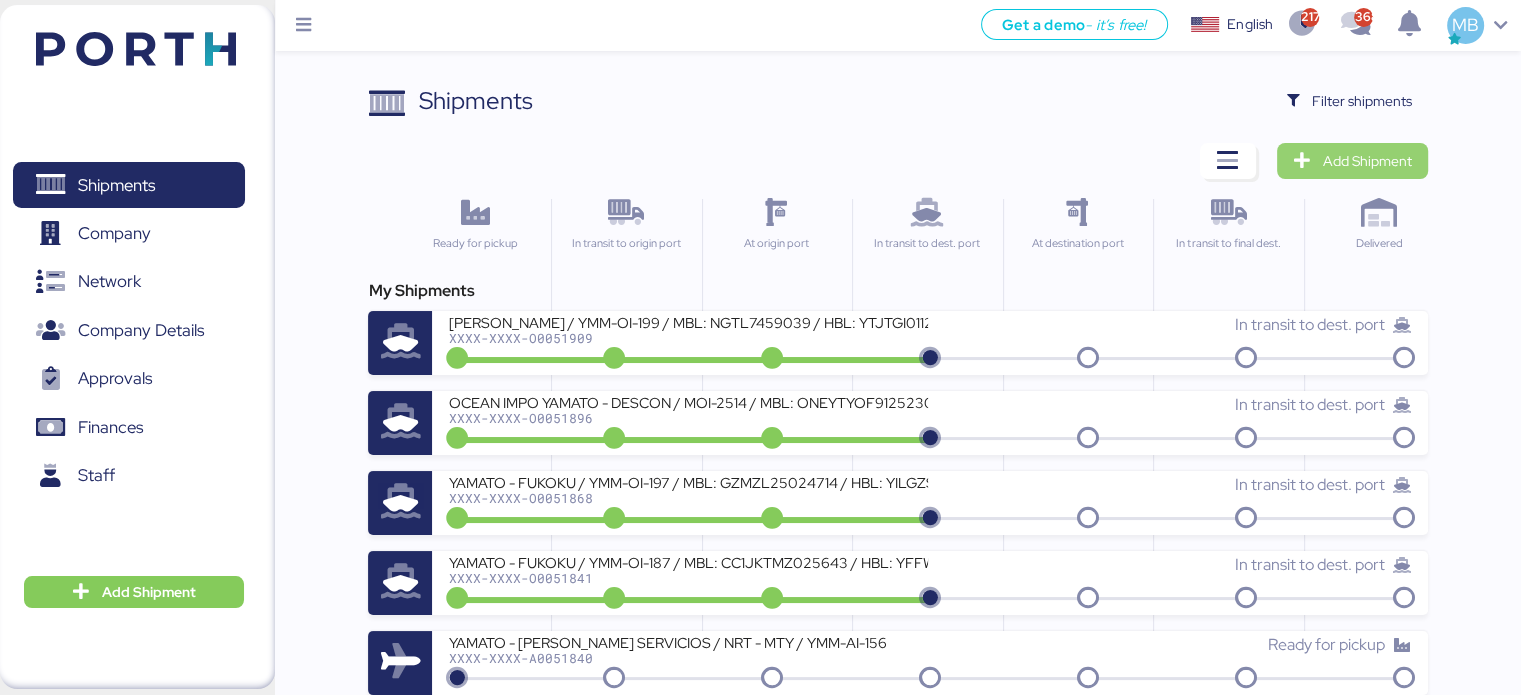 click on "Add Shipment" at bounding box center (1367, 161) 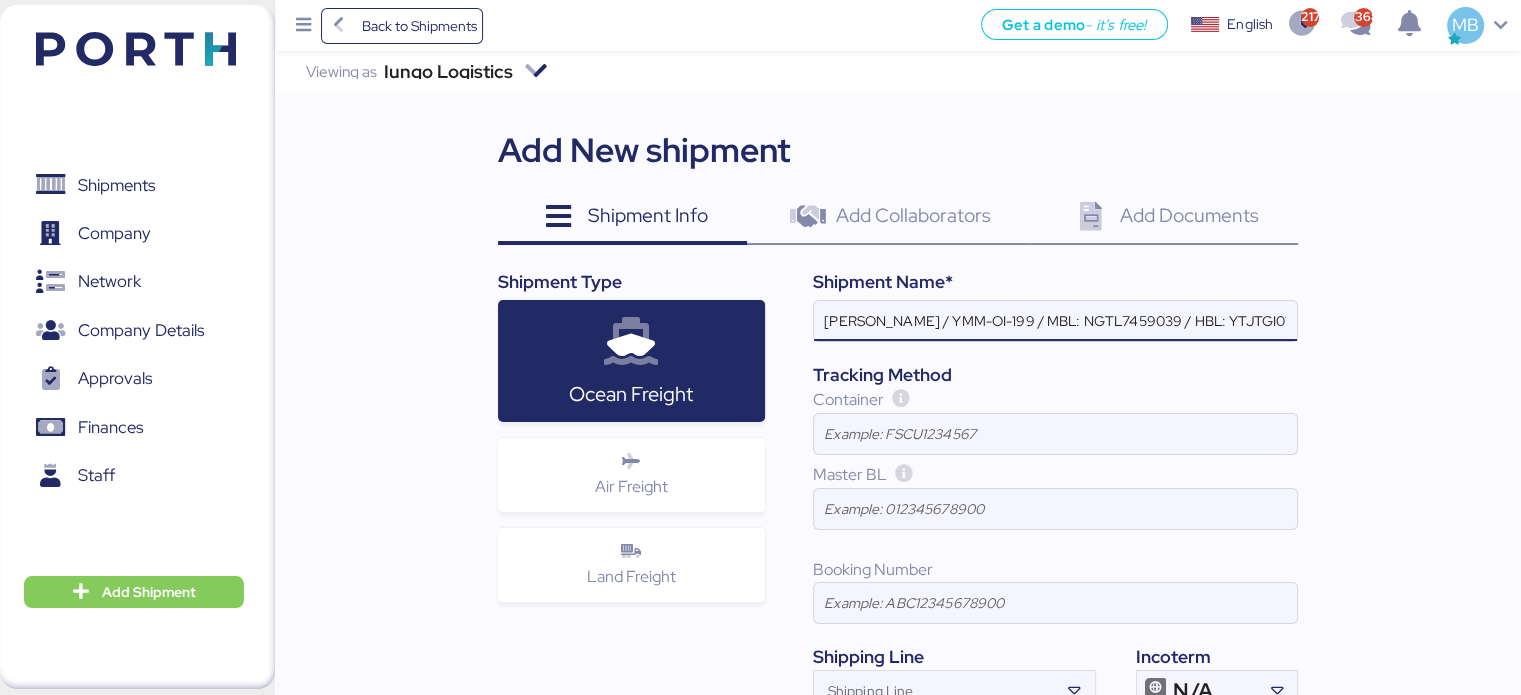 scroll, scrollTop: 0, scrollLeft: 80, axis: horizontal 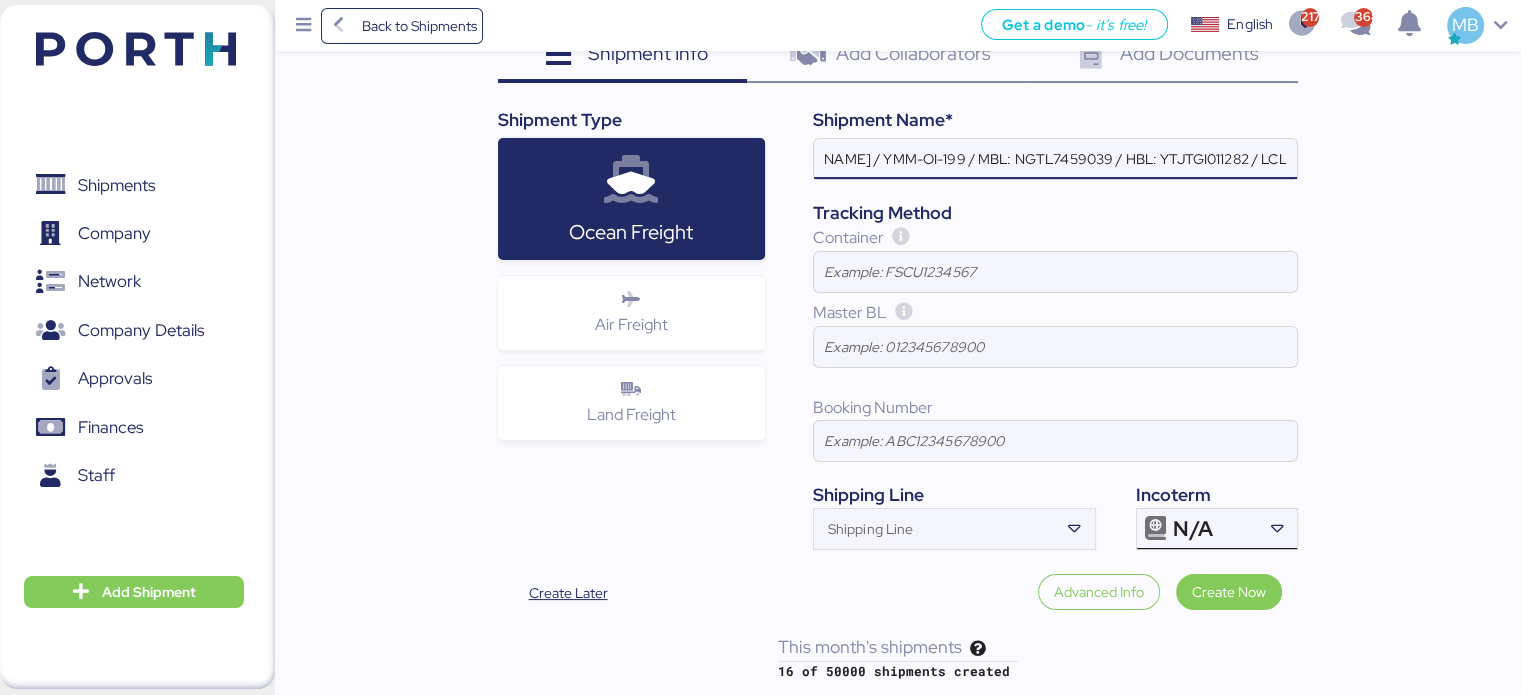 click on "N/A" at bounding box center [1192, 529] 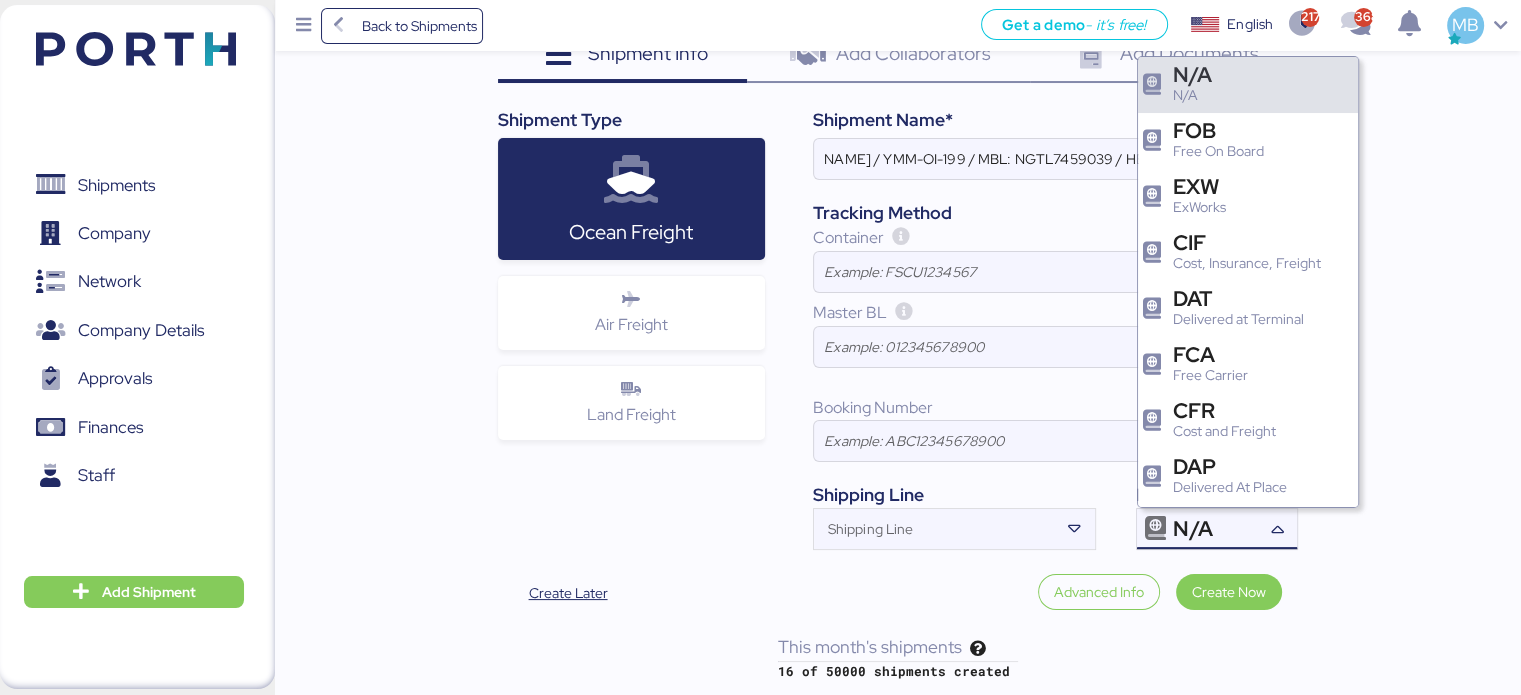 scroll, scrollTop: 0, scrollLeft: 0, axis: both 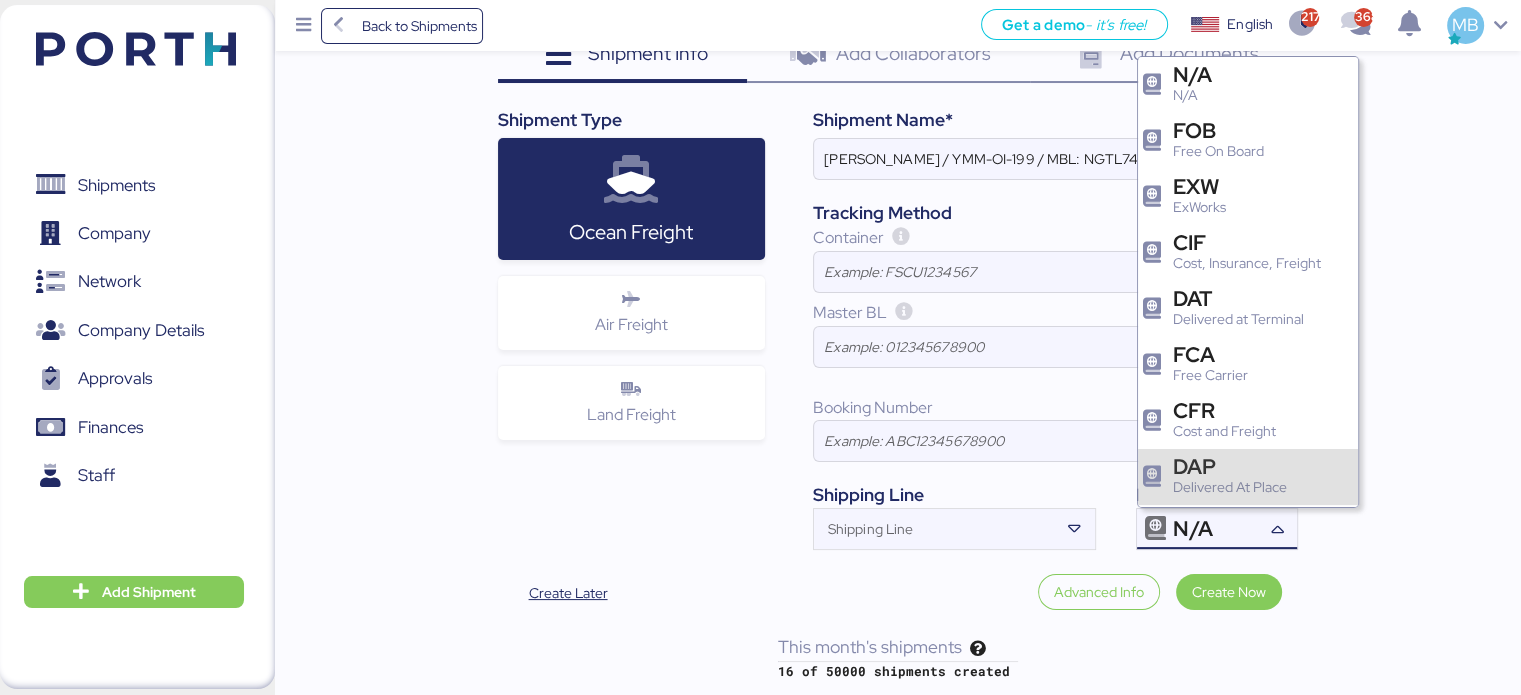 click on "DAP" at bounding box center [1230, 466] 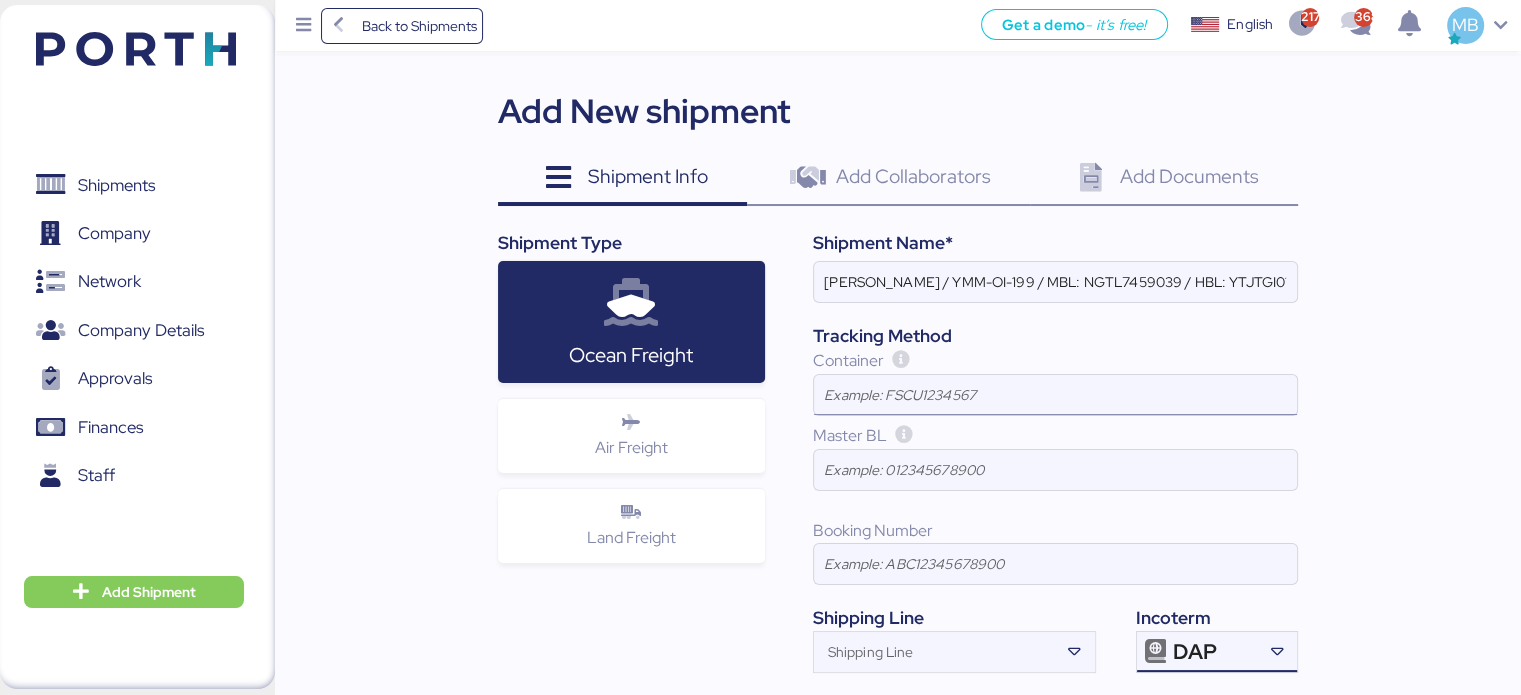 scroll, scrollTop: 0, scrollLeft: 0, axis: both 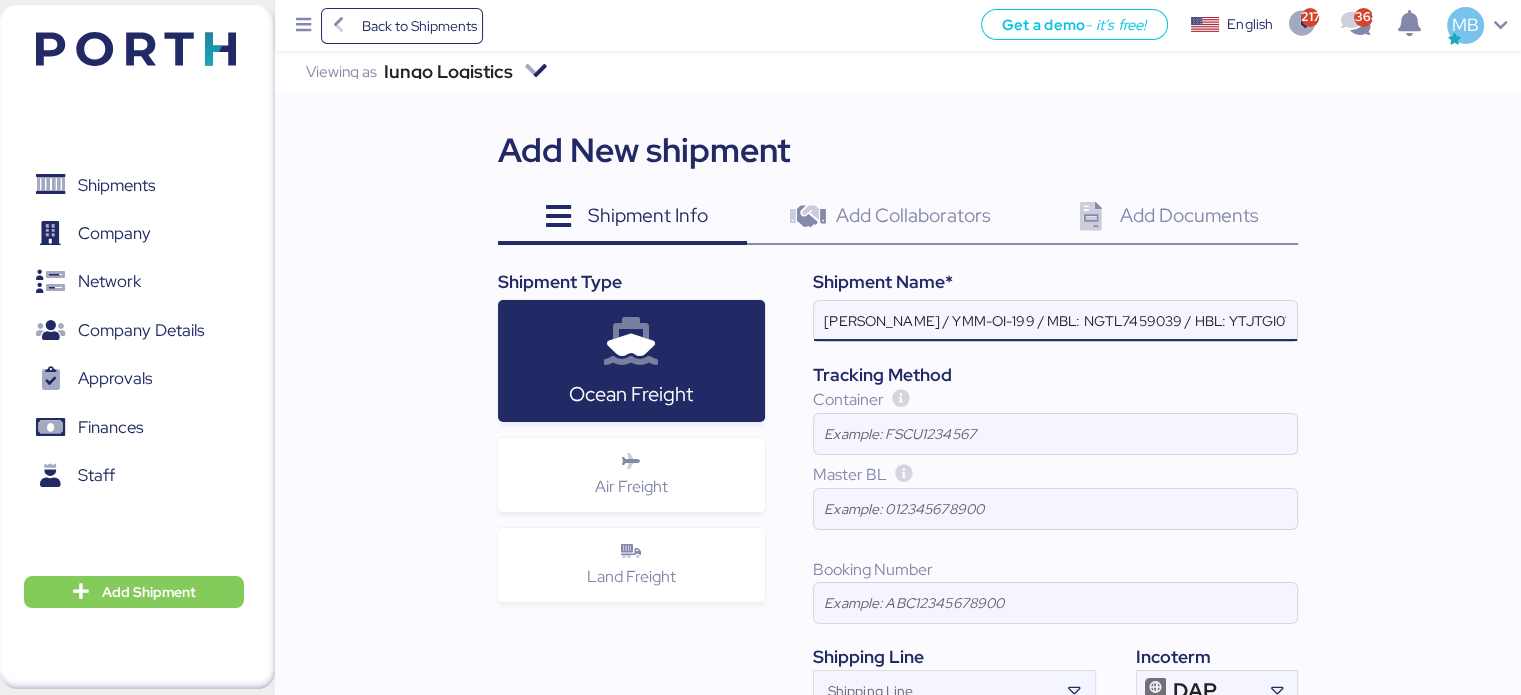click on "[PERSON_NAME] / YMM-OI-199 / MBL: NGTL7459039 / HBL: YTJTGI011282 / LCL" at bounding box center (1055, 321) 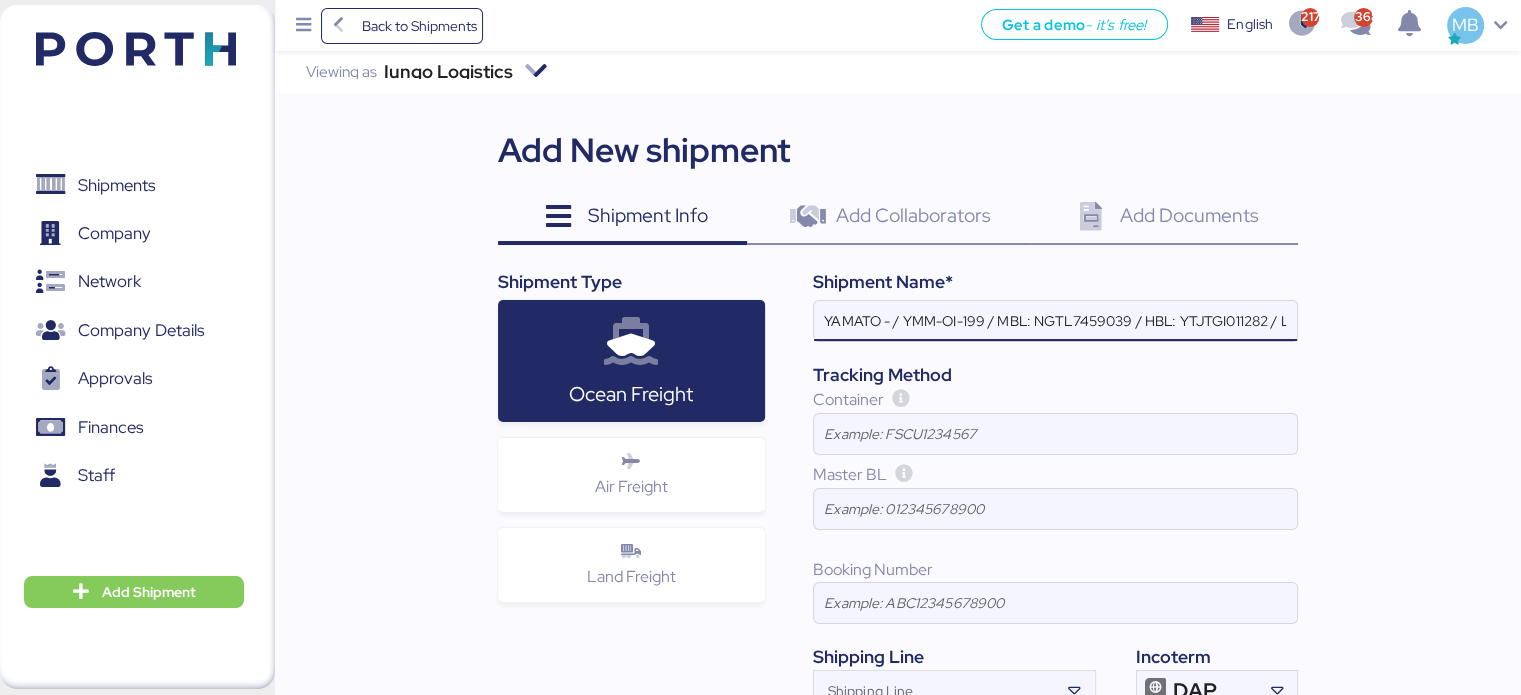 paste on "MAGNA" 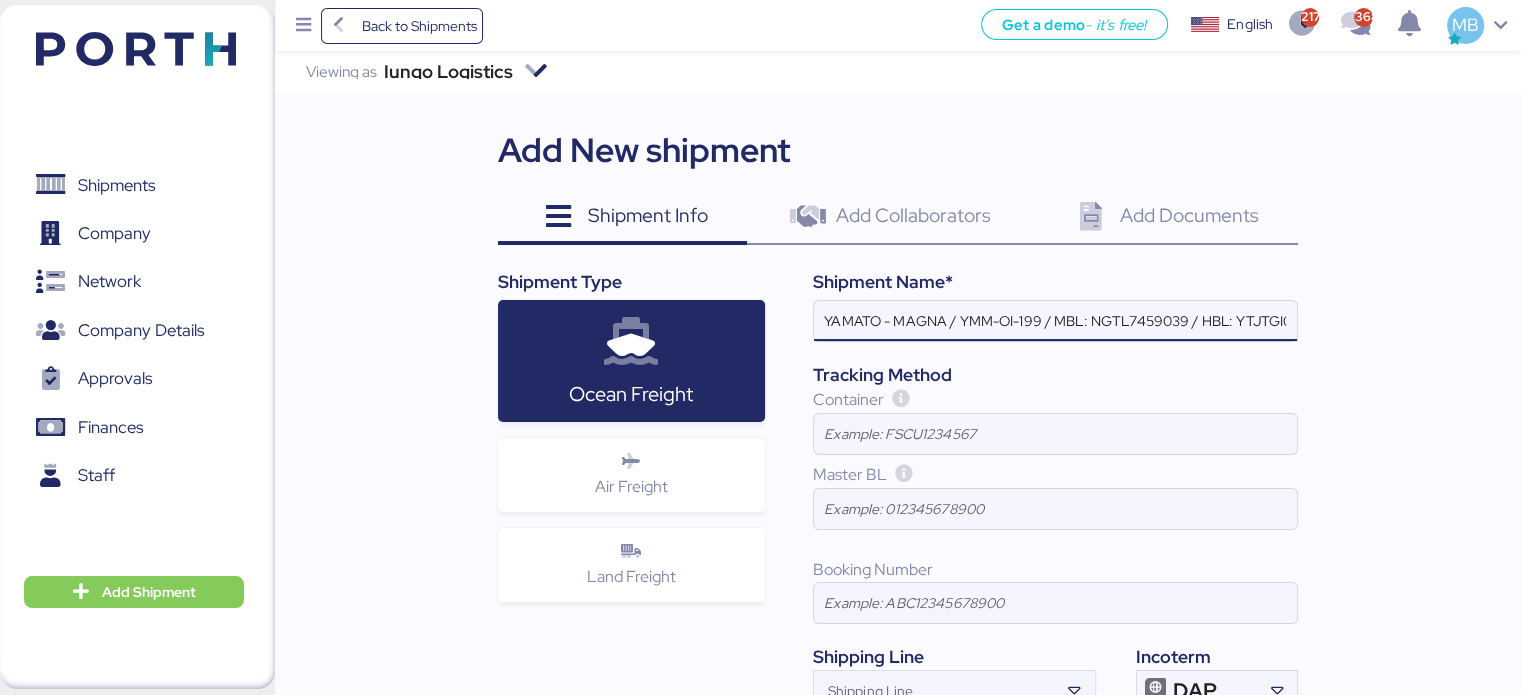 click on "YAMATO - MAGNA / YMM-OI-199 / MBL: NGTL7459039 / HBL: YTJTGI011282 / LCL" at bounding box center [1055, 321] 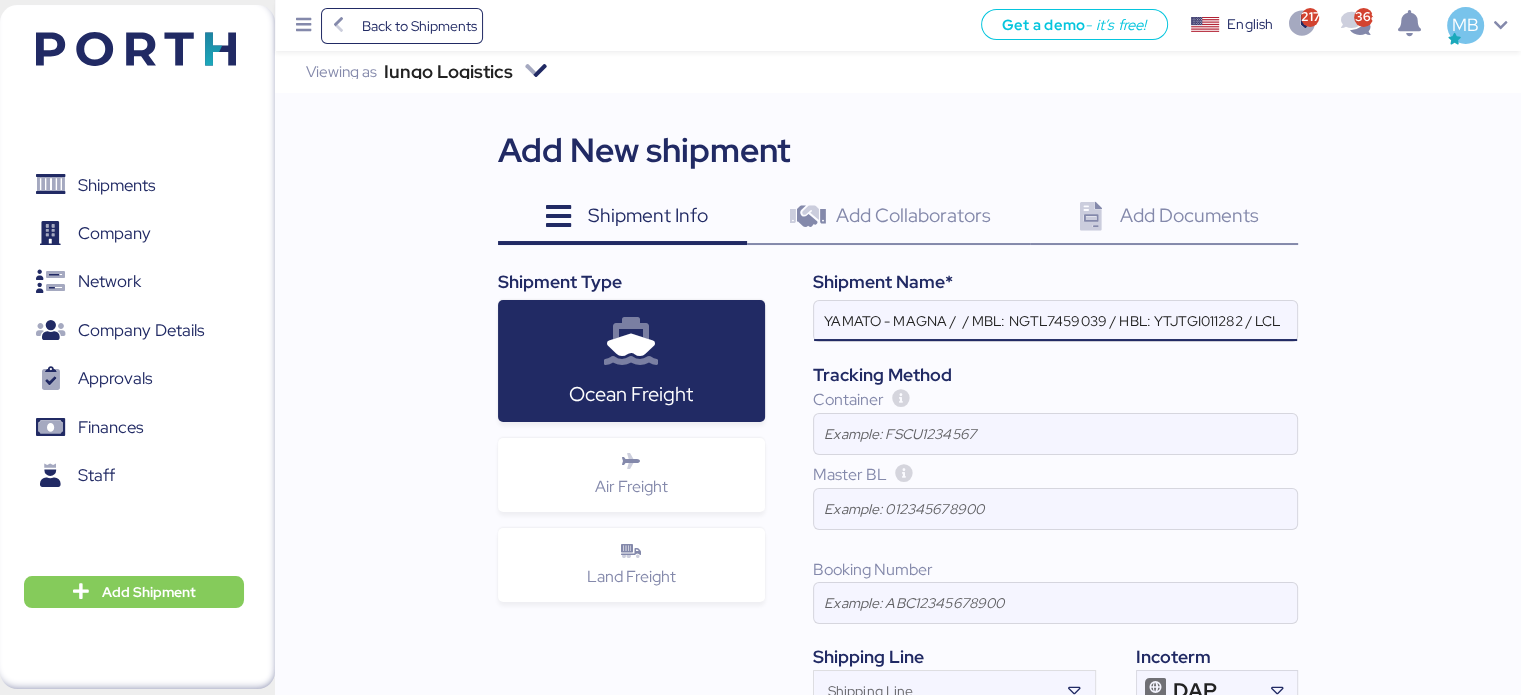 paste on "YMM-OI-200" 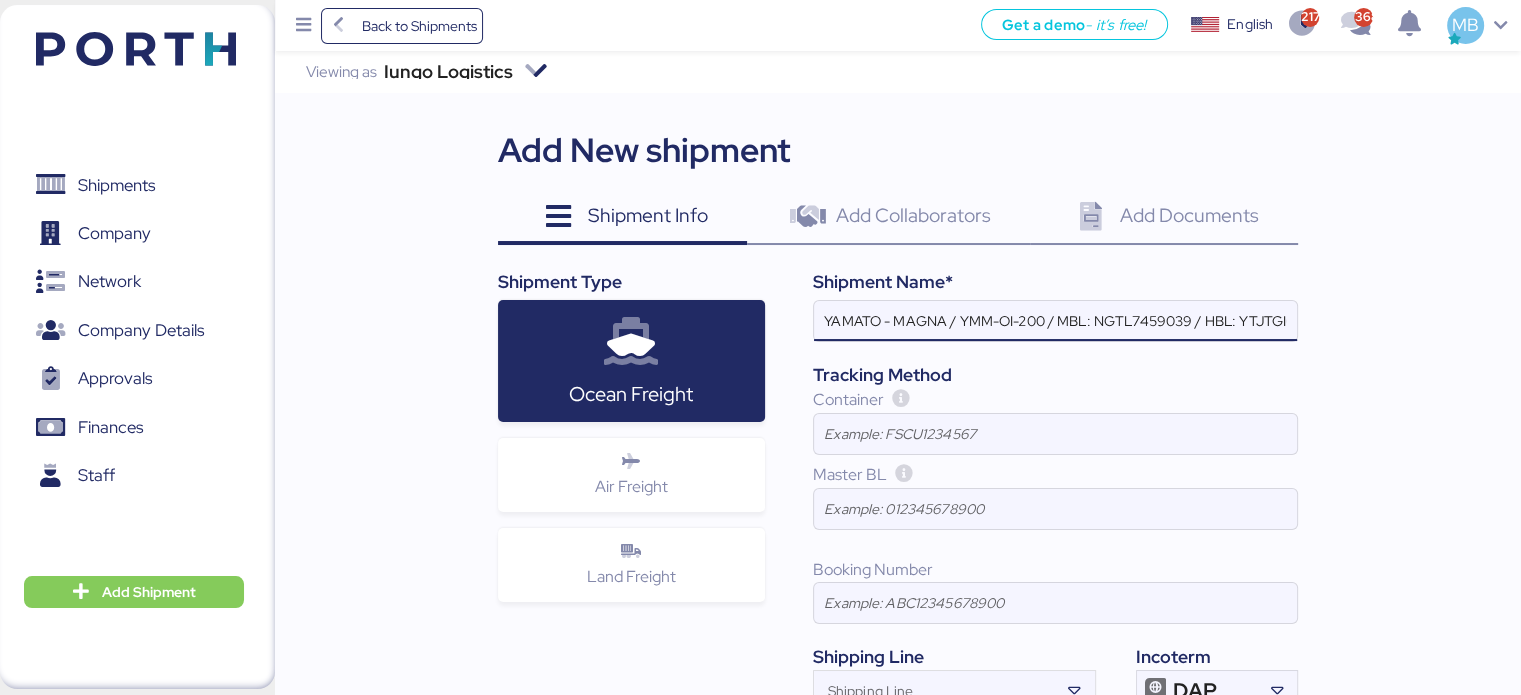 click on "YAMATO - MAGNA / YMM-OI-200 / MBL: NGTL7459039 / HBL: YTJTGI011282 / LCL" at bounding box center (1055, 321) 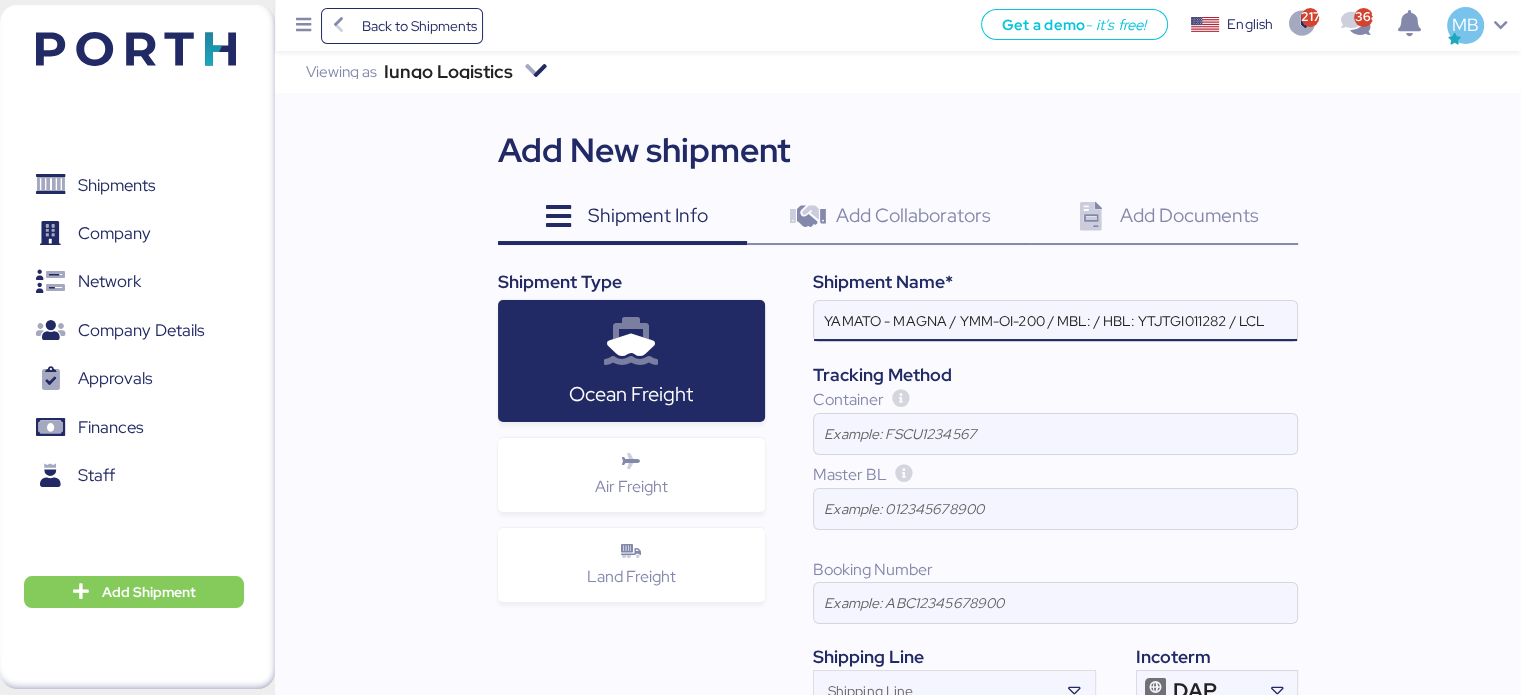 paste on "QDUC25061258" 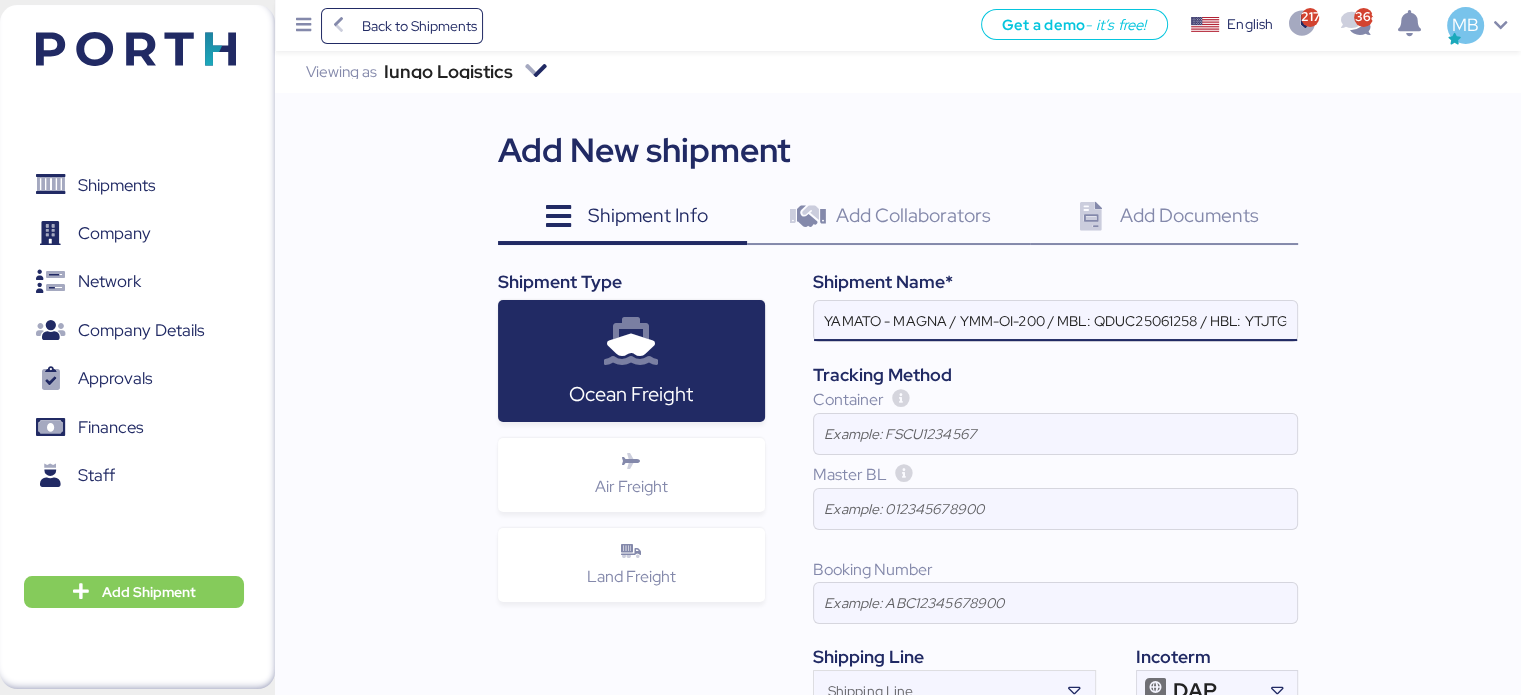 click on "YAMATO - MAGNA / YMM-OI-200 / MBL: QDUC25061258 / HBL: YTJTGI011282 / LCL" at bounding box center [1055, 321] 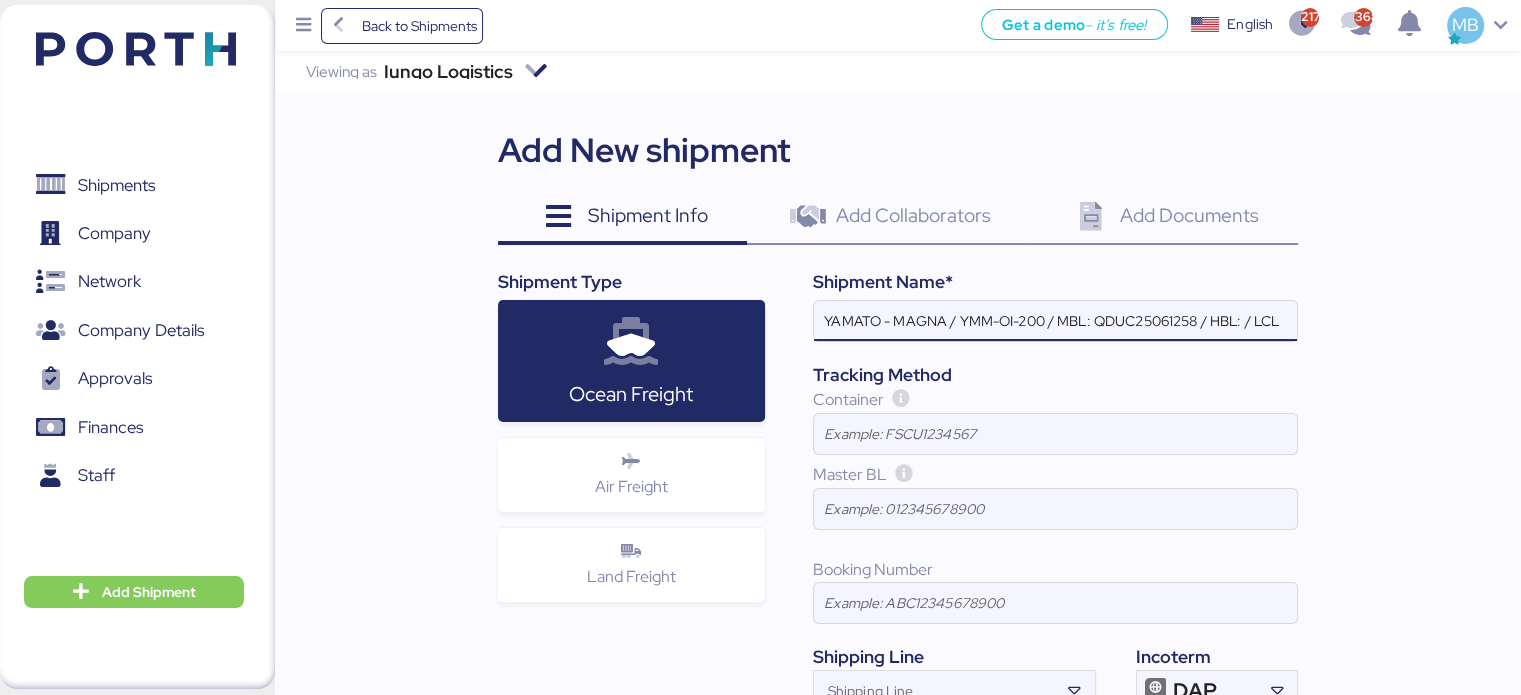 paste on "SLSA2506128" 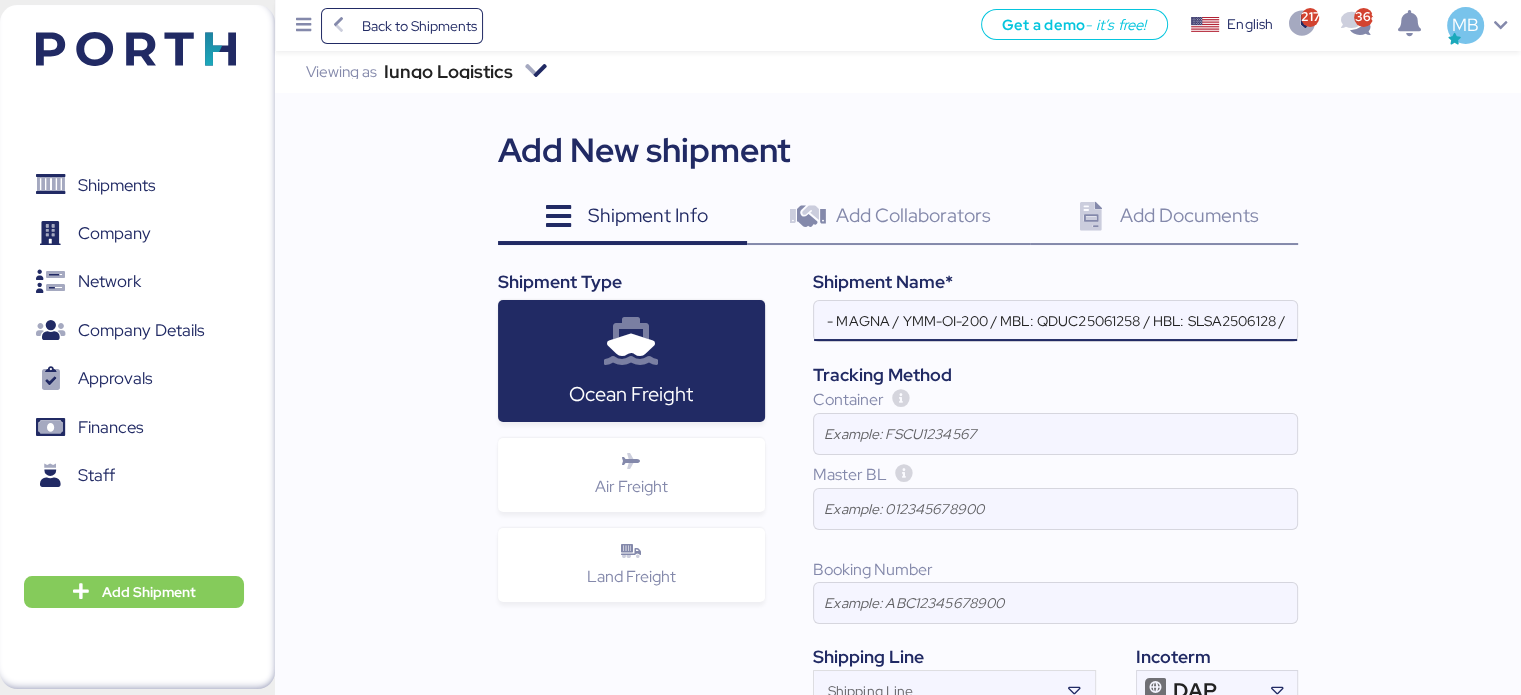 scroll, scrollTop: 0, scrollLeft: 92, axis: horizontal 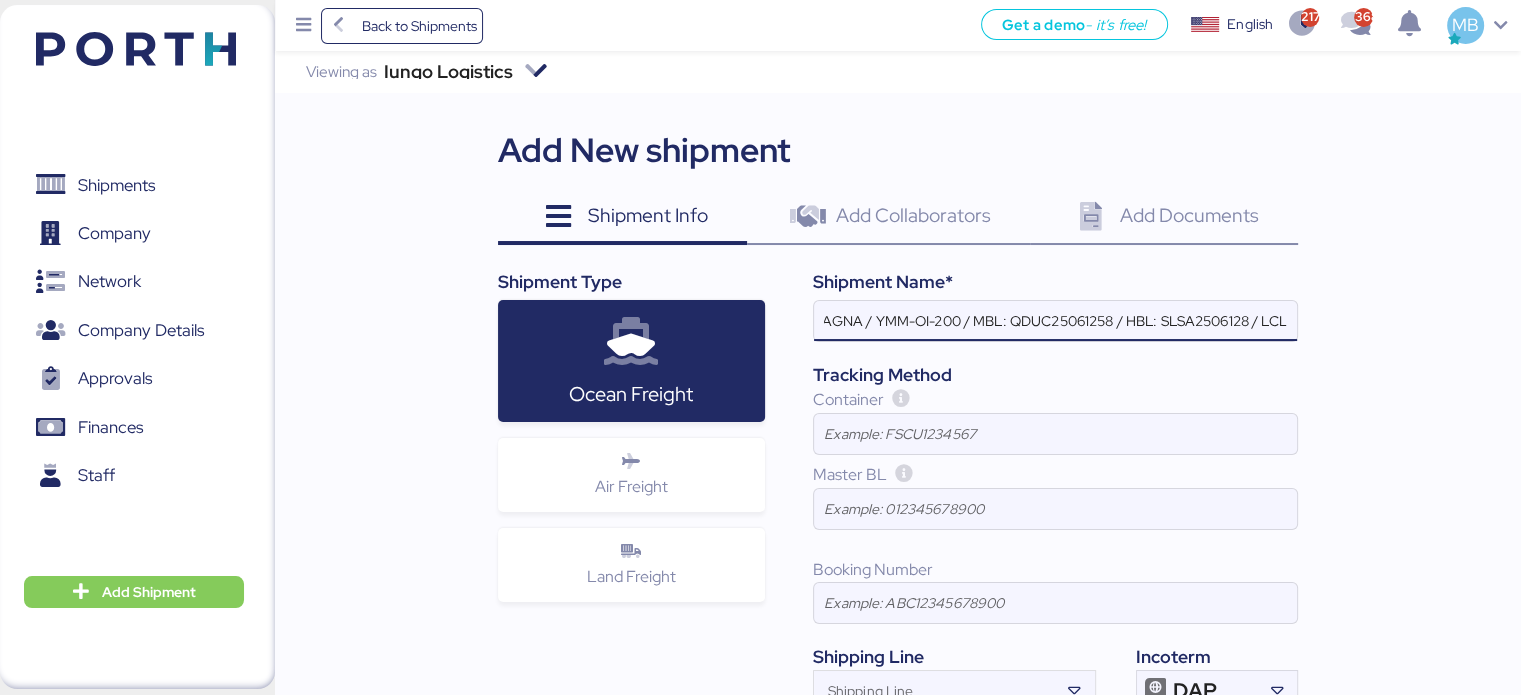 type on "YAMATO - MAGNA / YMM-OI-200 / MBL: QDUC25061258 / HBL: SLSA2506128 / LCL" 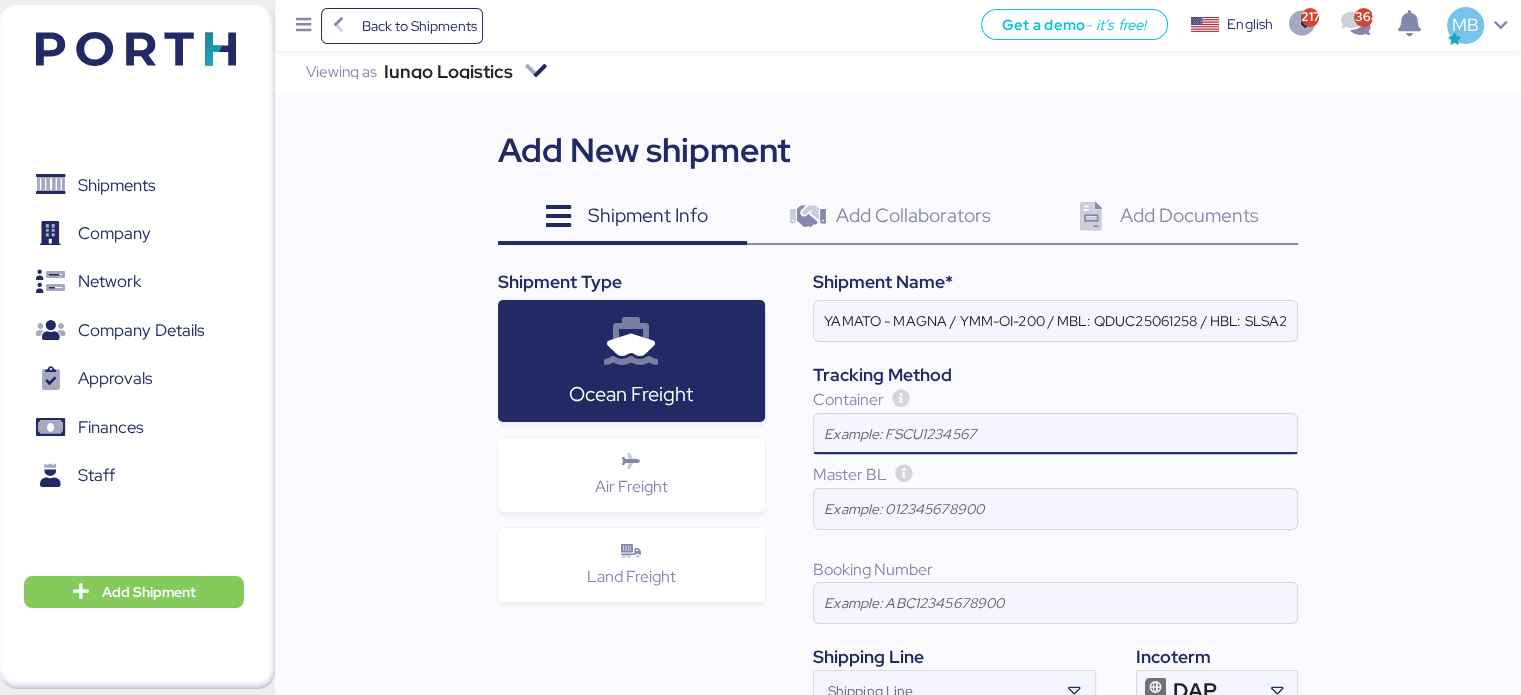 click at bounding box center [1055, 434] 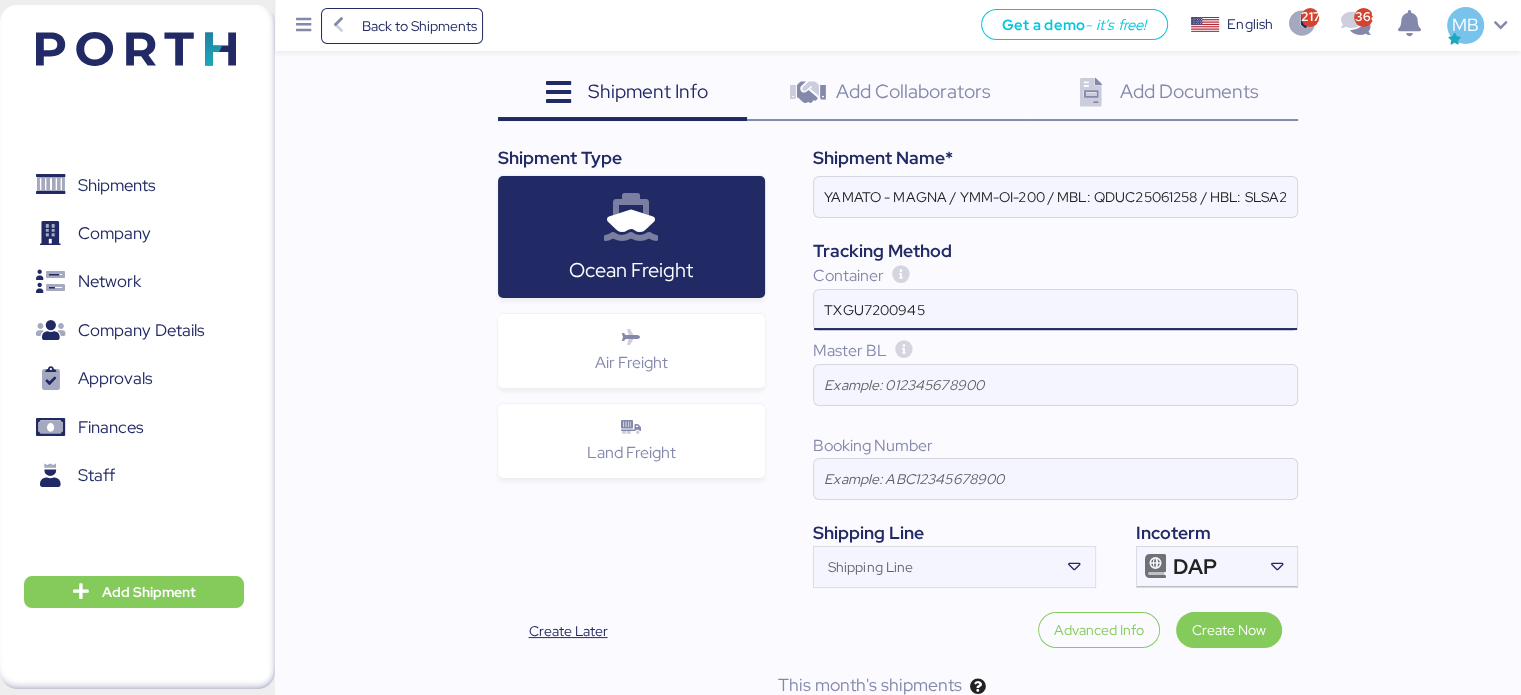 scroll, scrollTop: 162, scrollLeft: 0, axis: vertical 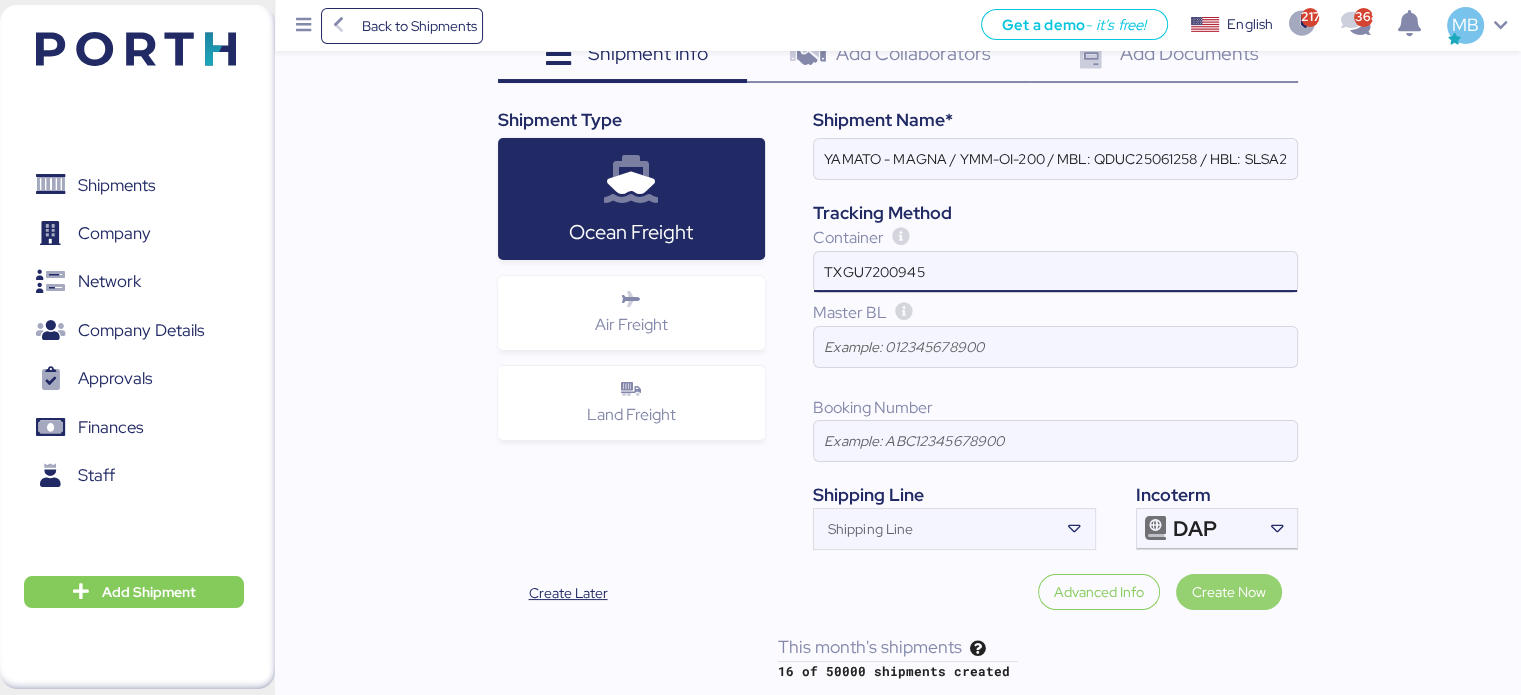 type on "TXGU7200945" 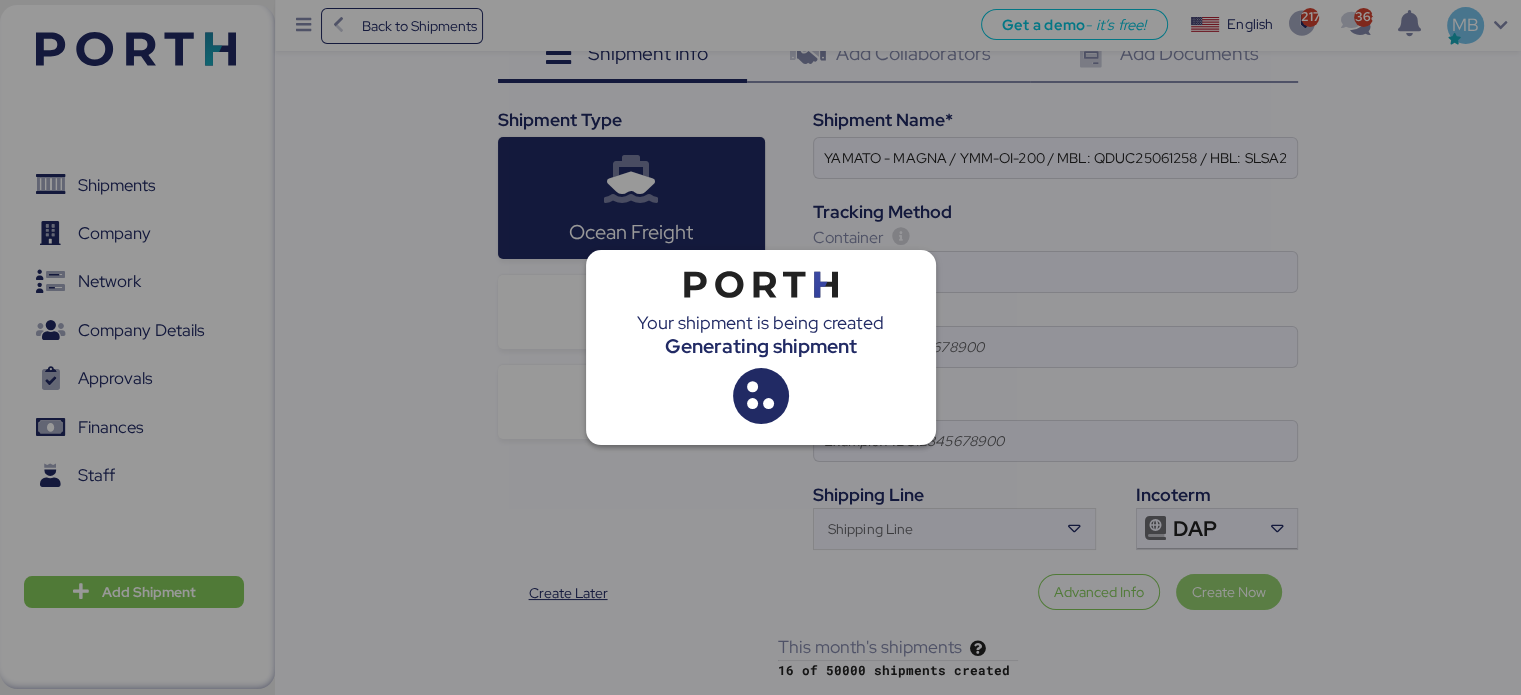 scroll, scrollTop: 0, scrollLeft: 0, axis: both 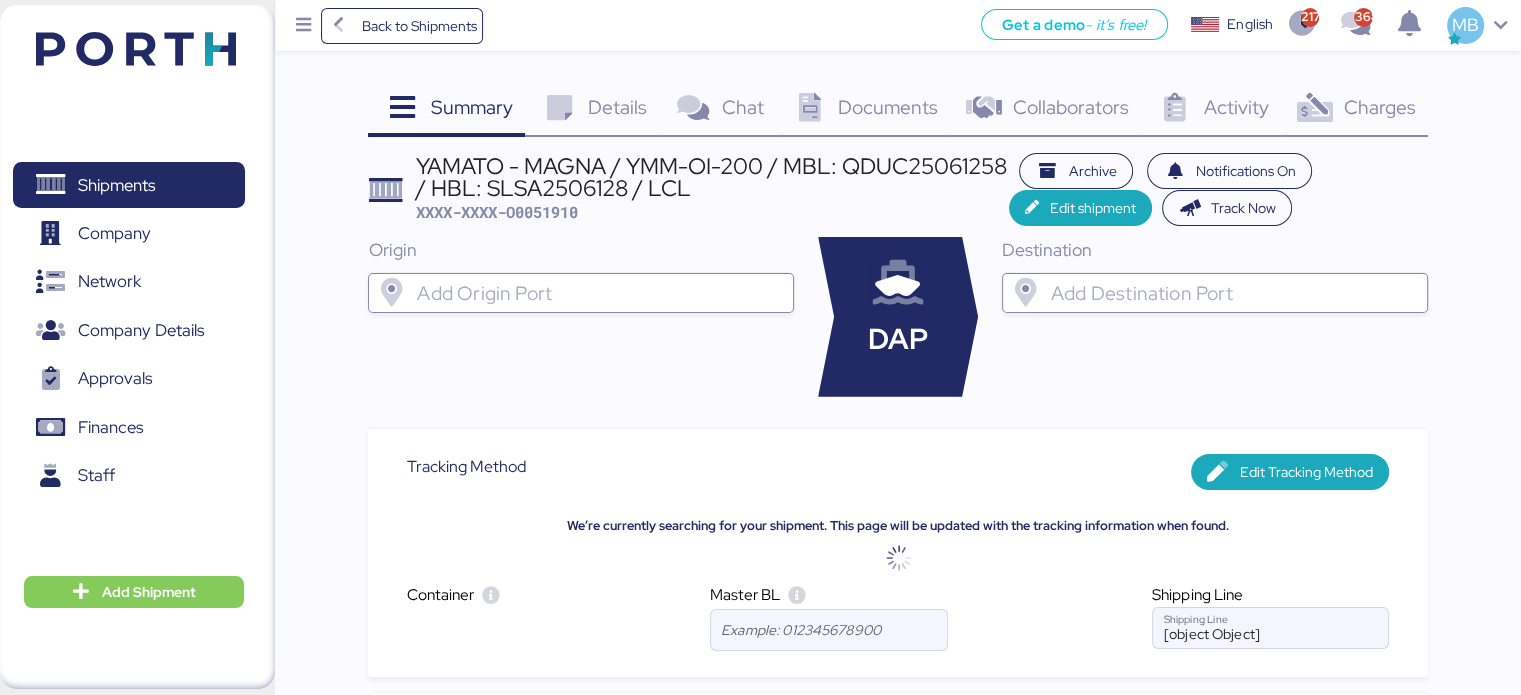 click on "YAMATO - MAGNA / YMM-OI-200 / MBL: QDUC25061258 / HBL: SLSA2506128 / LCL" at bounding box center [712, 177] 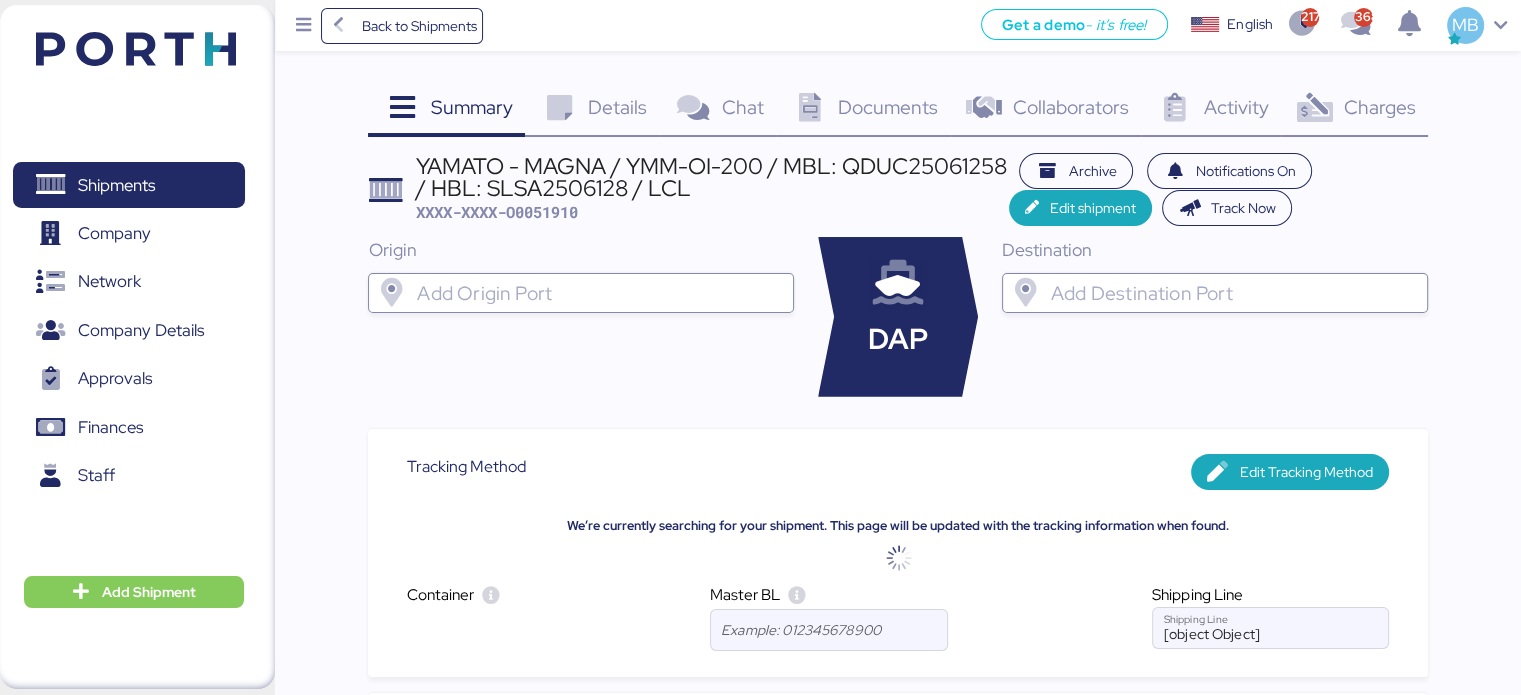 click on "YAMATO - MAGNA / YMM-OI-200 / MBL: QDUC25061258 / HBL: SLSA2506128 / LCL" at bounding box center [712, 177] 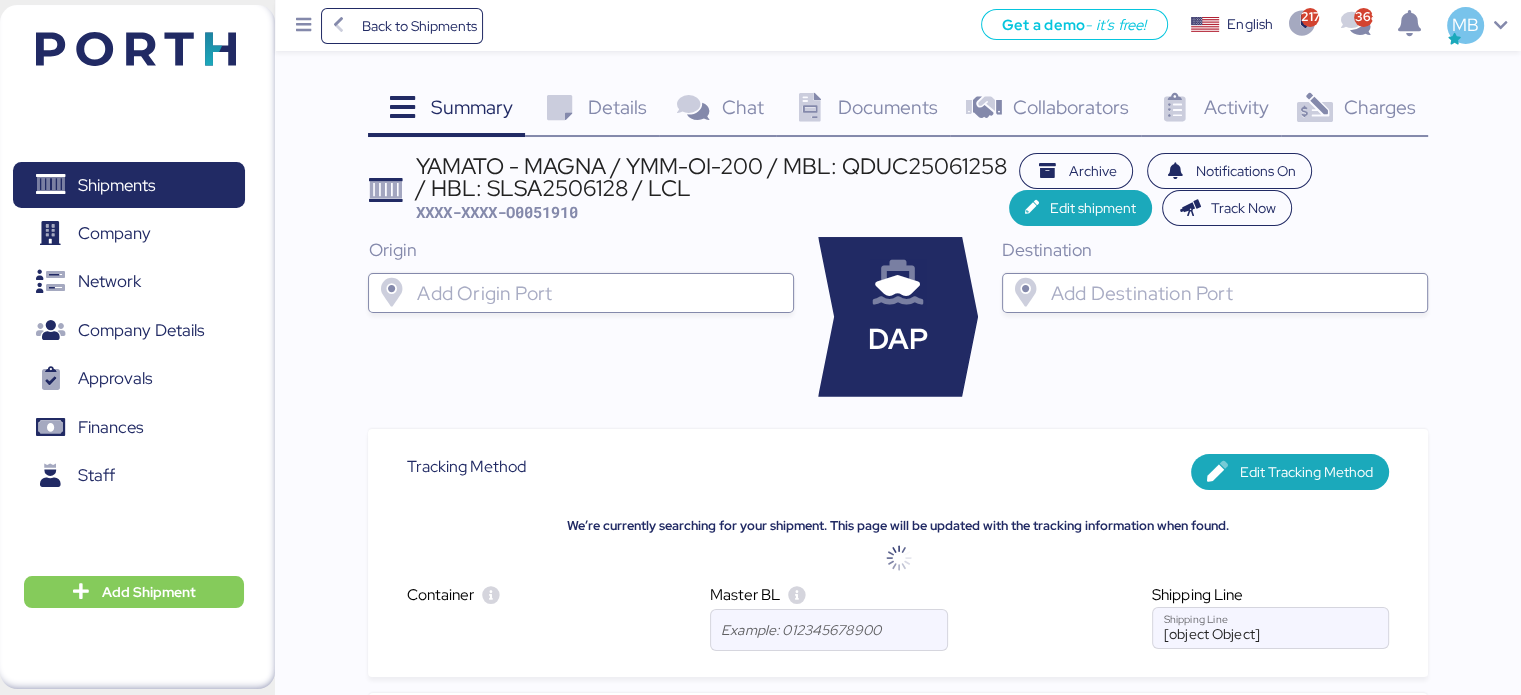 click at bounding box center (558, 108) 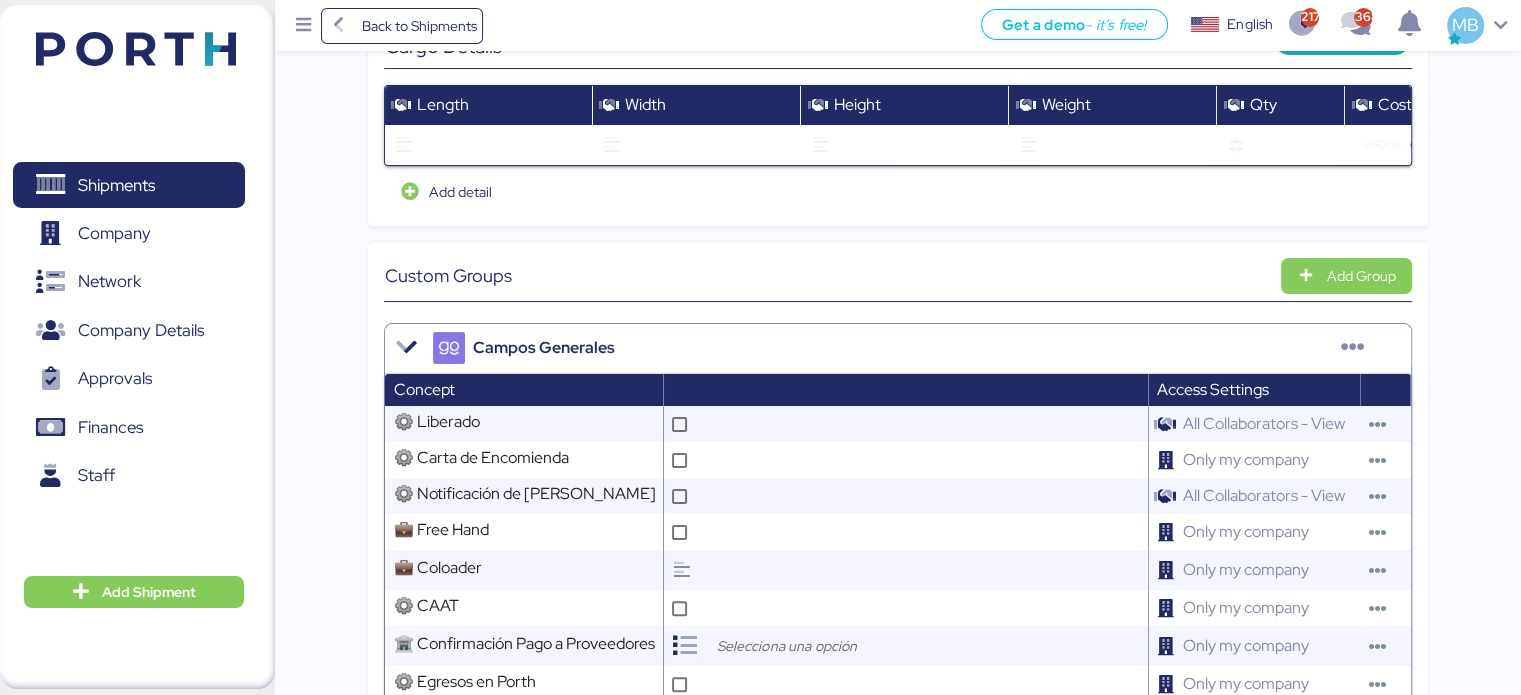 scroll, scrollTop: 400, scrollLeft: 0, axis: vertical 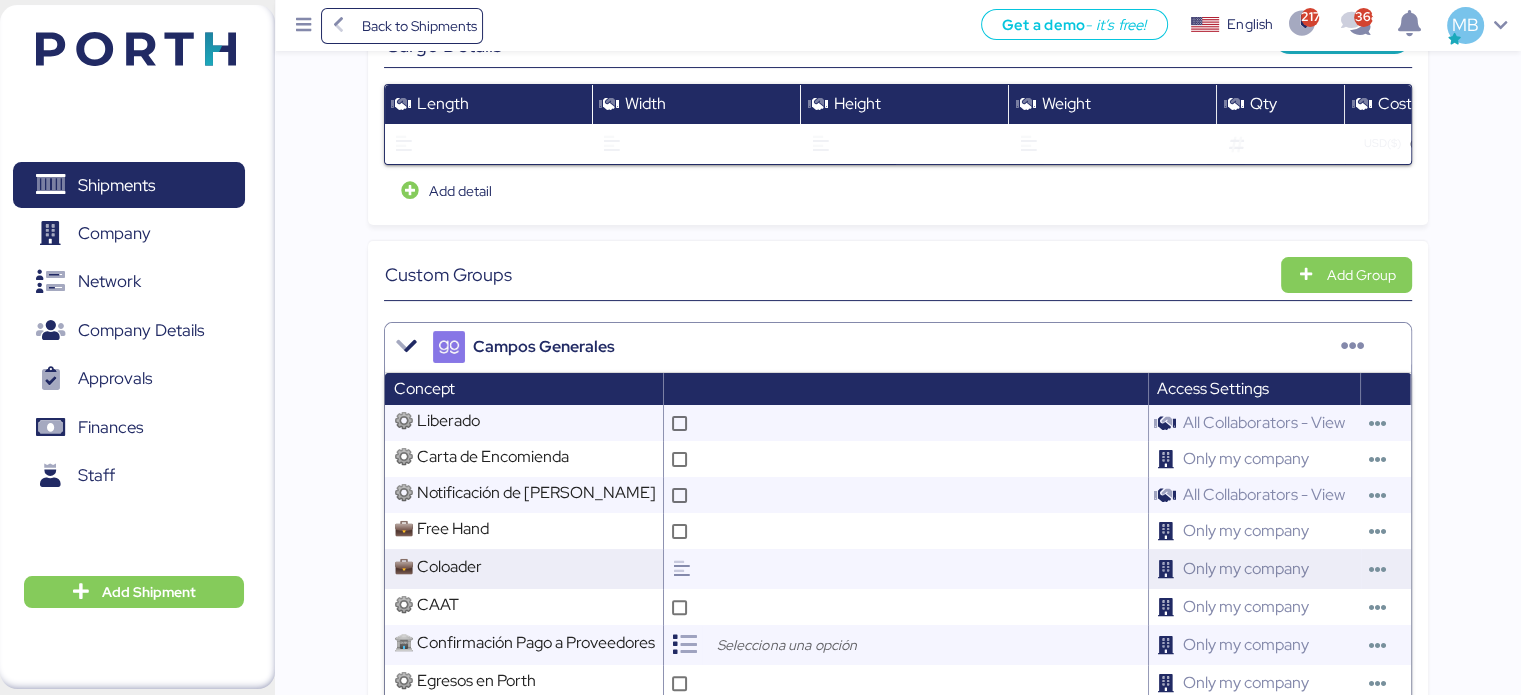 click at bounding box center (922, 569) 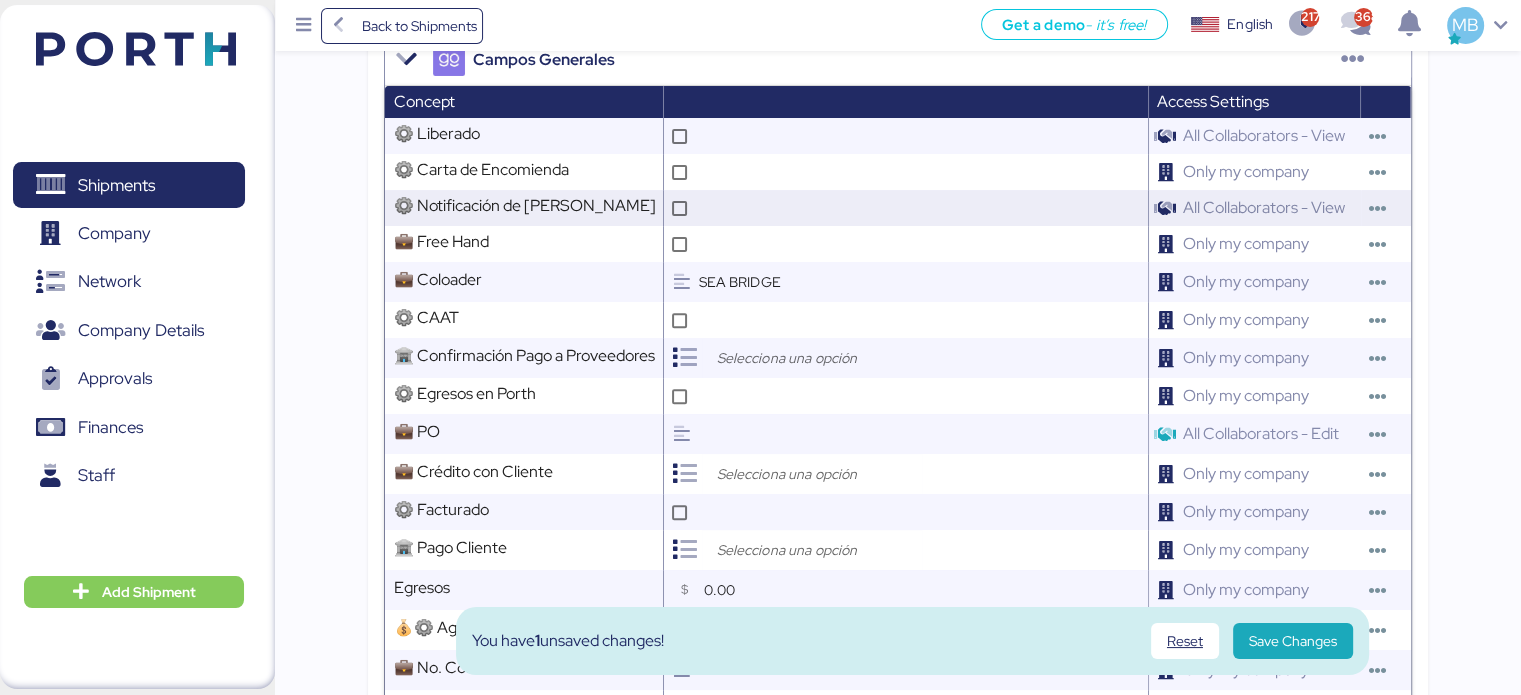 scroll, scrollTop: 800, scrollLeft: 0, axis: vertical 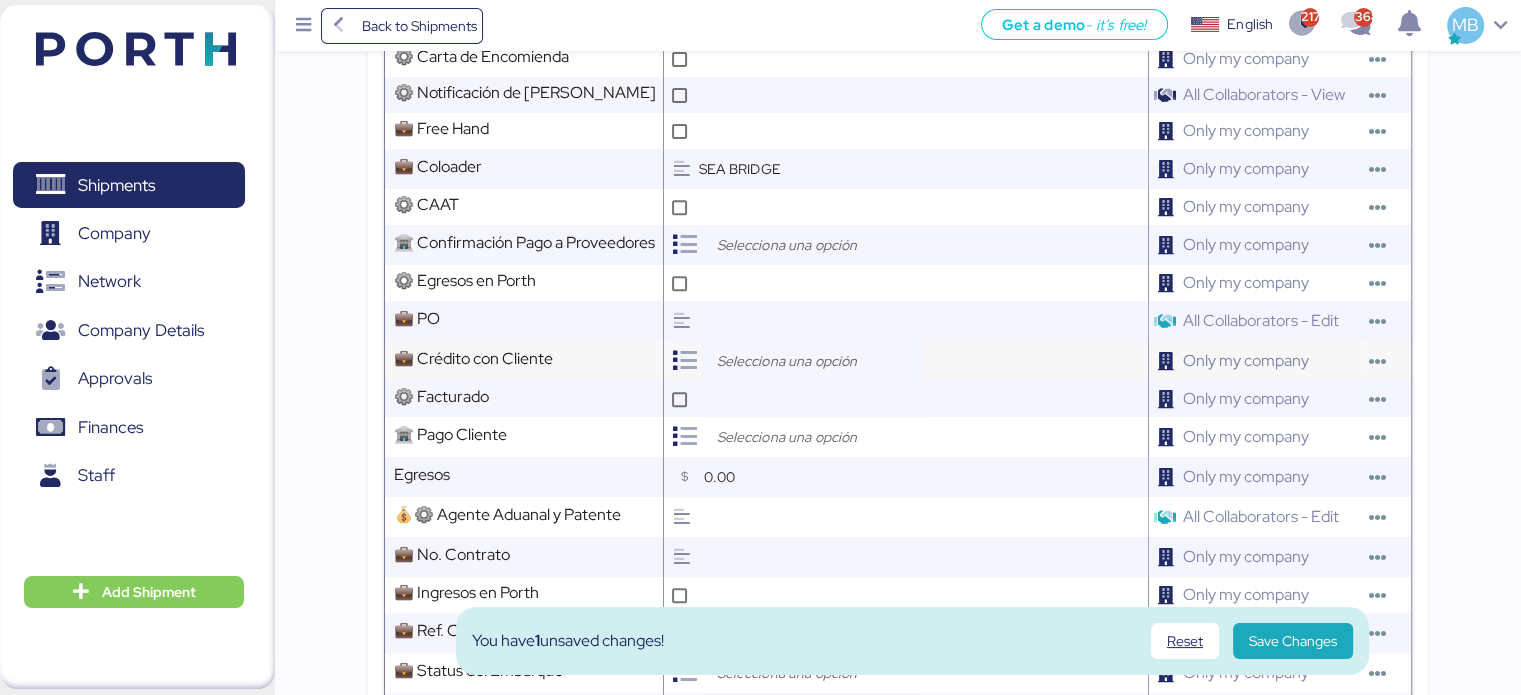 type on "SEA BRIDGE" 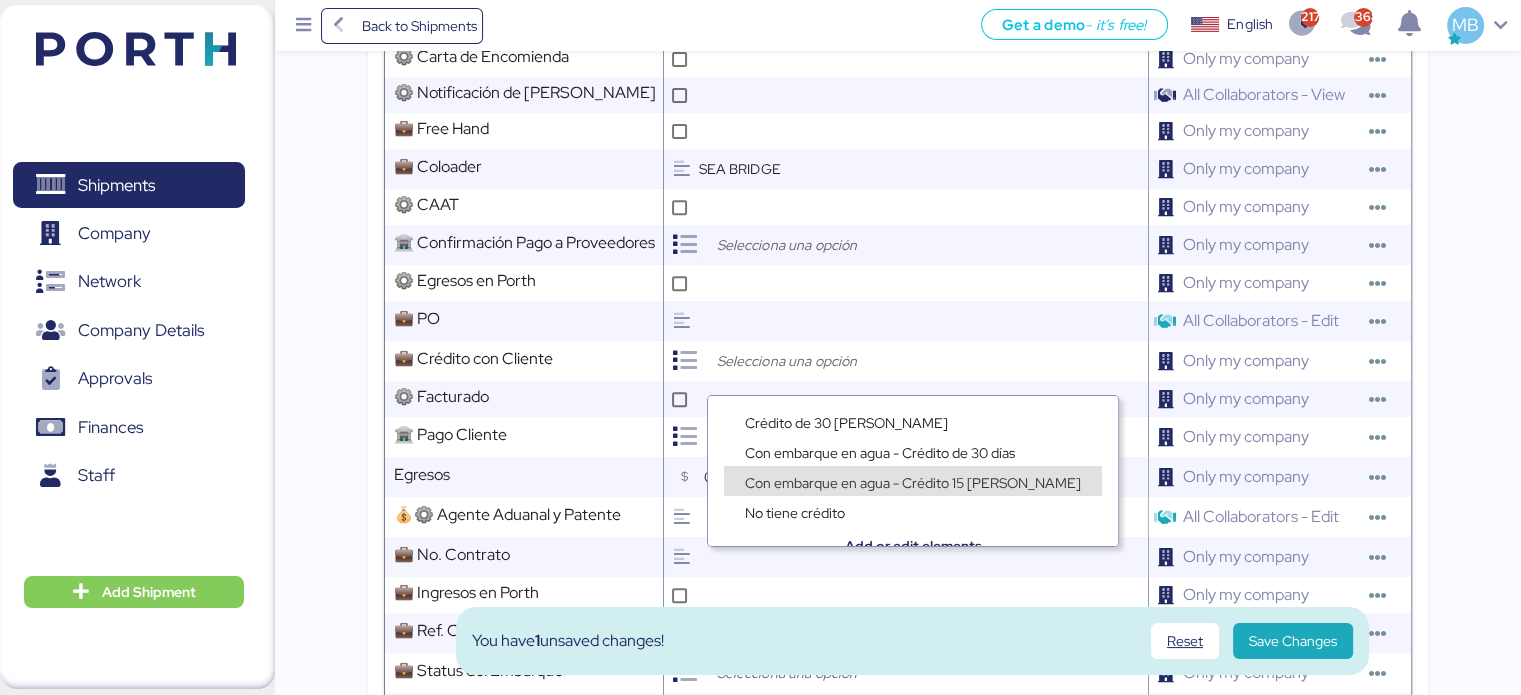 click on "No tiene crédito" at bounding box center [913, 501] 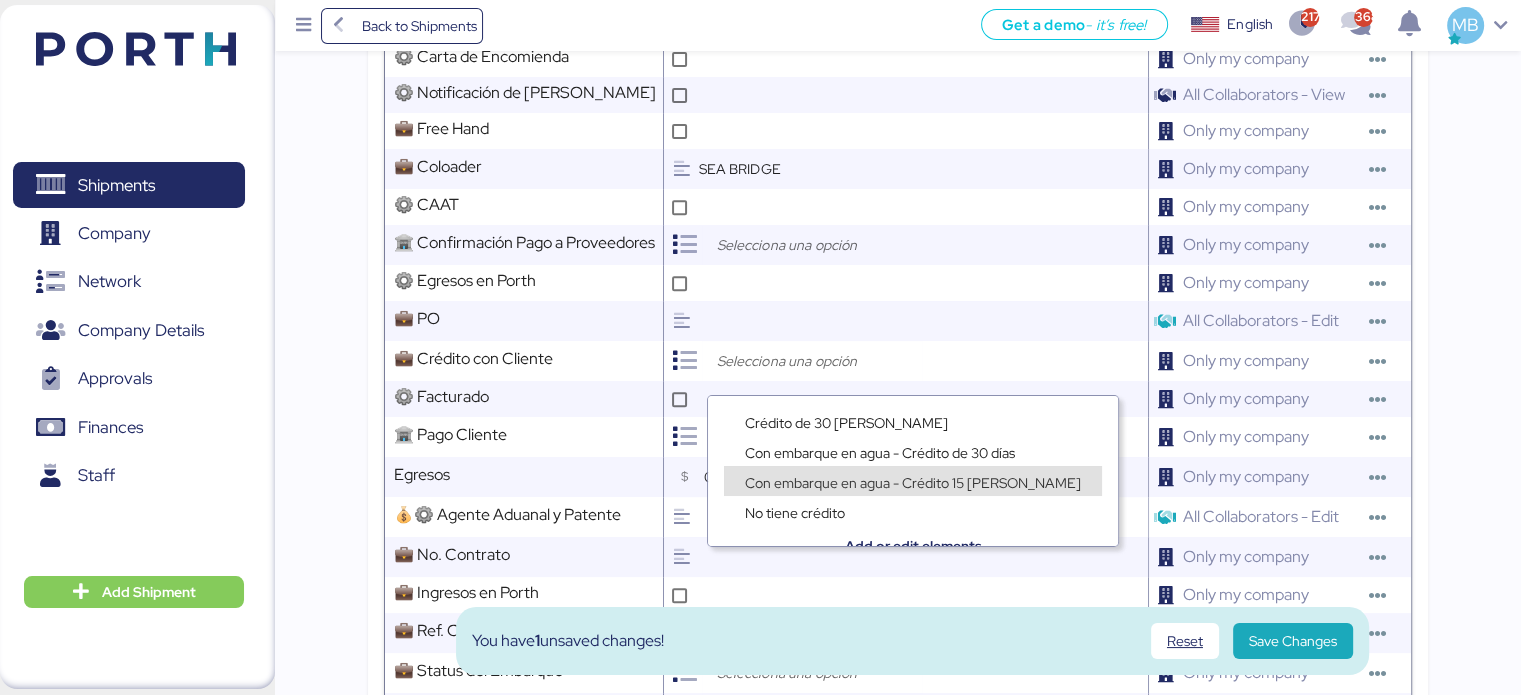 click on "Con embarque en agua - Crédito 15 días" at bounding box center [913, 483] 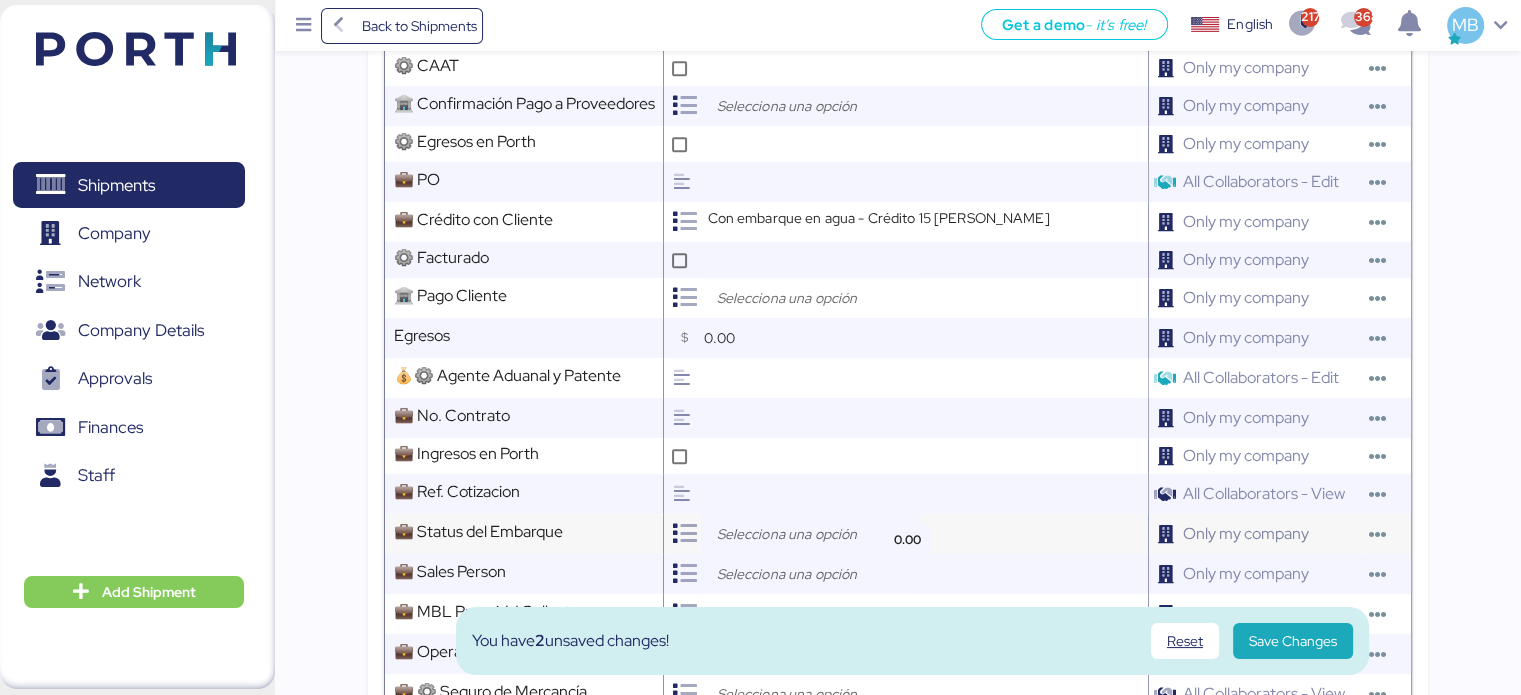 scroll, scrollTop: 1000, scrollLeft: 0, axis: vertical 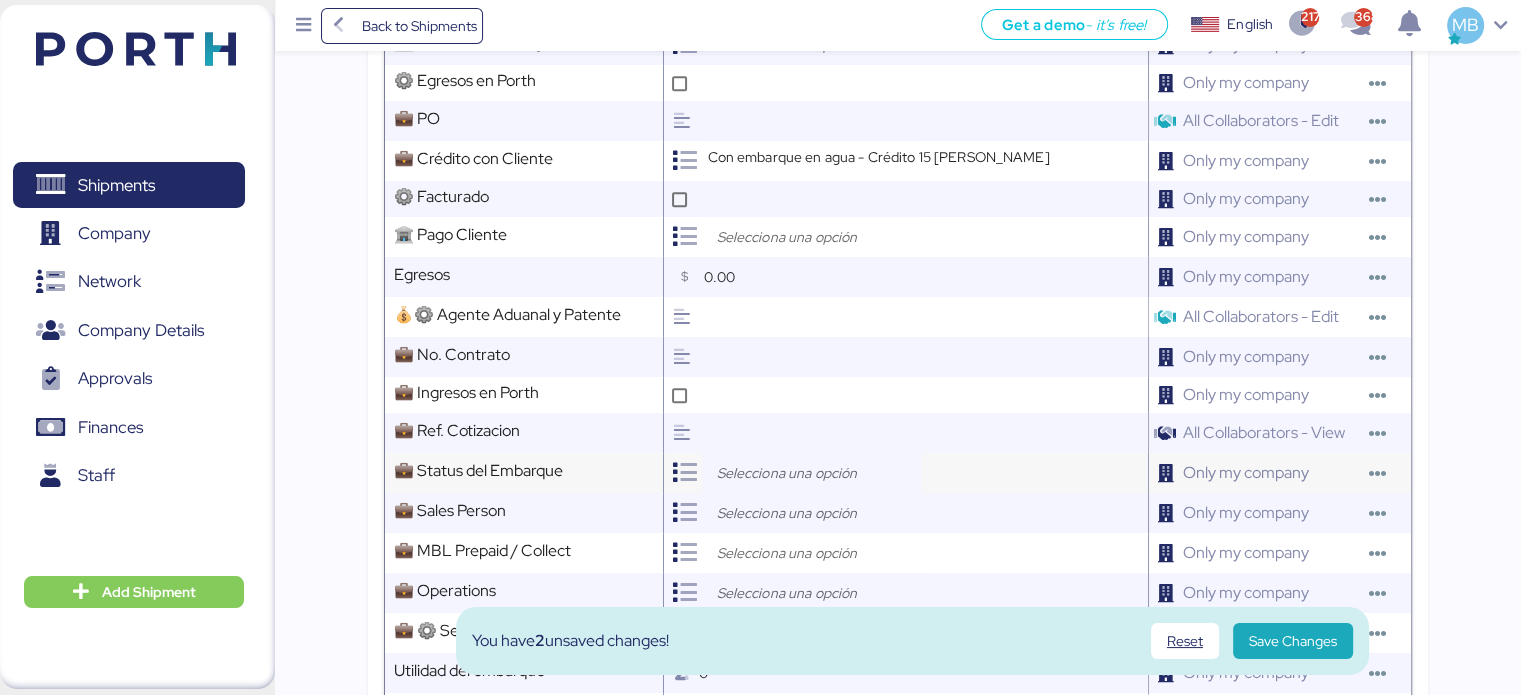 click at bounding box center [812, 473] 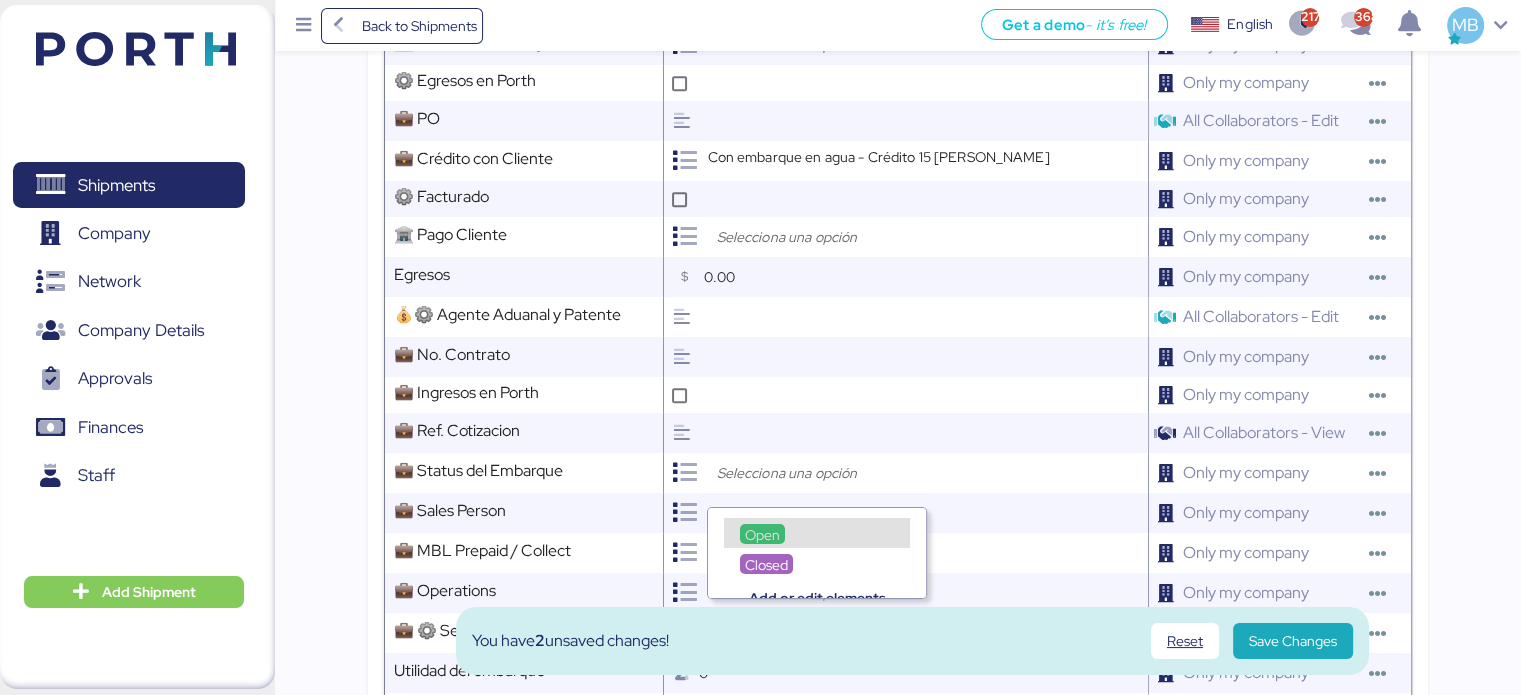 click on "Open" at bounding box center [762, 534] 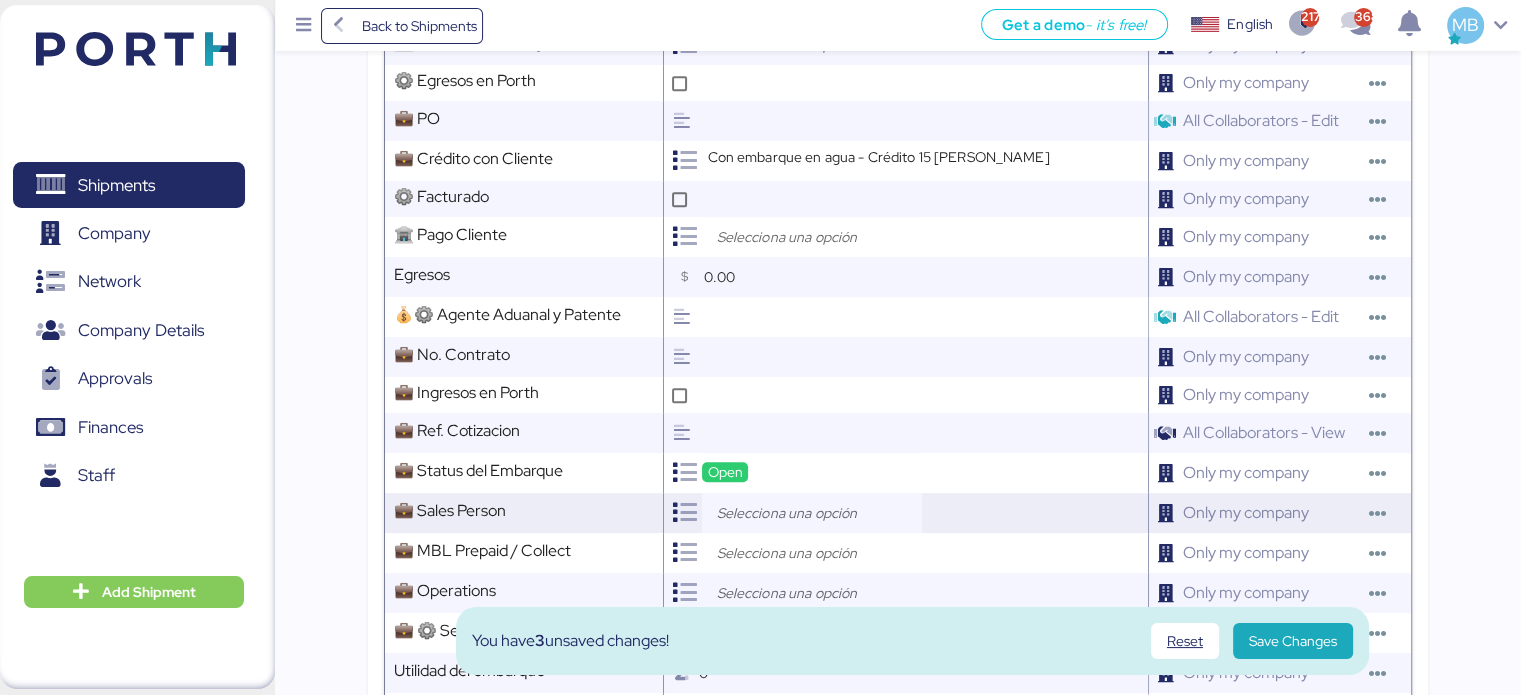 click at bounding box center (817, 513) 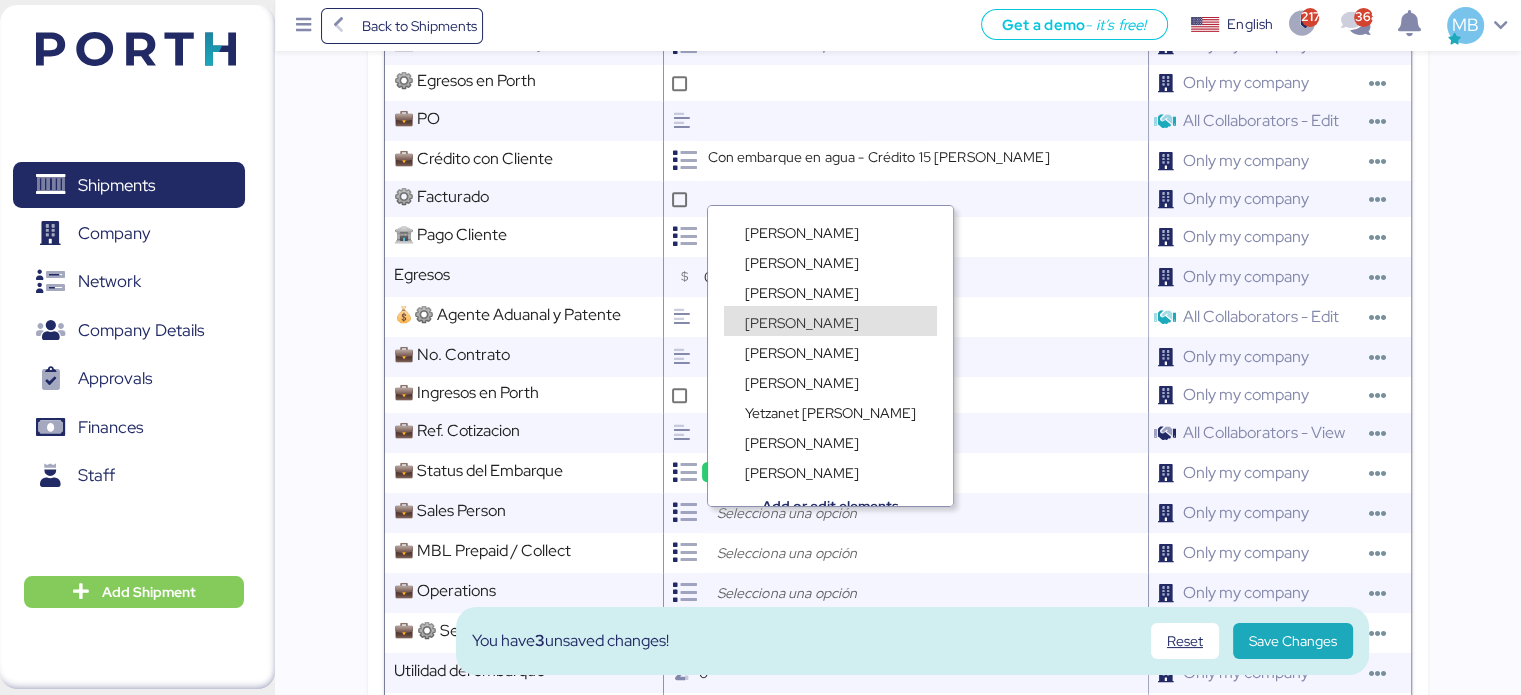 click on "[PERSON_NAME]" at bounding box center (802, 323) 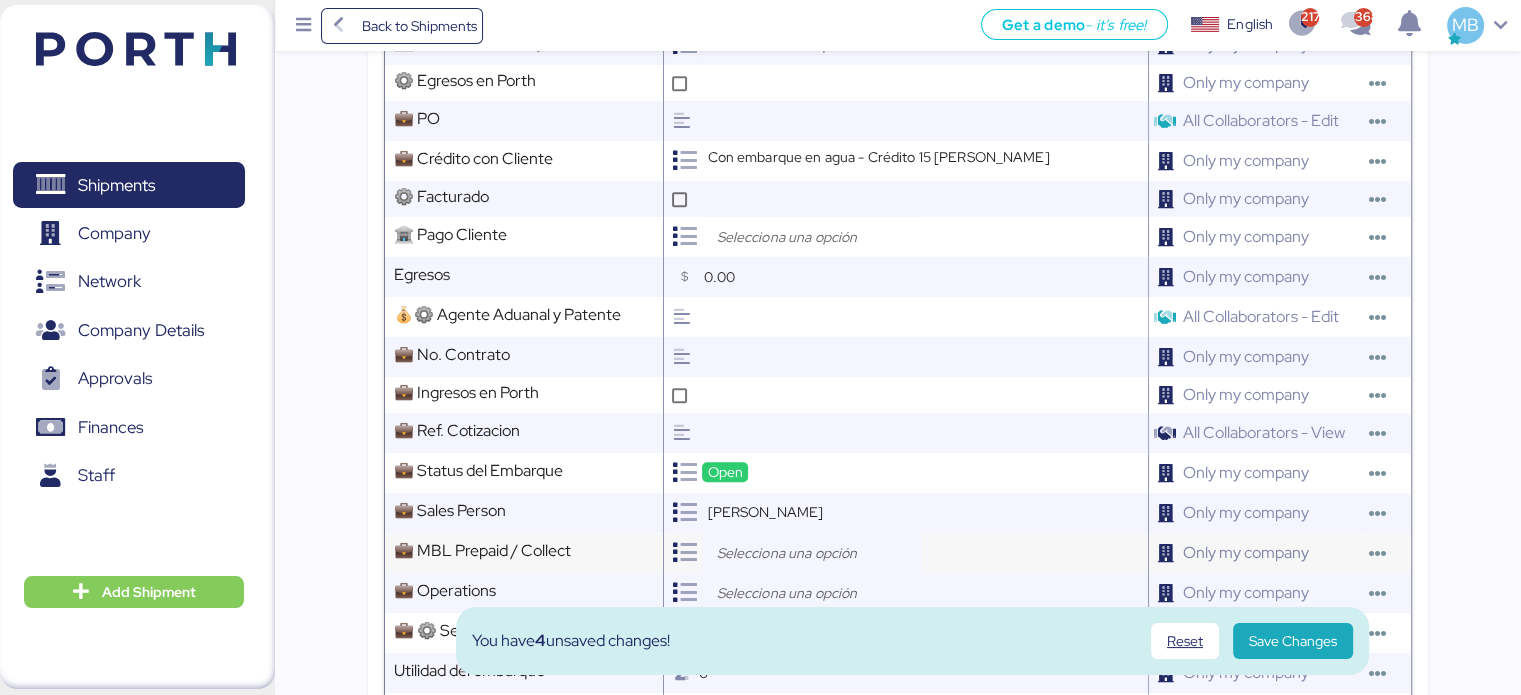 click at bounding box center [817, 553] 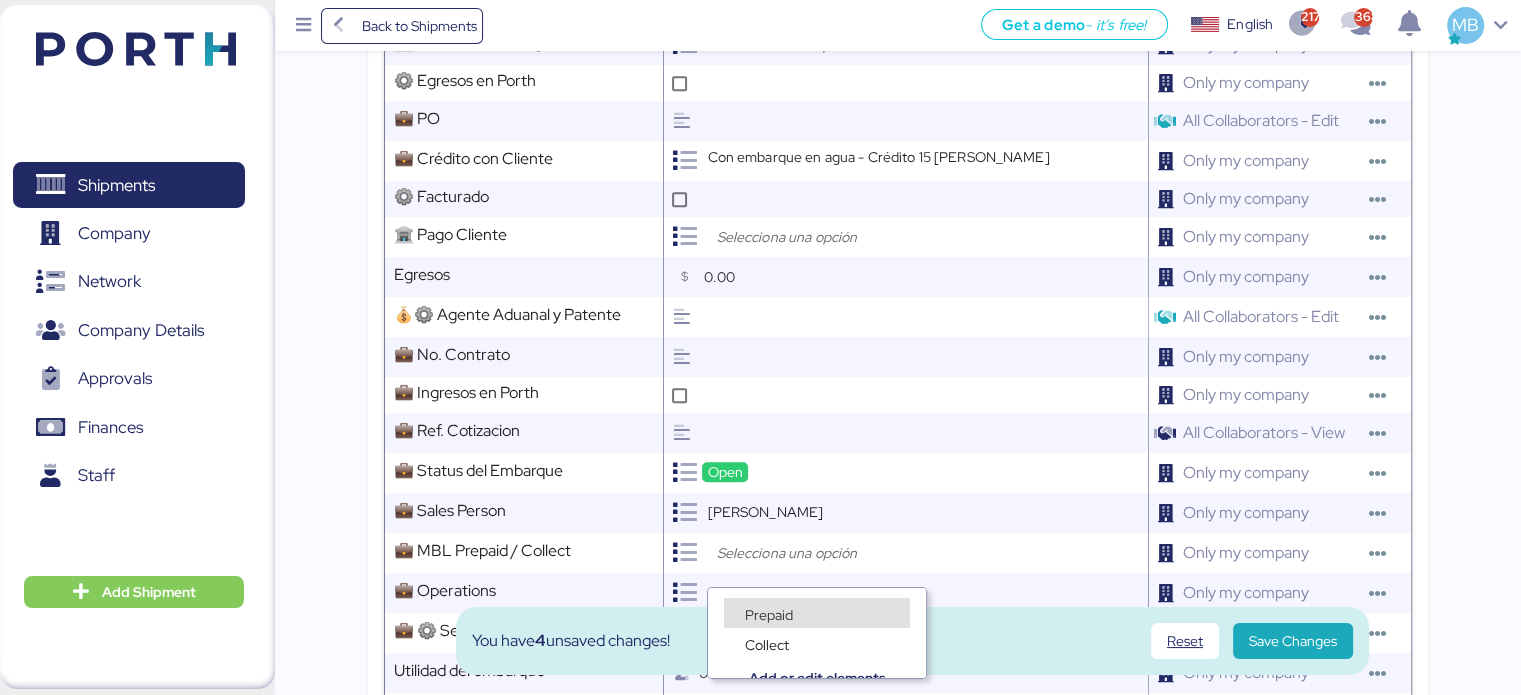 click on "Collect" at bounding box center (817, 633) 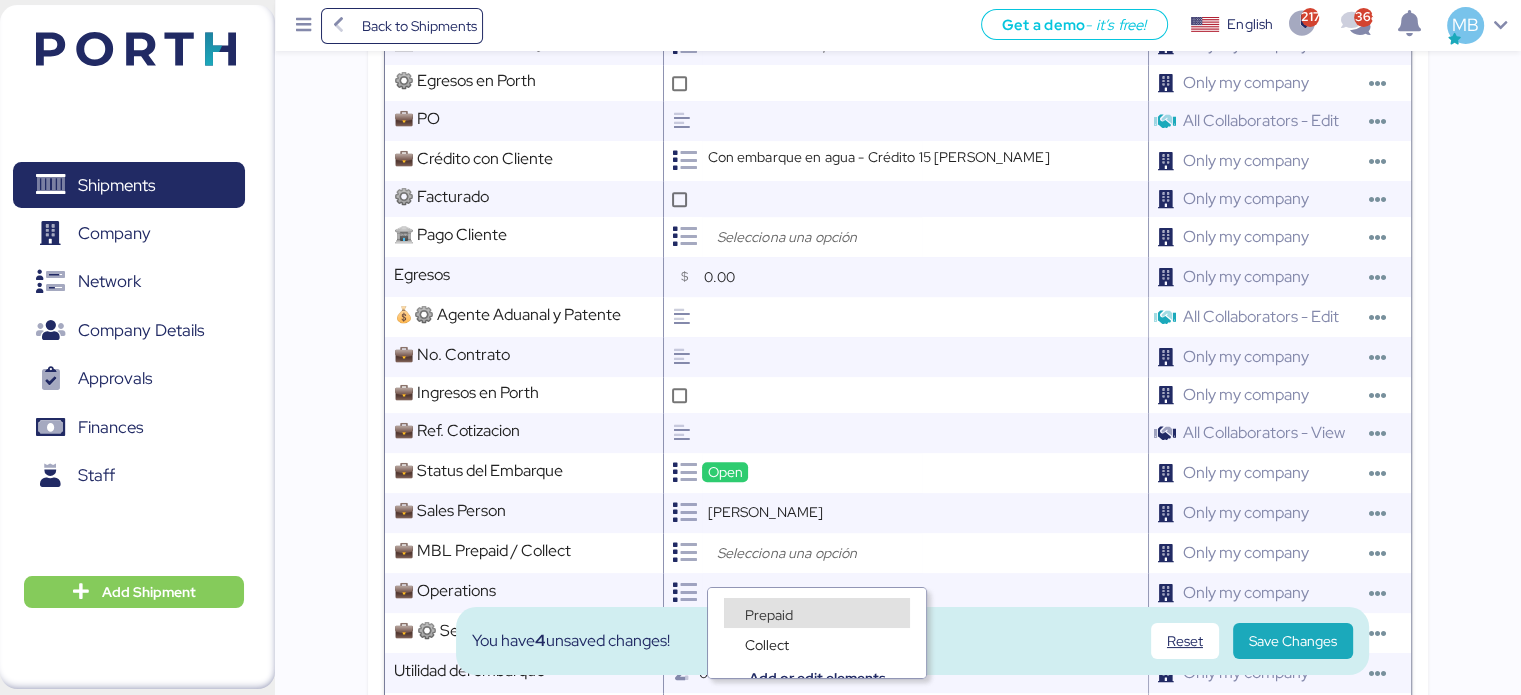 click on "Prepaid" at bounding box center (769, 615) 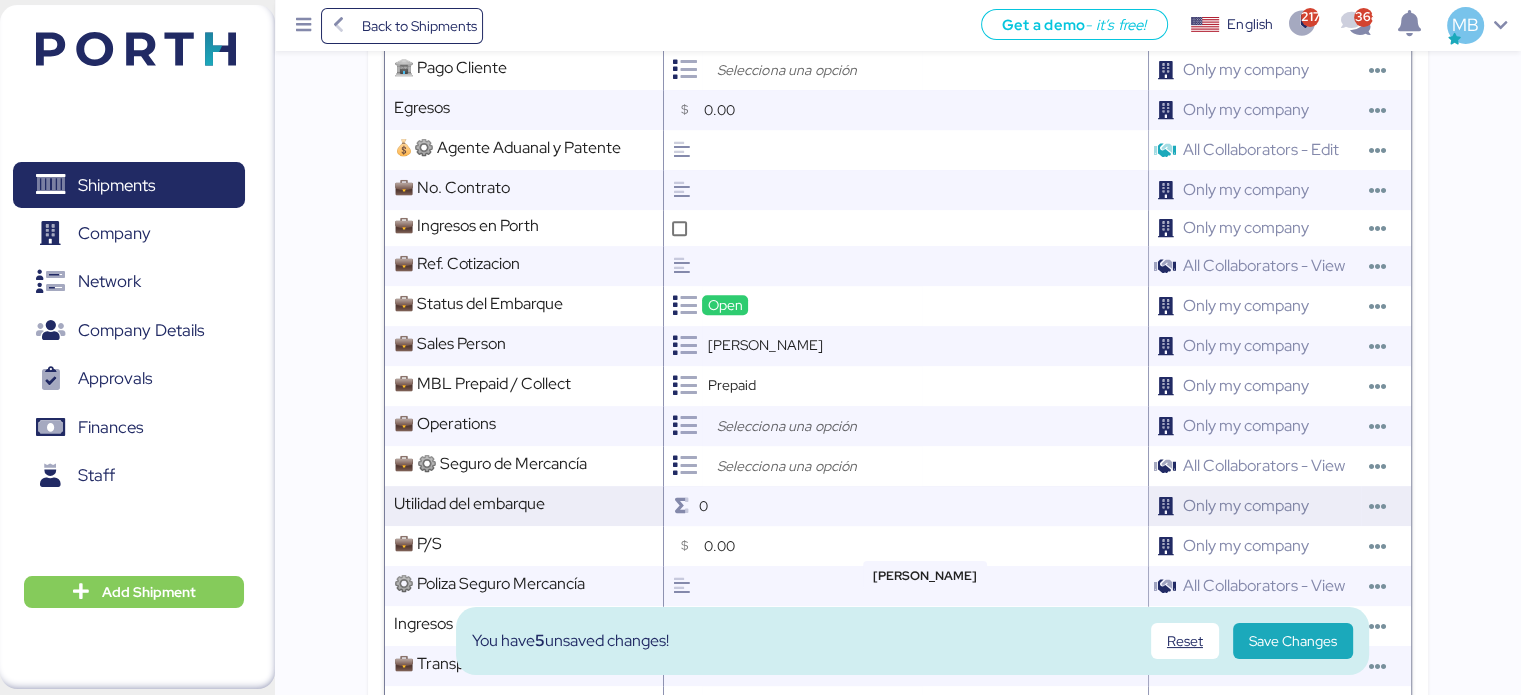 scroll, scrollTop: 1200, scrollLeft: 0, axis: vertical 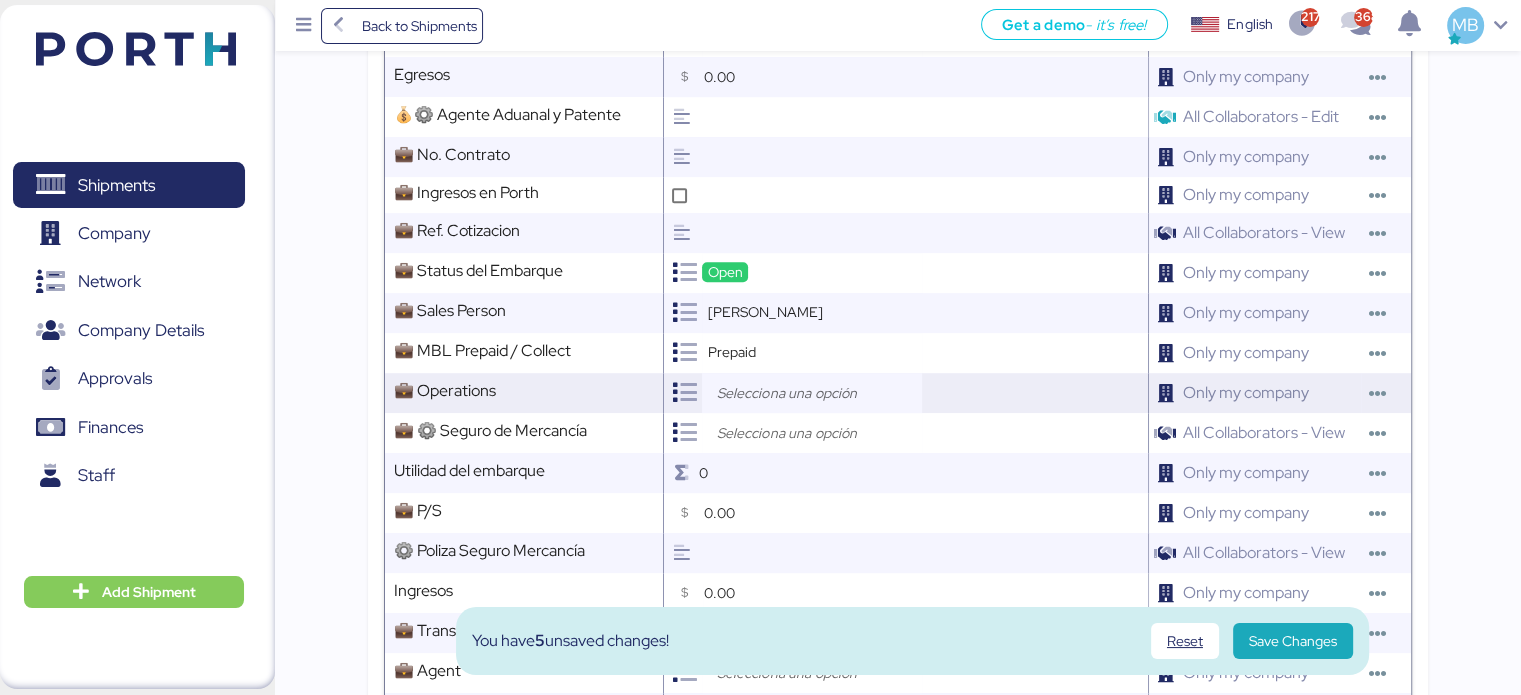 click at bounding box center [817, 393] 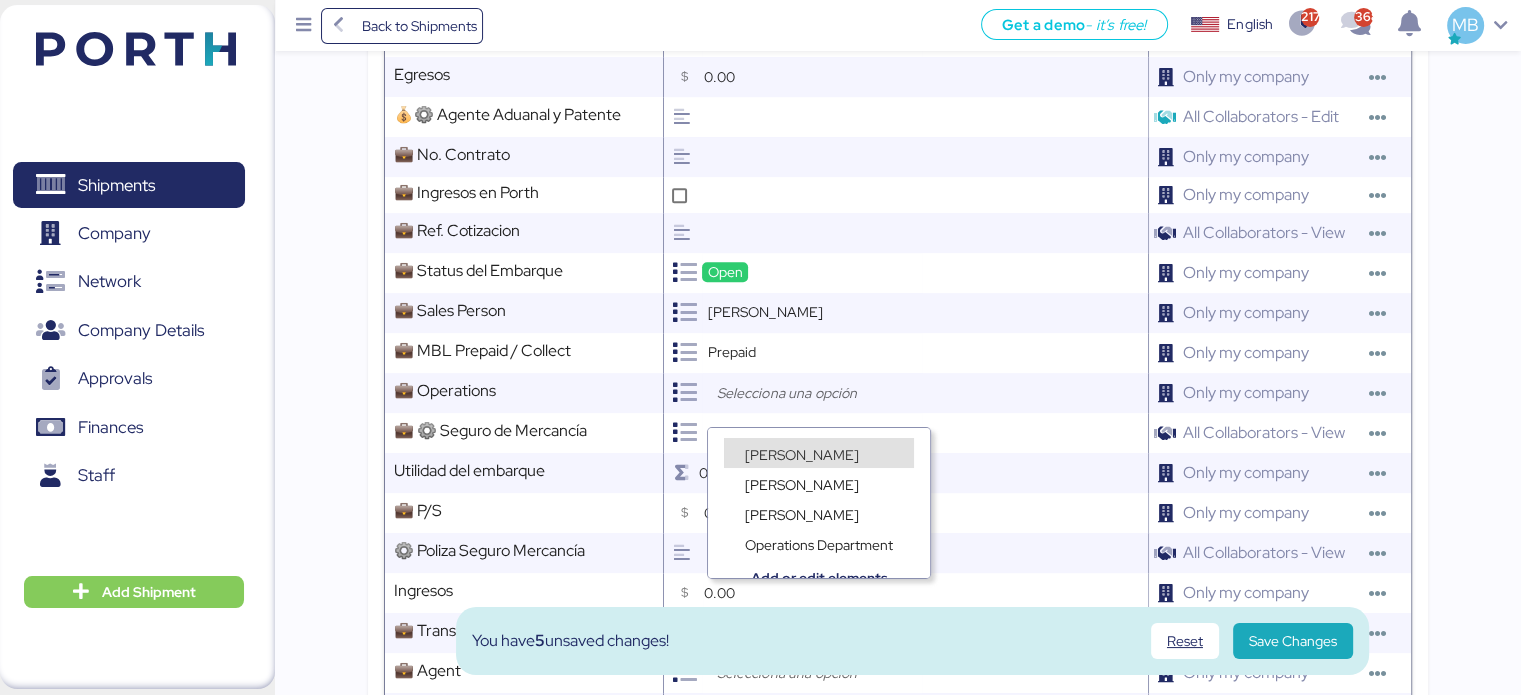 click on "[PERSON_NAME]" at bounding box center (802, 455) 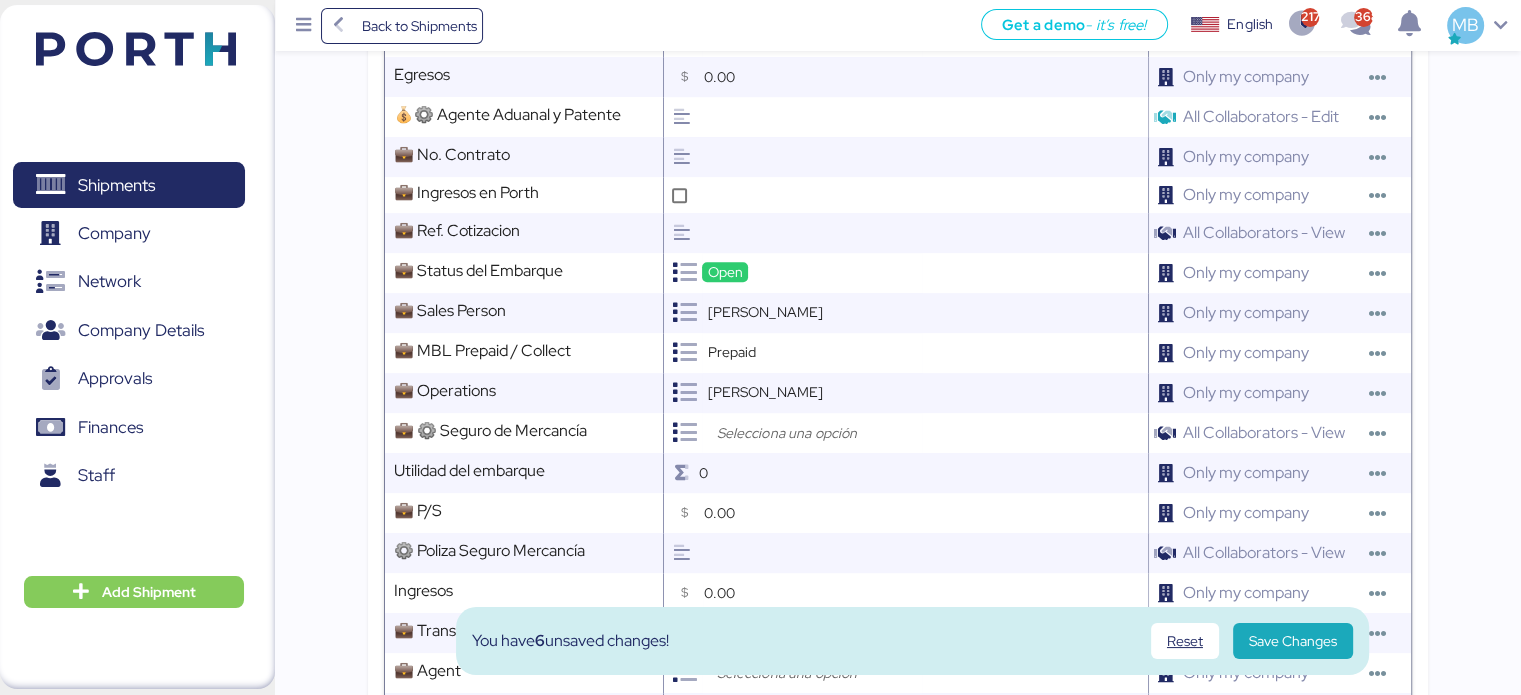 click at bounding box center (812, 433) 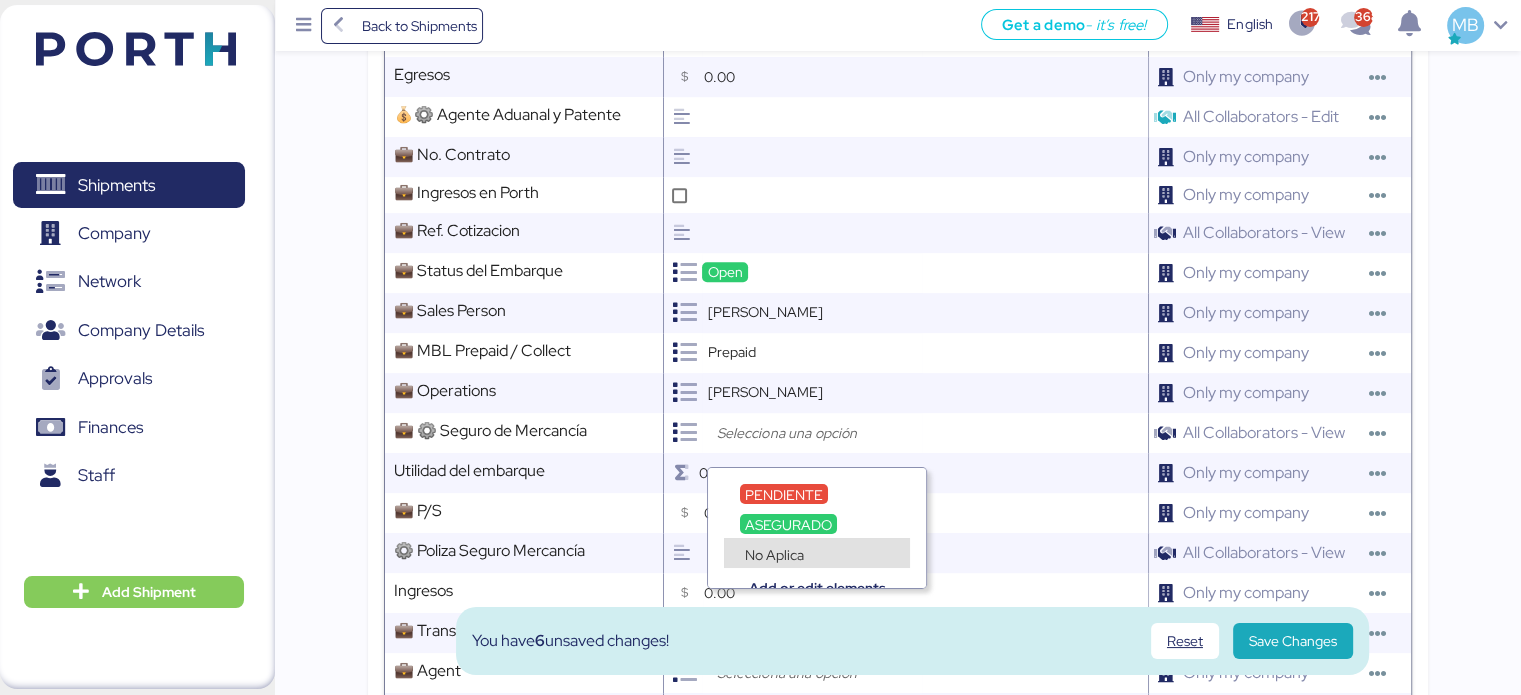 click on "No Aplica" at bounding box center [774, 555] 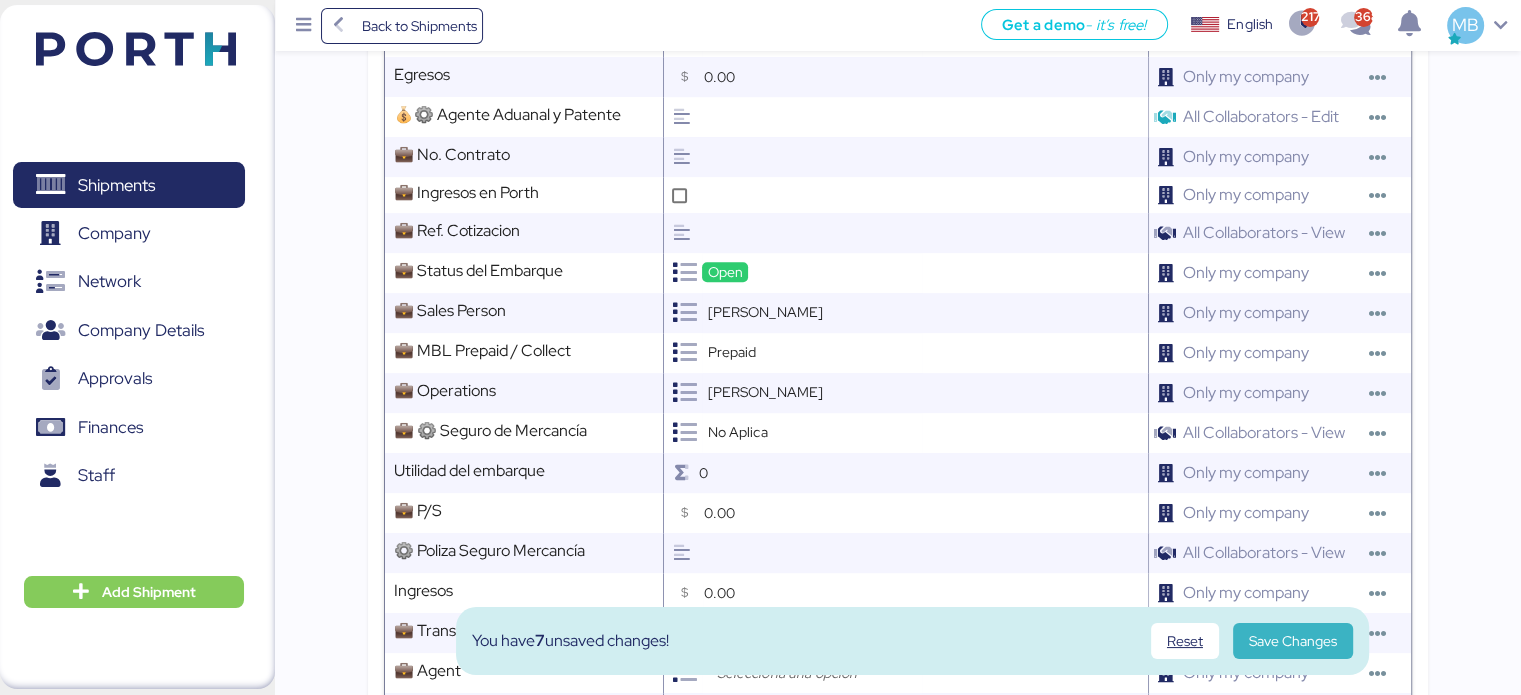 click on "Save Changes" at bounding box center [1293, 641] 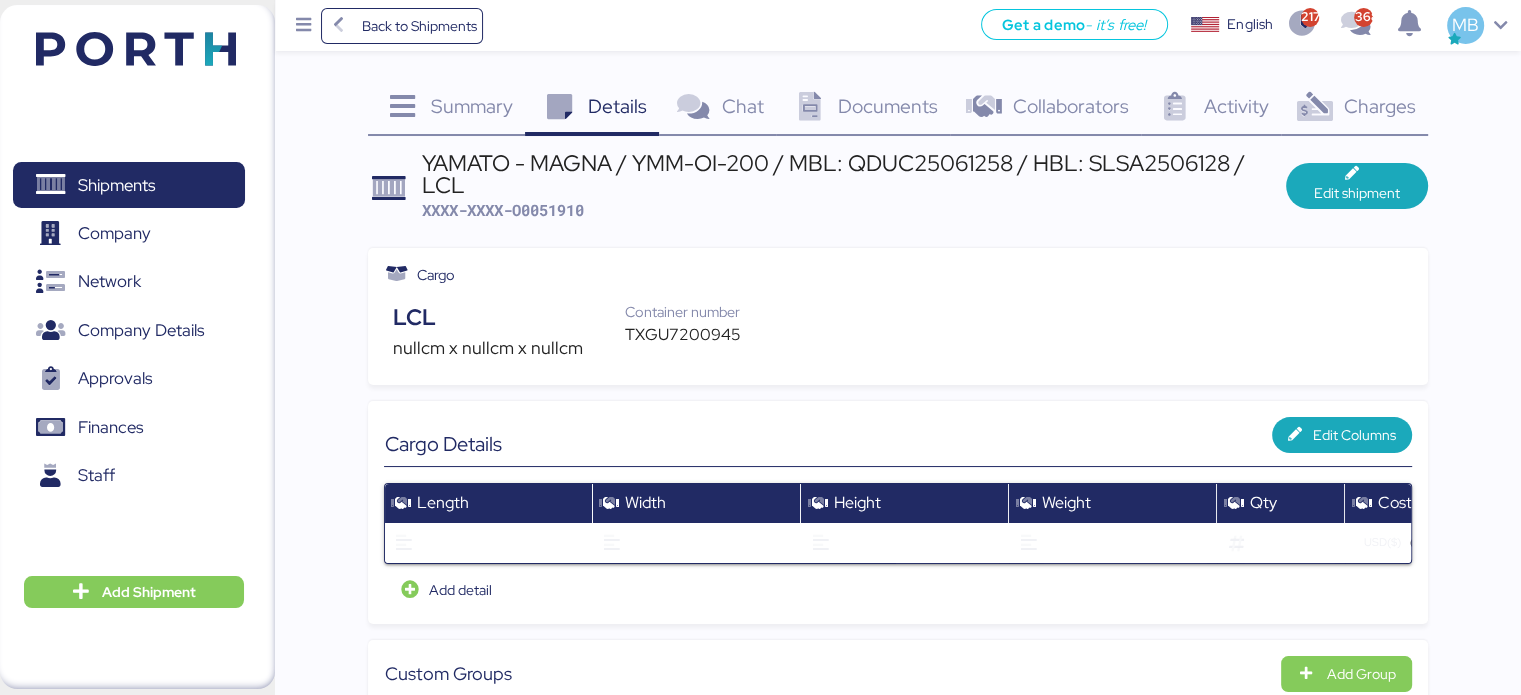 scroll, scrollTop: 0, scrollLeft: 0, axis: both 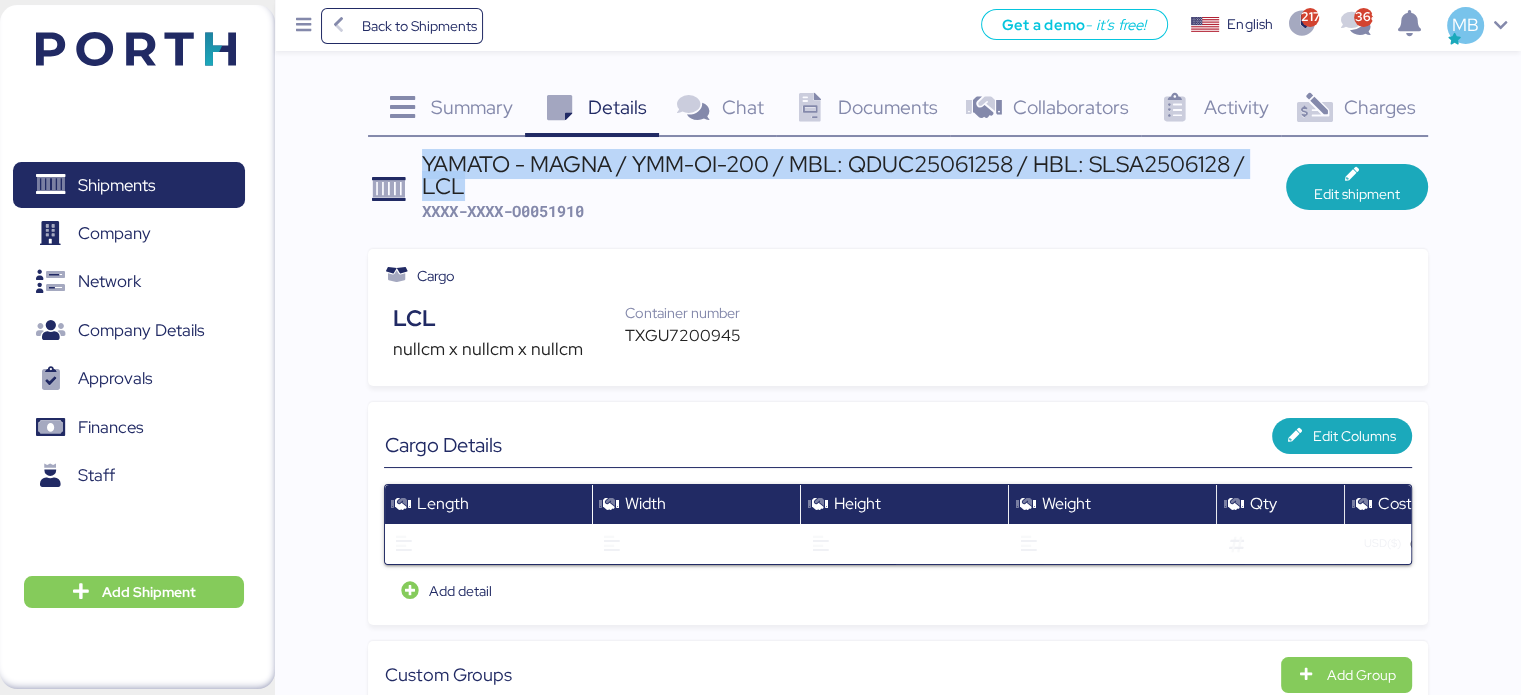 drag, startPoint x: 465, startPoint y: 186, endPoint x: 426, endPoint y: 166, distance: 43.829212 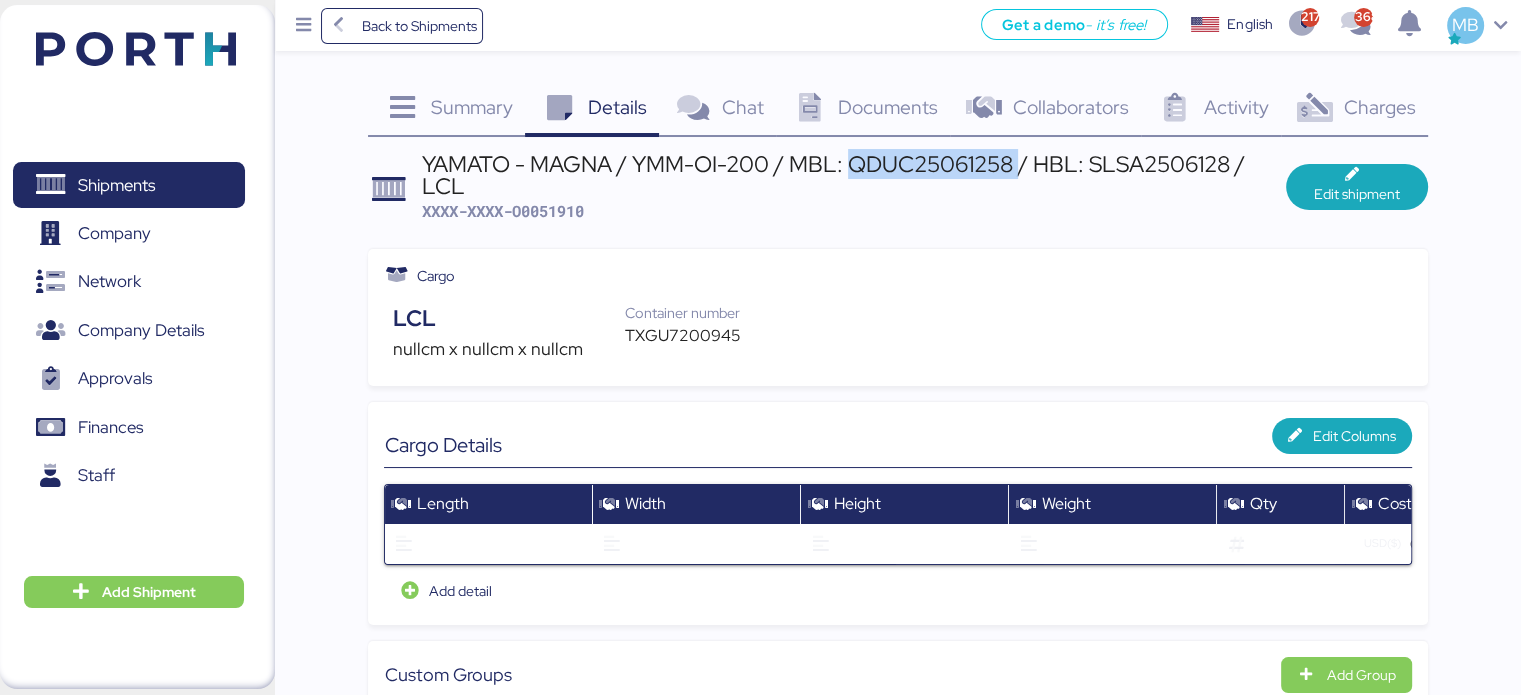 click on "YAMATO - MAGNA / YMM-OI-200 / MBL: QDUC25061258 / HBL: SLSA2506128 / LCL" at bounding box center [854, 175] 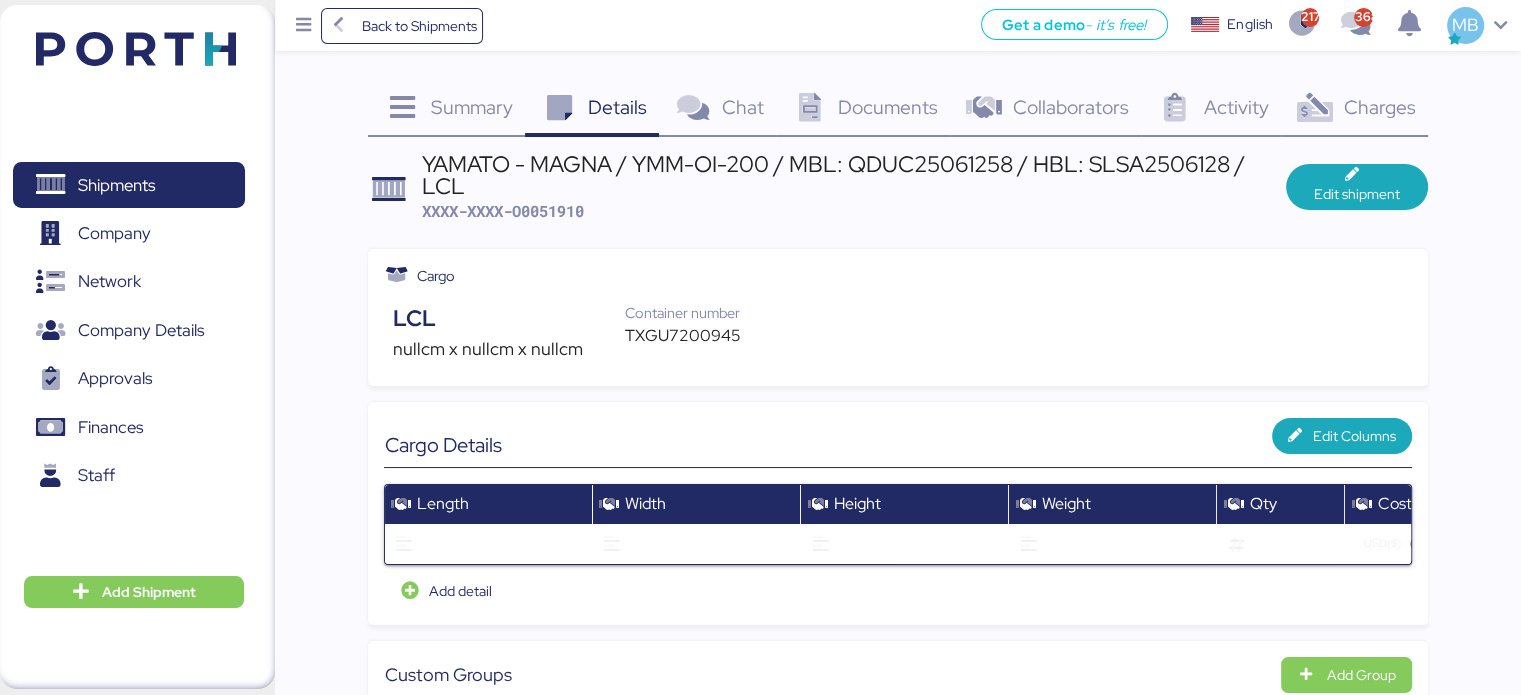click on "YAMATO - MAGNA / YMM-OI-200 / MBL: QDUC25061258 / HBL: SLSA2506128 / LCL" at bounding box center [854, 175] 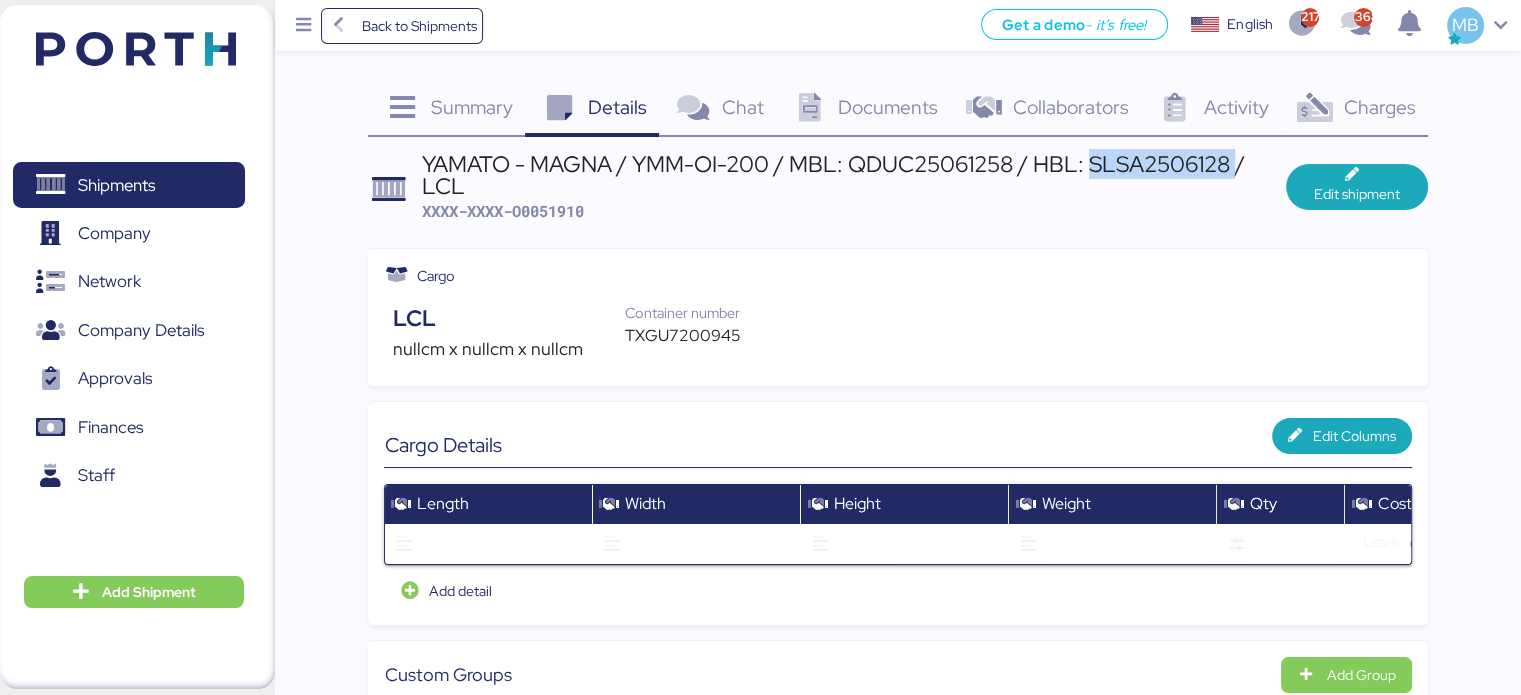 click on "YAMATO - MAGNA / YMM-OI-200 / MBL: QDUC25061258 / HBL: SLSA2506128 / LCL" at bounding box center (854, 175) 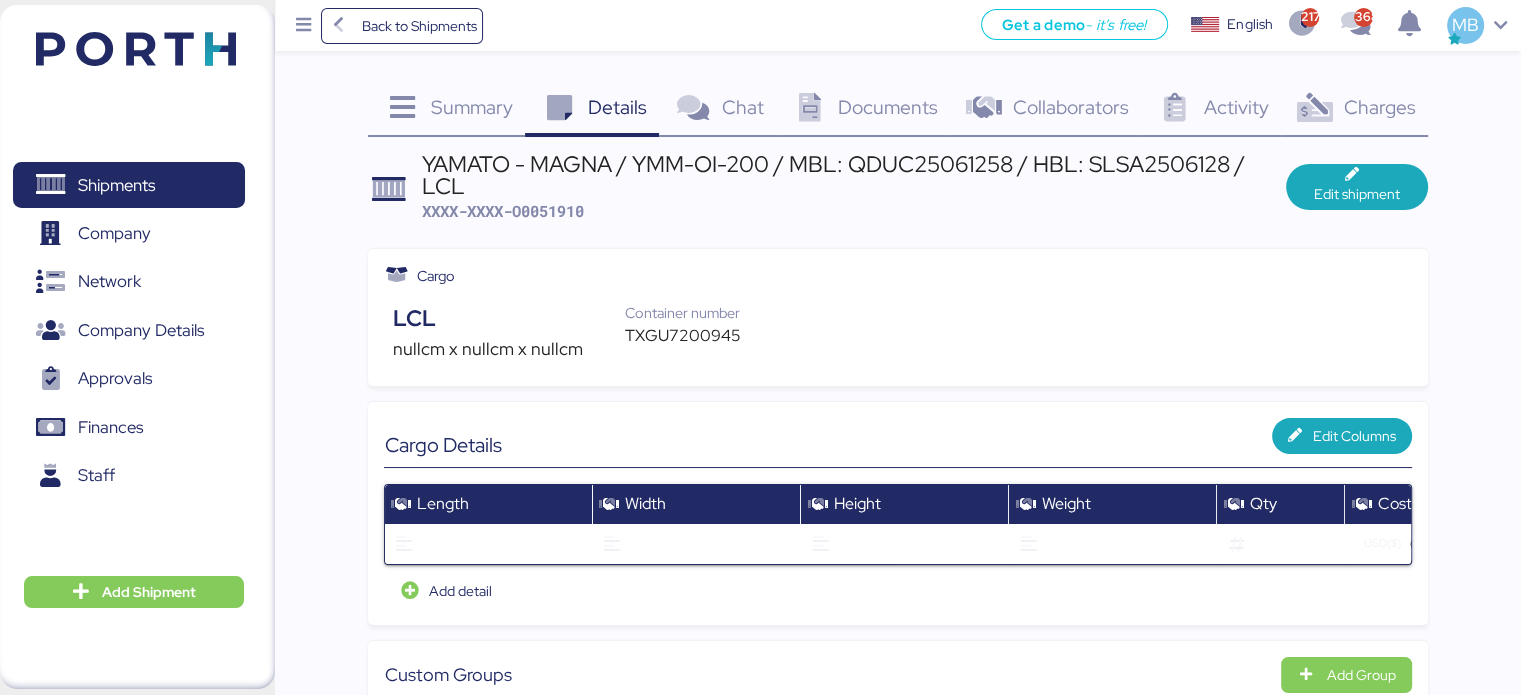 click on "XXXX-XXXX-O0051910" at bounding box center [503, 211] 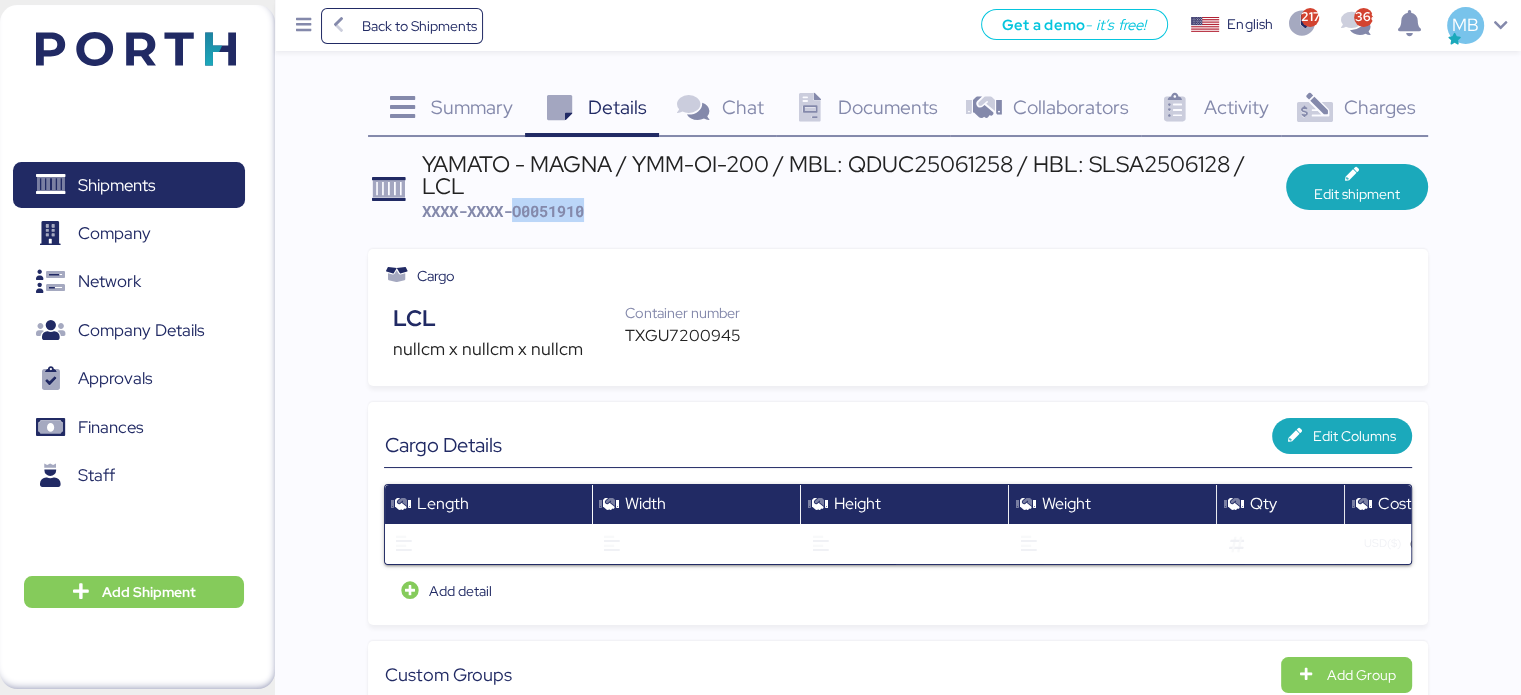 click on "XXXX-XXXX-O0051910" at bounding box center (503, 211) 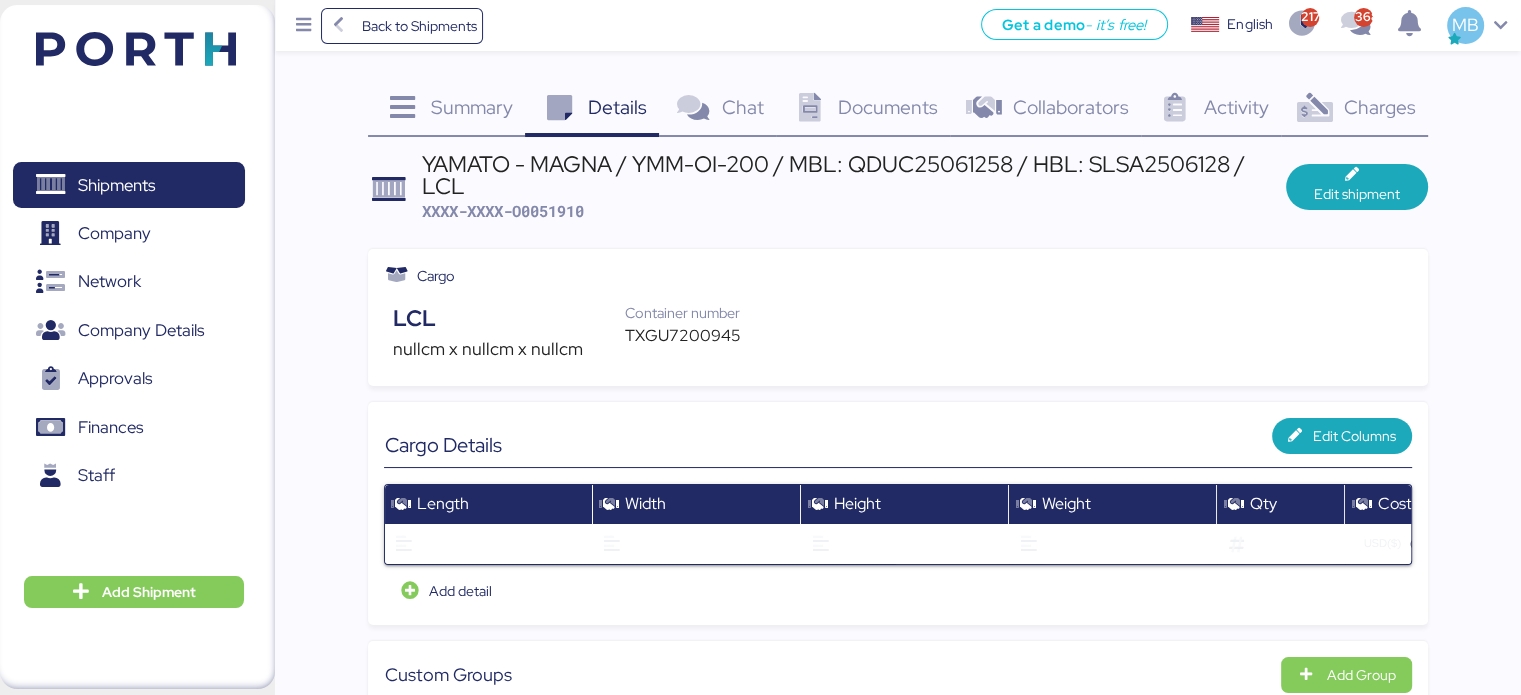 click on "TXGU7200945" at bounding box center [692, 336] 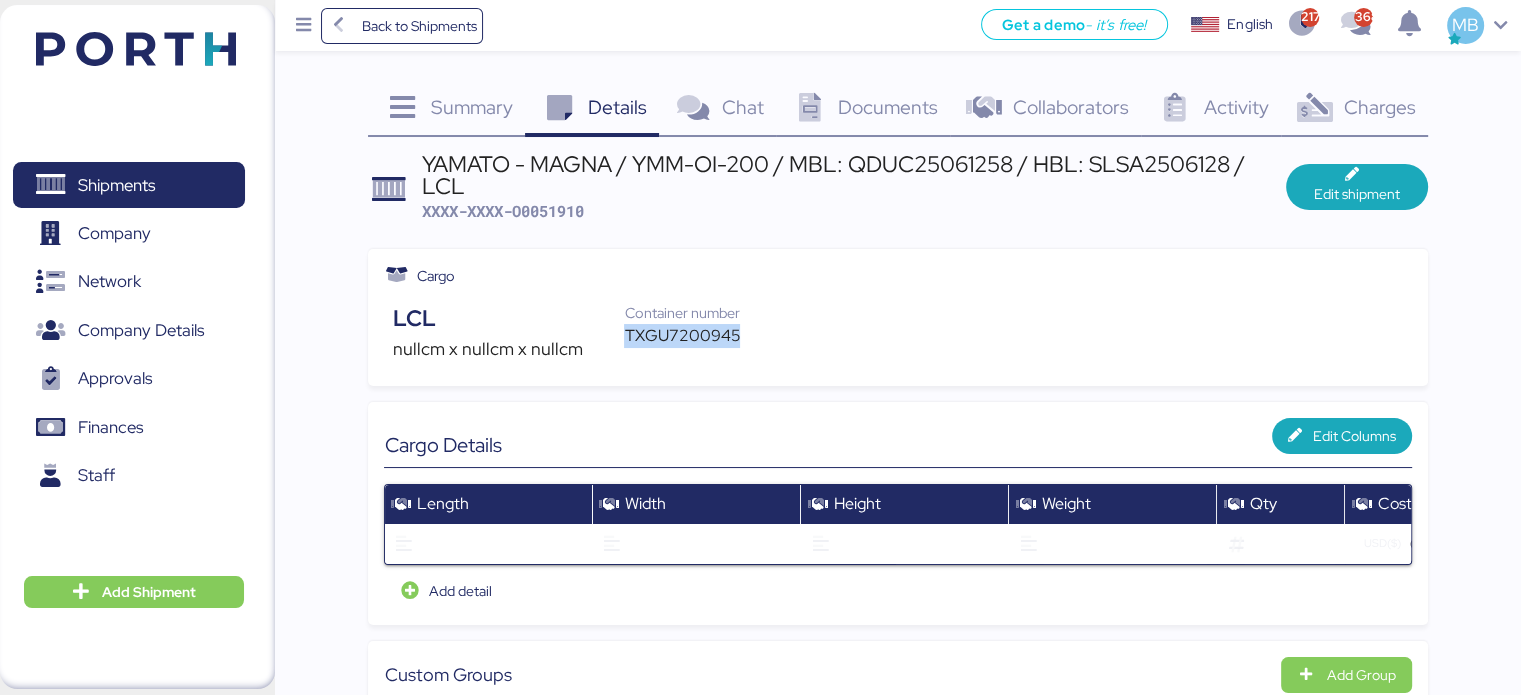 click on "TXGU7200945" at bounding box center (692, 336) 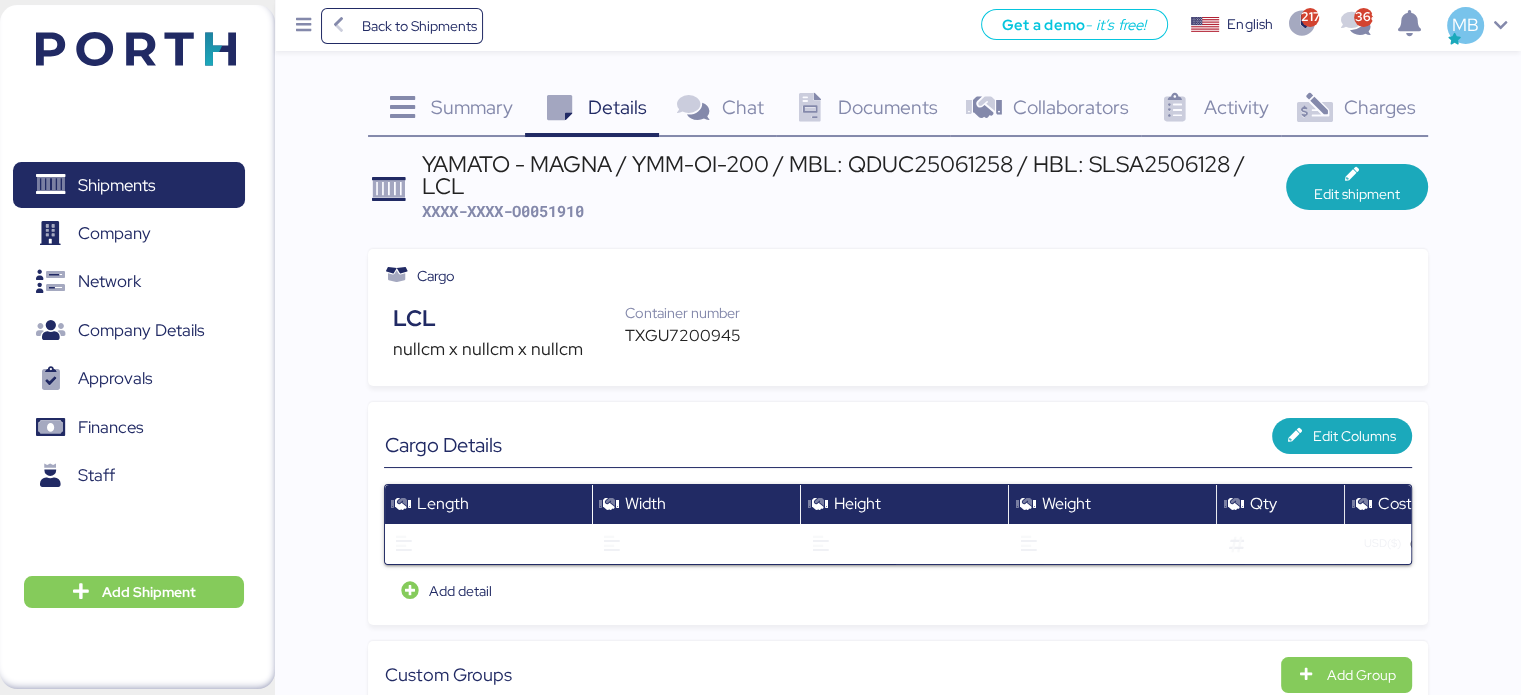 click on "XXXX-XXXX-O0051910" at bounding box center [503, 211] 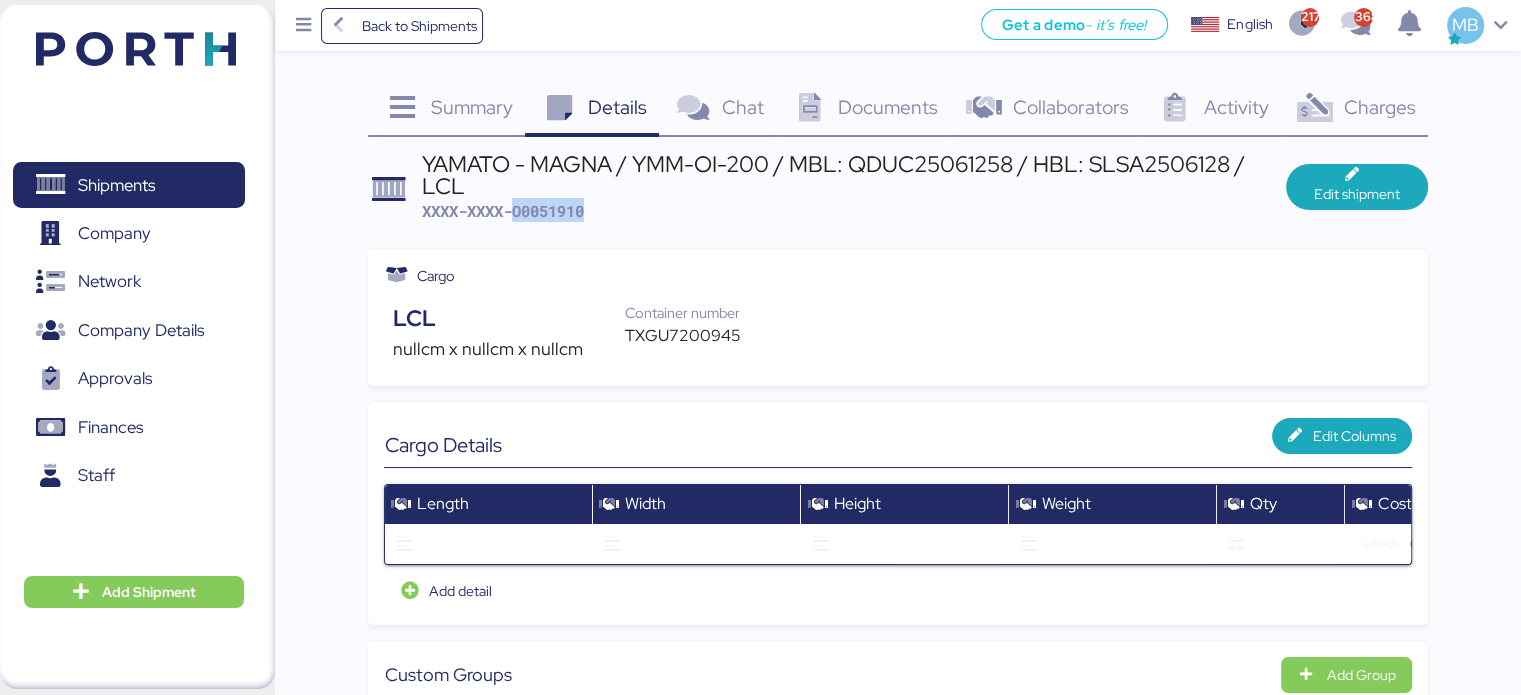 click on "XXXX-XXXX-O0051910" at bounding box center (503, 211) 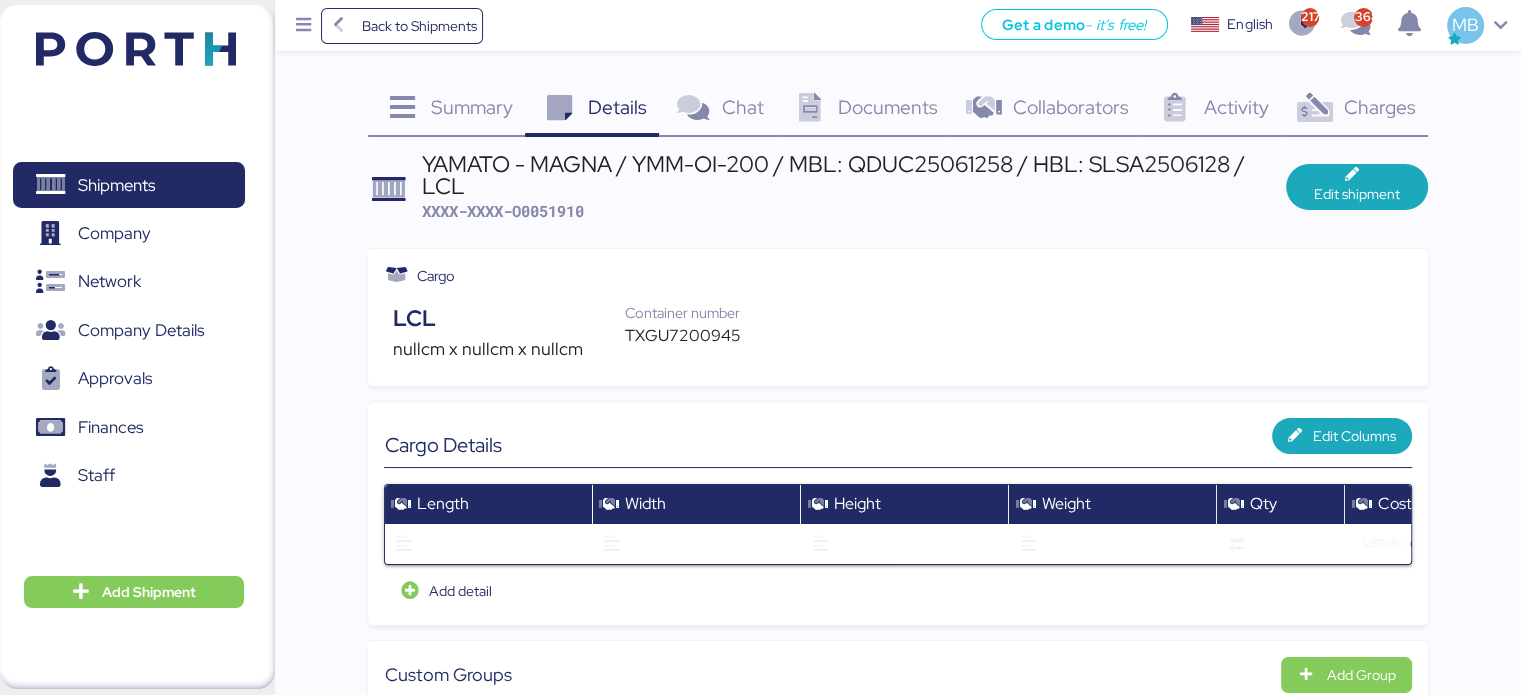 click on "YAMATO - MAGNA / YMM-OI-200 / MBL: QDUC25061258 / HBL: SLSA2506128 / LCL XXXX-XXXX-O0051910   Edit shipment" at bounding box center (897, 187) 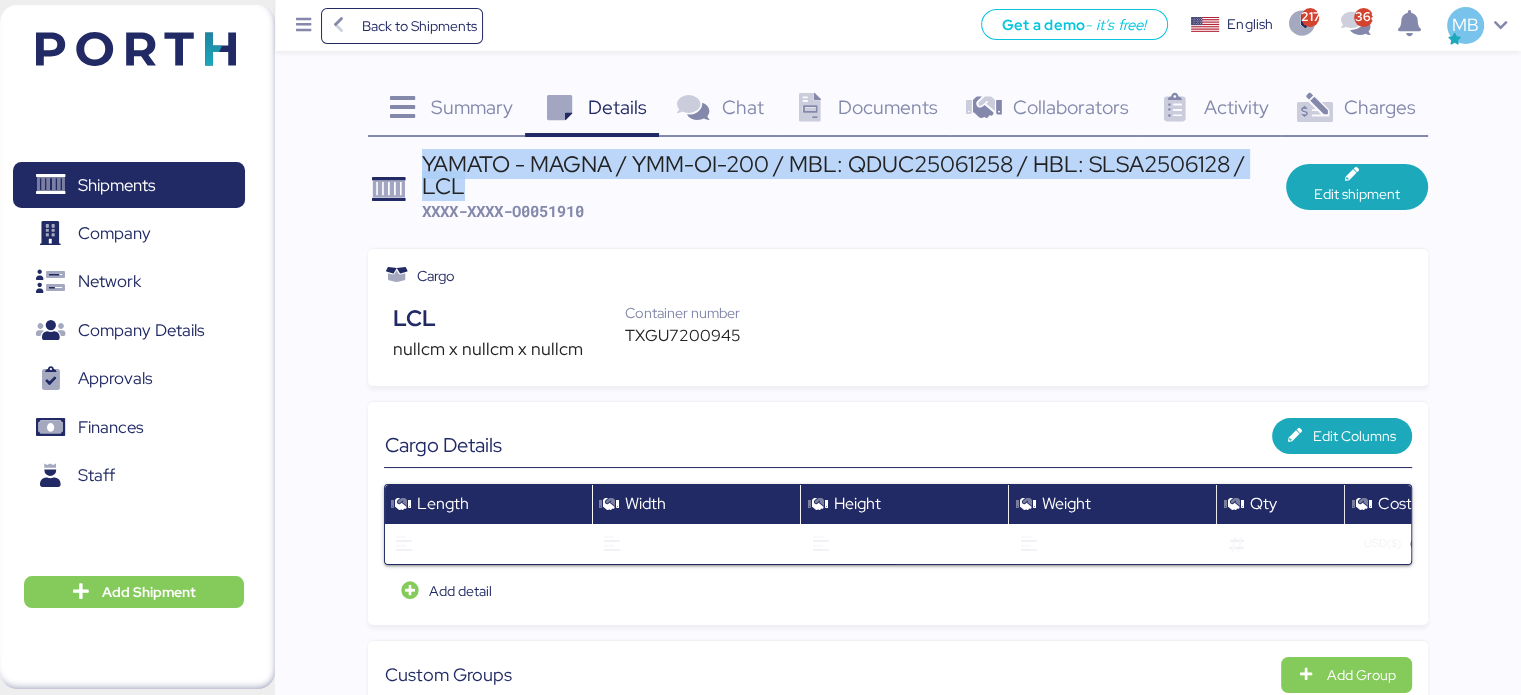 drag, startPoint x: 466, startPoint y: 184, endPoint x: 408, endPoint y: 159, distance: 63.15853 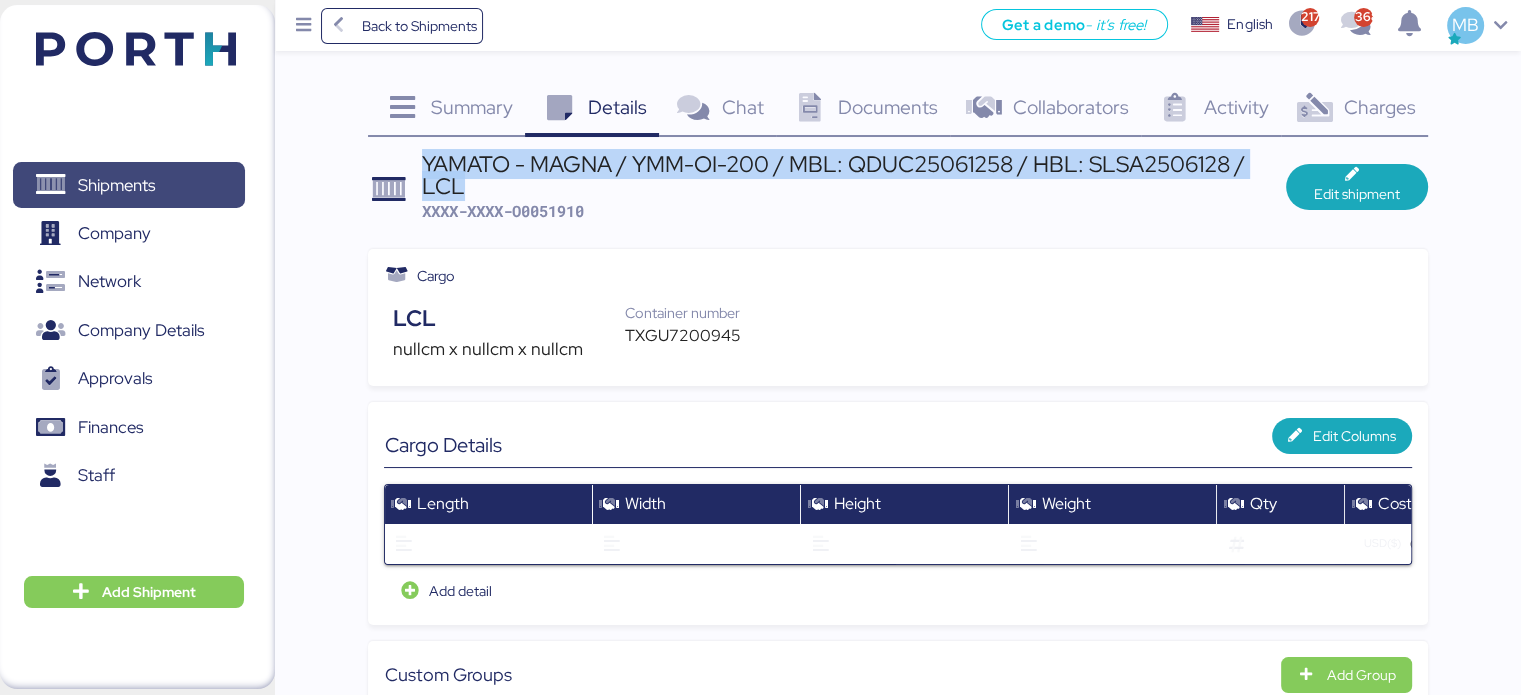 click on "Shipments" at bounding box center (128, 185) 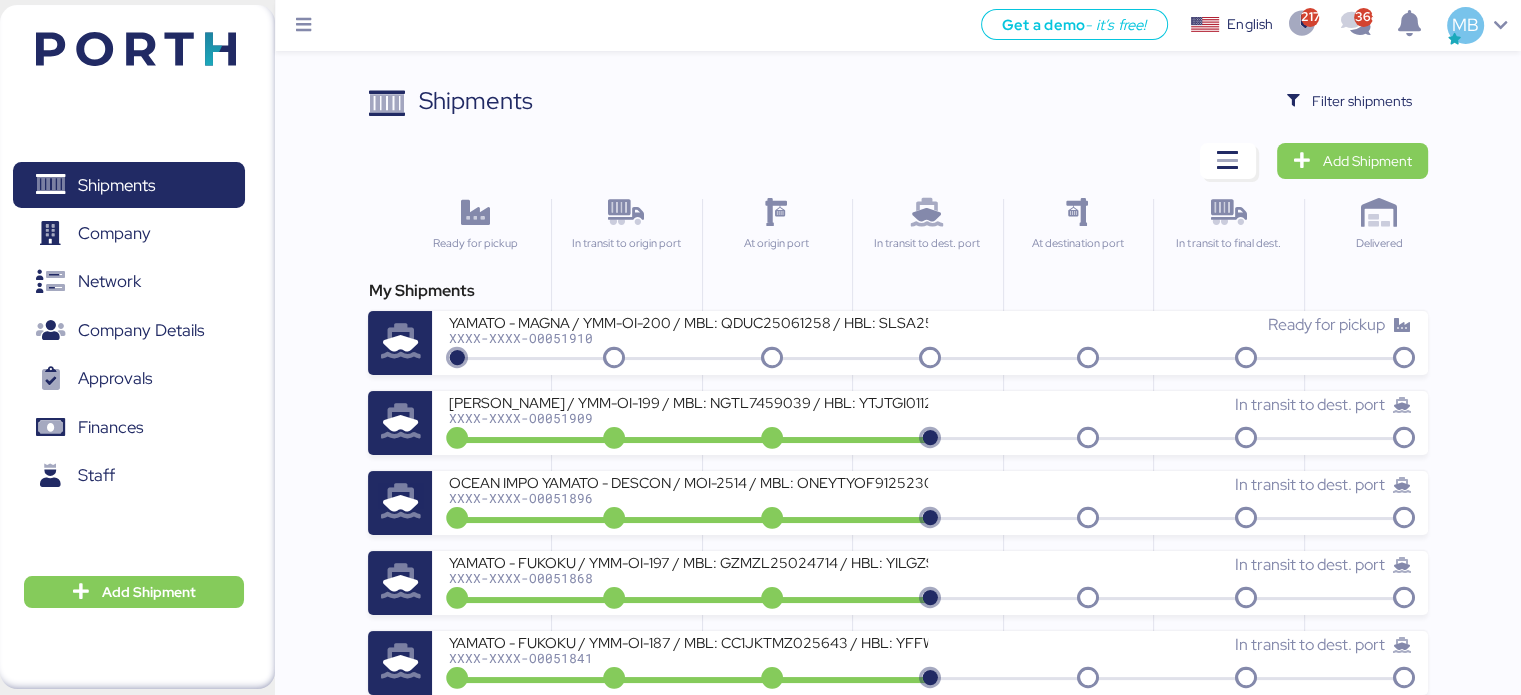 click on "Shipments   Clear Filters   Filter shipments" at bounding box center [897, 101] 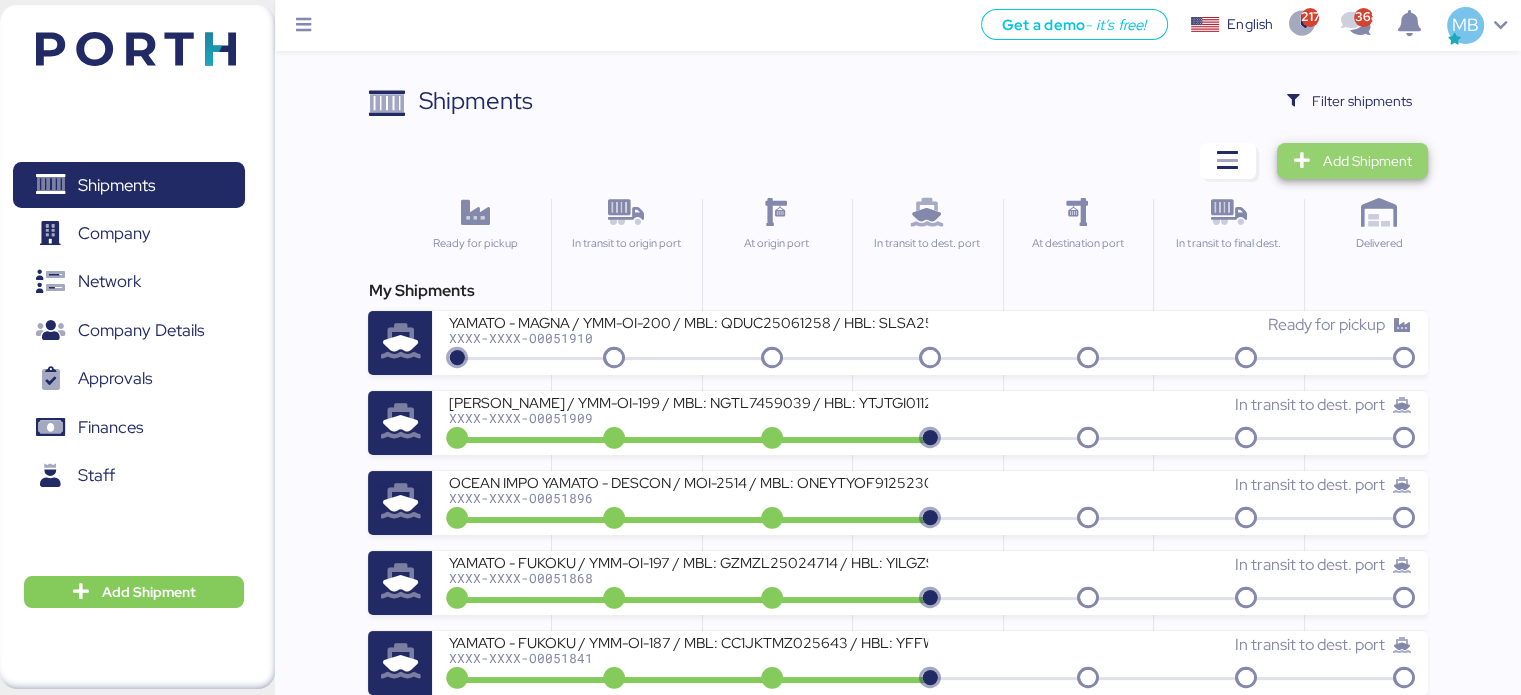 click on "Add Shipment" at bounding box center [1367, 161] 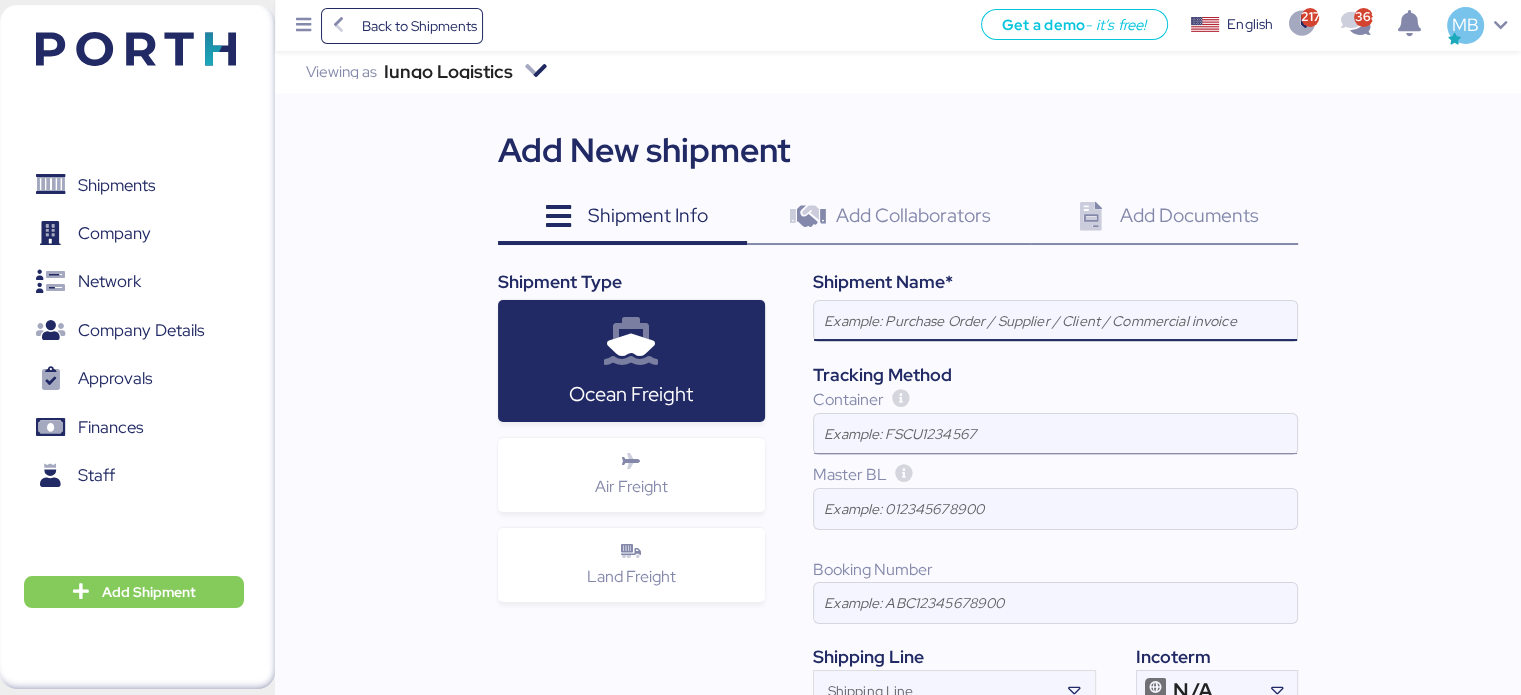 paste on "YAMATO - MAGNA / YMM-OI-200 / MBL: QDUC25061258 / HBL: SLSA2506128 / LCL" 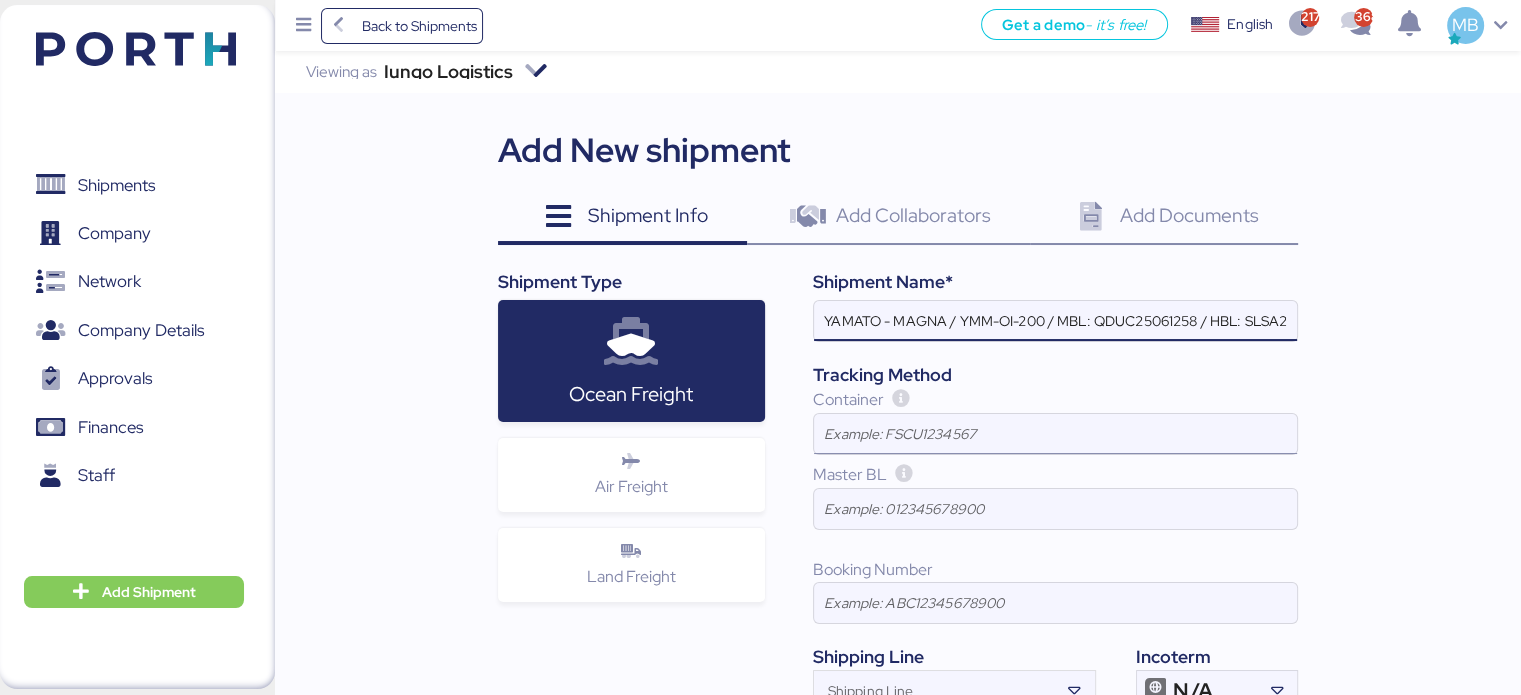 scroll, scrollTop: 0, scrollLeft: 92, axis: horizontal 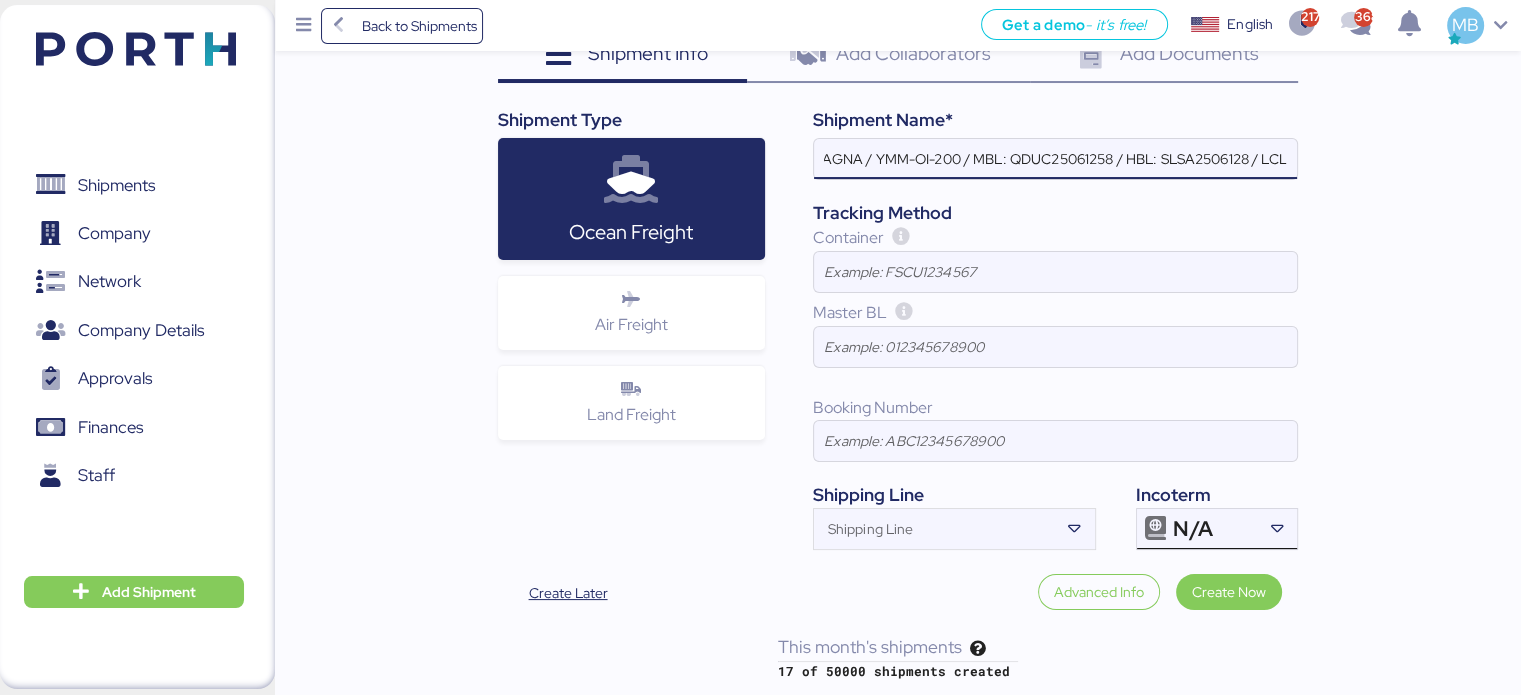 click on "N/A" at bounding box center (1214, 529) 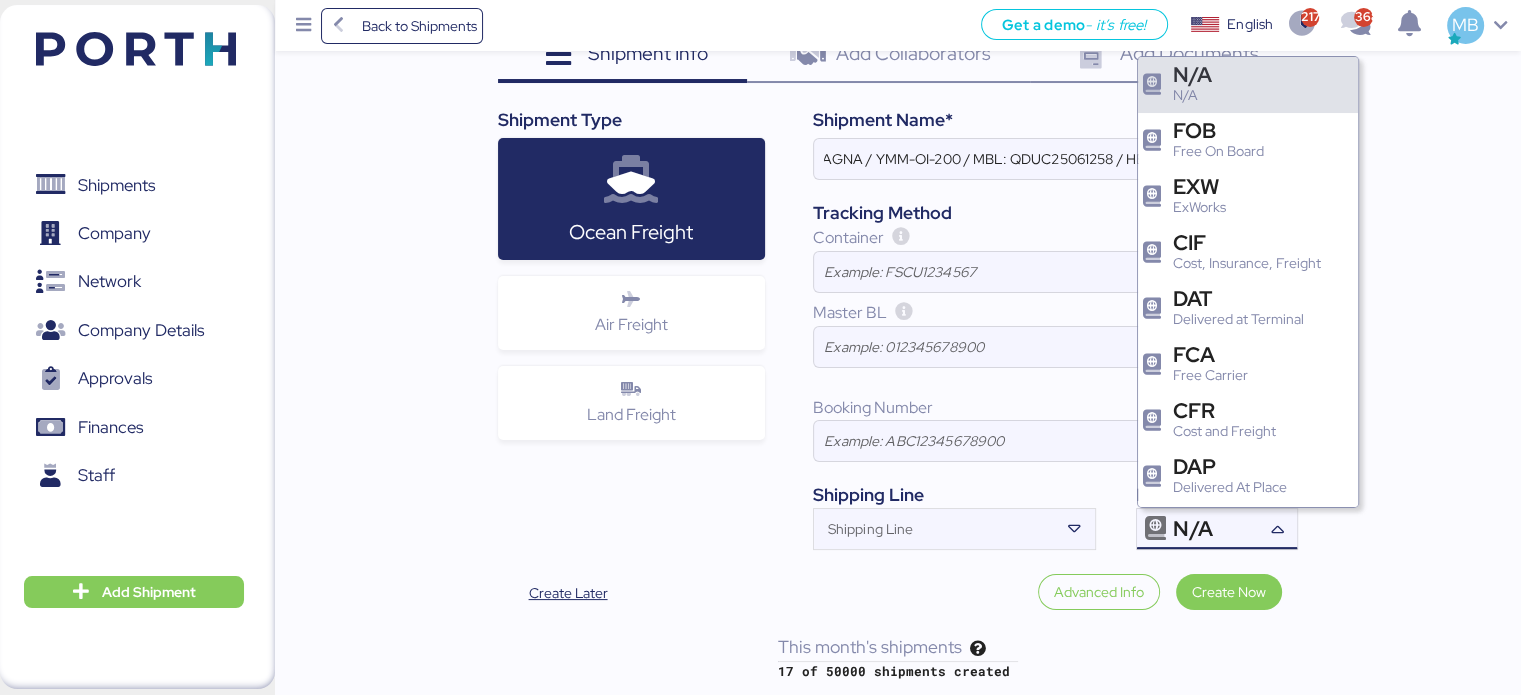 scroll, scrollTop: 0, scrollLeft: 0, axis: both 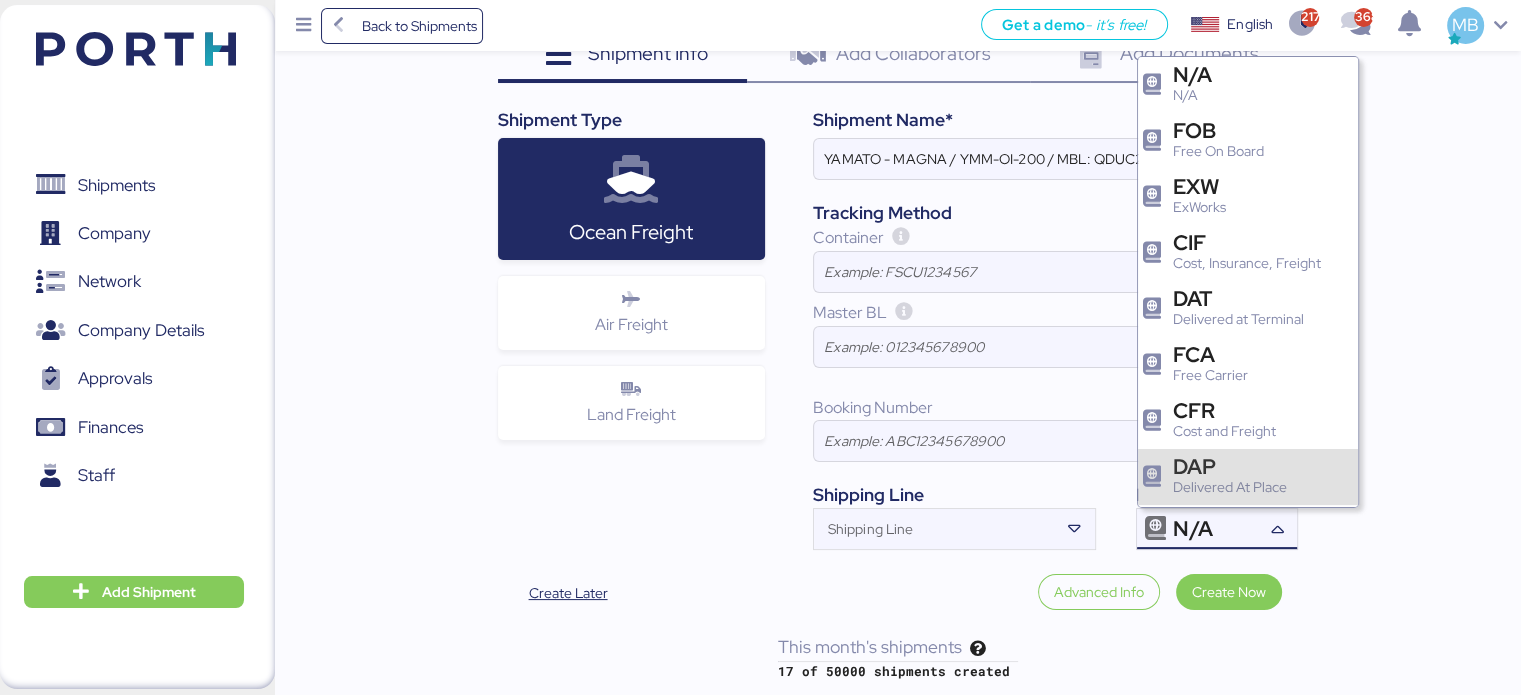 click on "DAP" at bounding box center (1230, 466) 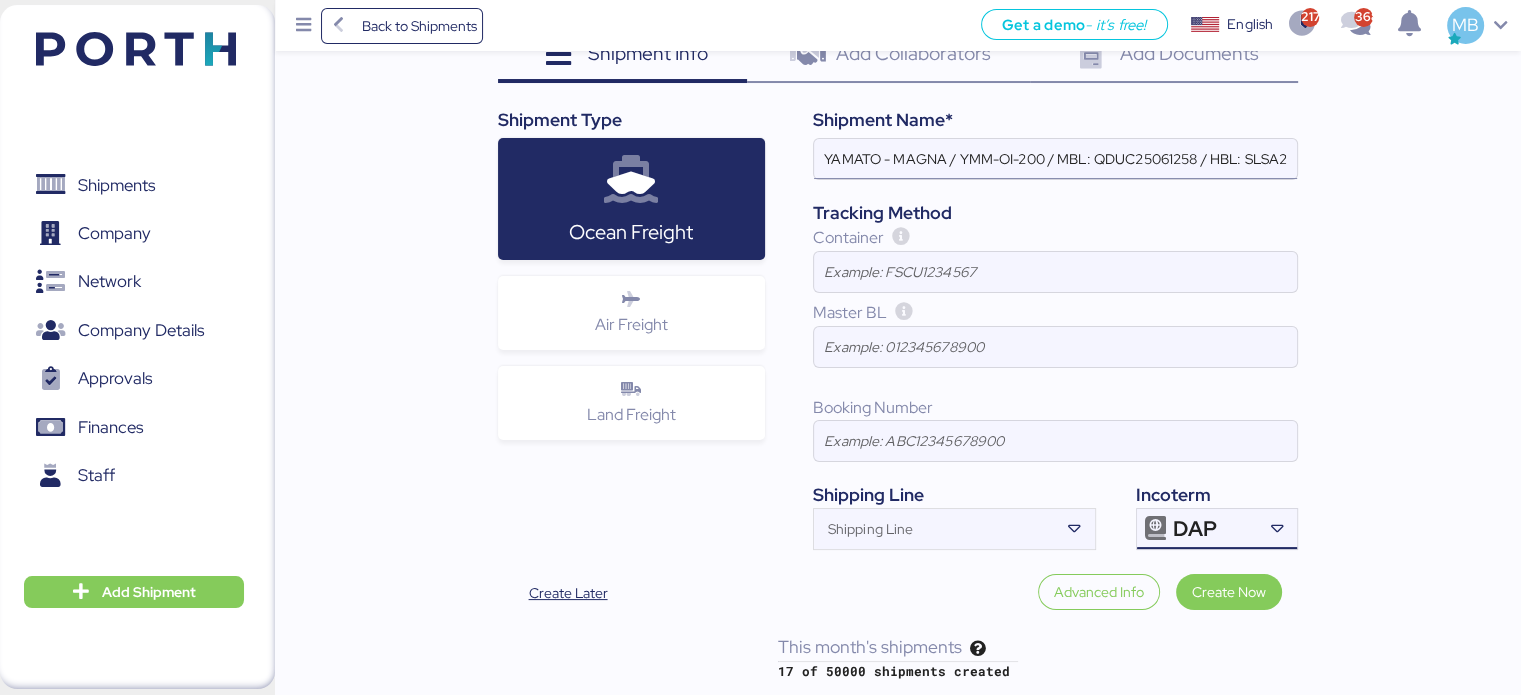 click on "YAMATO - MAGNA / YMM-OI-200 / MBL: QDUC25061258 / HBL: SLSA2506128 / LCL" at bounding box center (1055, 159) 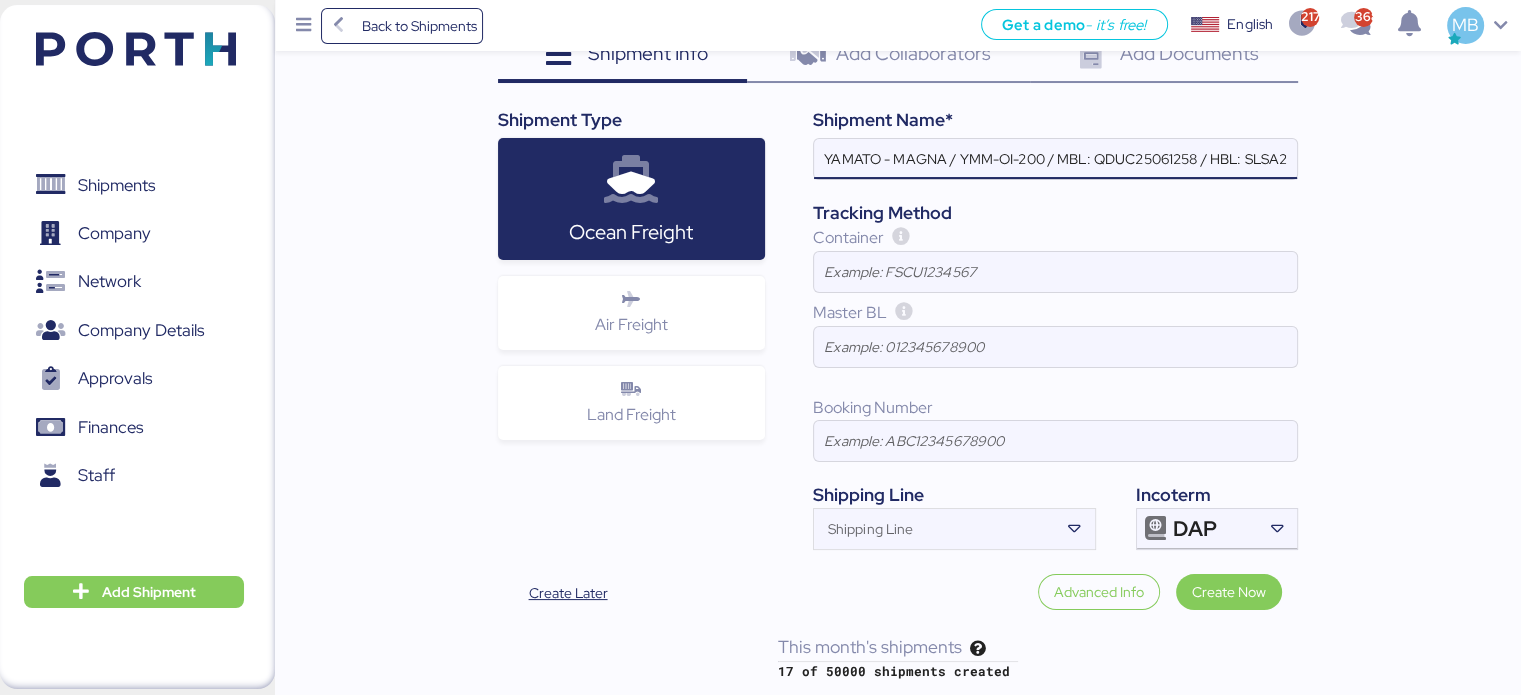 click on "YAMATO - MAGNA / YMM-OI-200 / MBL: QDUC25061258 / HBL: SLSA2506128 / LCL" at bounding box center [1055, 159] 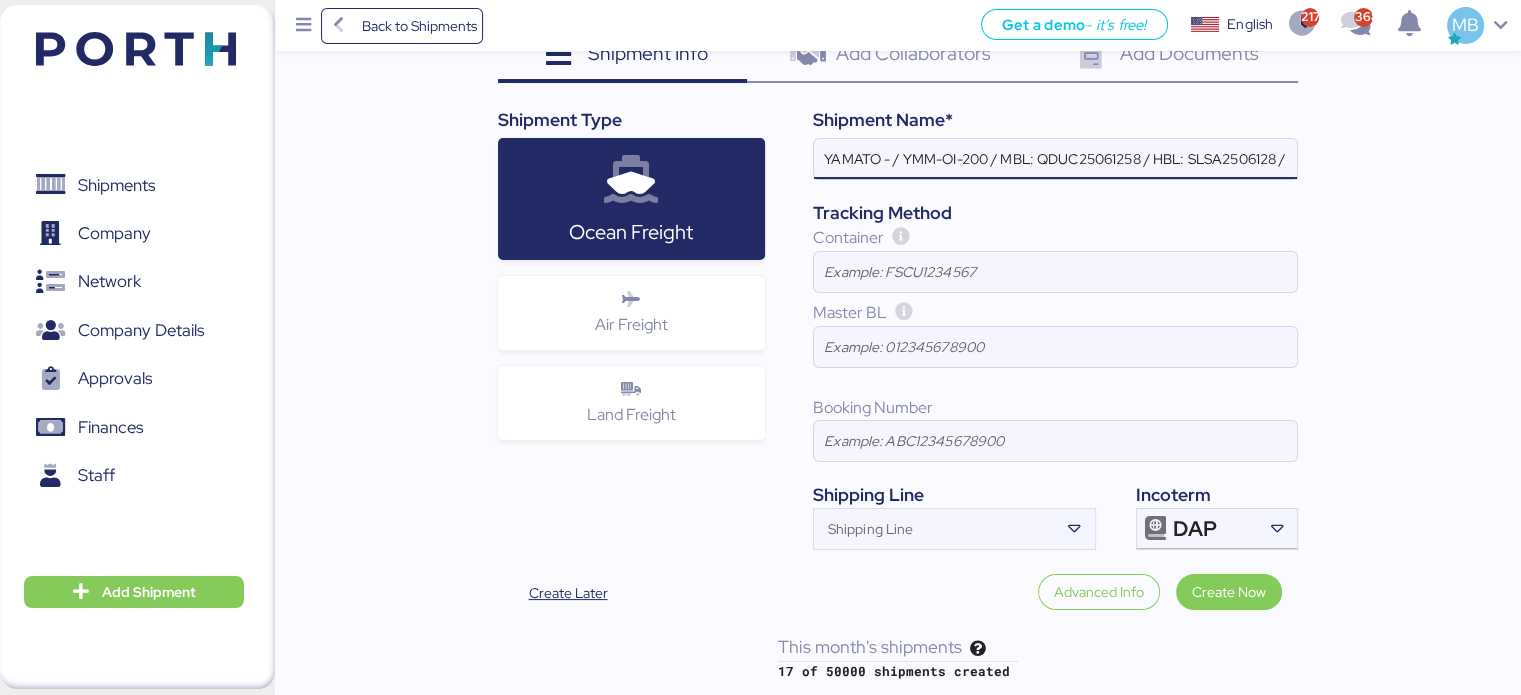 paste on "KUZEH" 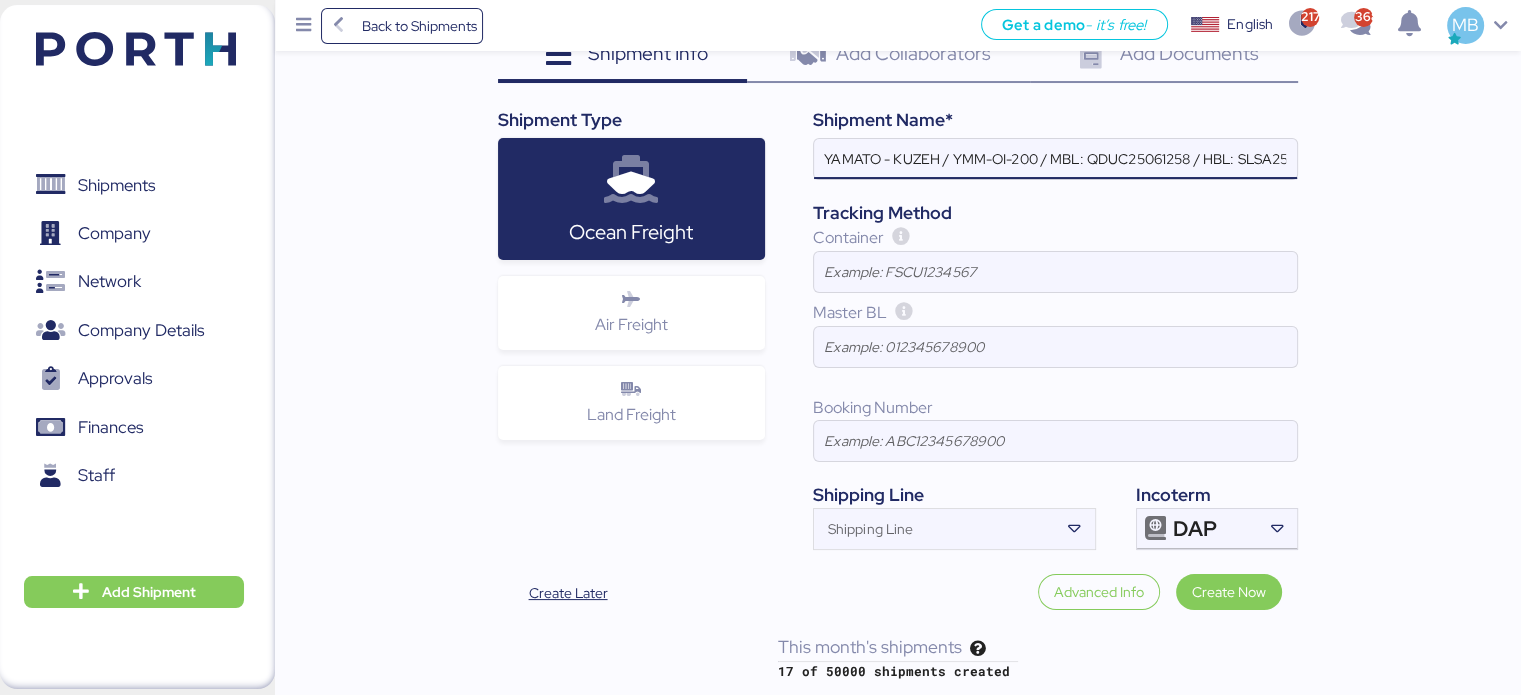 click on "YAMATO - KUZEH / YMM-OI-200 / MBL: QDUC25061258 / HBL: SLSA2506128 / LCL" at bounding box center [1055, 159] 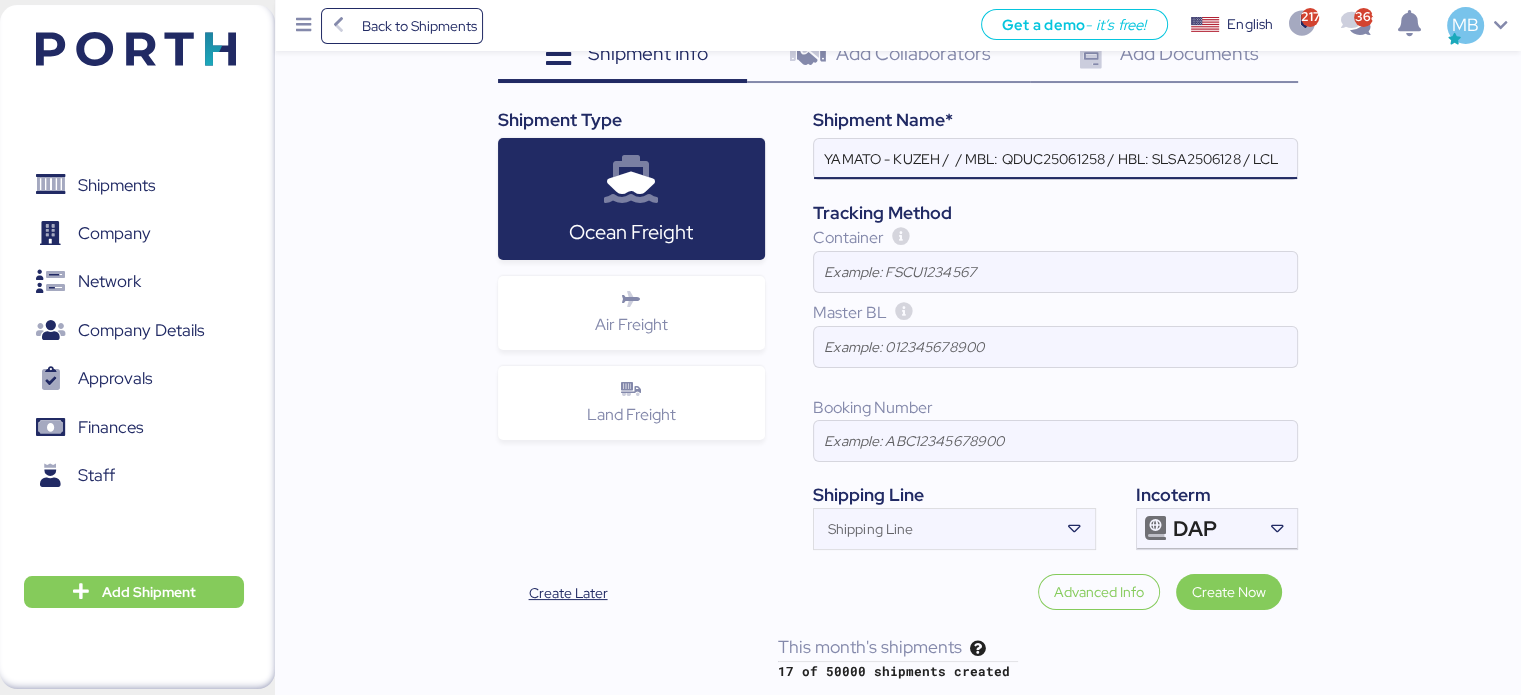 paste on "YMM-OI-193" 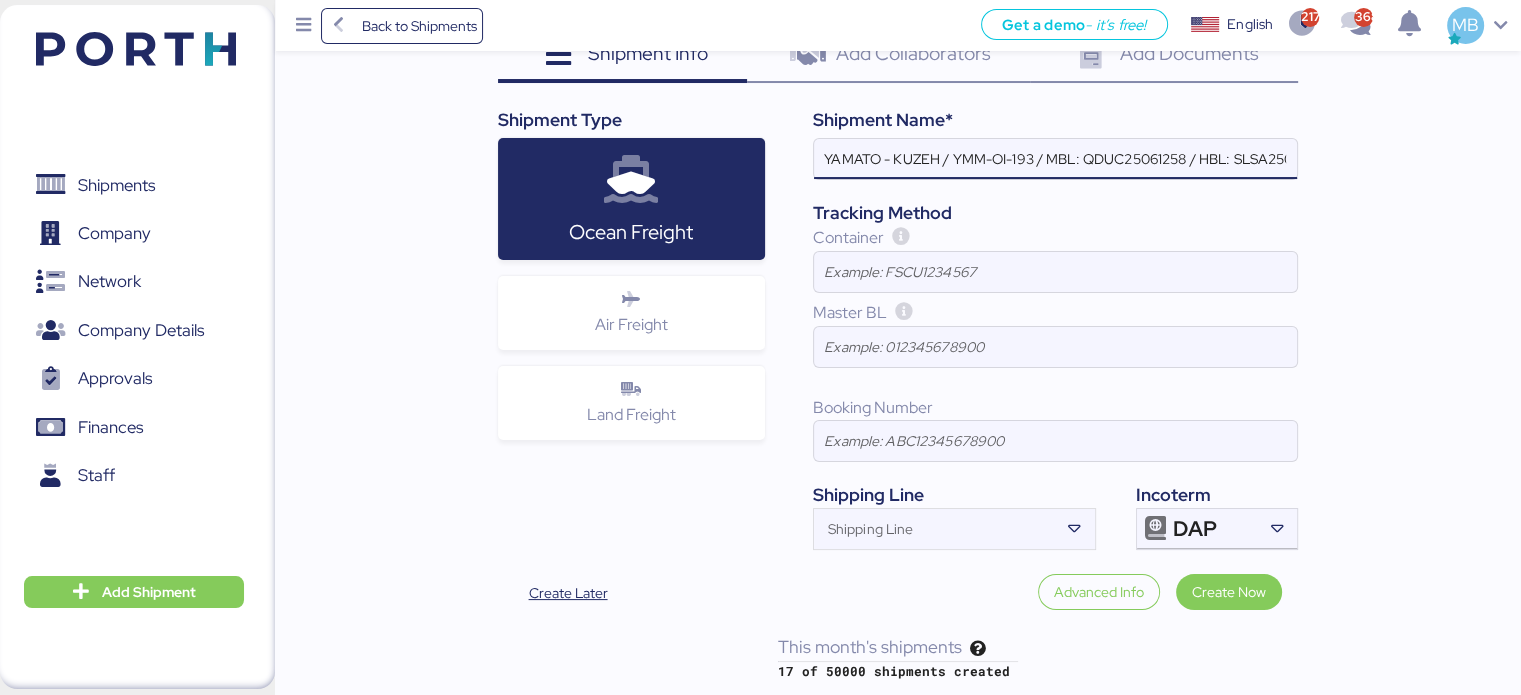 click on "YAMATO - KUZEH / YMM-OI-193 / MBL: QDUC25061258 / HBL: SLSA2506128 / LCL" at bounding box center (1055, 159) 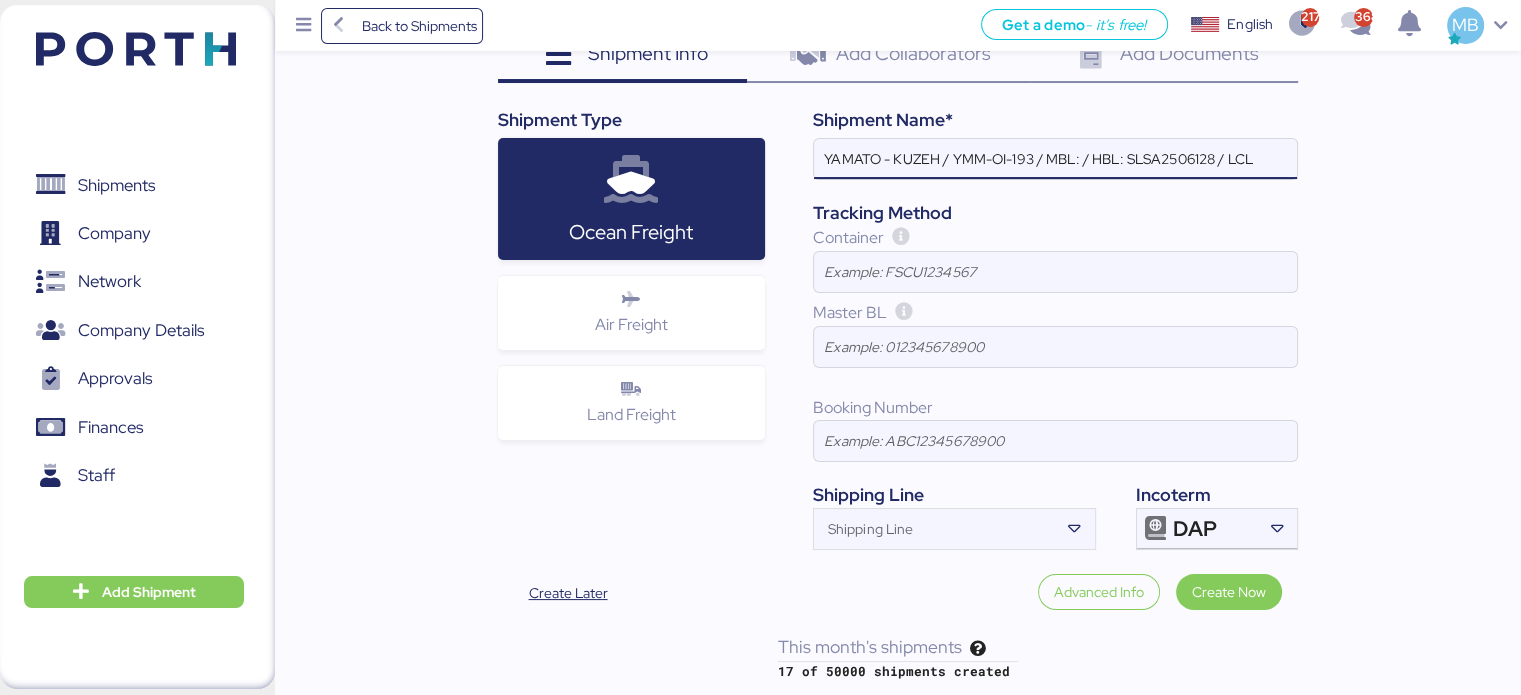 paste on "SYZLO25E1072" 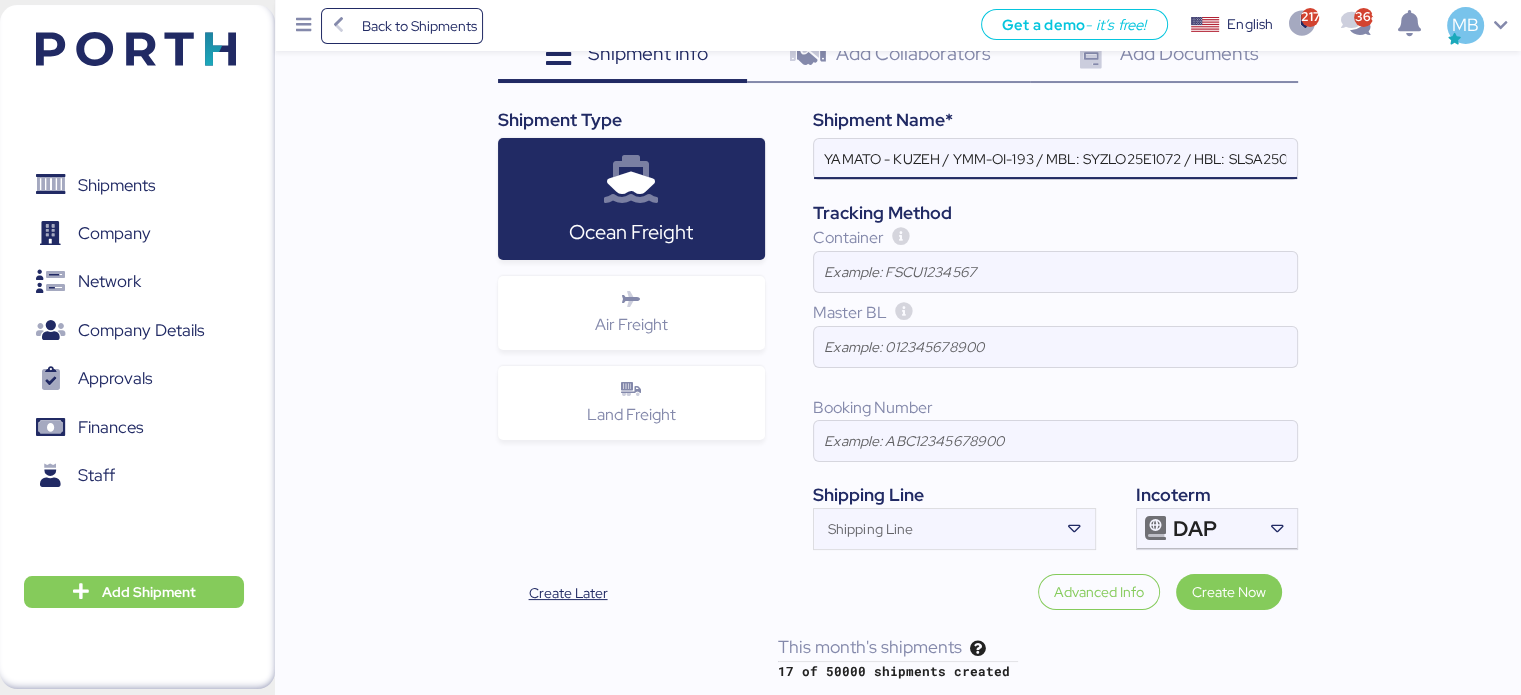 click on "YAMATO - KUZEH / YMM-OI-193 / MBL: SYZLO25E1072 / HBL: SLSA2506128 / LCL" at bounding box center (1055, 159) 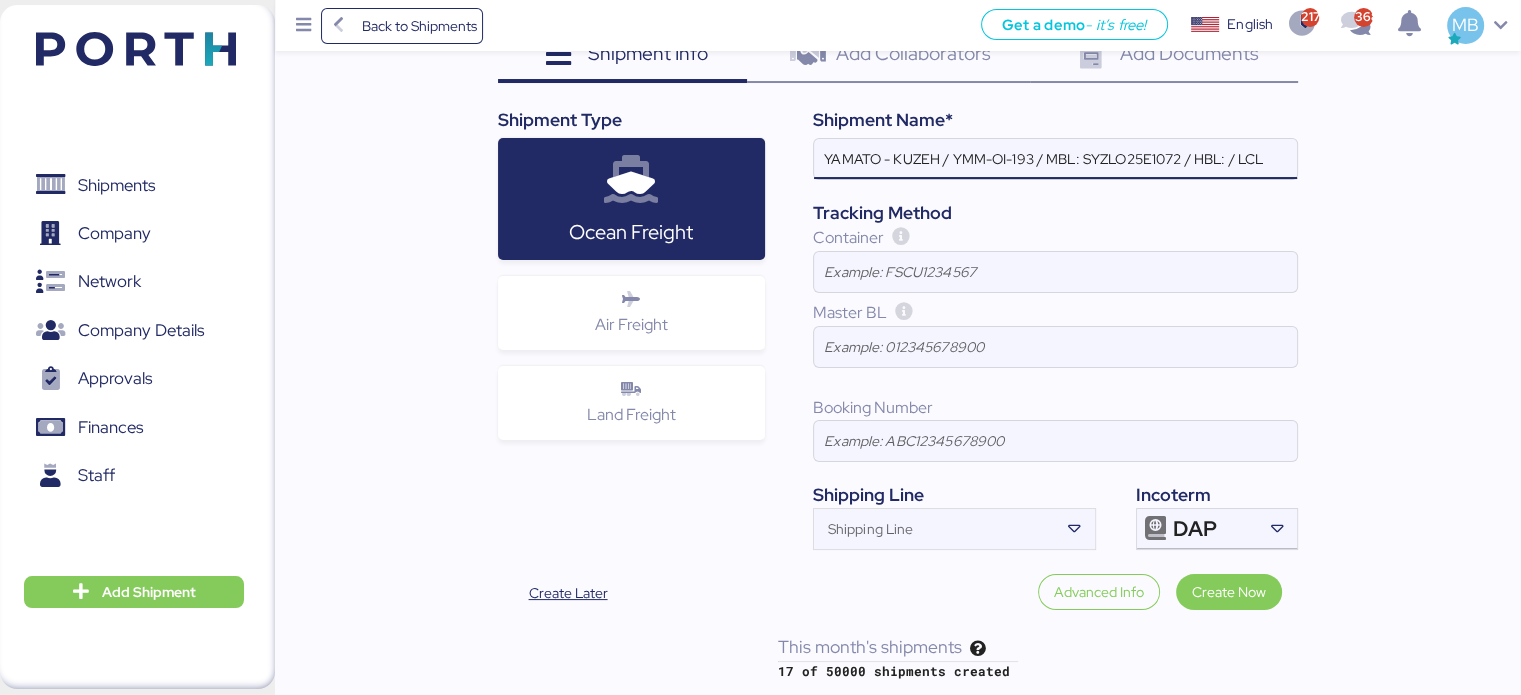 paste on "YTJTYO006774" 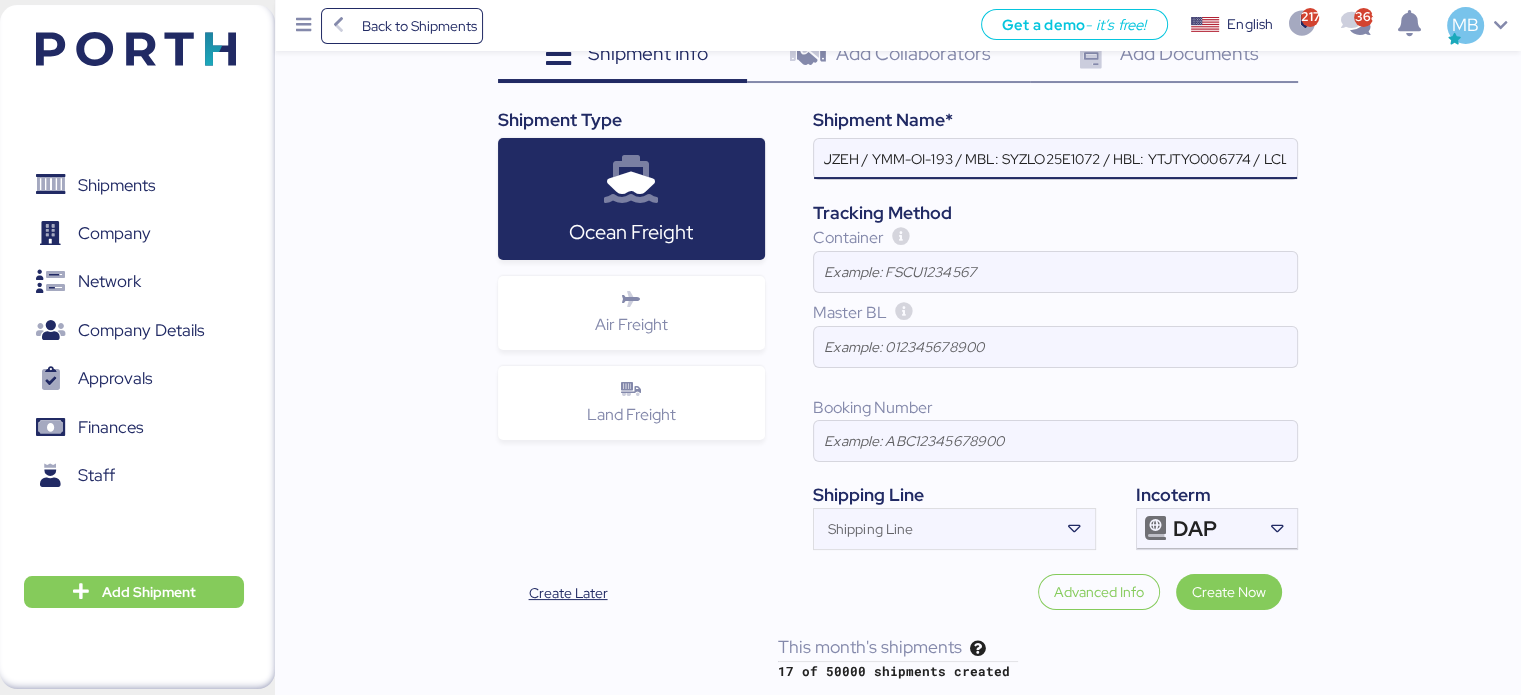 scroll, scrollTop: 0, scrollLeft: 89, axis: horizontal 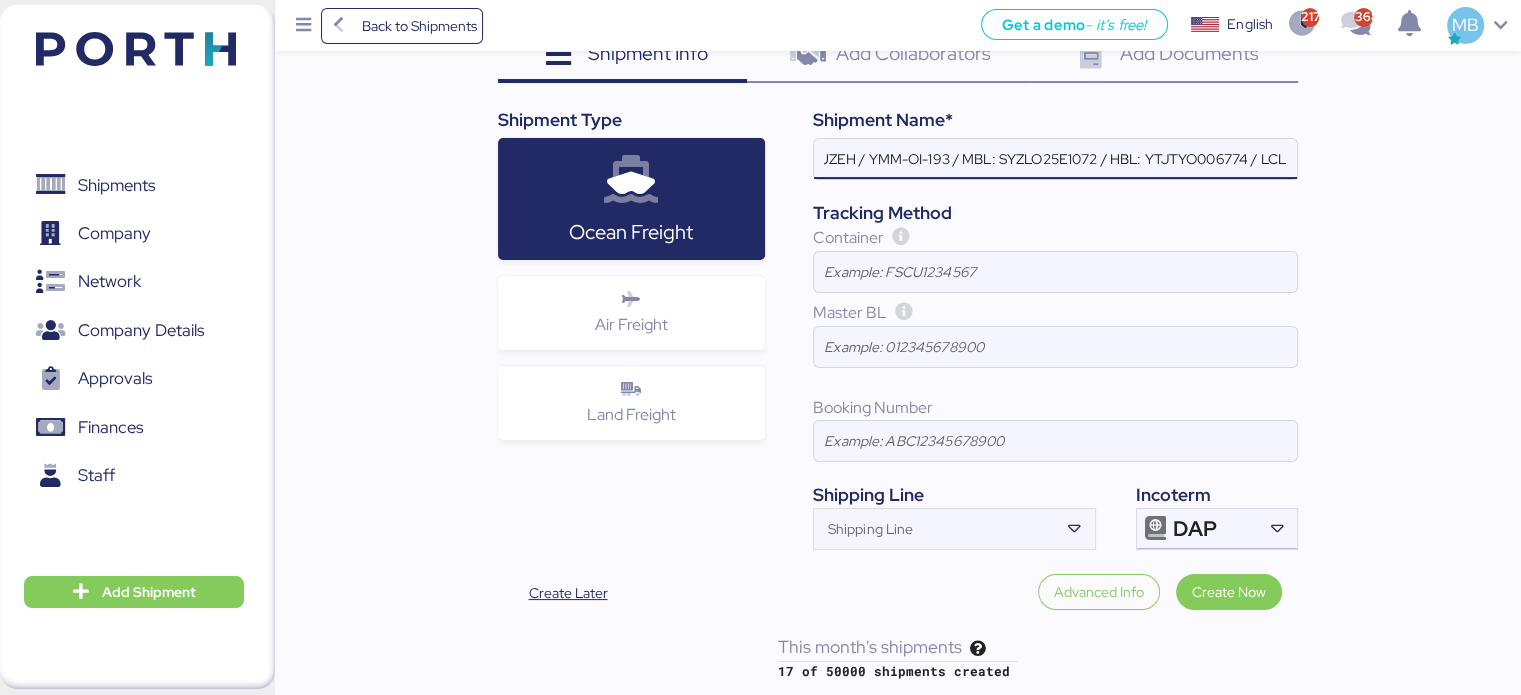 type on "YAMATO - KUZEH / YMM-OI-193 / MBL: SYZLO25E1072 / HBL: YTJTYO006774 / LCL" 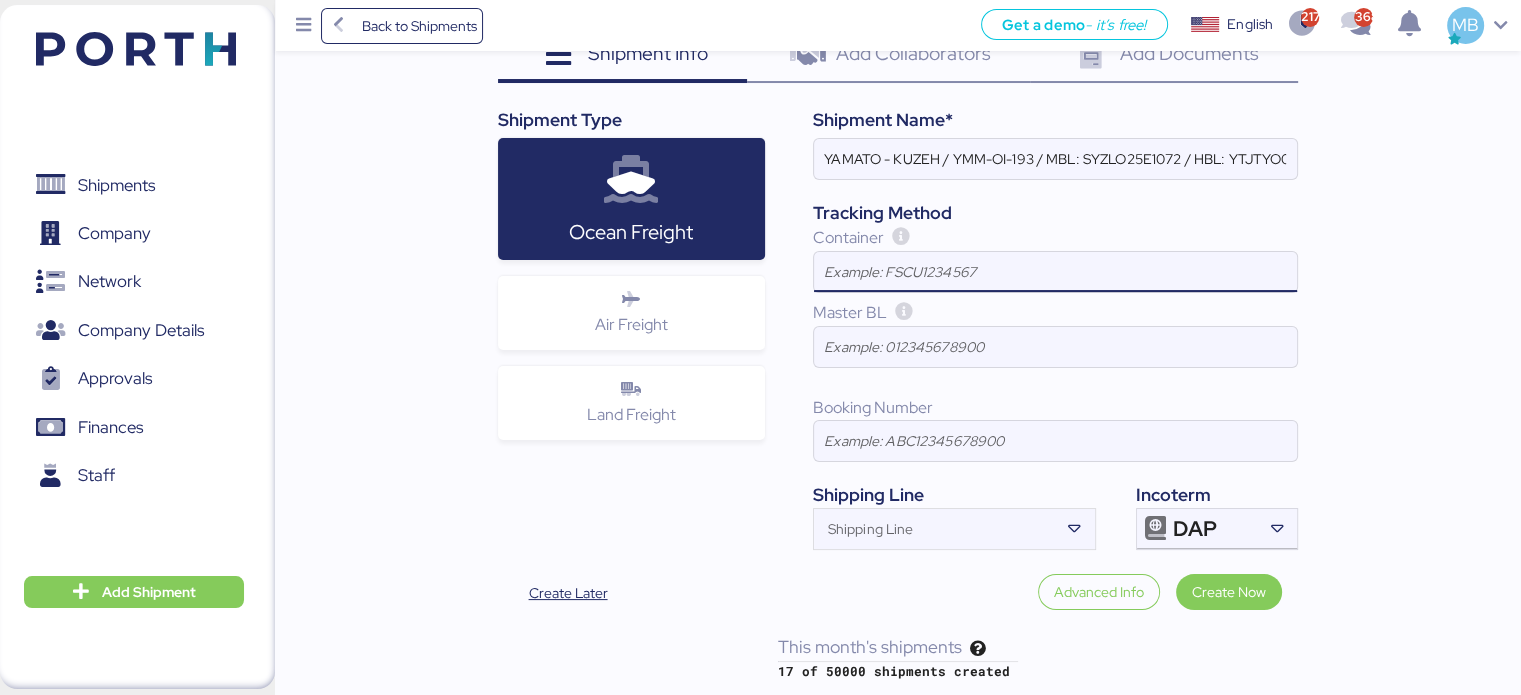 click at bounding box center [1055, 272] 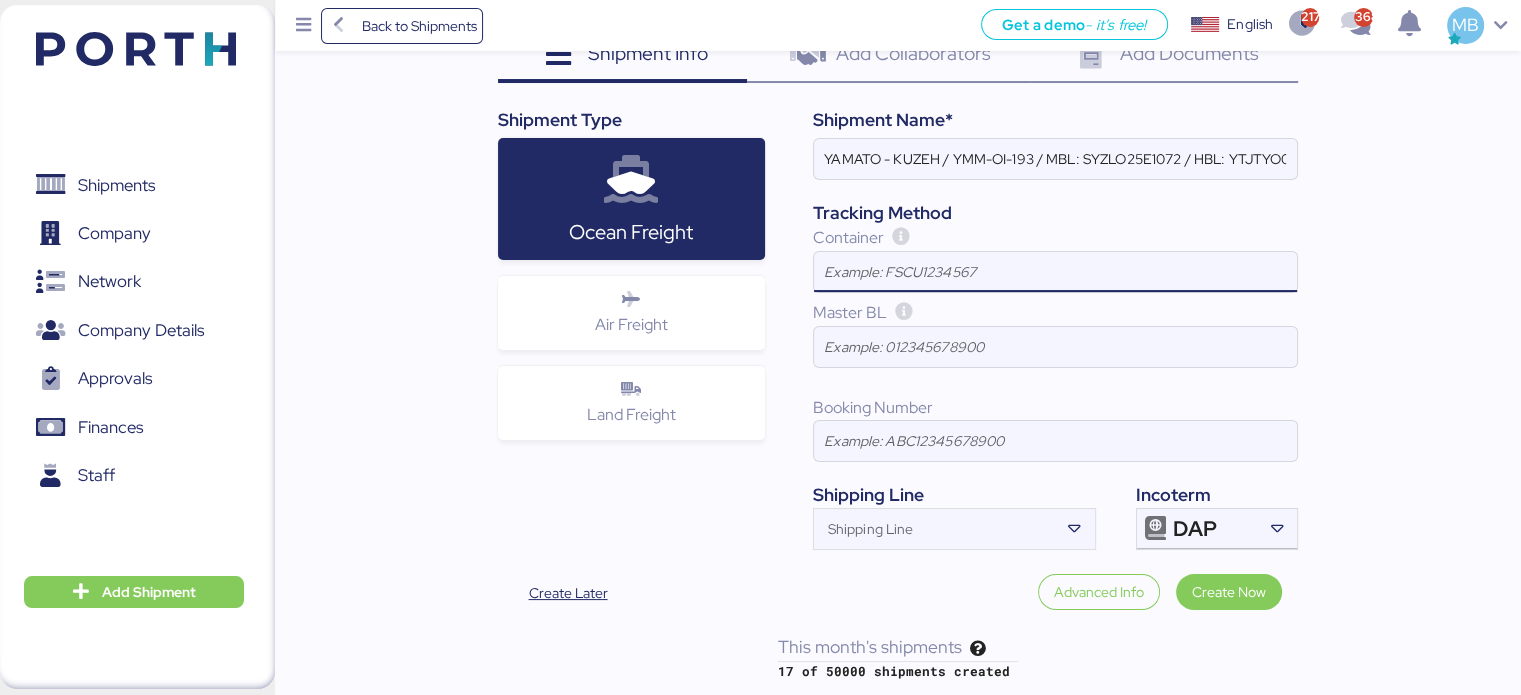 paste on "ONEU1578469" 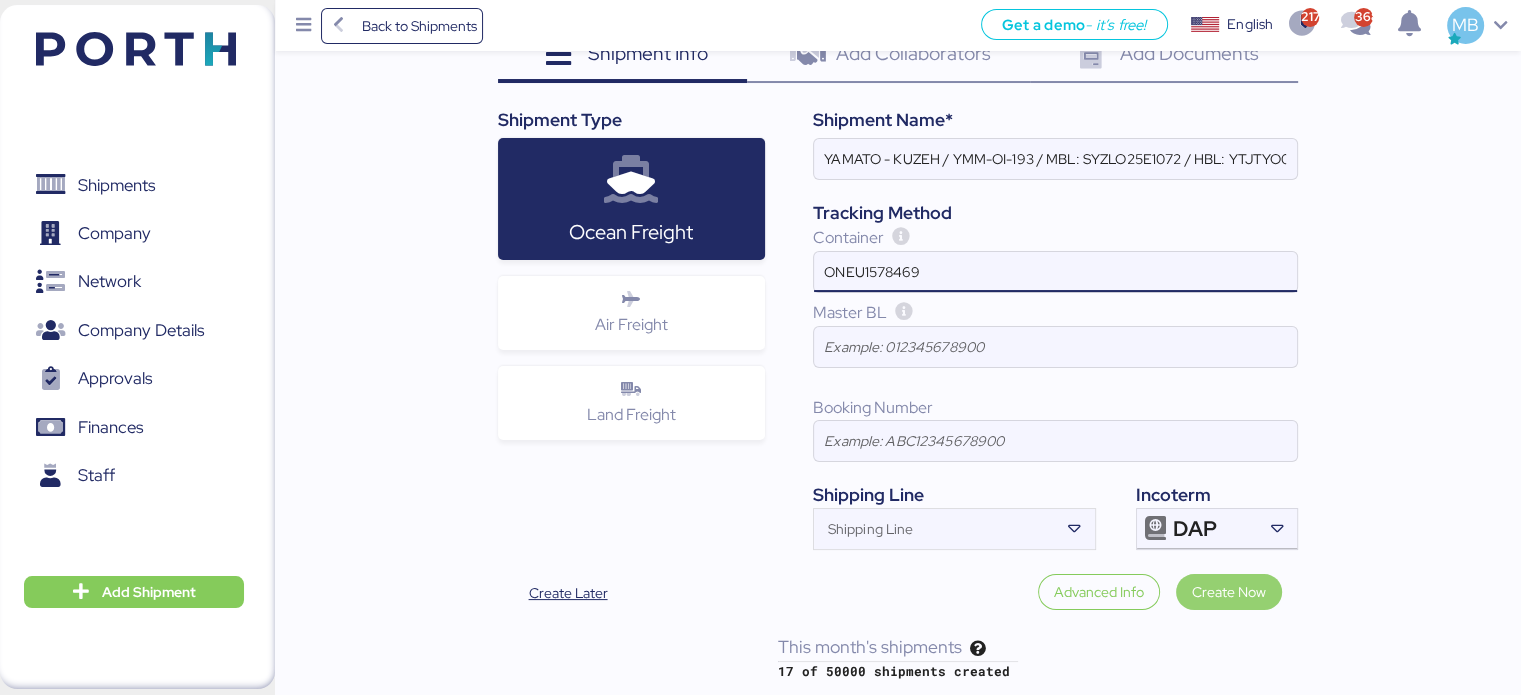 type on "ONEU1578469" 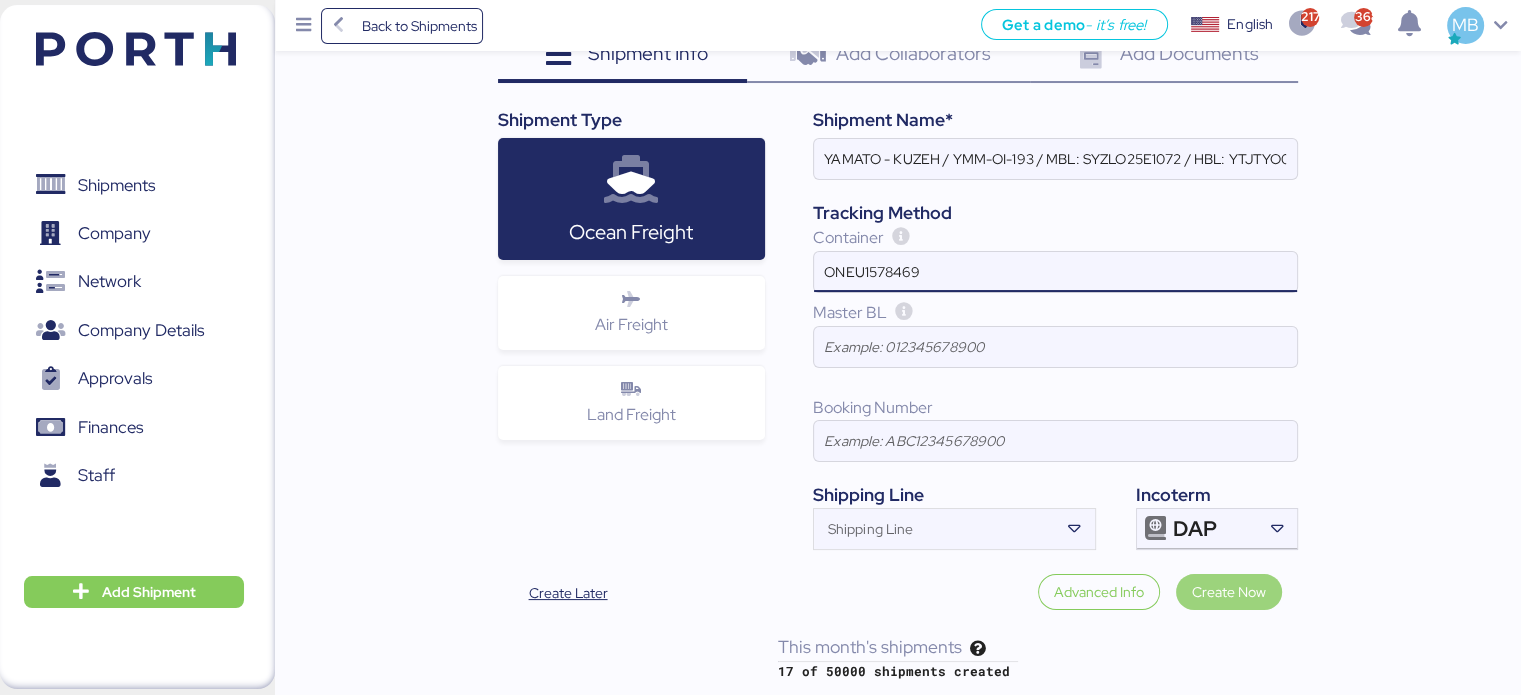 click on "Create Now" at bounding box center [1229, 592] 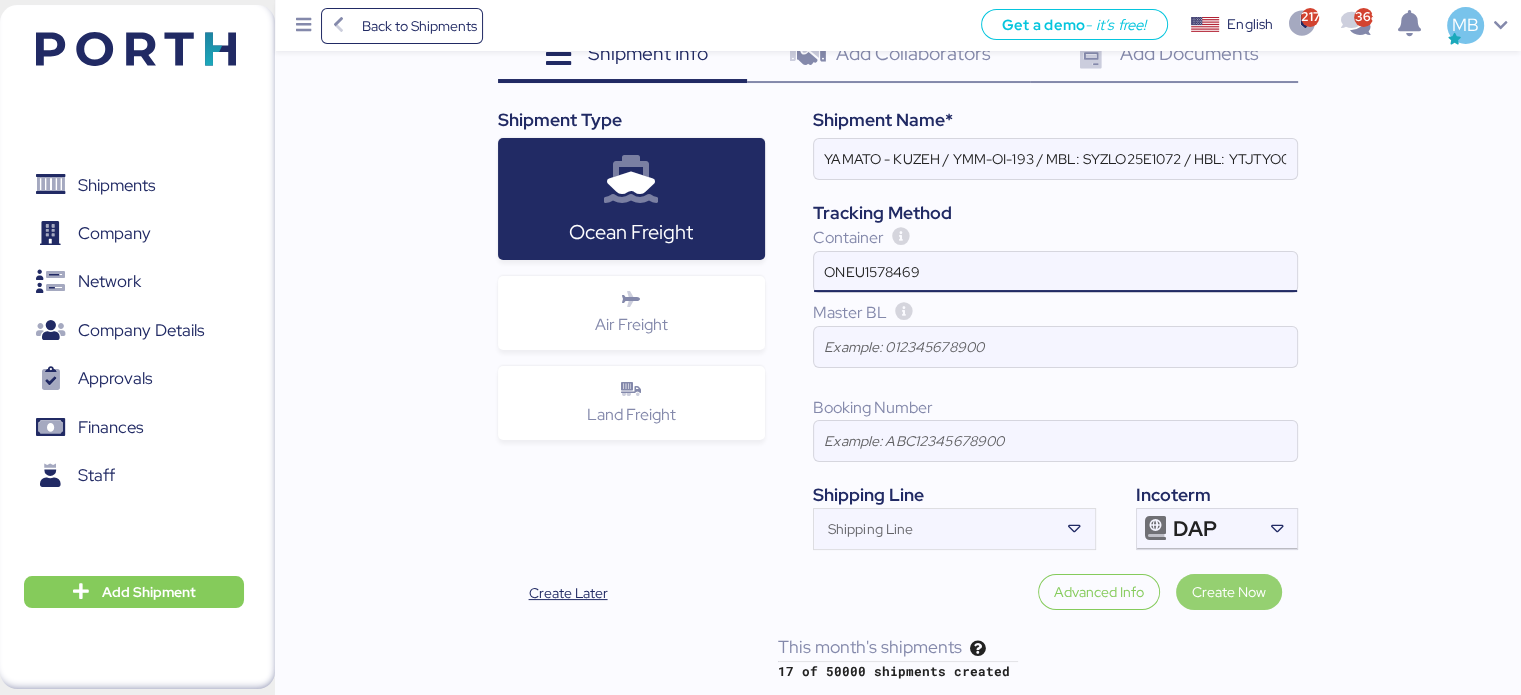 scroll, scrollTop: 0, scrollLeft: 0, axis: both 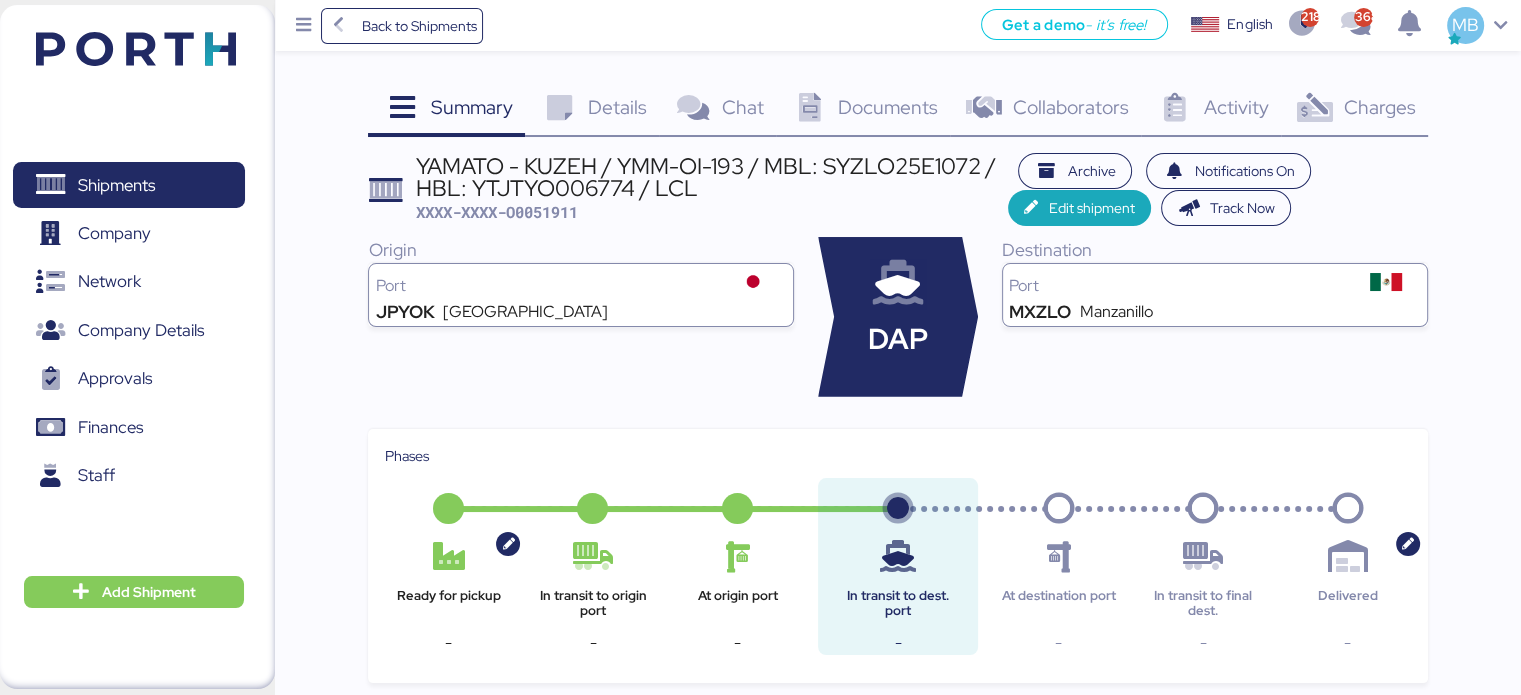 click on "Details" at bounding box center (617, 107) 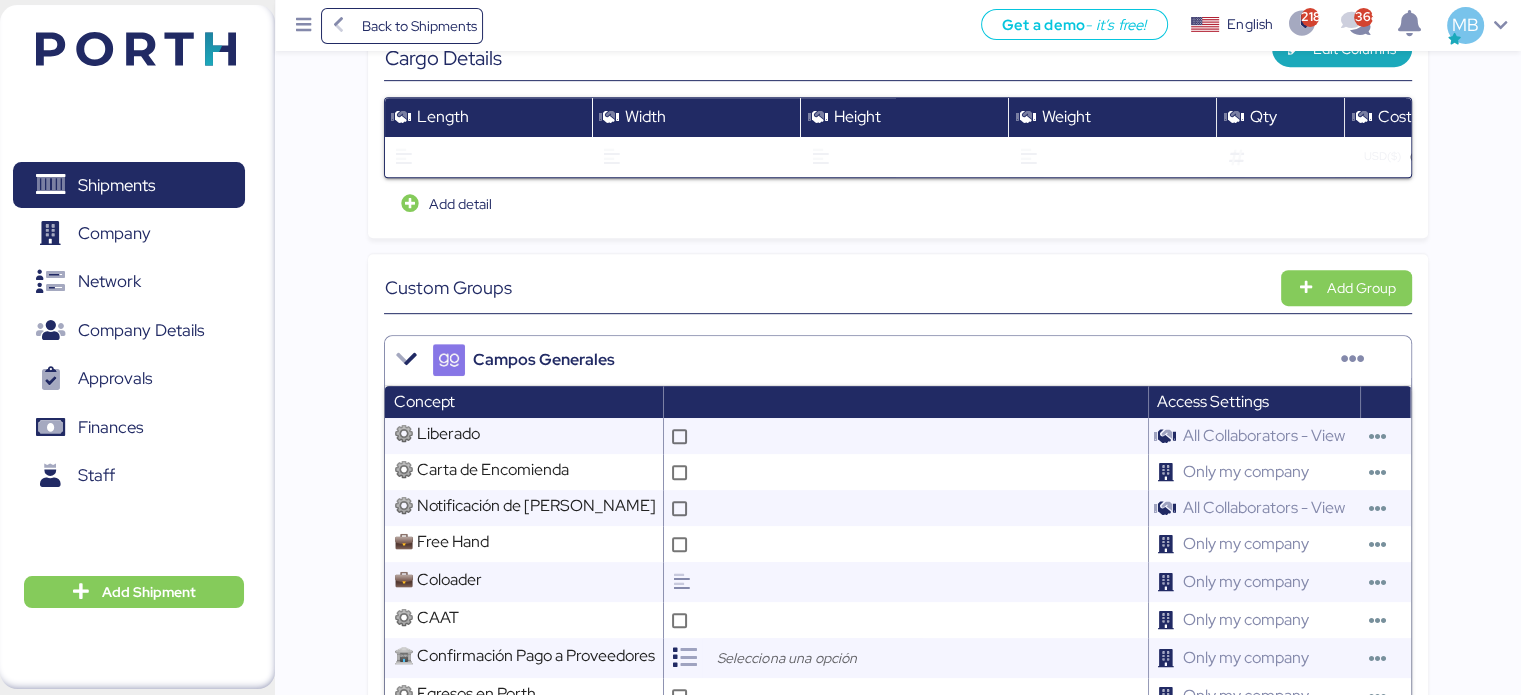 scroll, scrollTop: 1000, scrollLeft: 0, axis: vertical 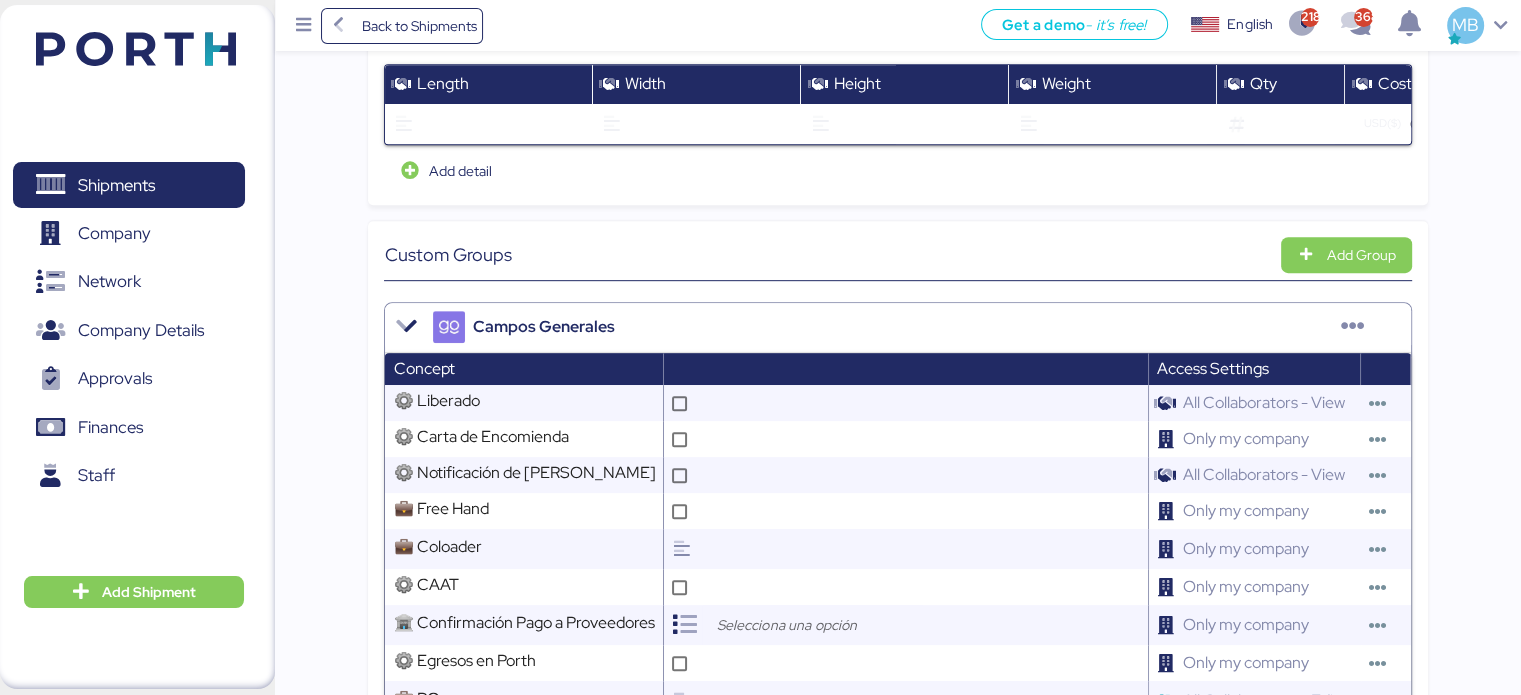 click at bounding box center (817, 741) 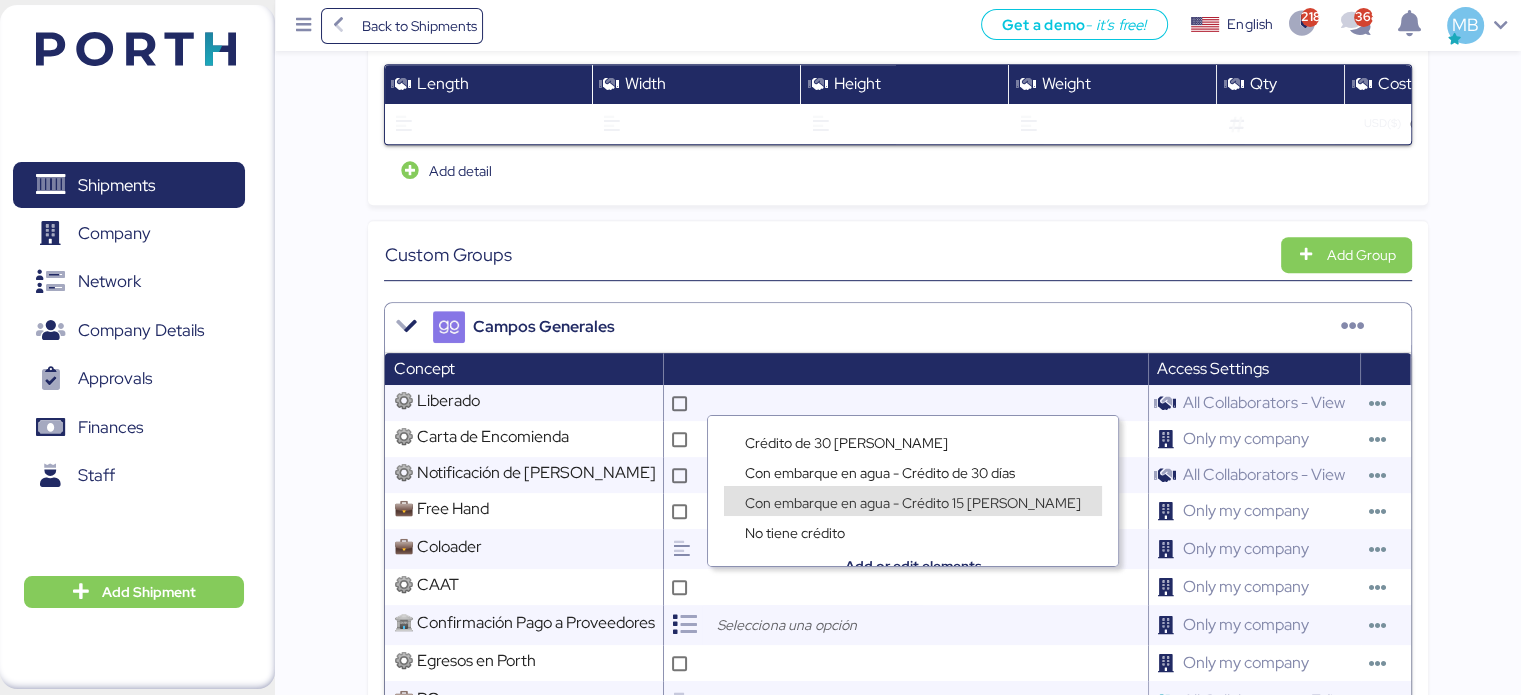 click on "Con embarque en agua - Crédito 15 días" at bounding box center [913, 503] 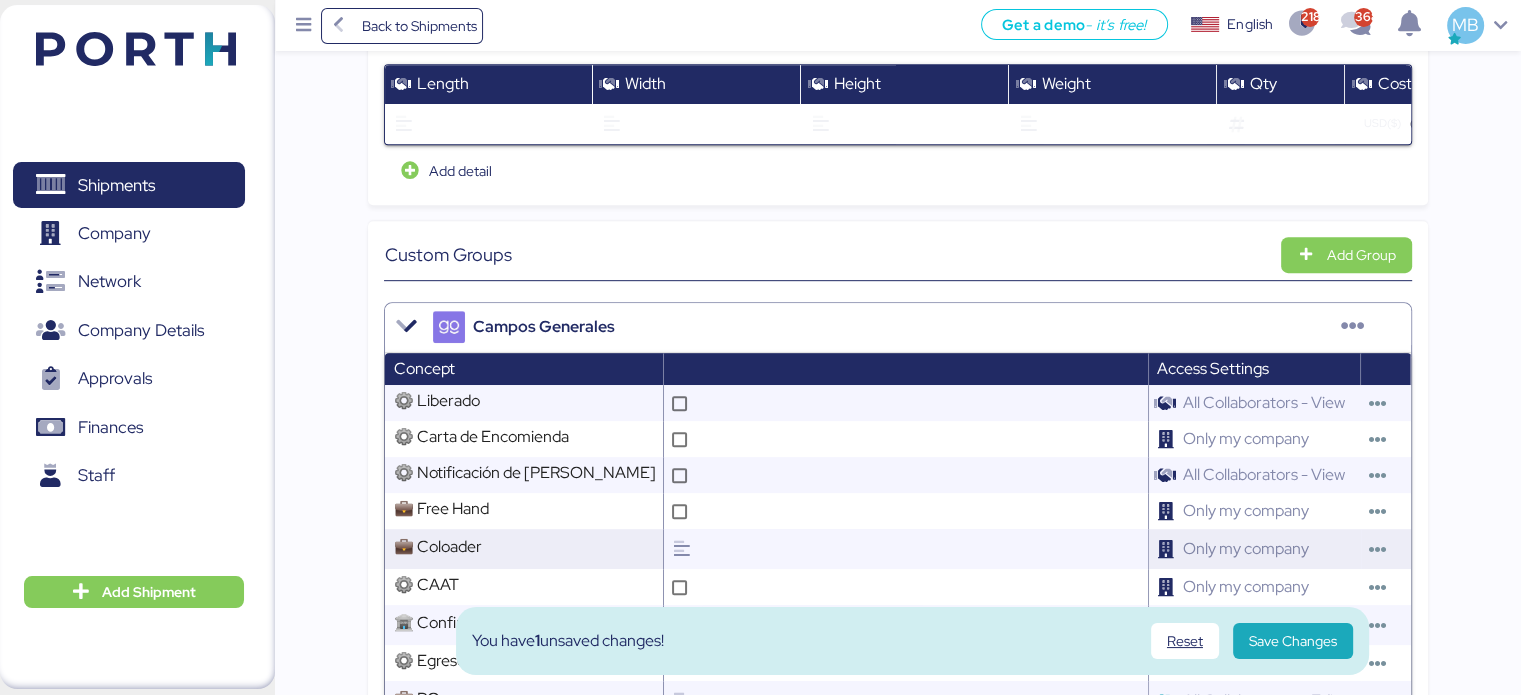 click at bounding box center (922, 549) 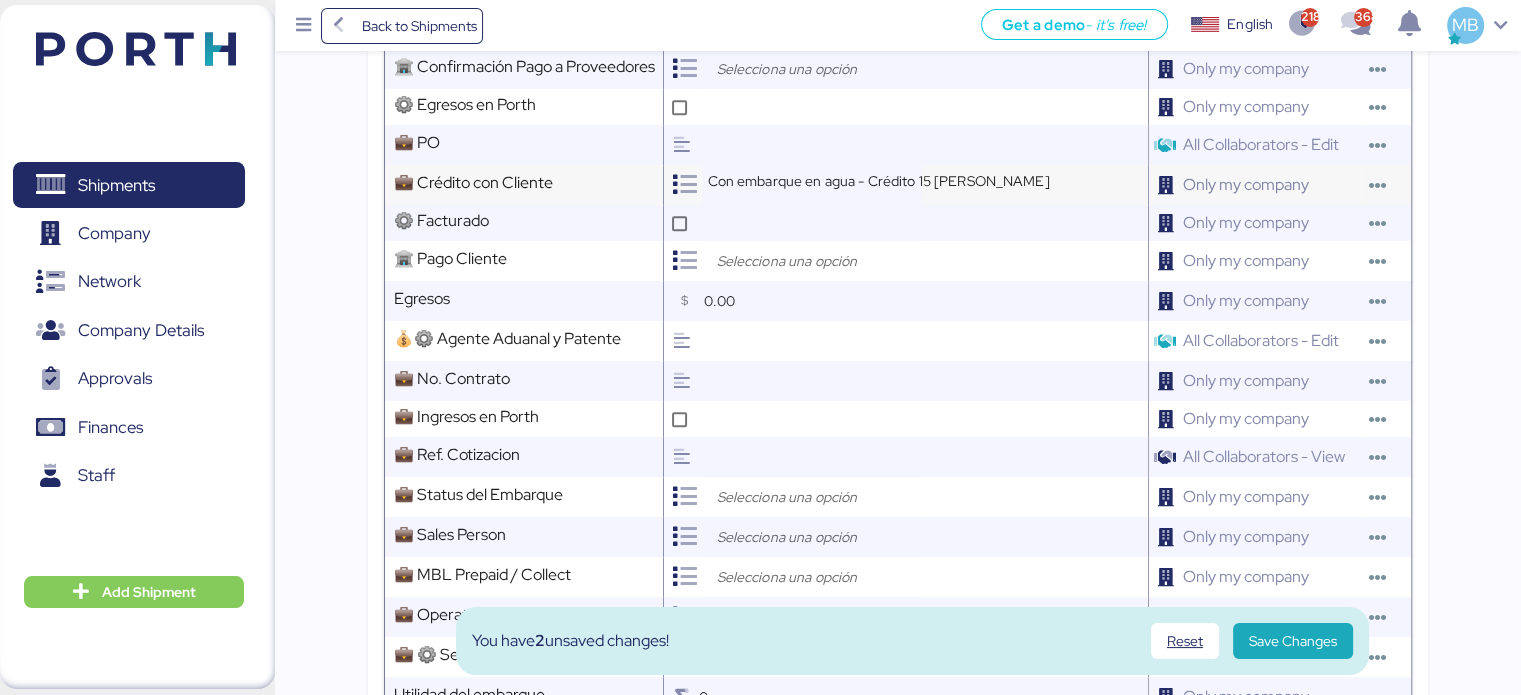 scroll, scrollTop: 1600, scrollLeft: 0, axis: vertical 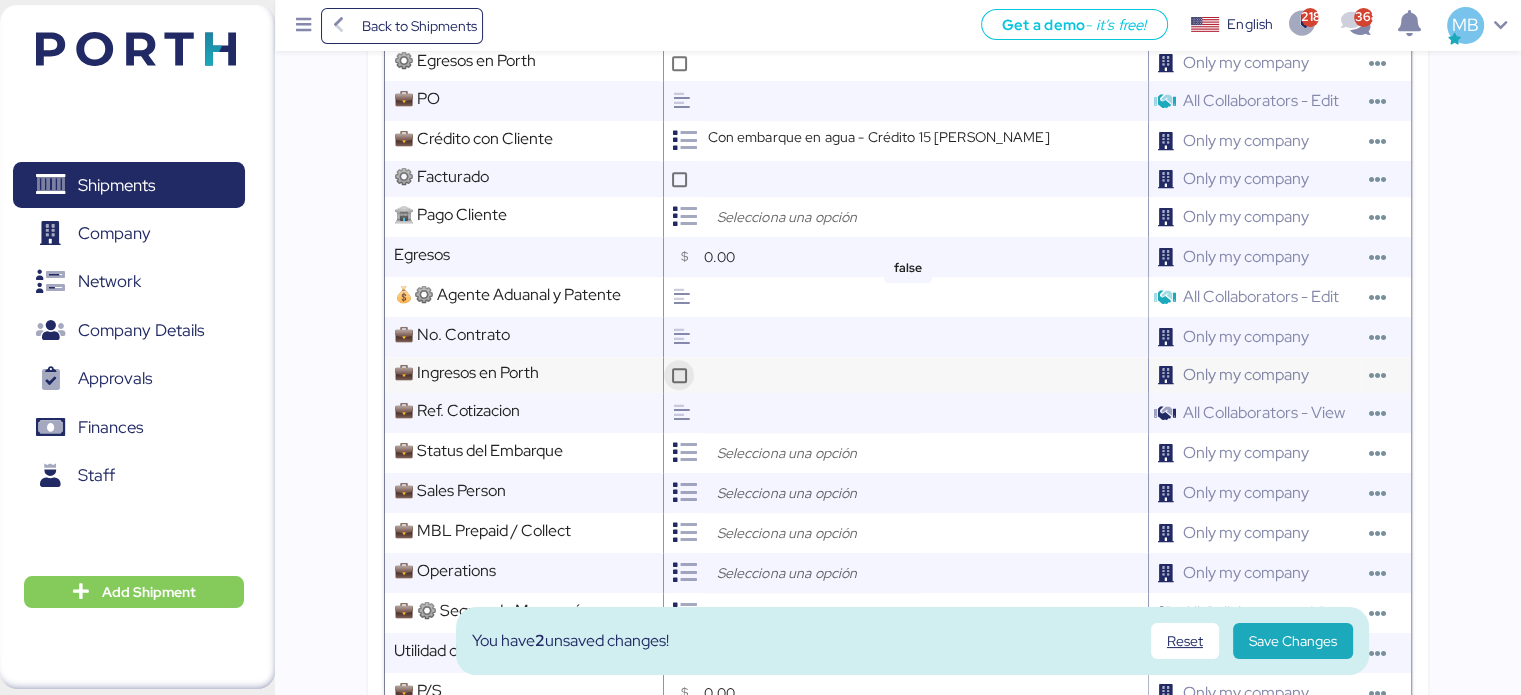 type on "NEWTRAL" 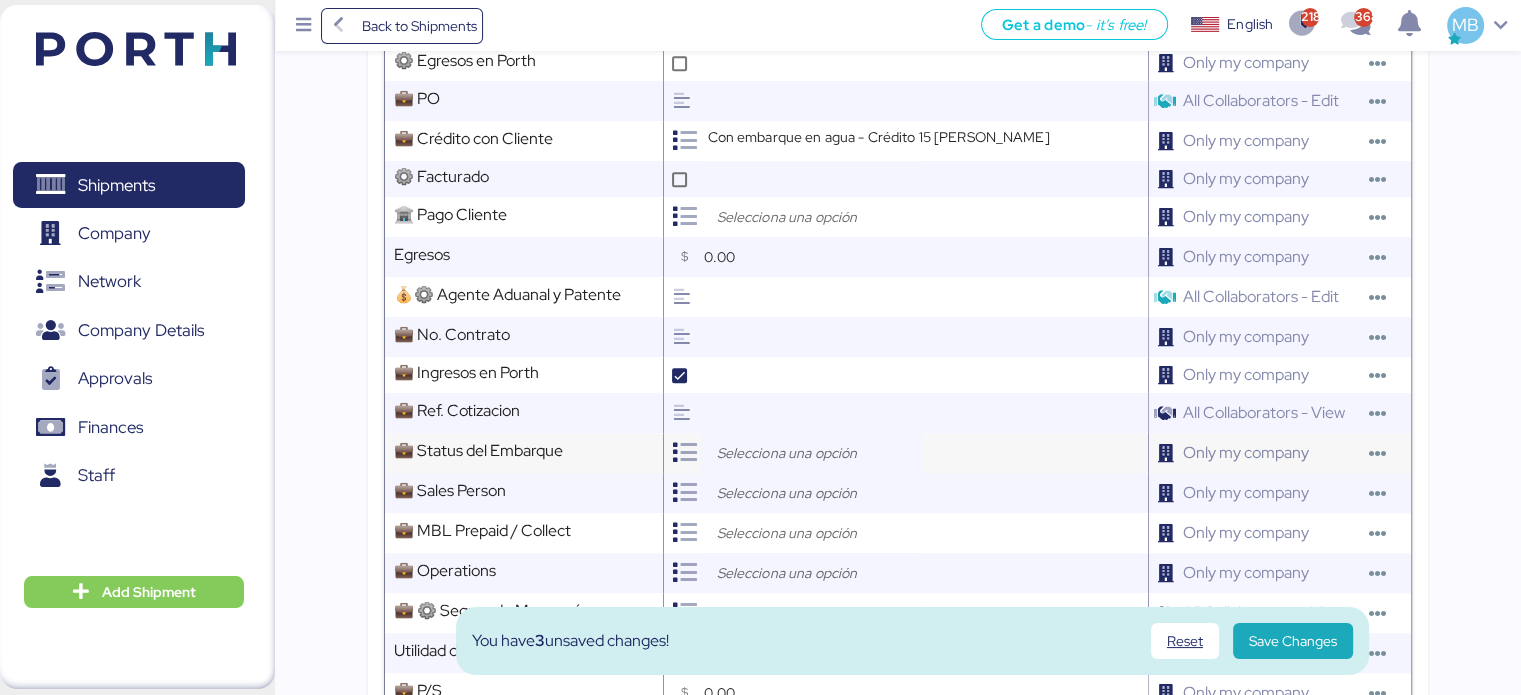 click at bounding box center (817, 453) 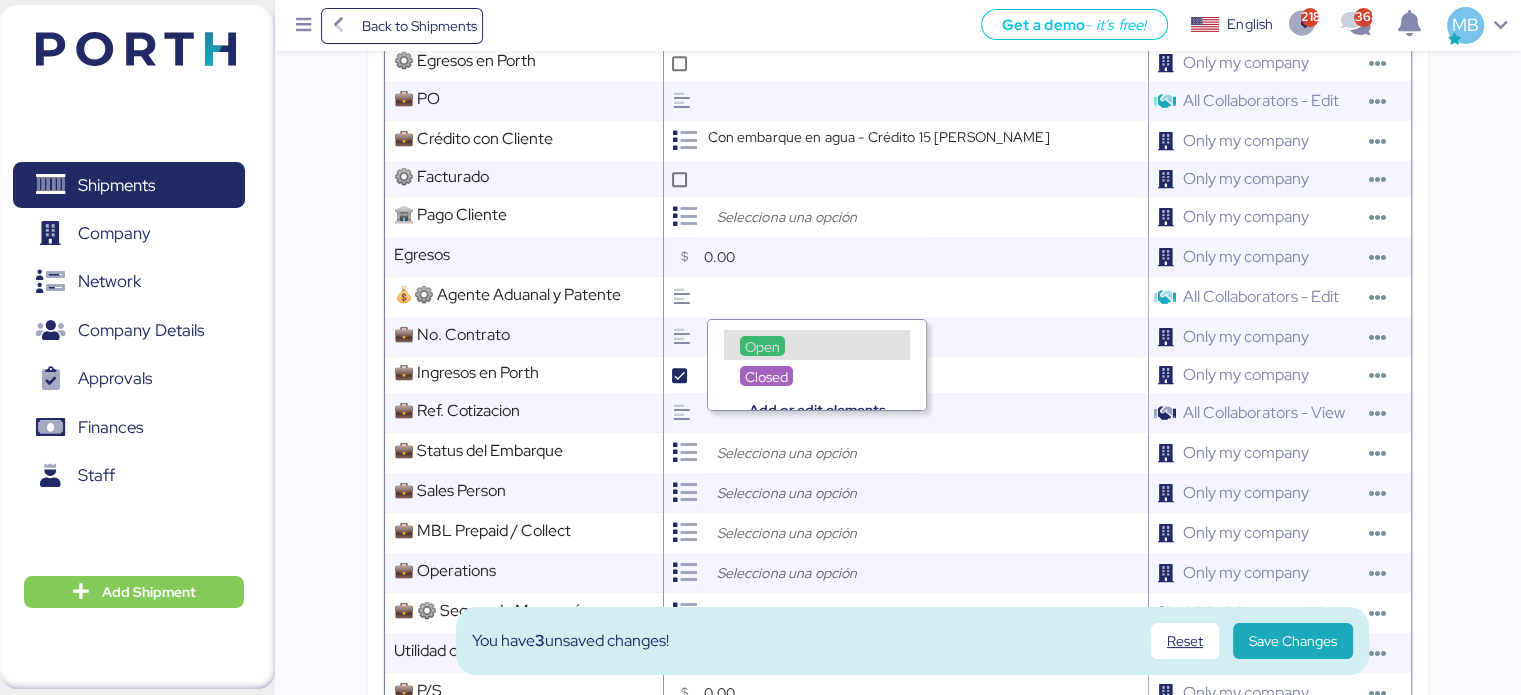 click on "Open" at bounding box center (762, 347) 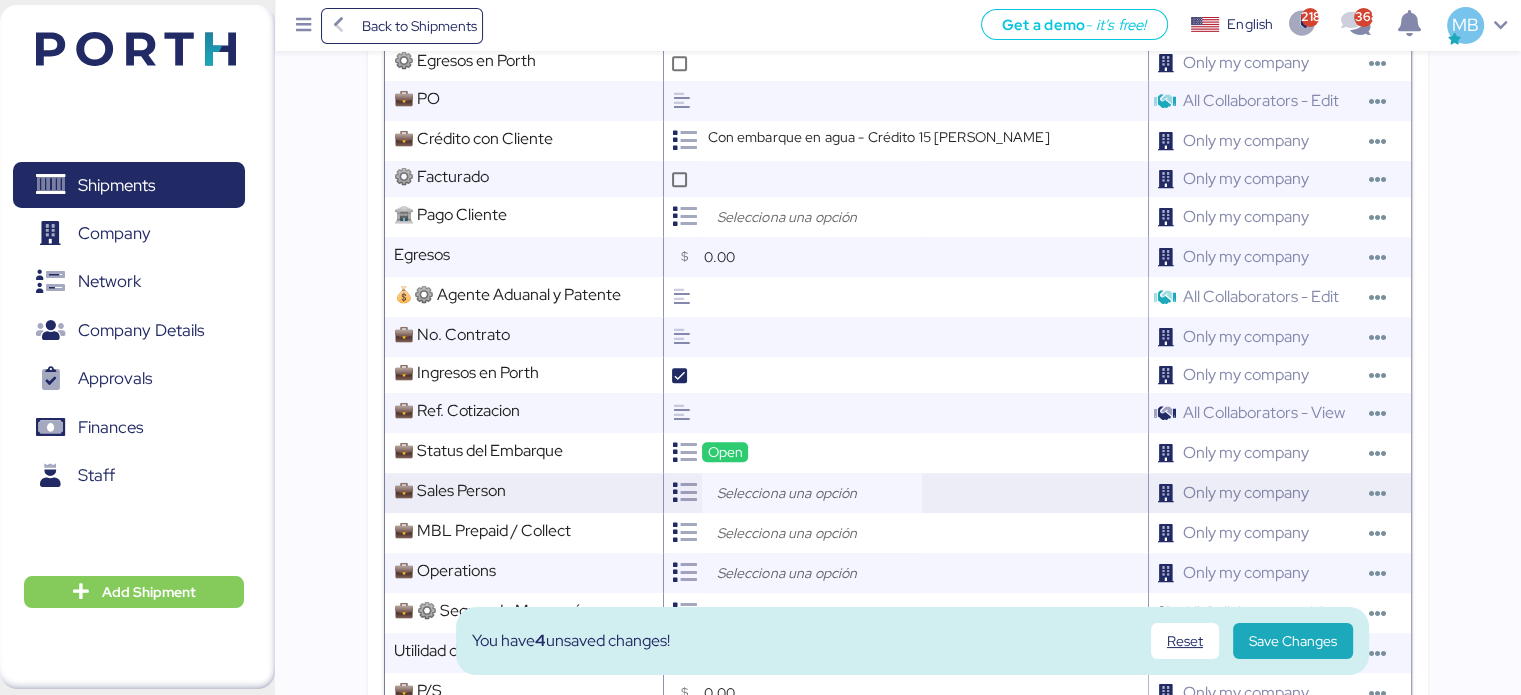 click at bounding box center (817, 493) 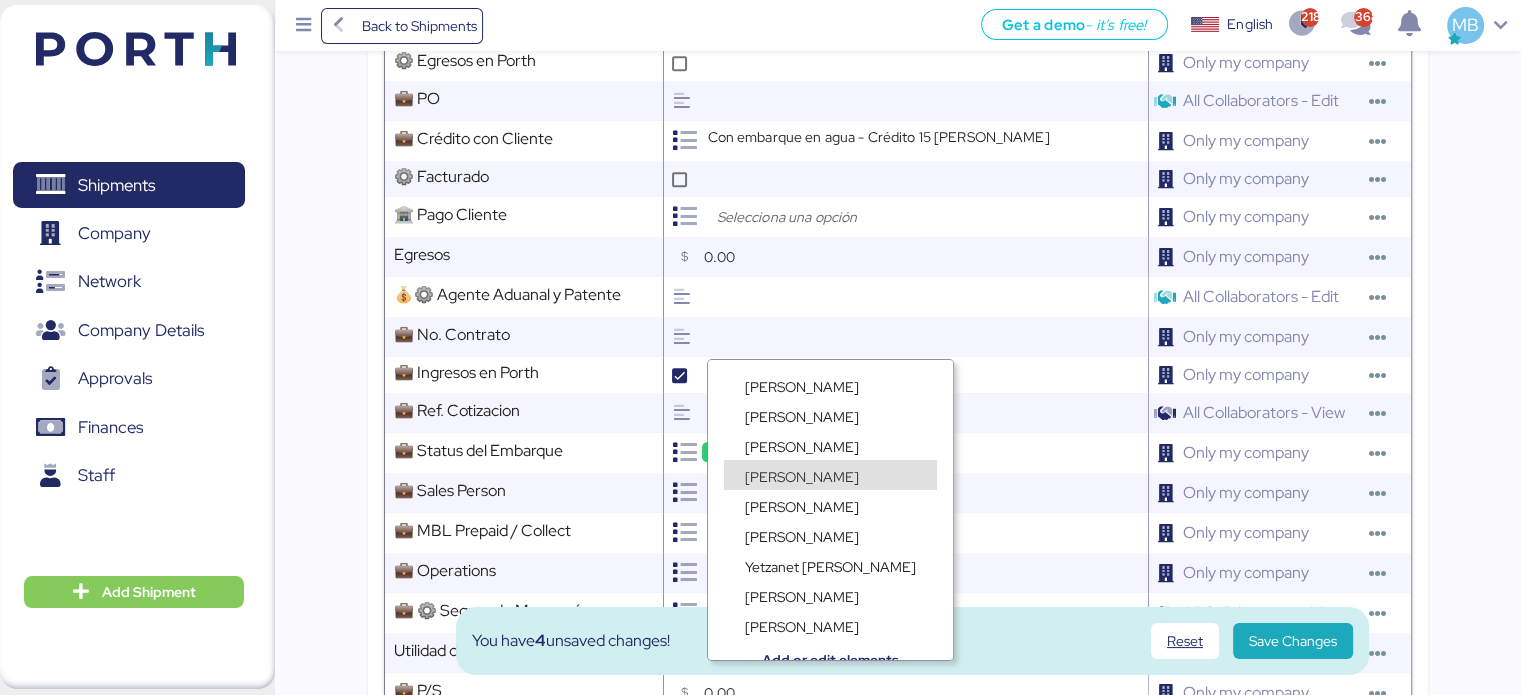 click on "Jose Rivas" at bounding box center (830, 495) 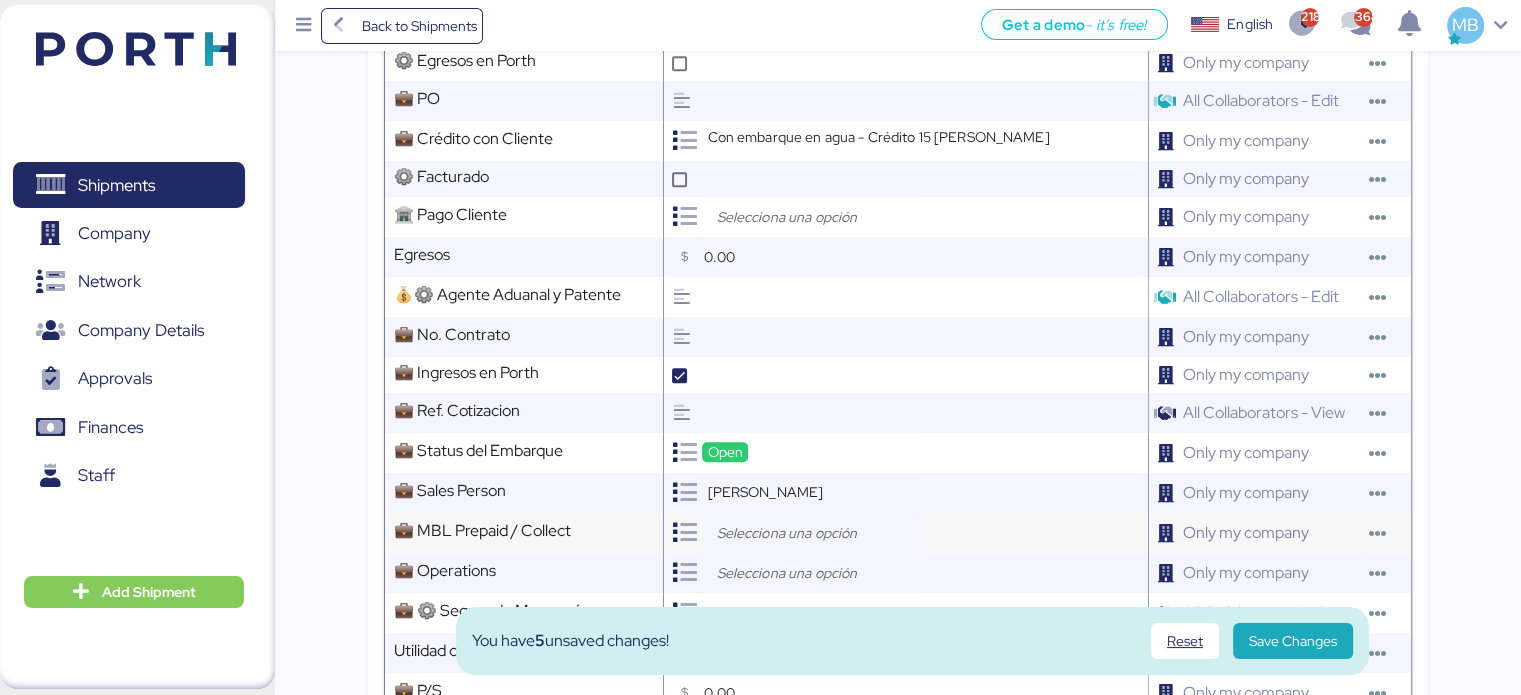 click at bounding box center (817, 533) 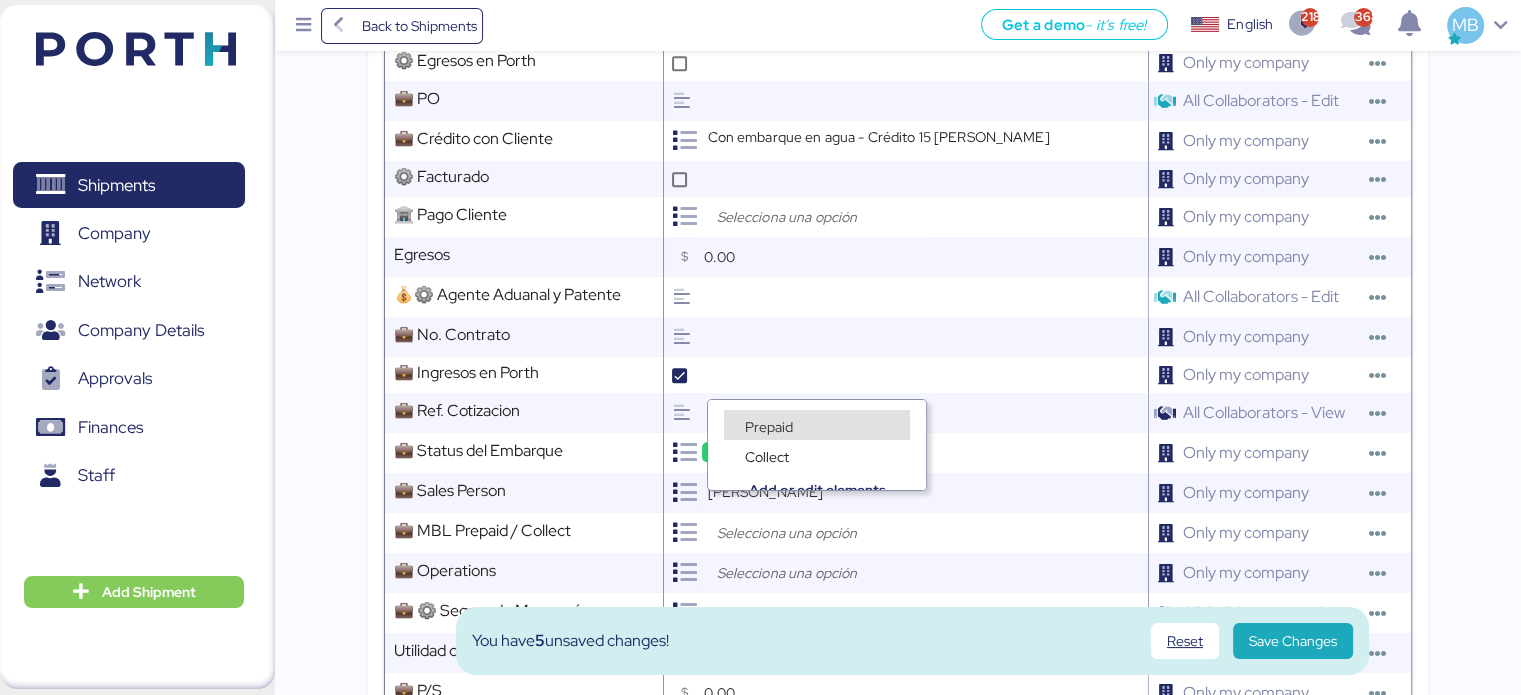 click on "Prepaid" at bounding box center [769, 427] 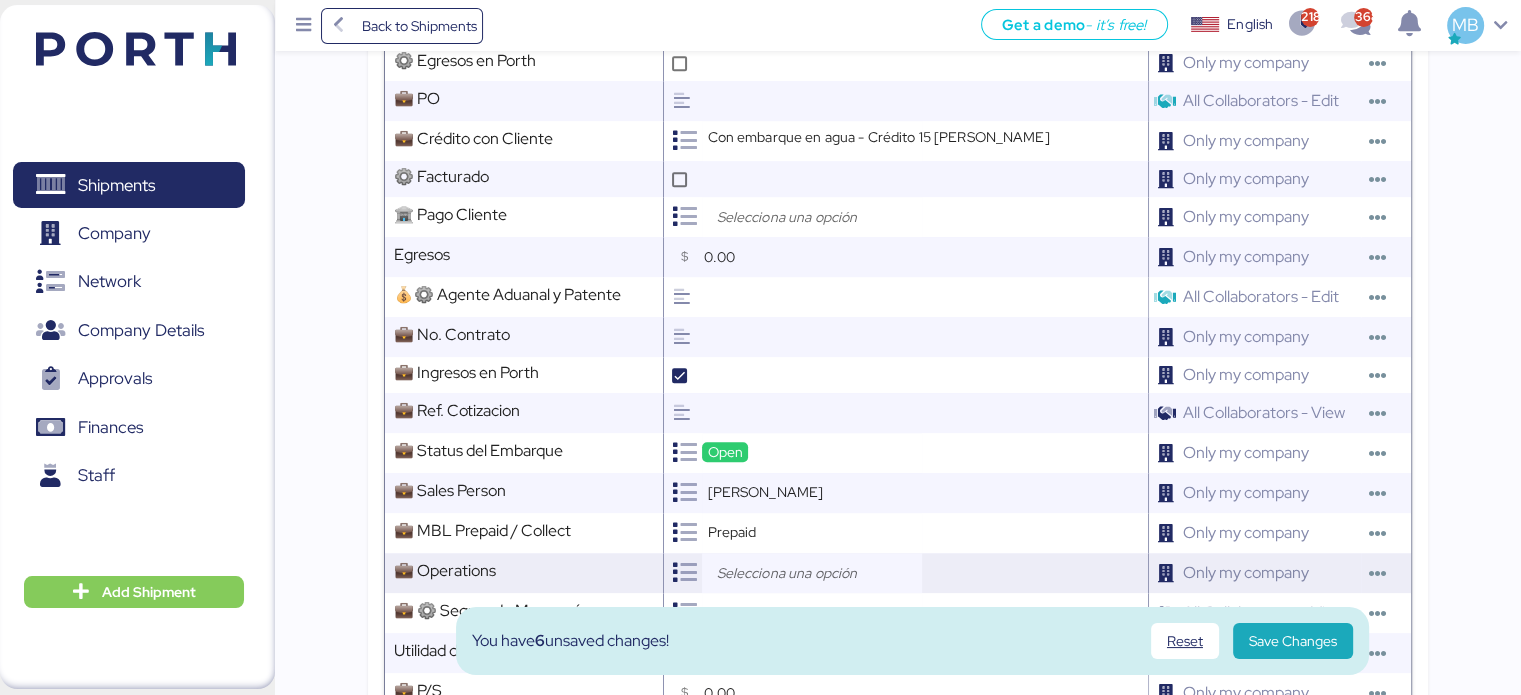 click at bounding box center (817, 573) 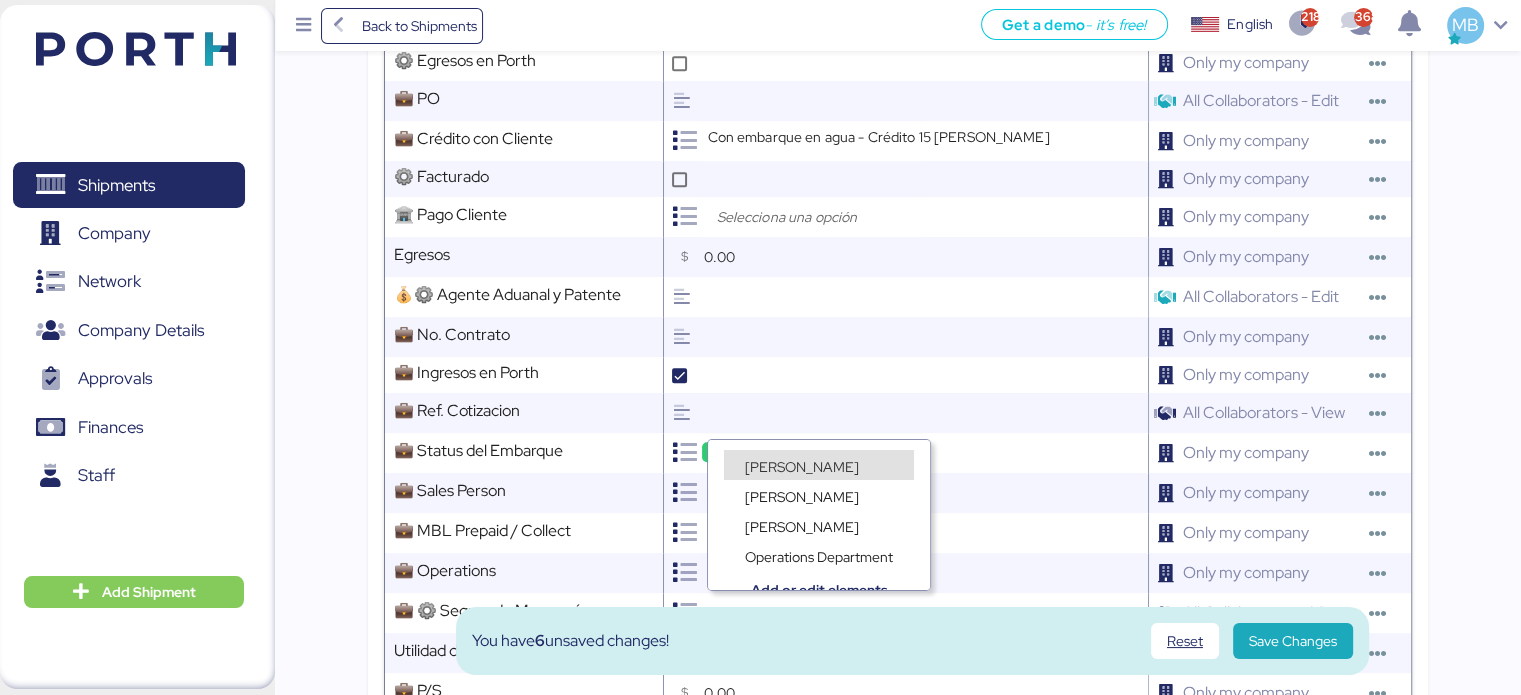 click on "[PERSON_NAME]" at bounding box center [802, 467] 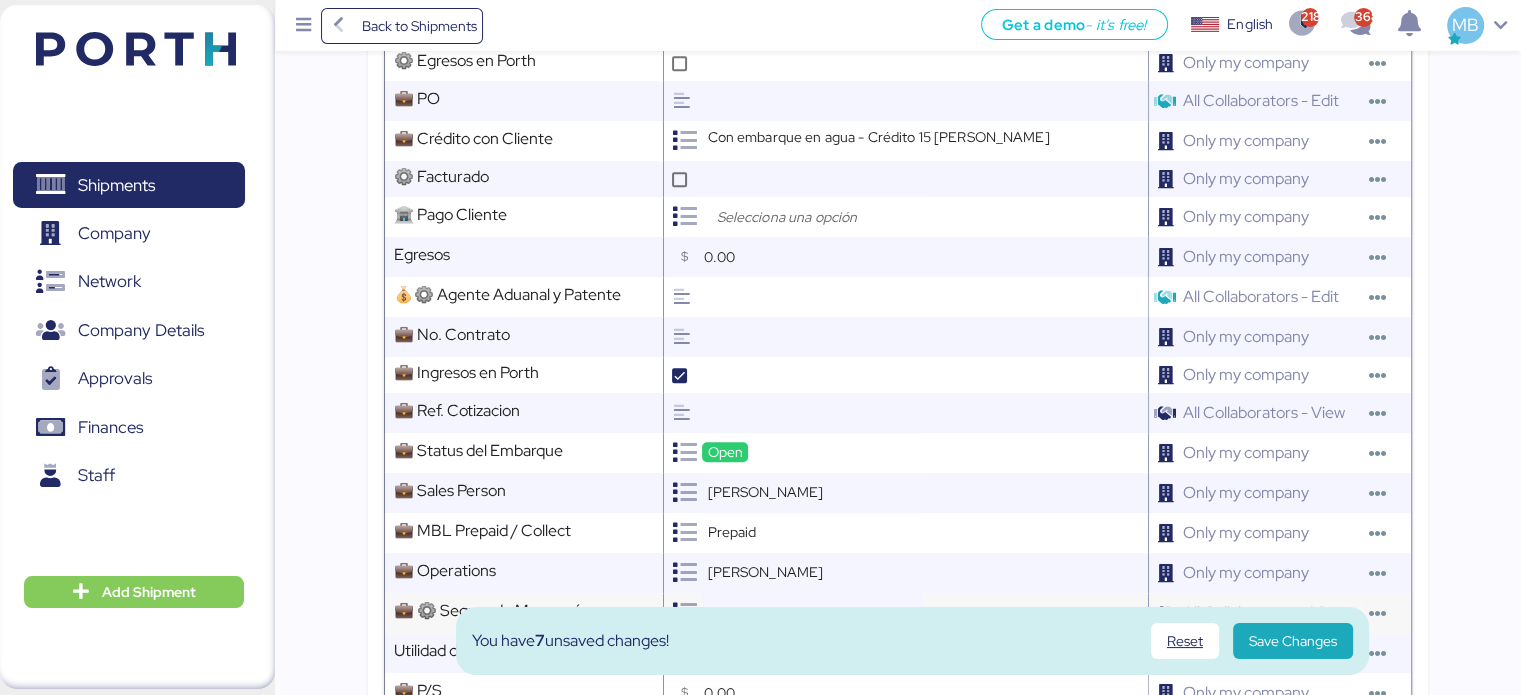 click at bounding box center (817, 613) 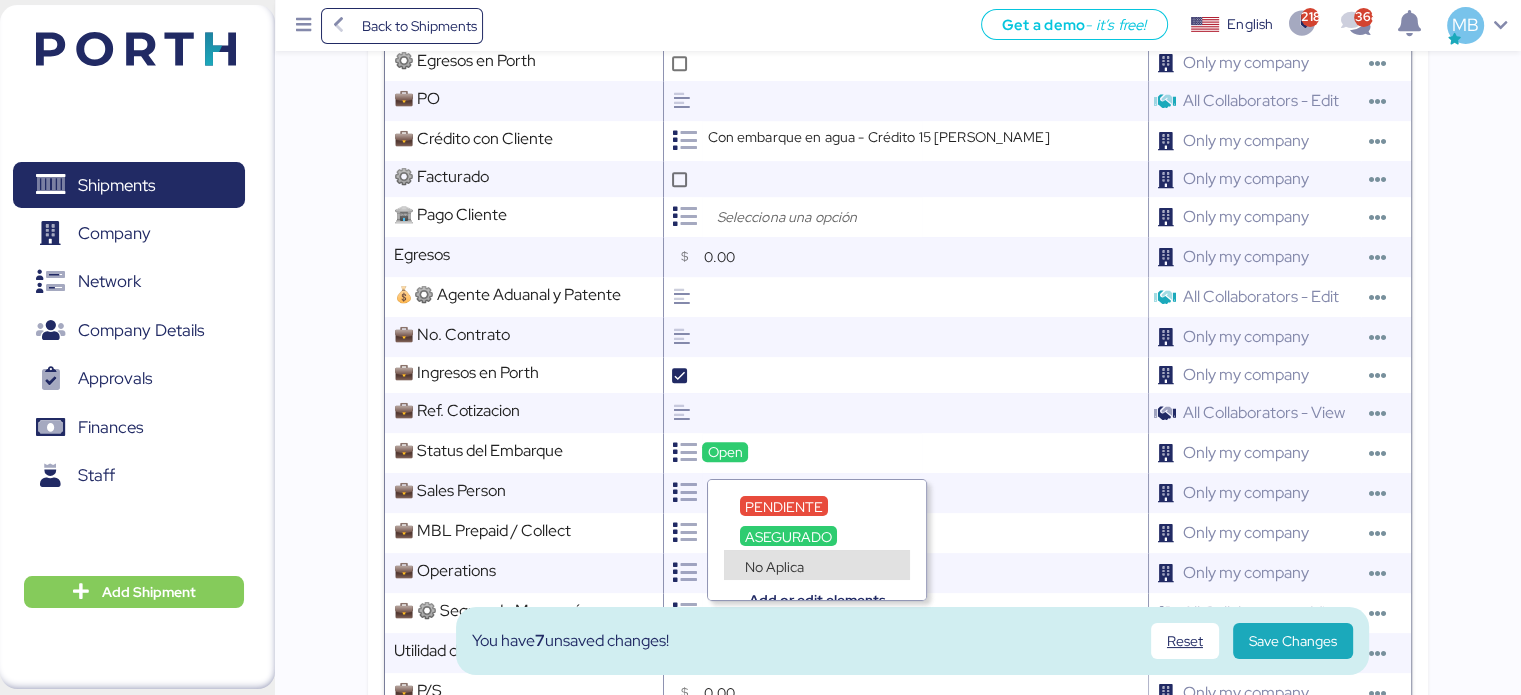 click on "No Aplica" at bounding box center (774, 567) 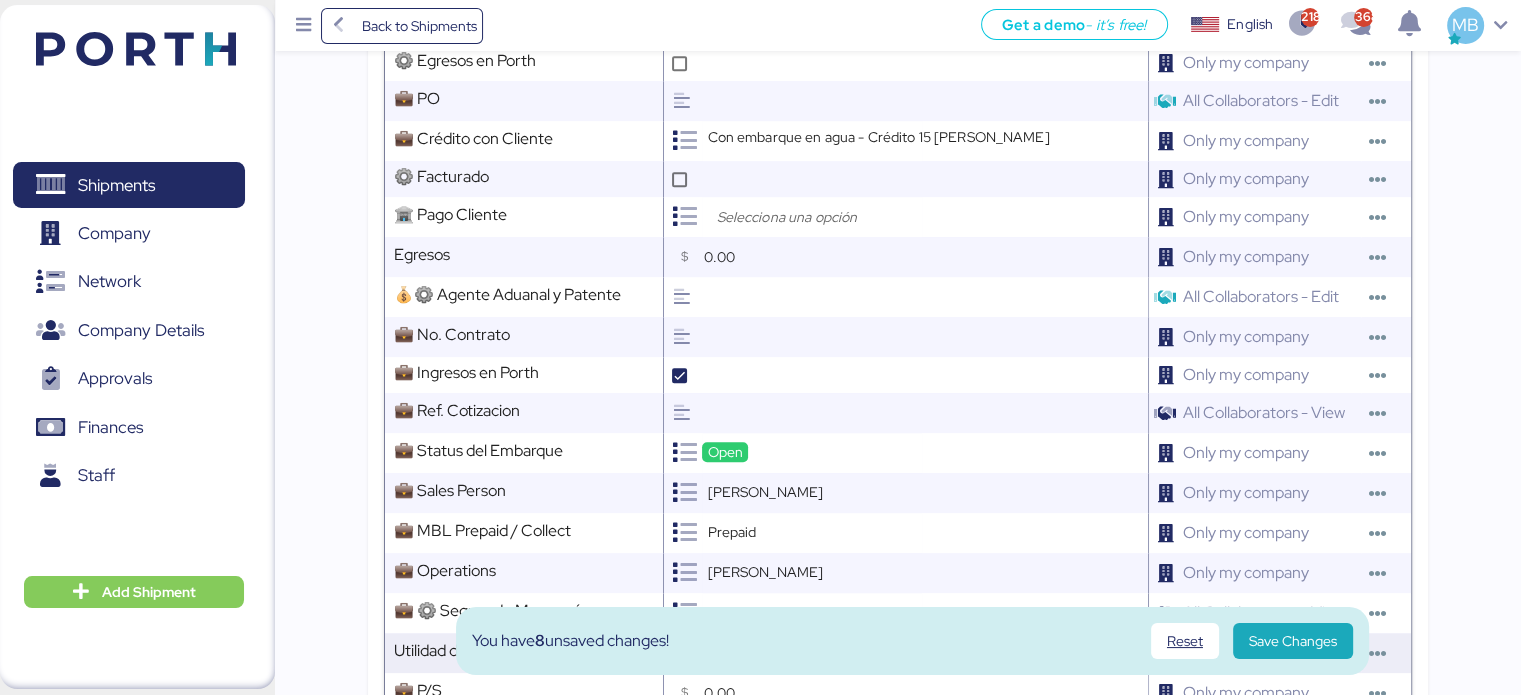 scroll, scrollTop: 1800, scrollLeft: 0, axis: vertical 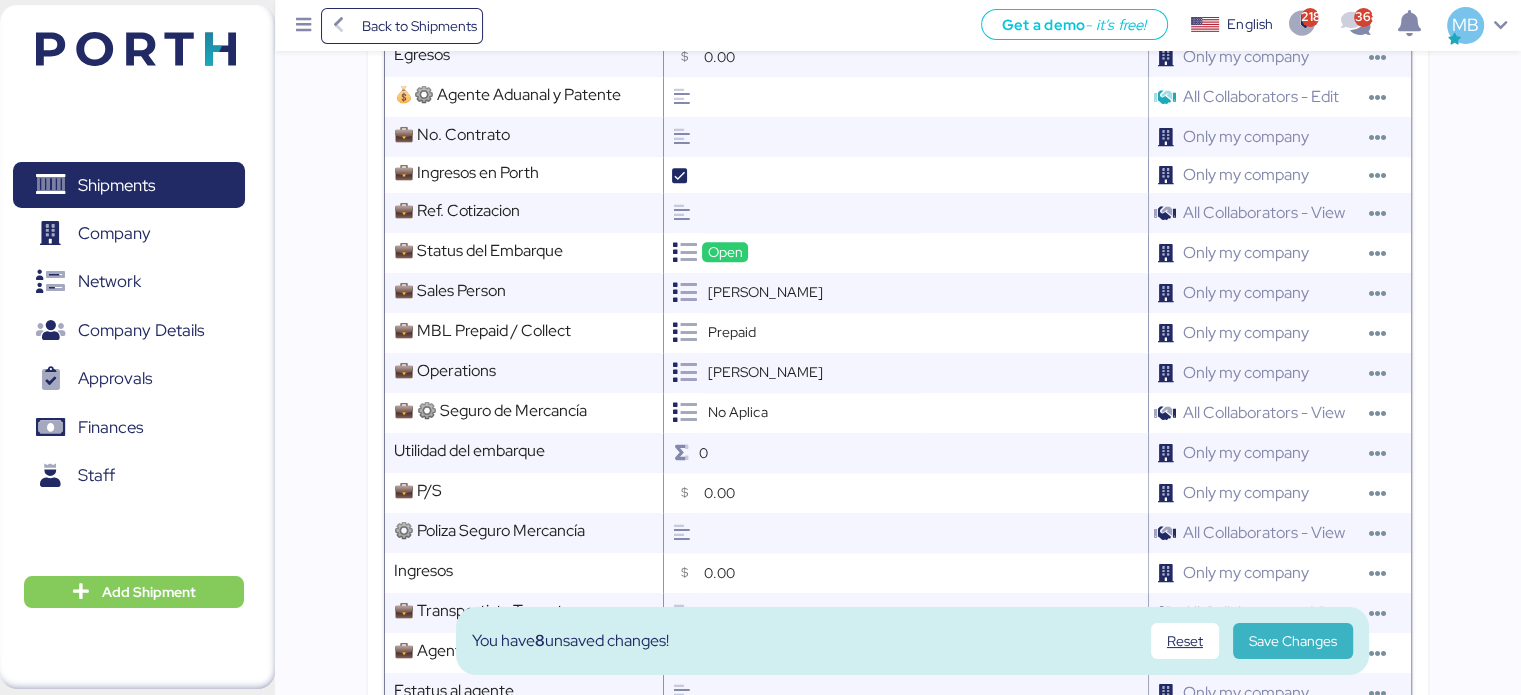 click on "Save Changes" at bounding box center [1293, 641] 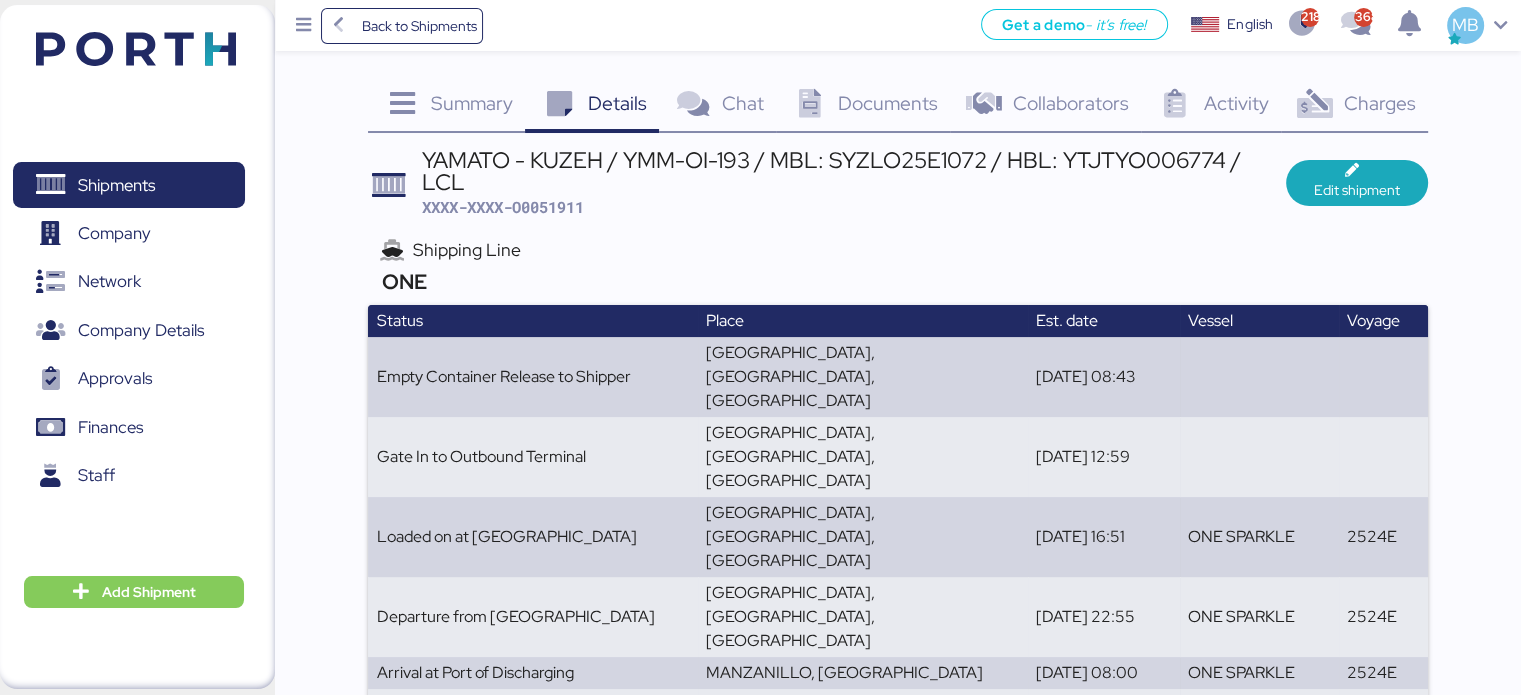 scroll, scrollTop: 0, scrollLeft: 0, axis: both 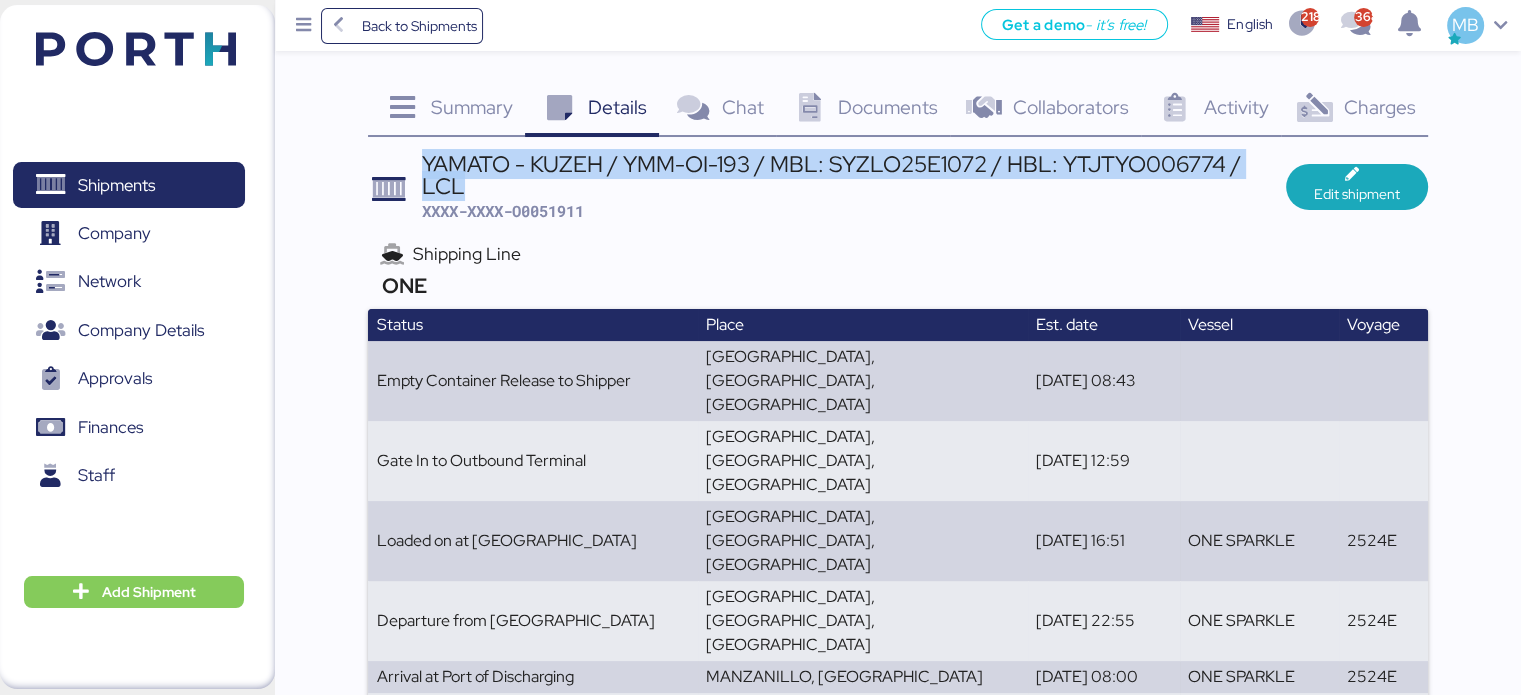 drag, startPoint x: 469, startPoint y: 187, endPoint x: 427, endPoint y: 166, distance: 46.957428 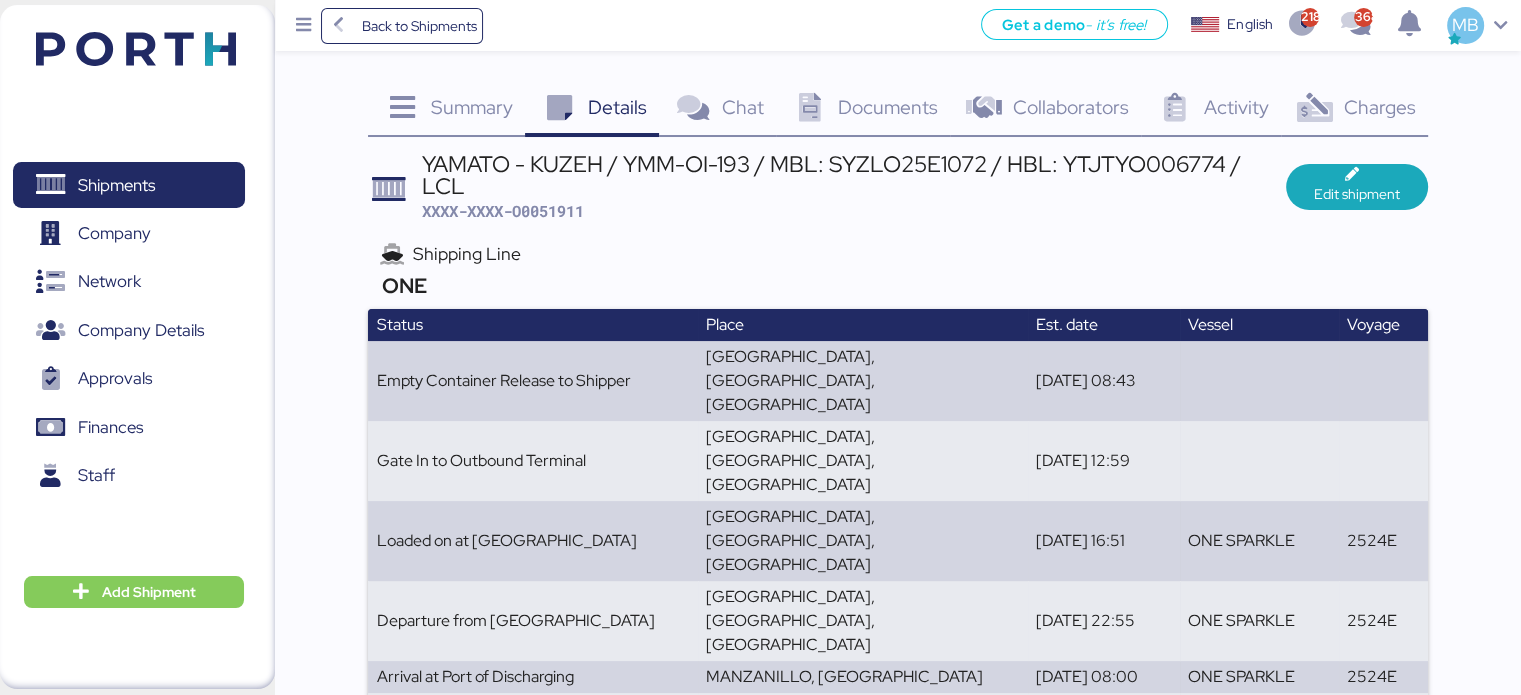 click on "YAMATO - KUZEH / YMM-OI-193 / MBL: SYZLO25E1072 / HBL: YTJTYO006774 / LCL" at bounding box center (854, 175) 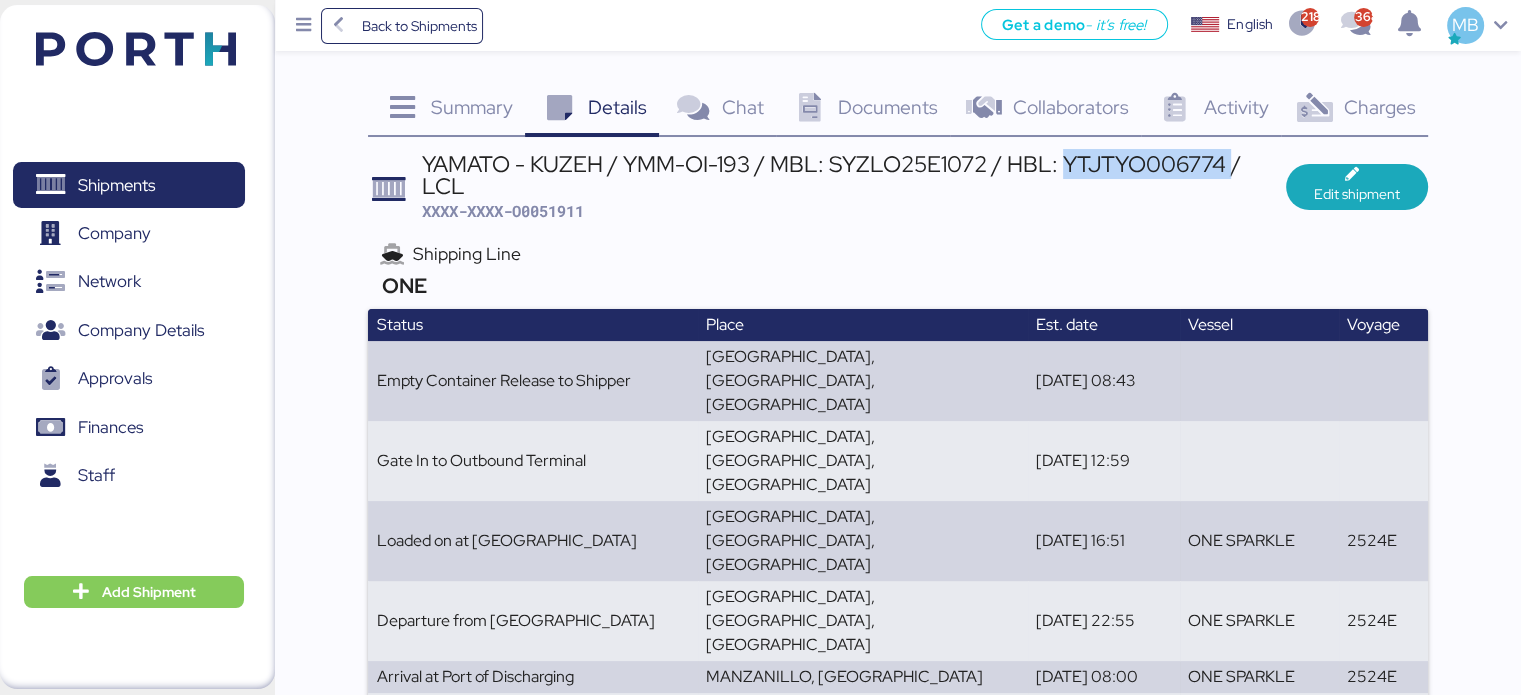 click on "YAMATO - KUZEH / YMM-OI-193 / MBL: SYZLO25E1072 / HBL: YTJTYO006774 / LCL" at bounding box center [854, 175] 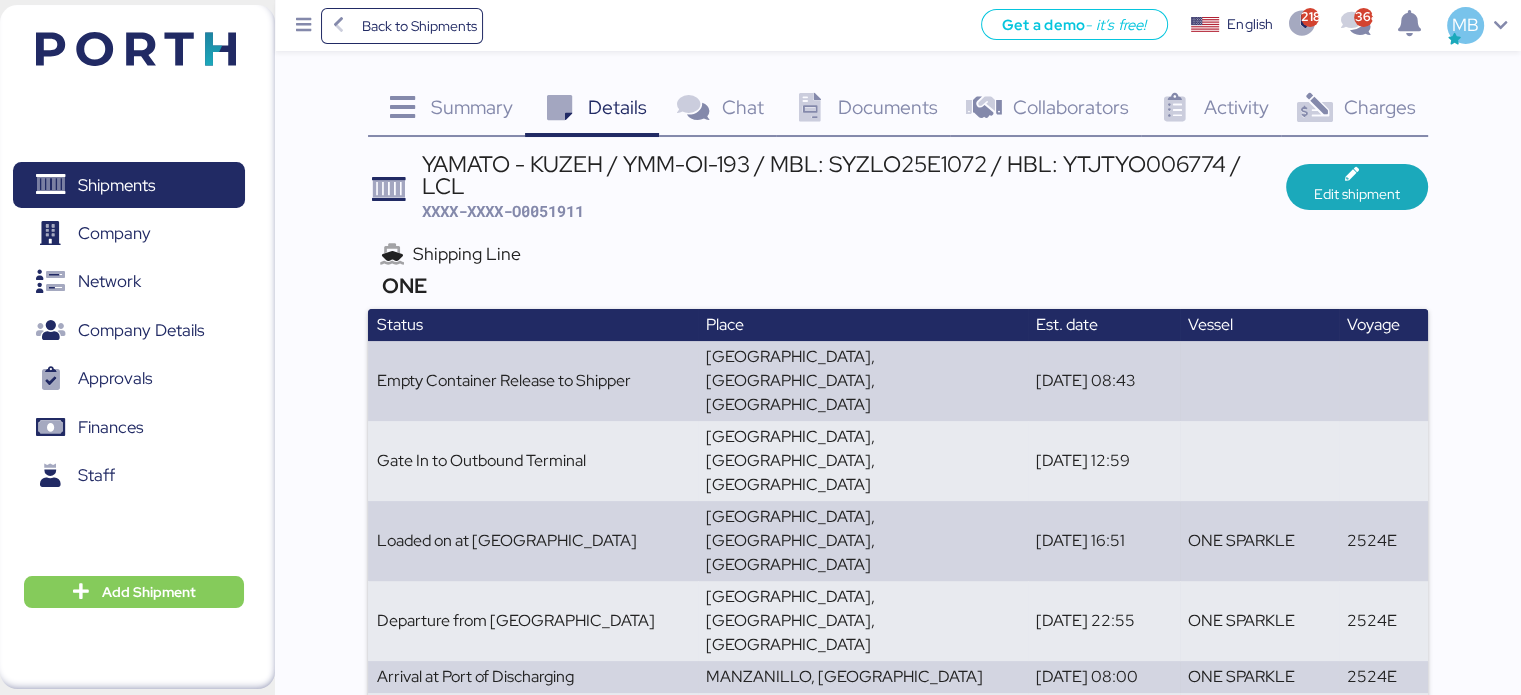 click on "YAMATO - KUZEH / YMM-OI-193 / MBL: SYZLO25E1072 / HBL: YTJTYO006774 / LCL" at bounding box center [854, 175] 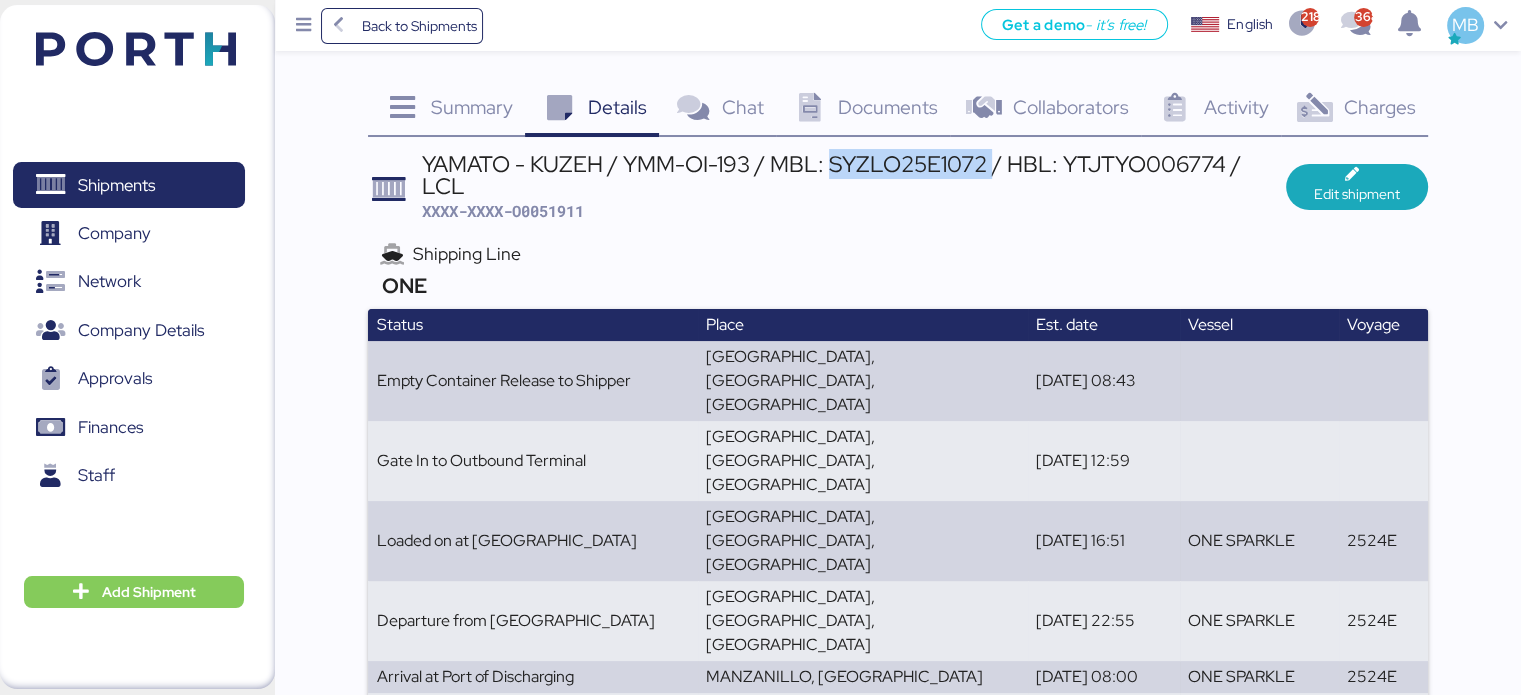 click on "YAMATO - KUZEH / YMM-OI-193 / MBL: SYZLO25E1072 / HBL: YTJTYO006774 / LCL" at bounding box center [854, 175] 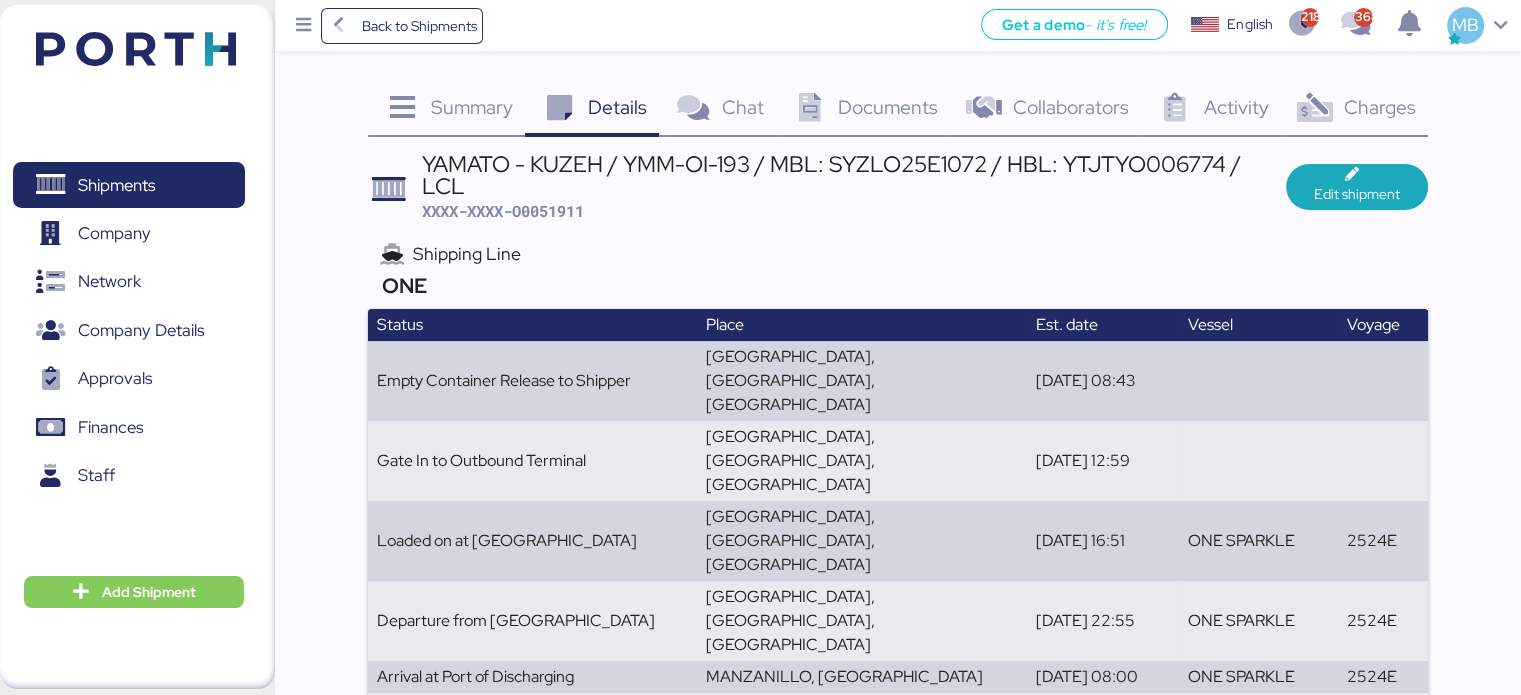click on "YAMATO - KUZEH / YMM-OI-193 / MBL: SYZLO25E1072 / HBL: YTJTYO006774 / LCL" at bounding box center (854, 175) 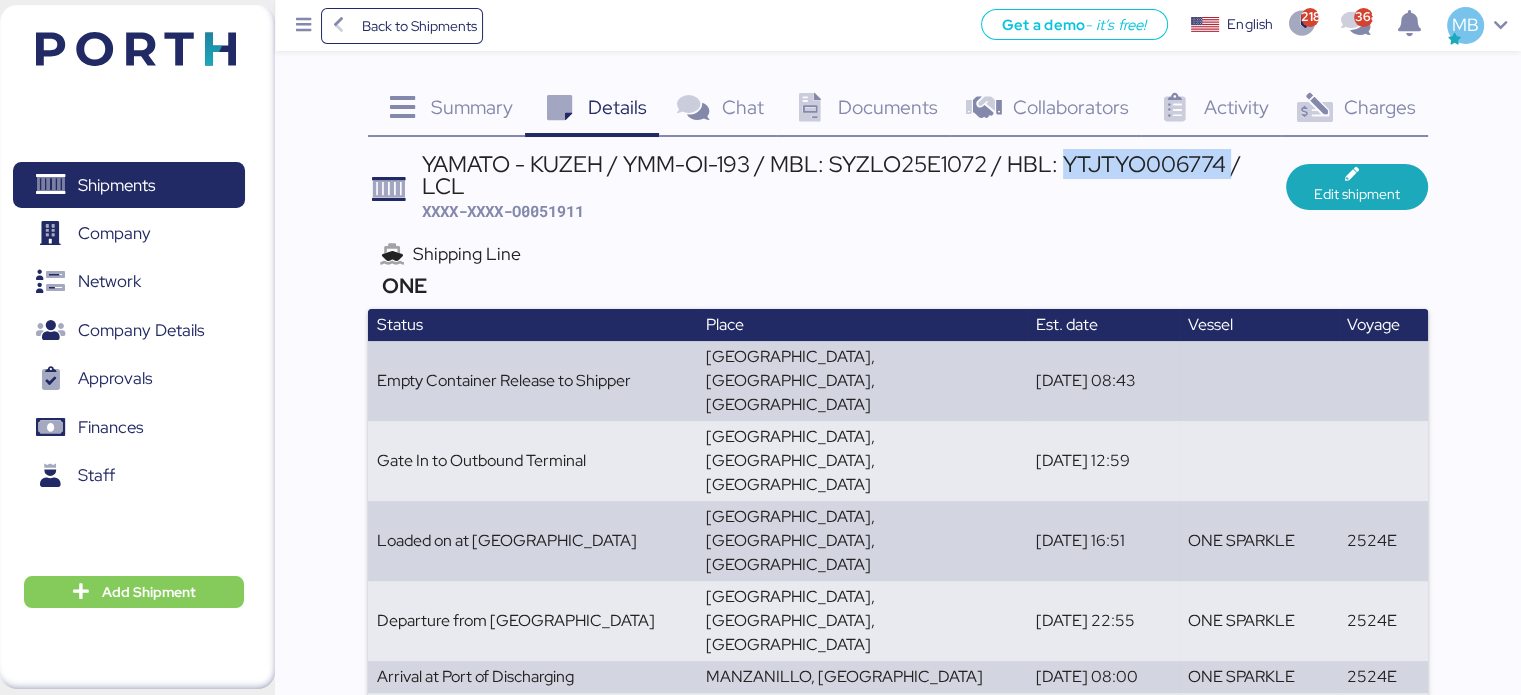 click on "YAMATO - KUZEH / YMM-OI-193 / MBL: SYZLO25E1072 / HBL: YTJTYO006774 / LCL" at bounding box center [854, 175] 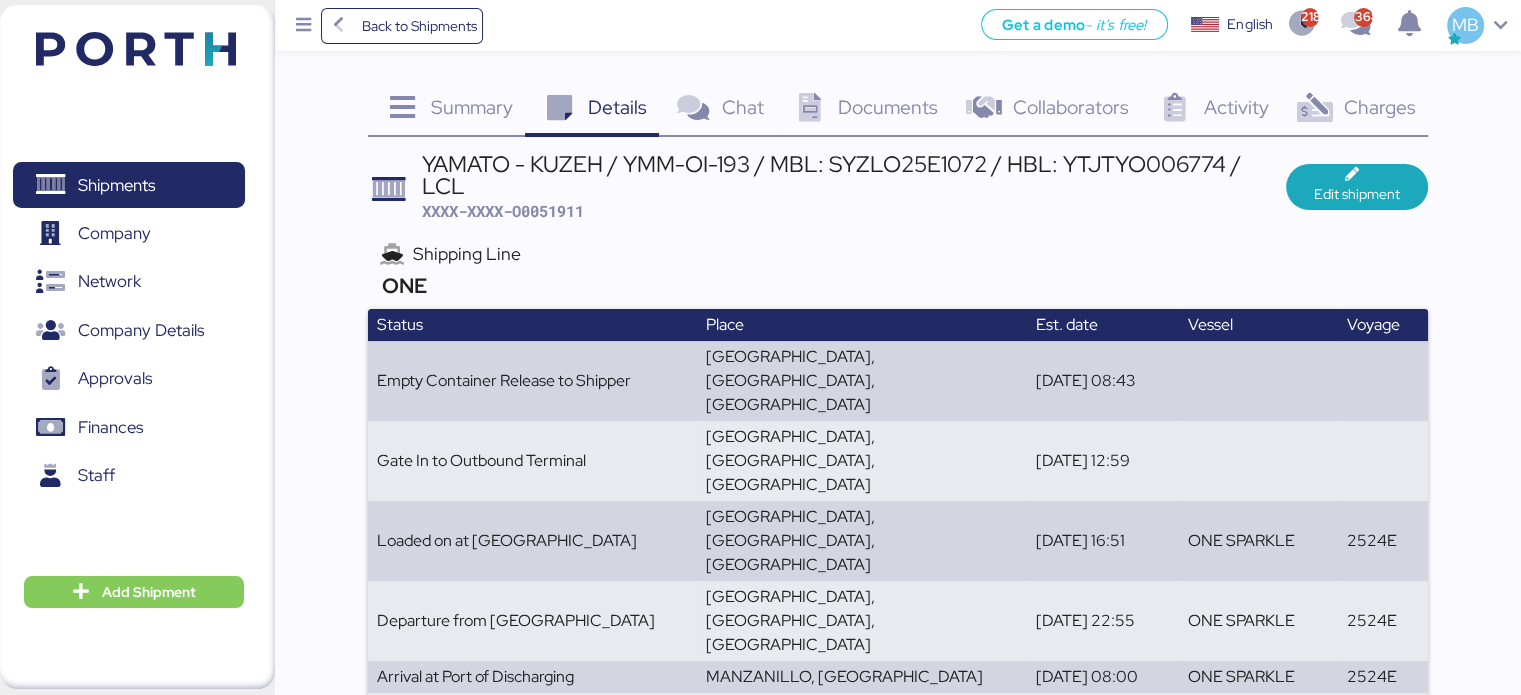 click on "XXXX-XXXX-O0051911" at bounding box center (503, 211) 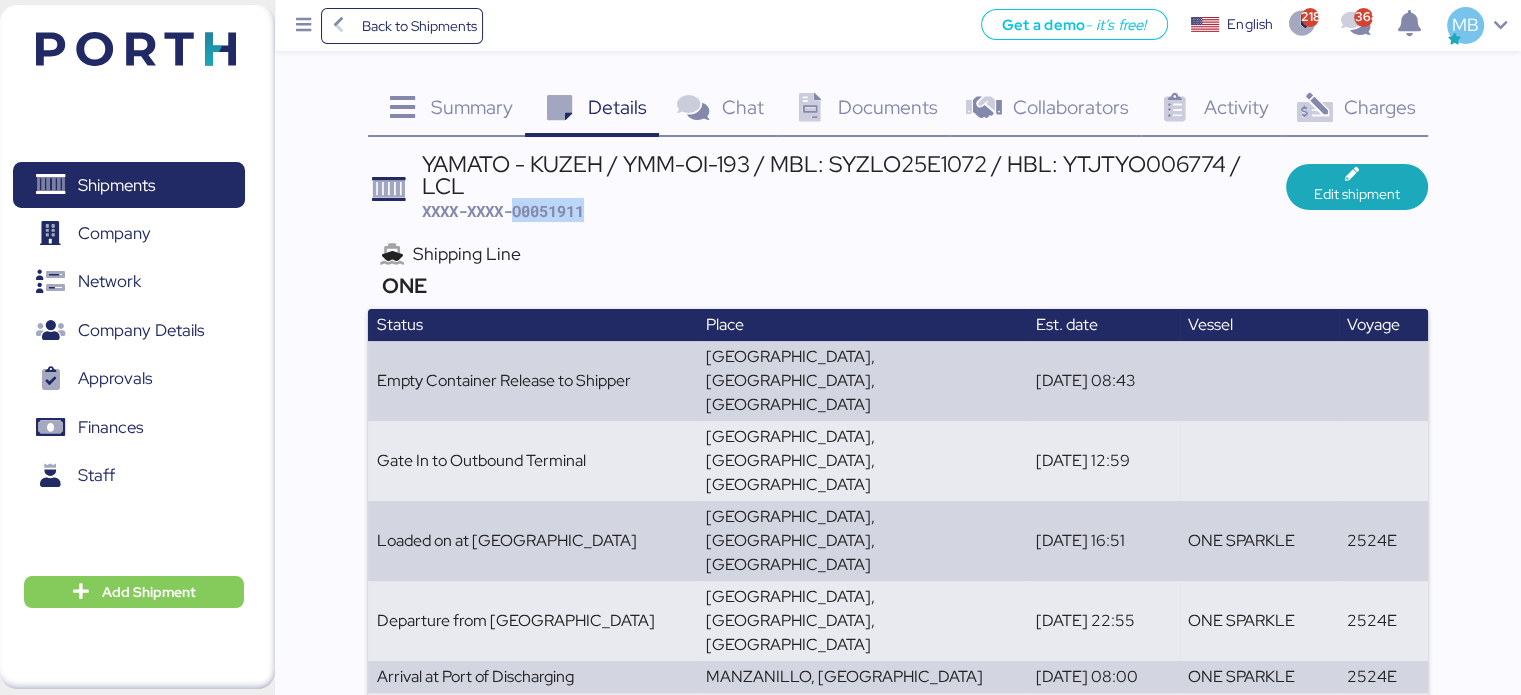click on "XXXX-XXXX-O0051911" at bounding box center [503, 211] 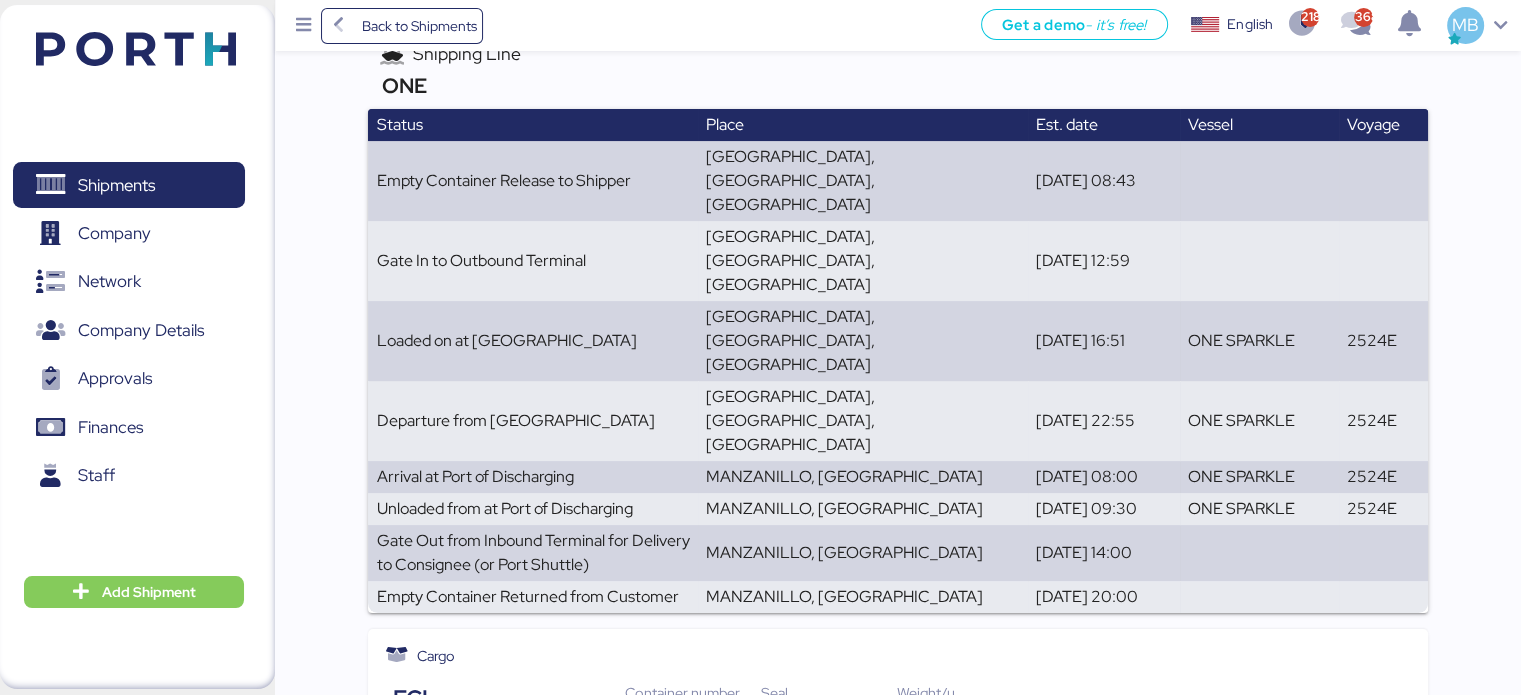 click on "ONEU1578469" at bounding box center [692, 716] 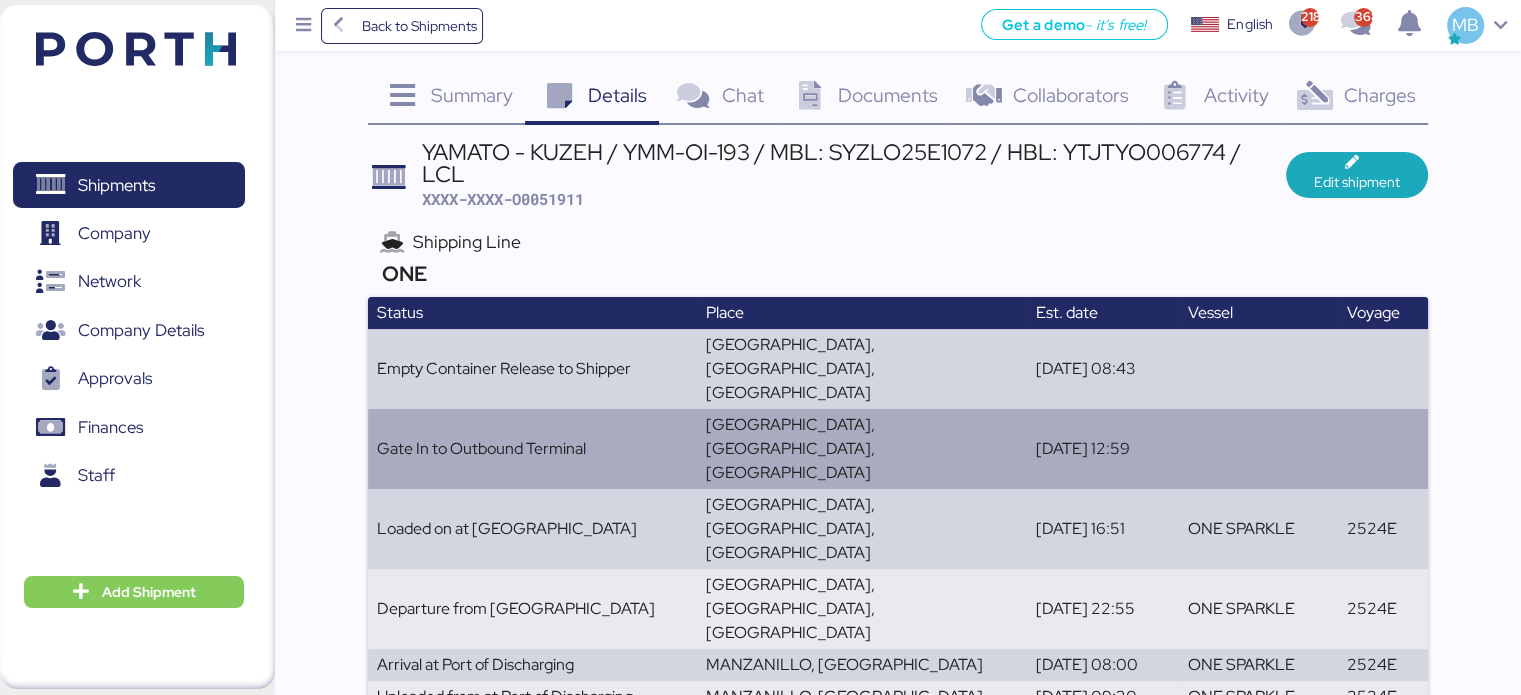 scroll, scrollTop: 0, scrollLeft: 0, axis: both 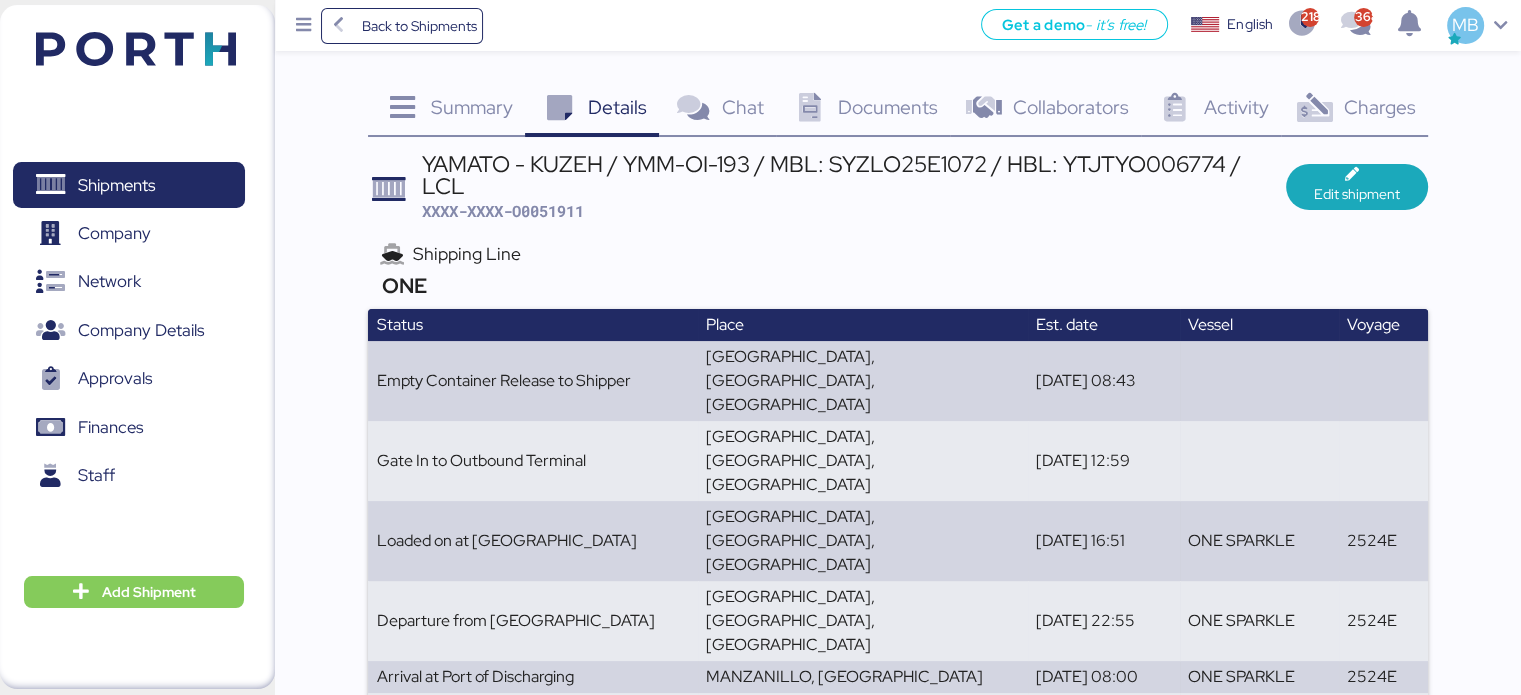 click on "XXXX-XXXX-O0051911" at bounding box center (503, 211) 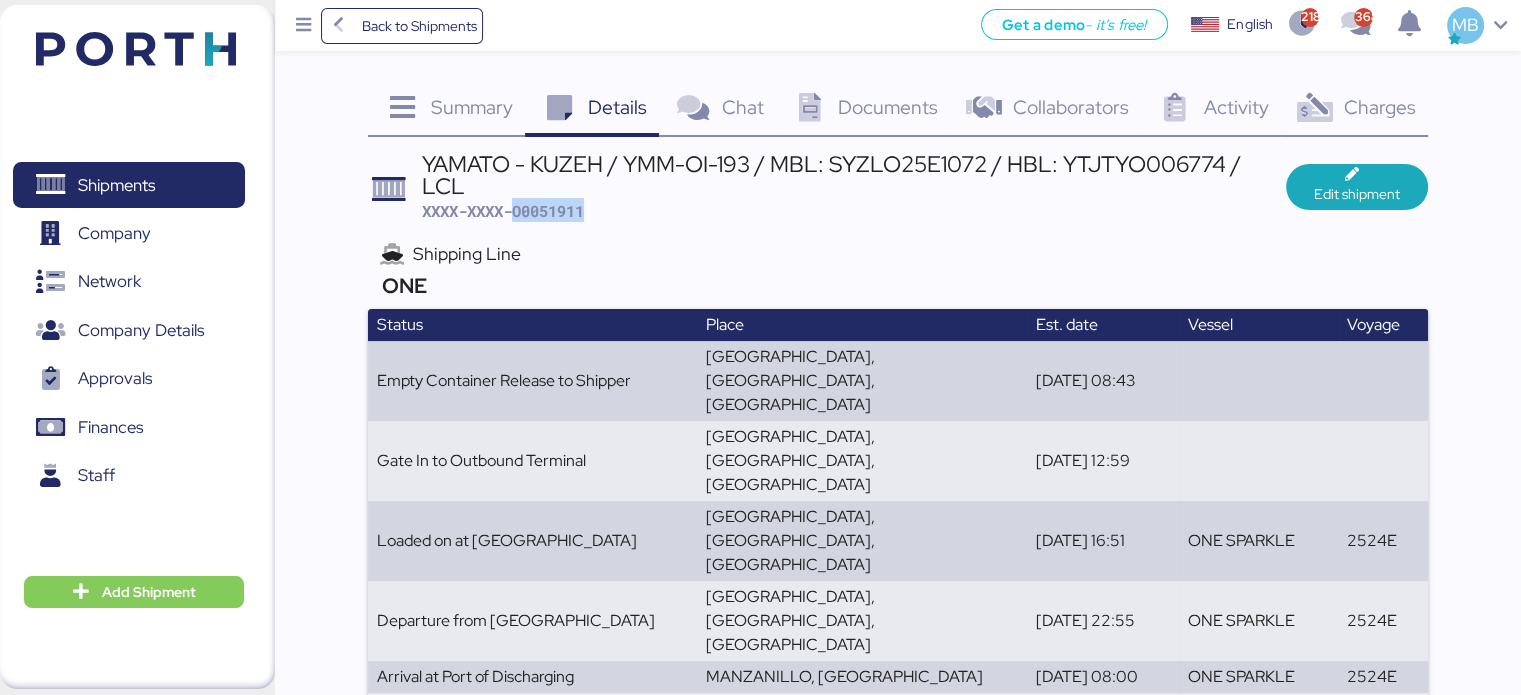 click on "XXXX-XXXX-O0051911" at bounding box center (503, 211) 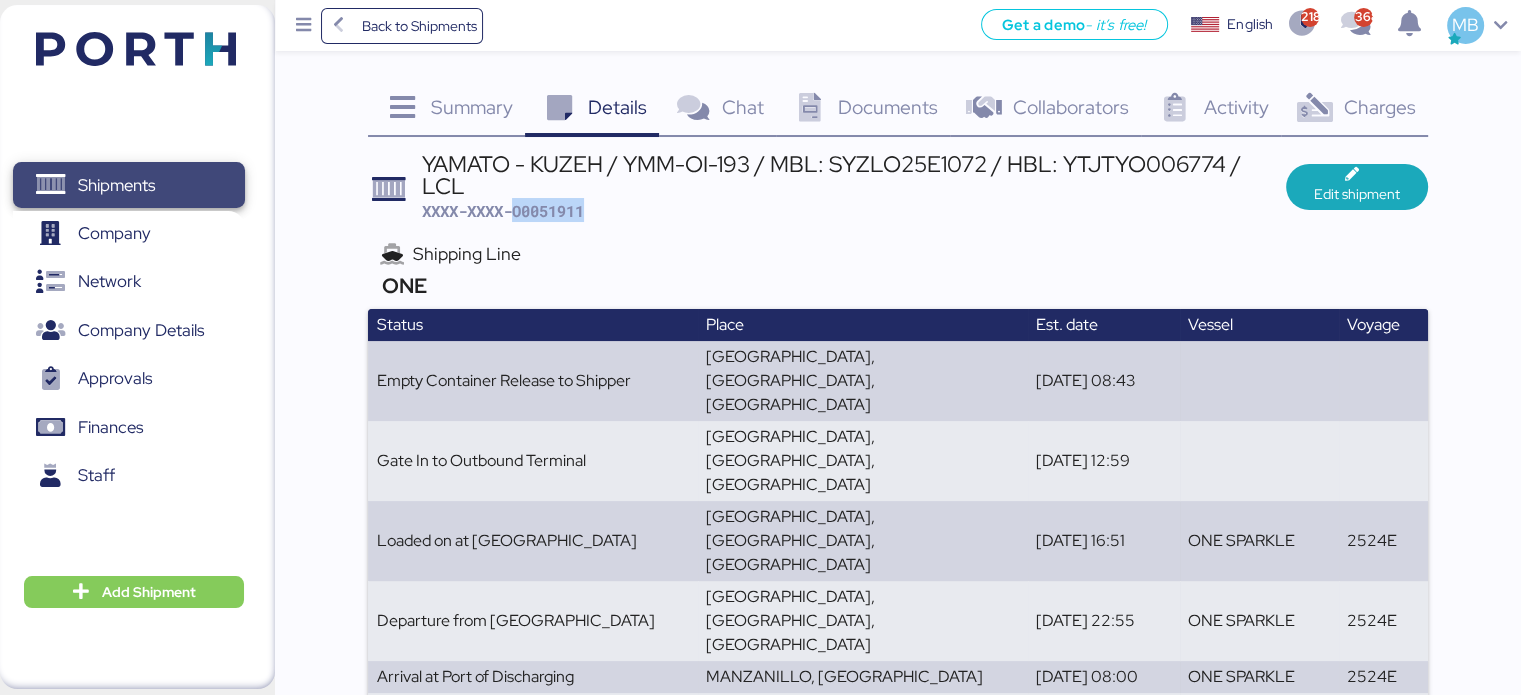 click on "Shipments" at bounding box center (128, 185) 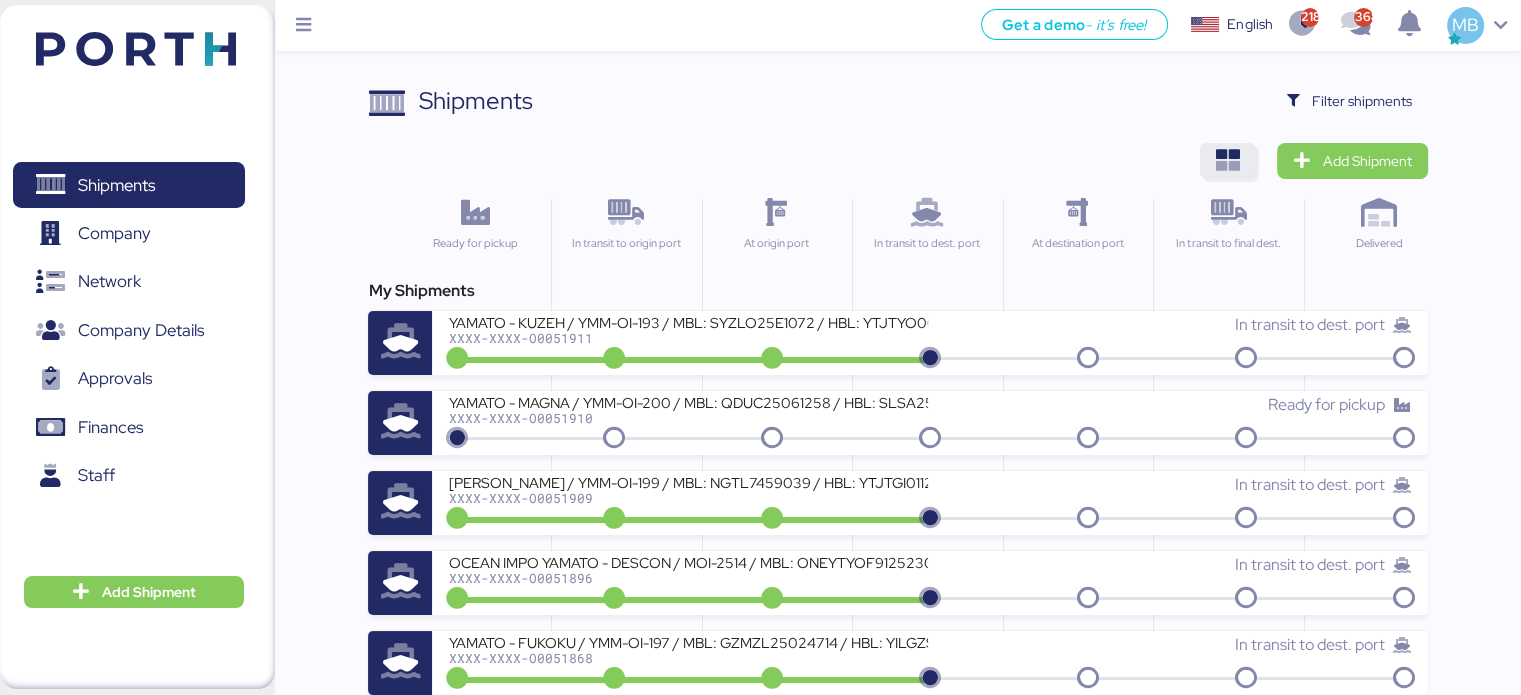click at bounding box center (1228, 161) 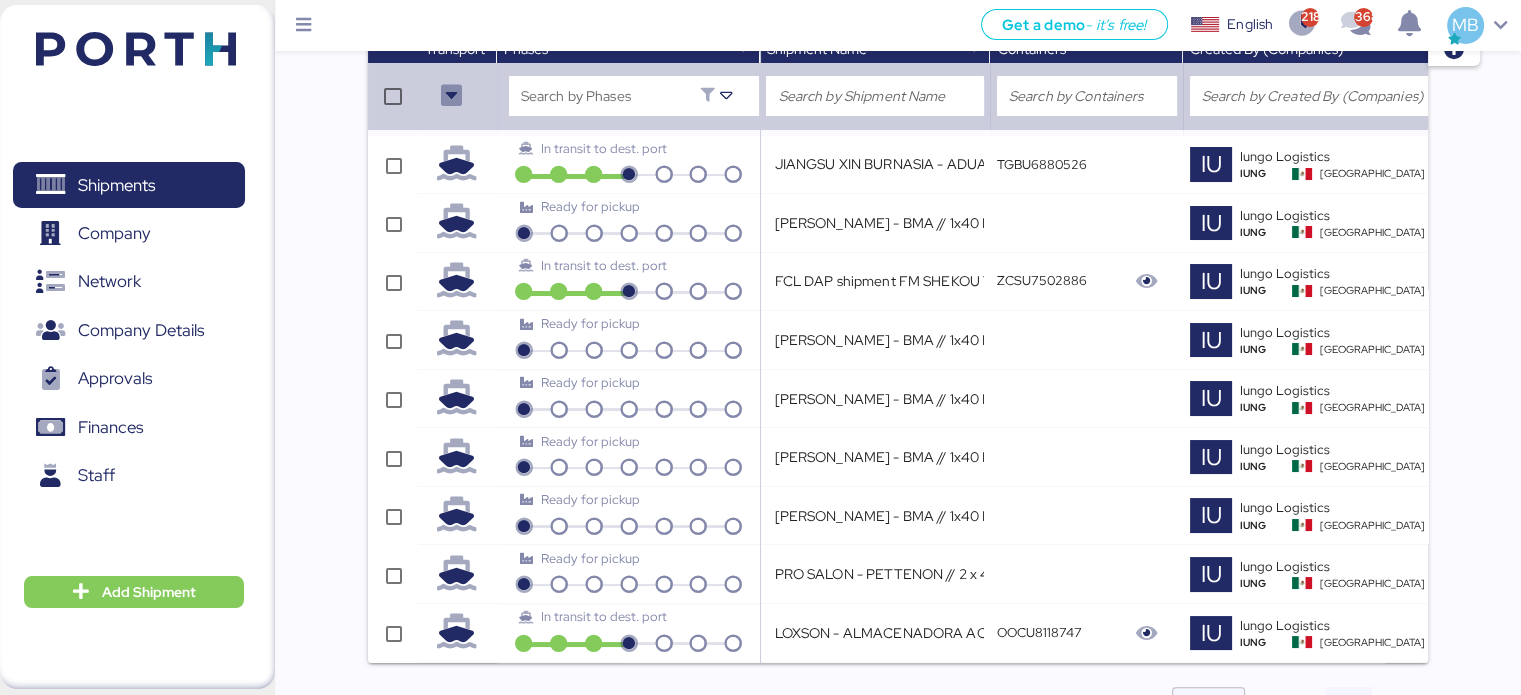 scroll, scrollTop: 287, scrollLeft: 0, axis: vertical 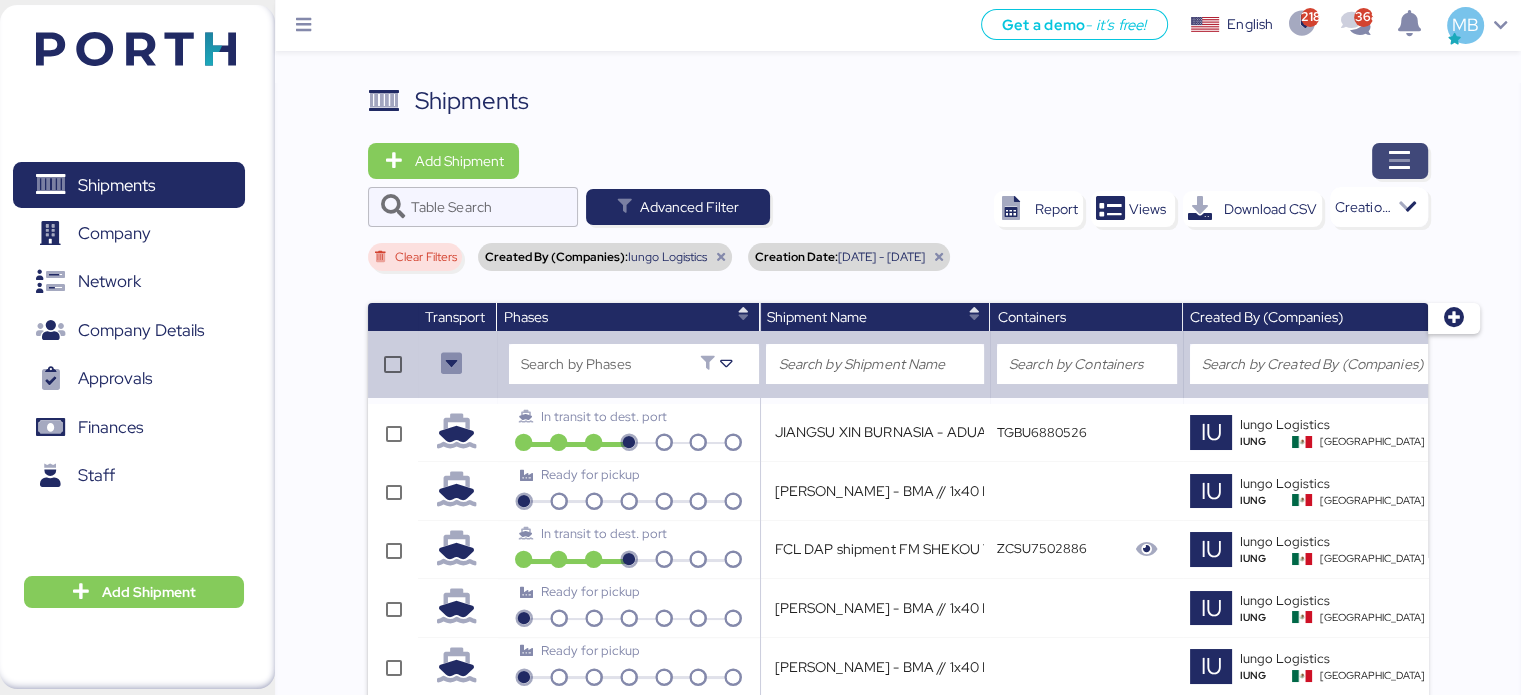 click at bounding box center [1400, 161] 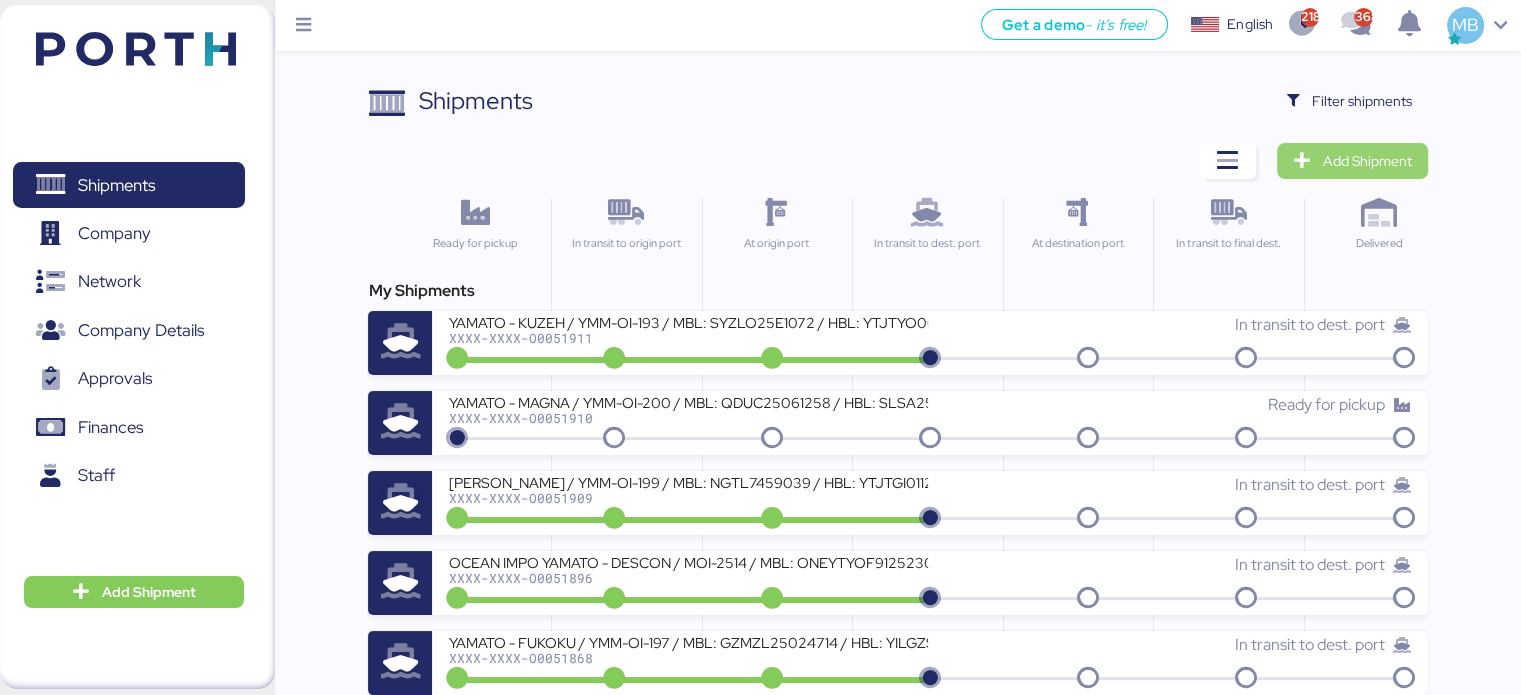 click on "Add Shipment" at bounding box center (1367, 161) 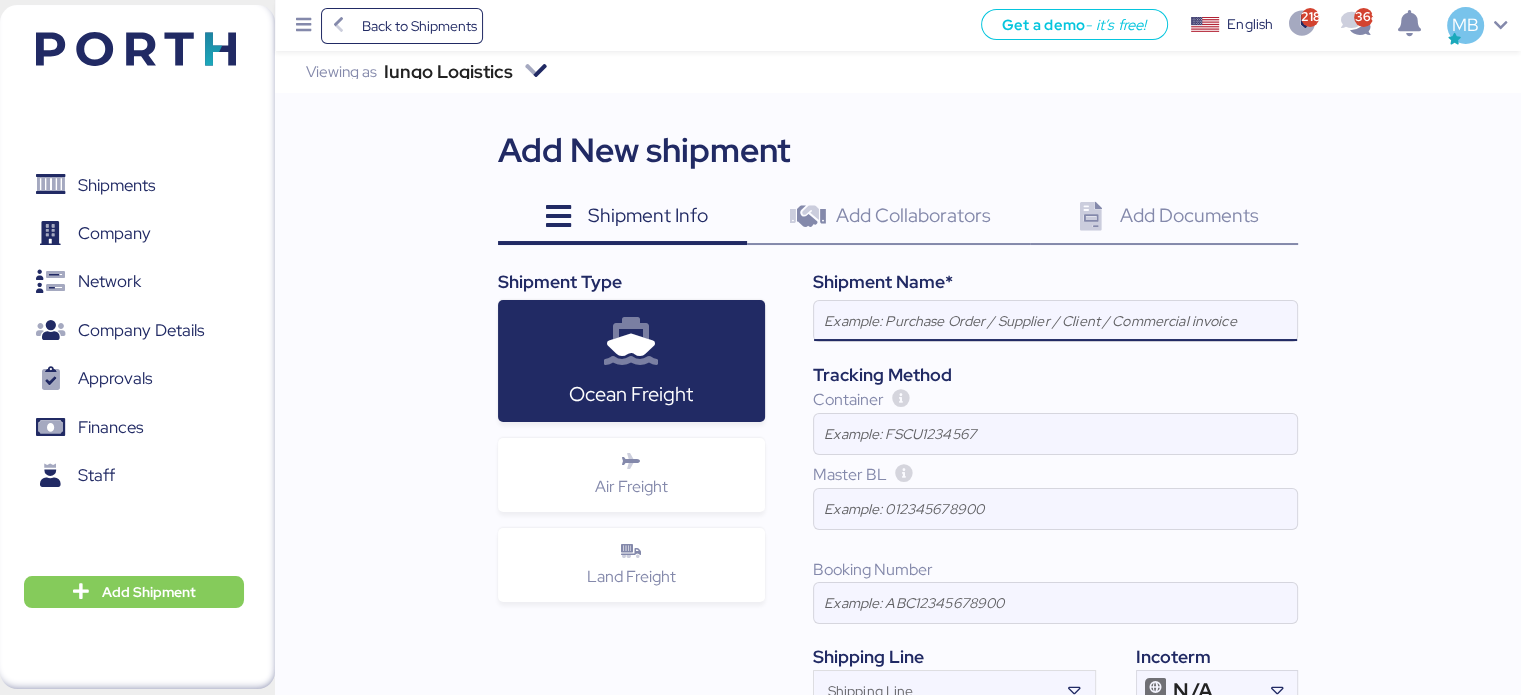 paste on "YAMATO - KIRIU / YYM-OI-186 / MBL: NGTL7459044 / HBL: YTJTGI012016 / LCL" 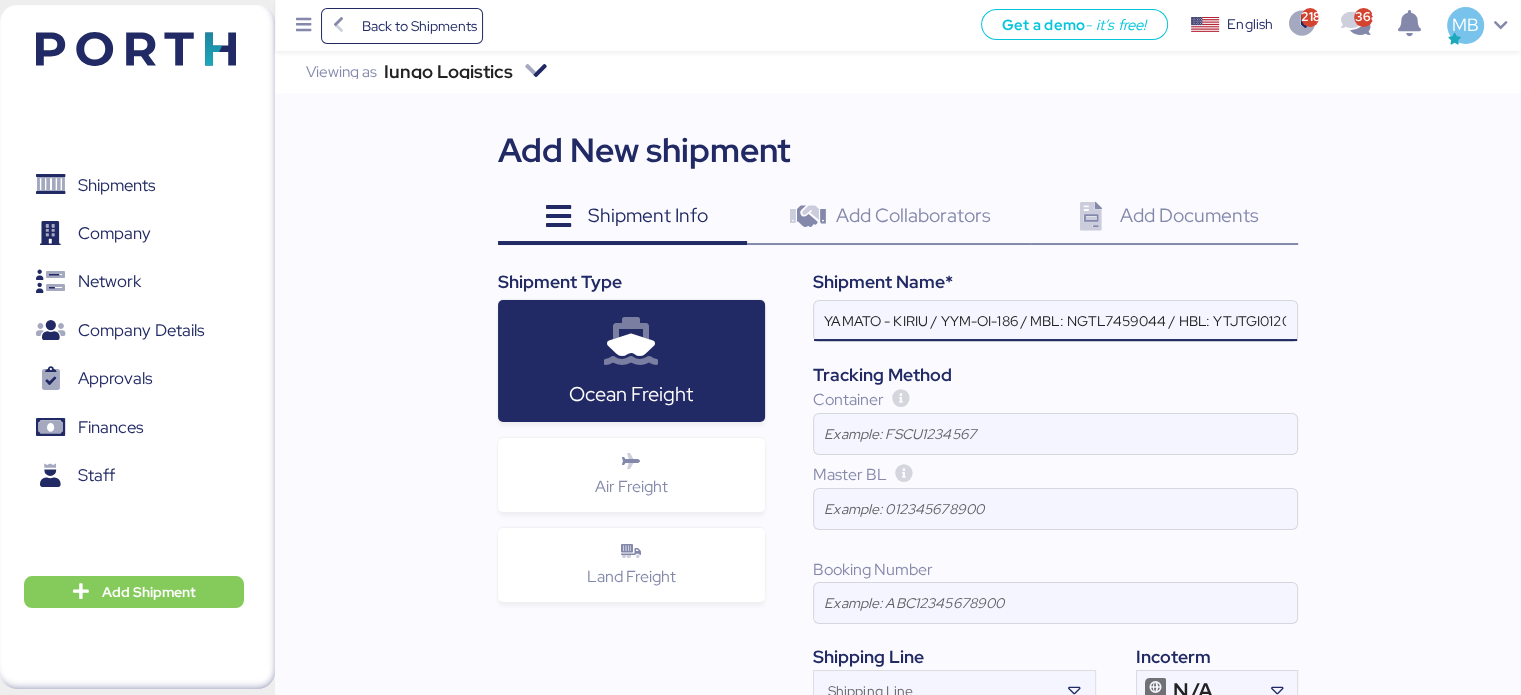 scroll, scrollTop: 0, scrollLeft: 58, axis: horizontal 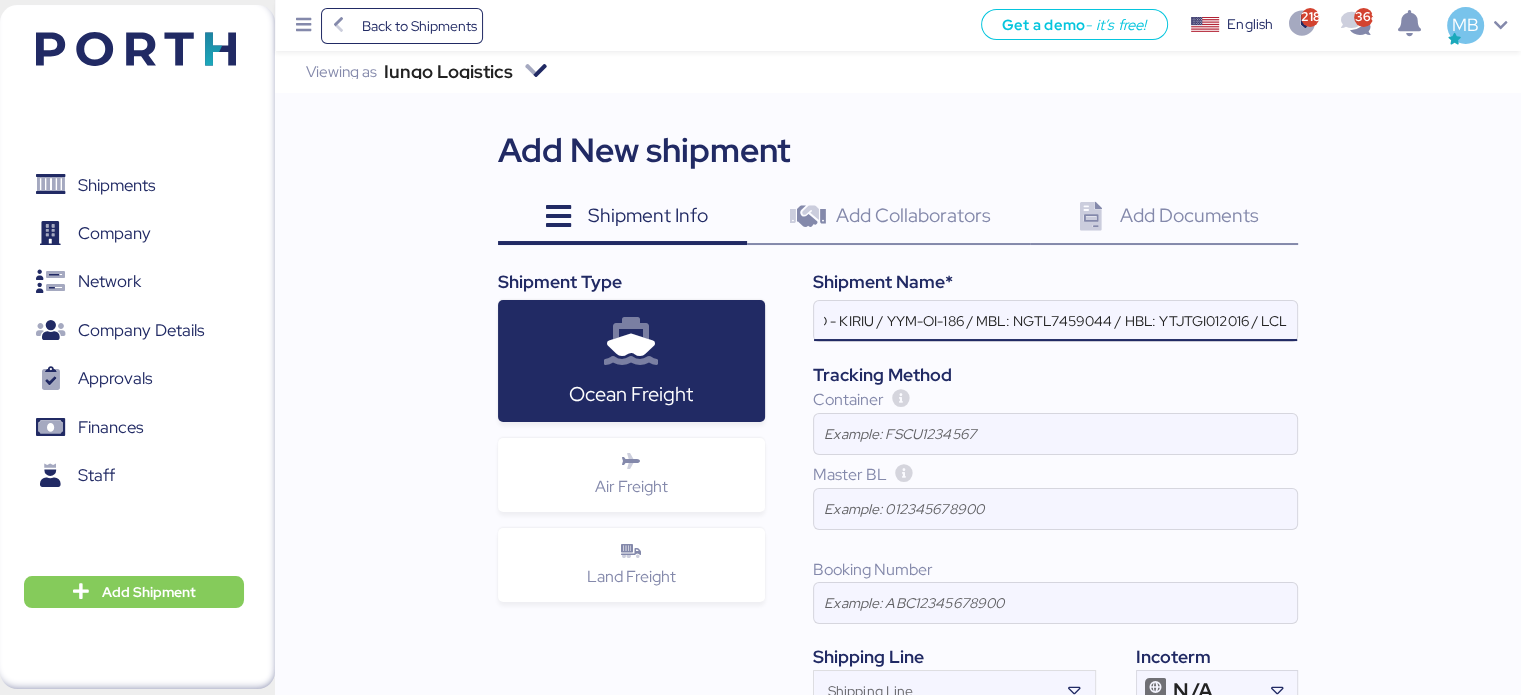 click on "YAMATO - KIRIU / YYM-OI-186 / MBL: NGTL7459044 / HBL: YTJTGI012016 / LCL" at bounding box center [1055, 321] 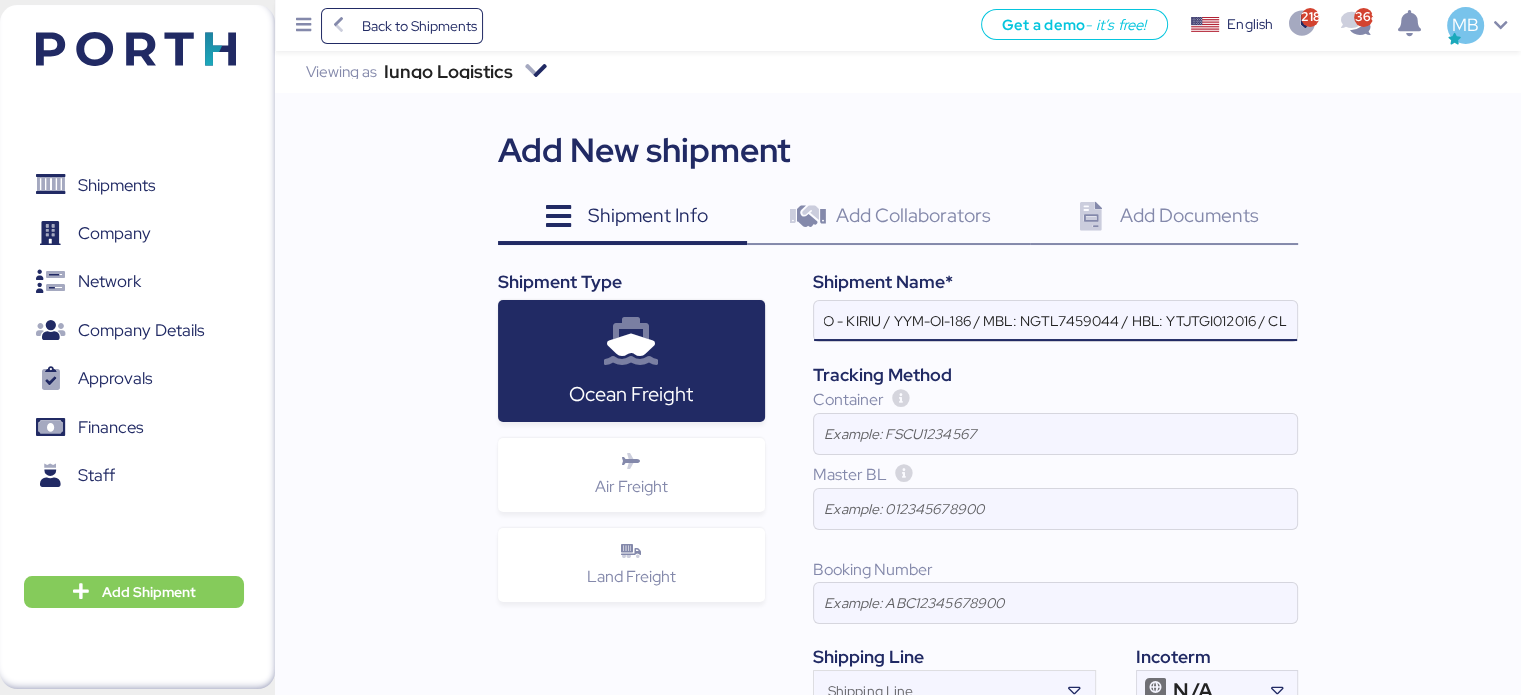 scroll, scrollTop: 0, scrollLeft: 50, axis: horizontal 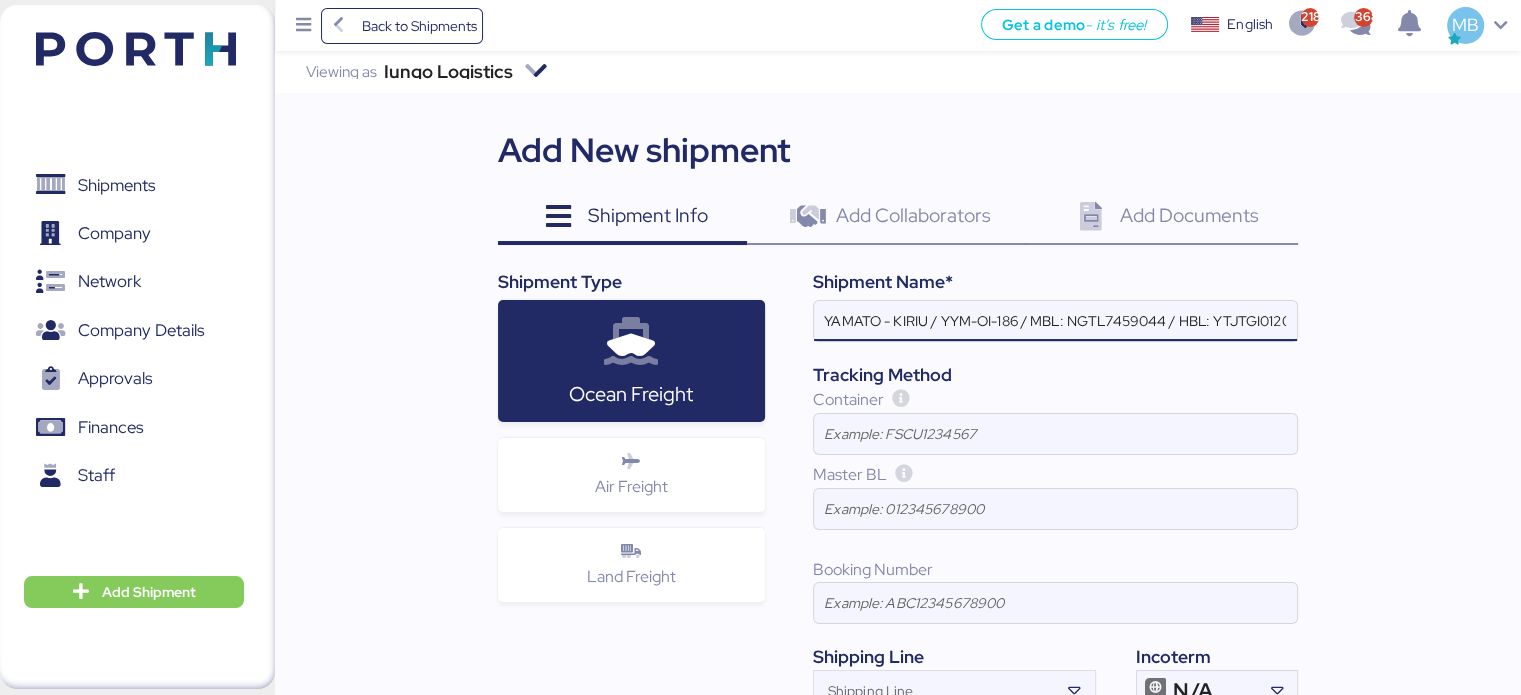 click on "YAMATO - KIRIU / YYM-OI-186 / MBL: NGTL7459044 / HBL: YTJTGI012016 / FCL" at bounding box center (1055, 321) 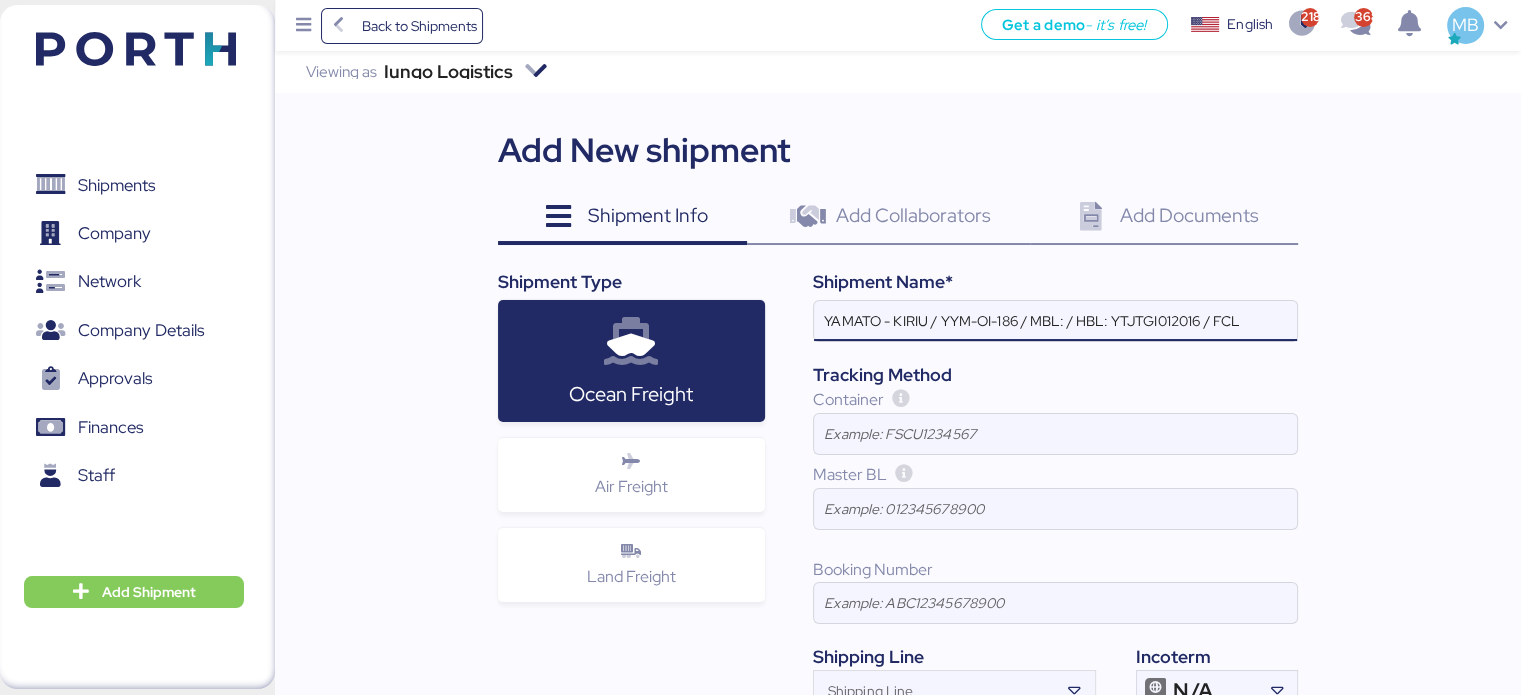 paste on "HDMUTYOM42532400" 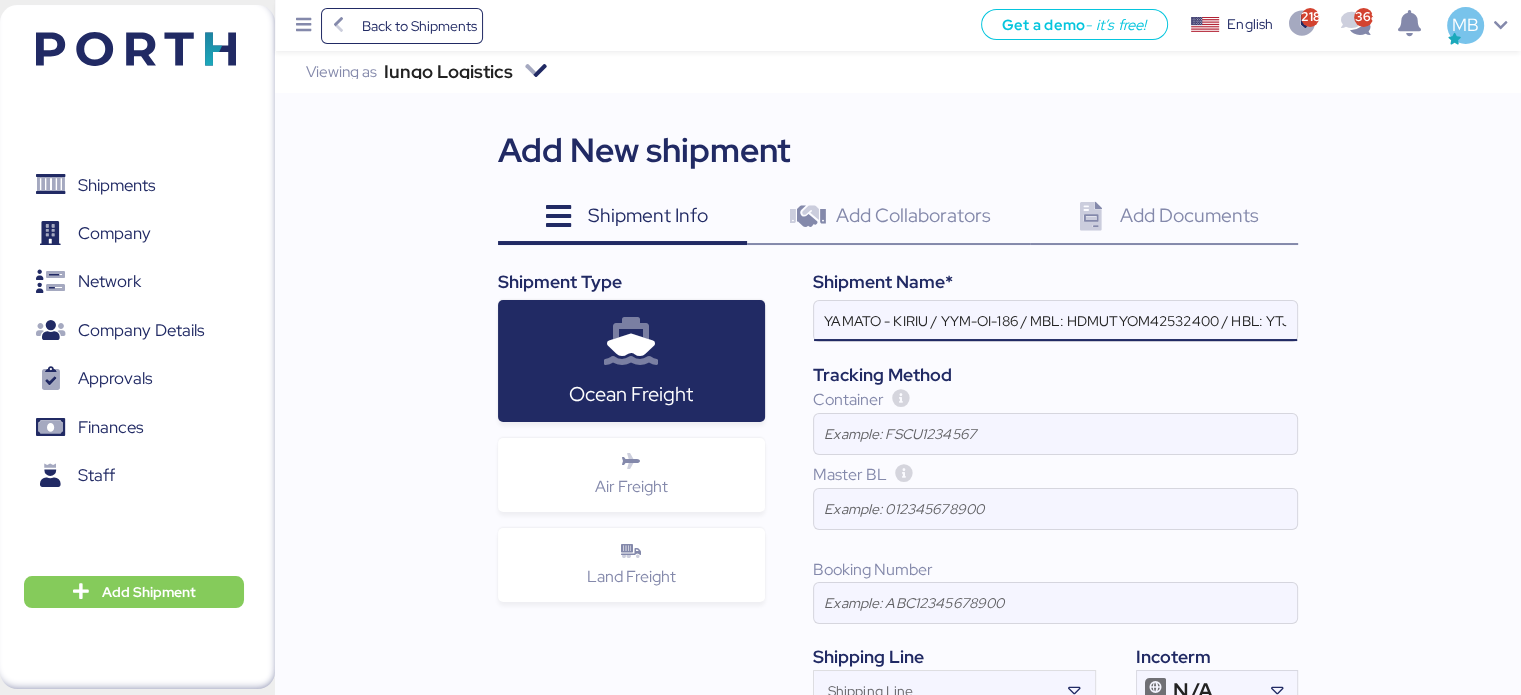 click on "YAMATO - KIRIU / YYM-OI-186 / MBL: HDMUTYOM42532400 / HBL: YTJTGI012016 / FCL" at bounding box center [1055, 321] 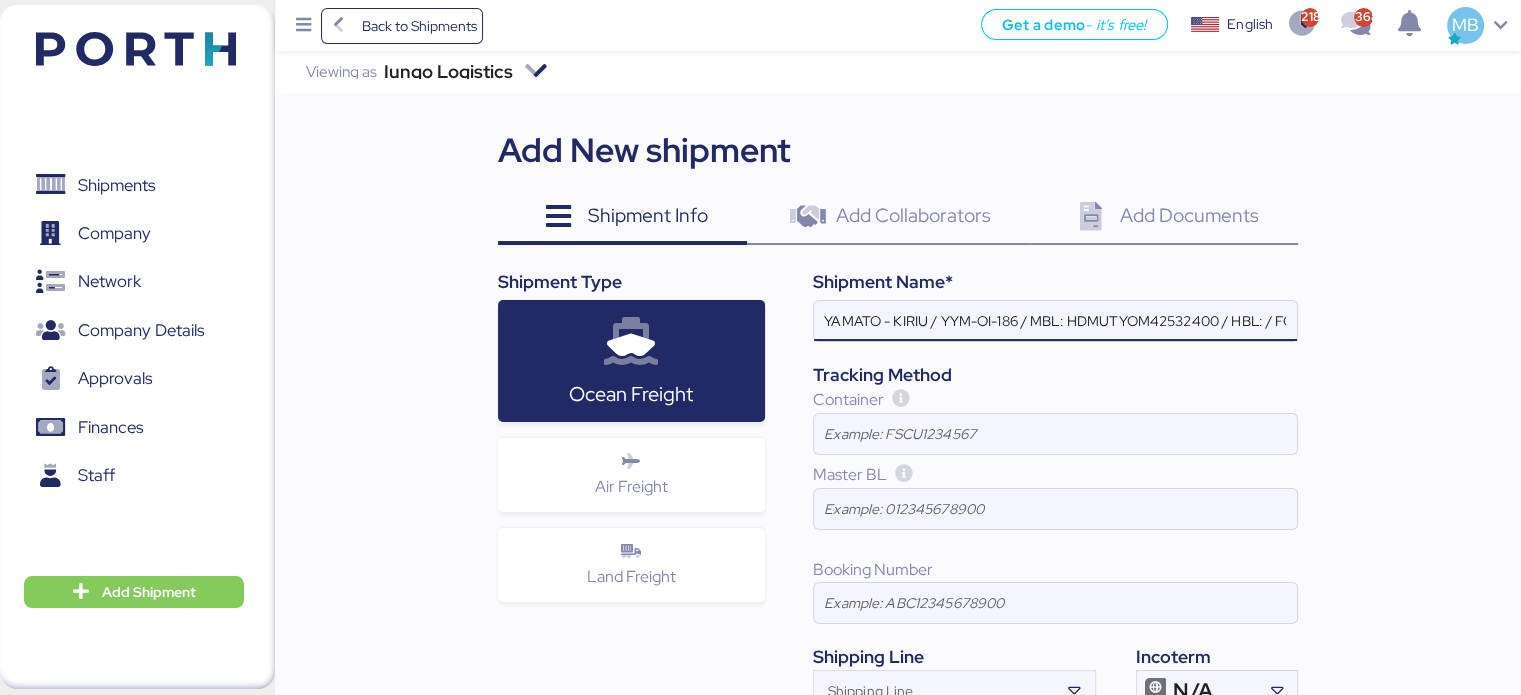 paste on "YTJNUM012786" 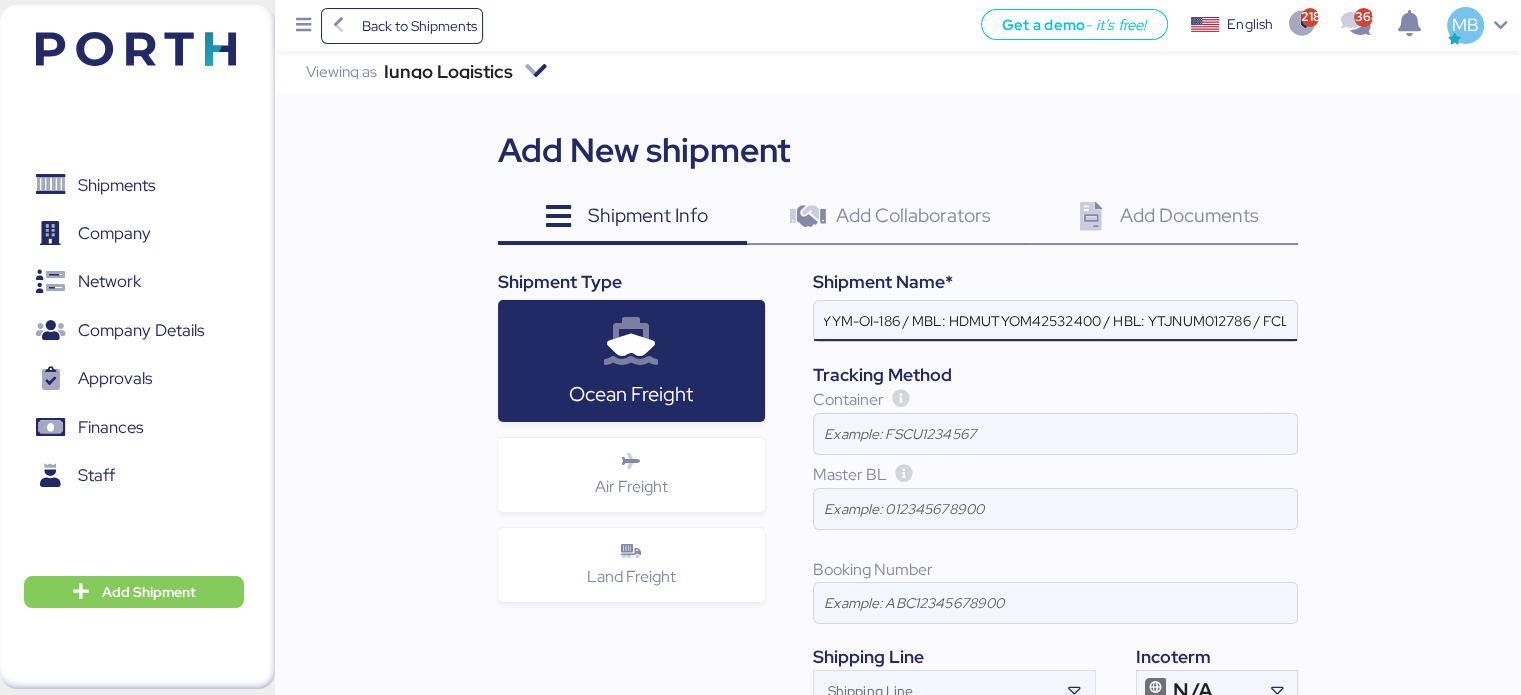 scroll, scrollTop: 0, scrollLeft: 125, axis: horizontal 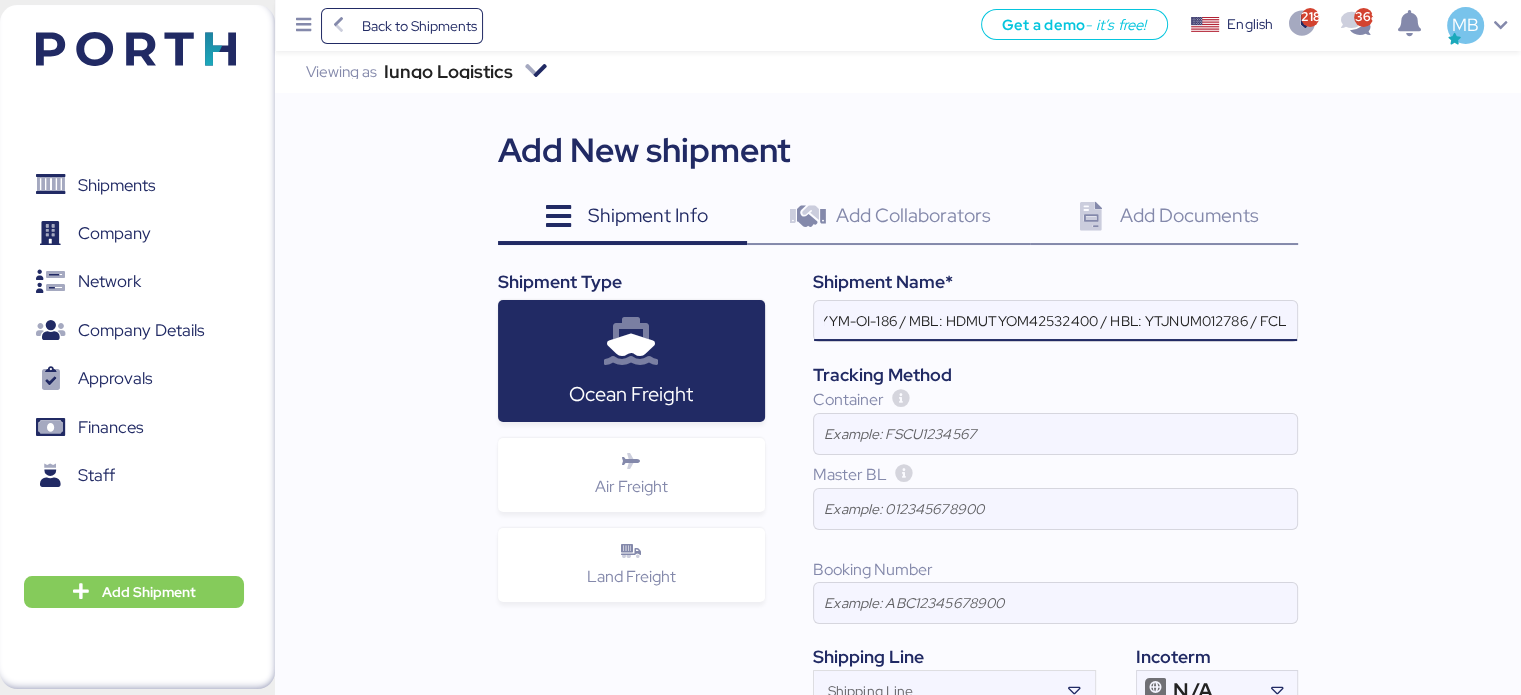 type on "YAMATO - KIRIU / YYM-OI-186 / MBL: HDMUTYOM42532400 / HBL: YTJNUM012786 / FCL" 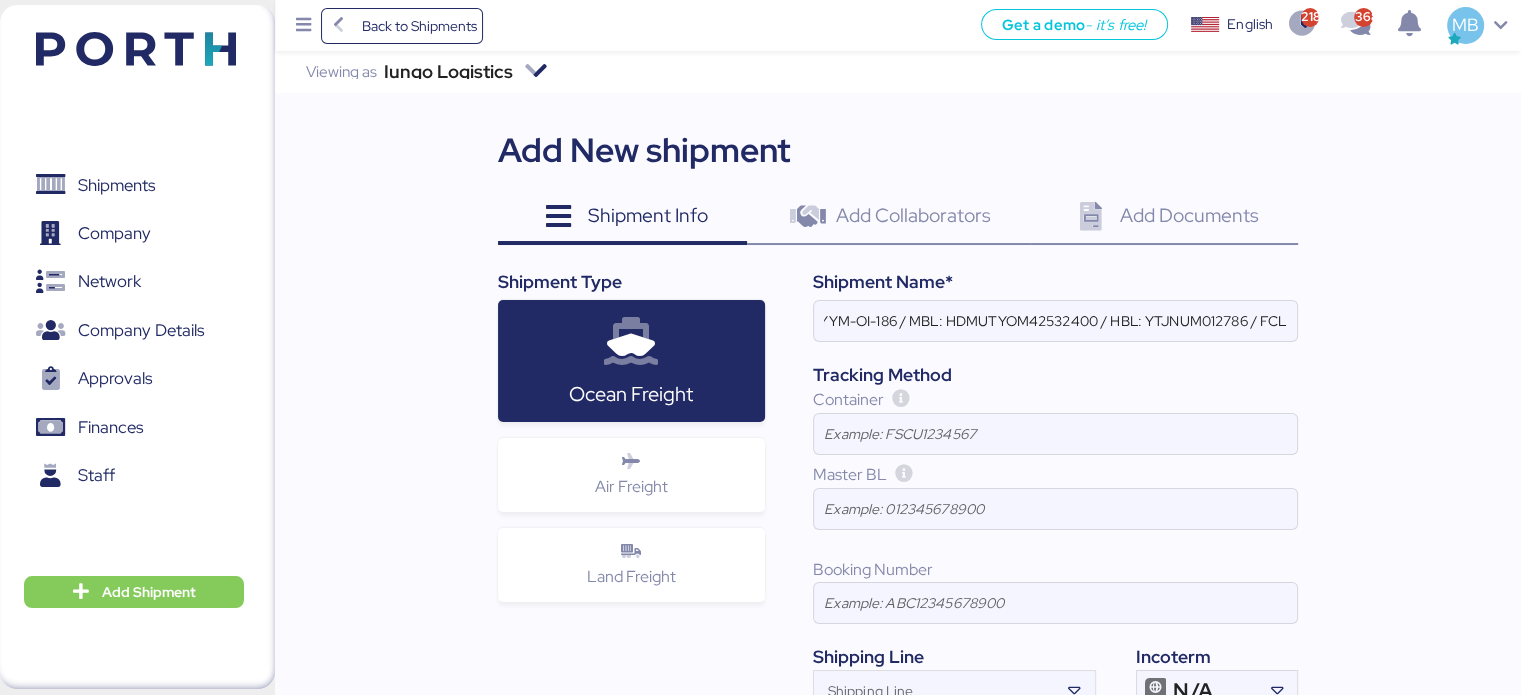 scroll, scrollTop: 0, scrollLeft: 0, axis: both 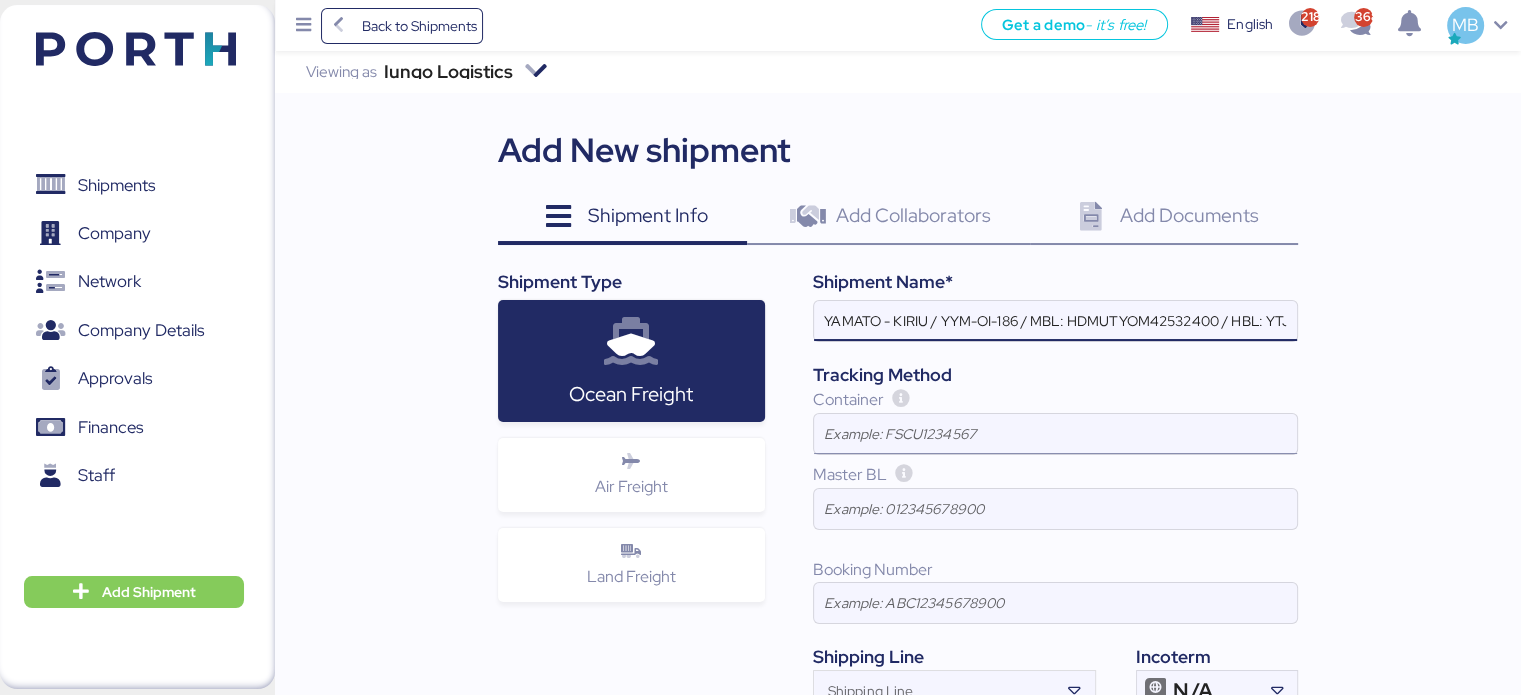 click at bounding box center (1055, 434) 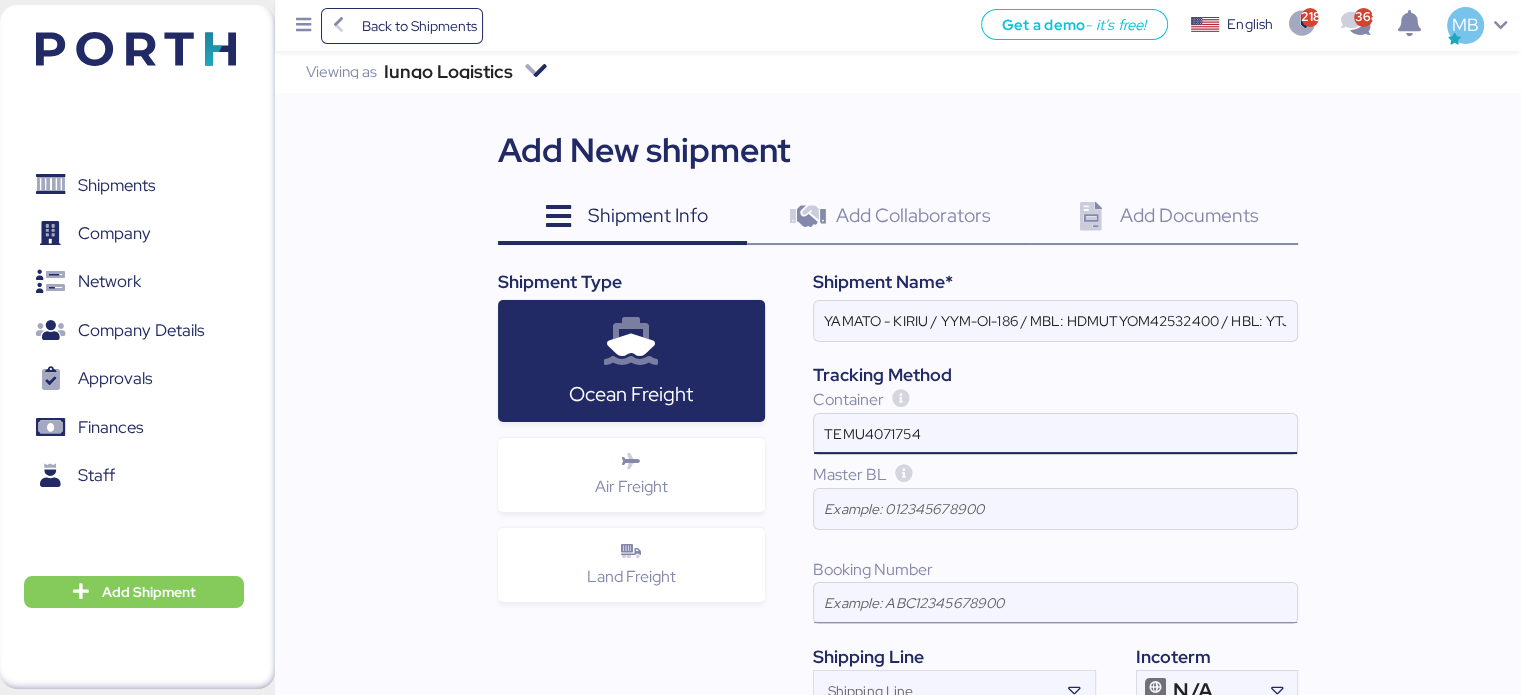 scroll, scrollTop: 162, scrollLeft: 0, axis: vertical 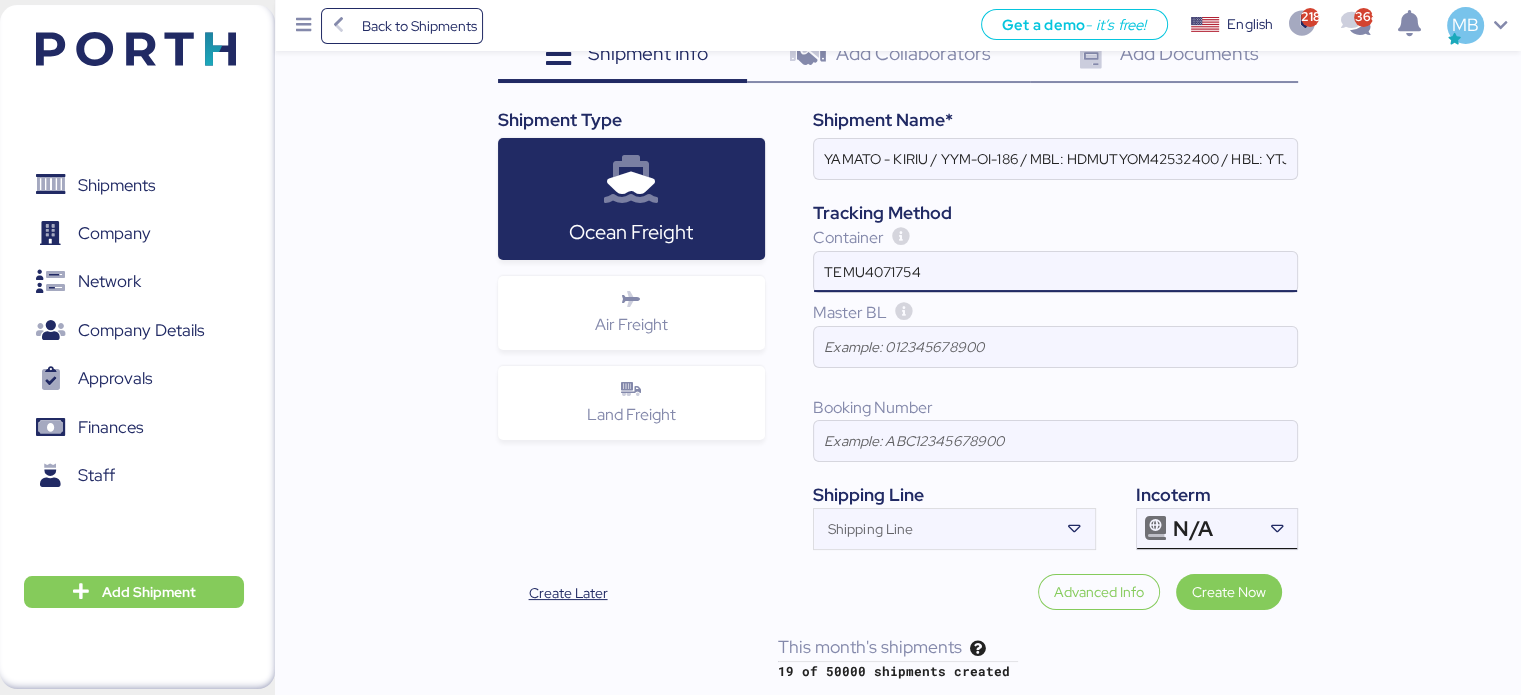 type on "TEMU4071754" 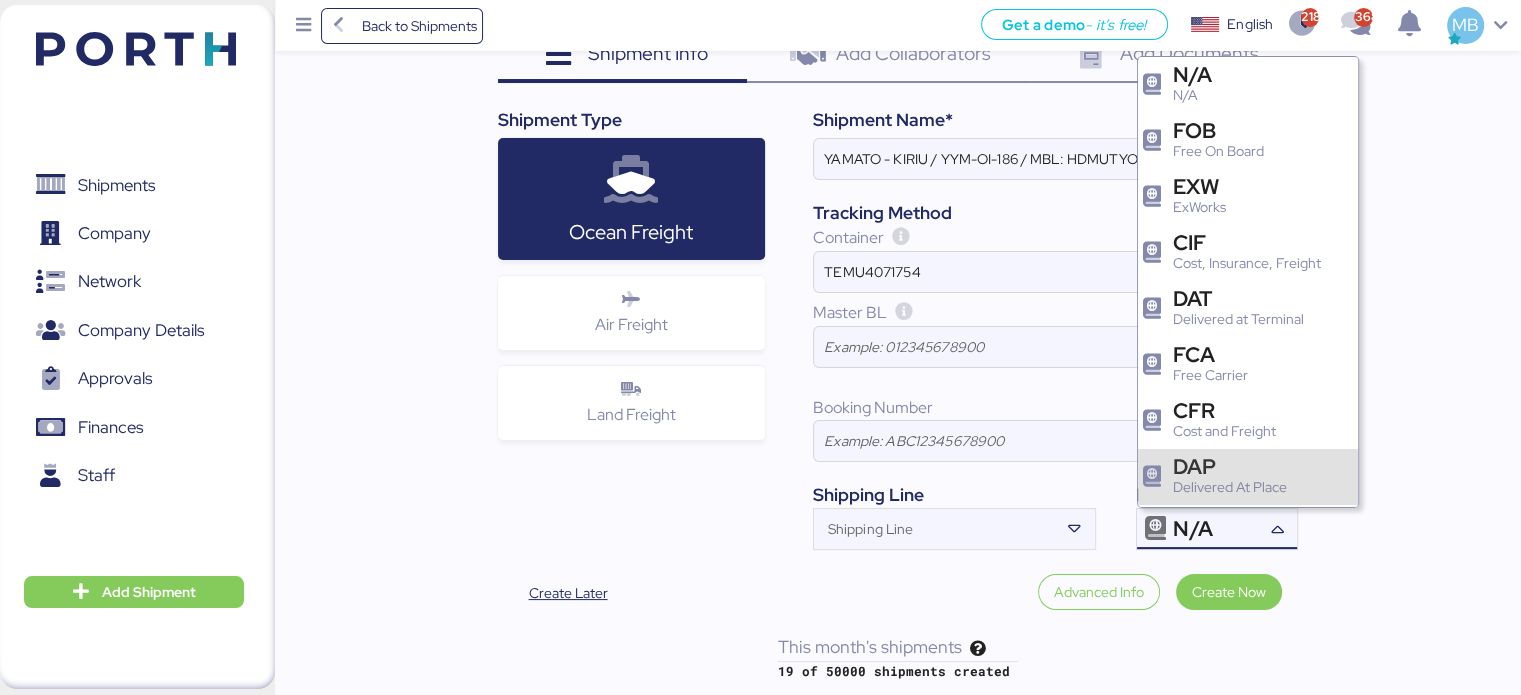 click on "DAP Delivered At Place" at bounding box center [1233, 477] 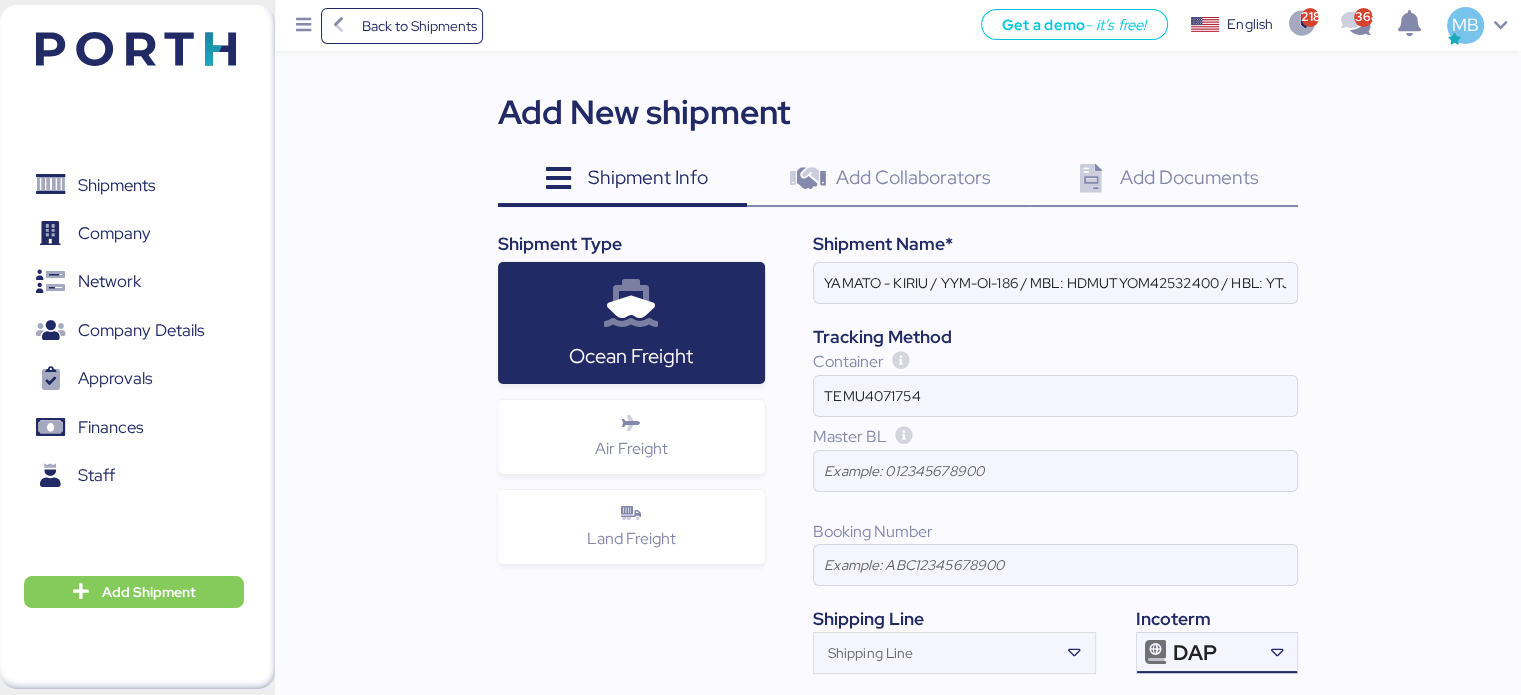 scroll, scrollTop: 0, scrollLeft: 0, axis: both 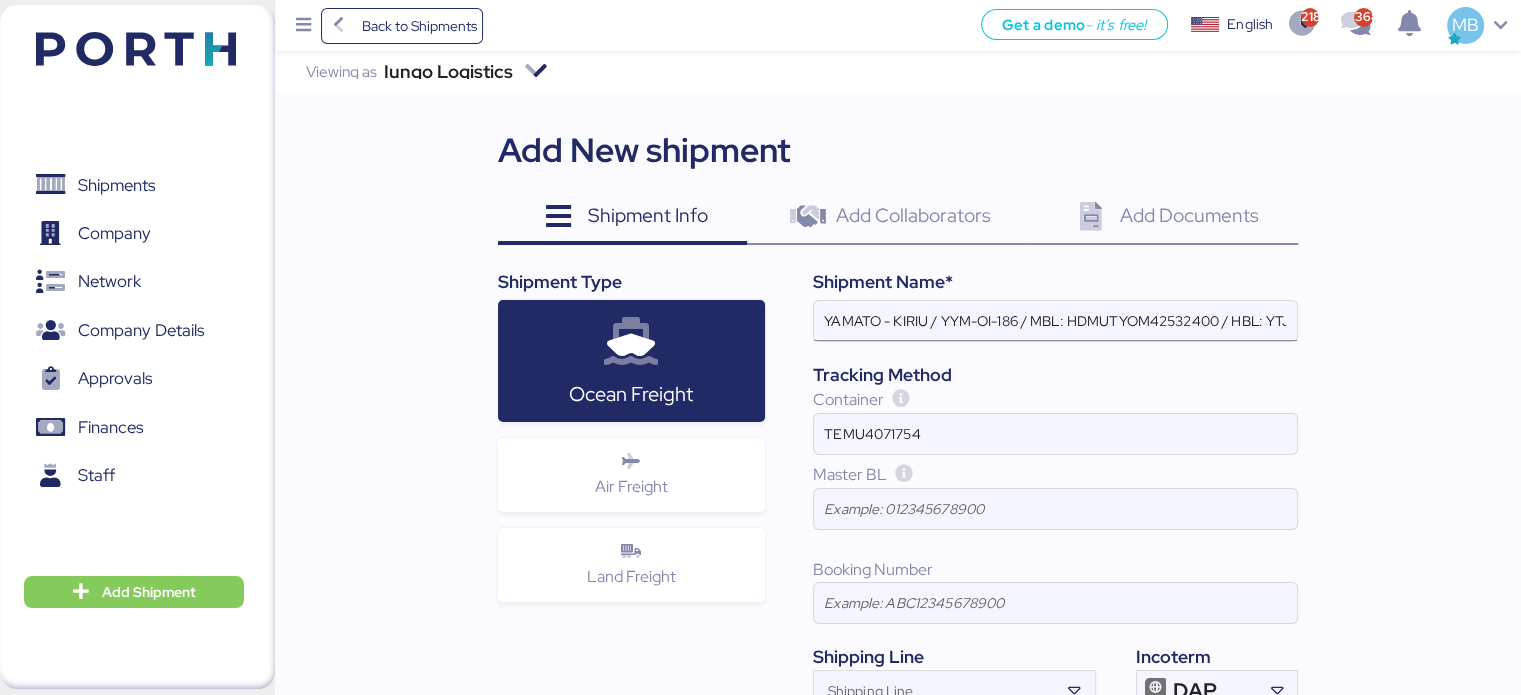 click on "YAMATO - KIRIU / YYM-OI-186 / MBL: HDMUTYOM42532400 / HBL: YTJNUM012786 / FCL" at bounding box center [1055, 321] 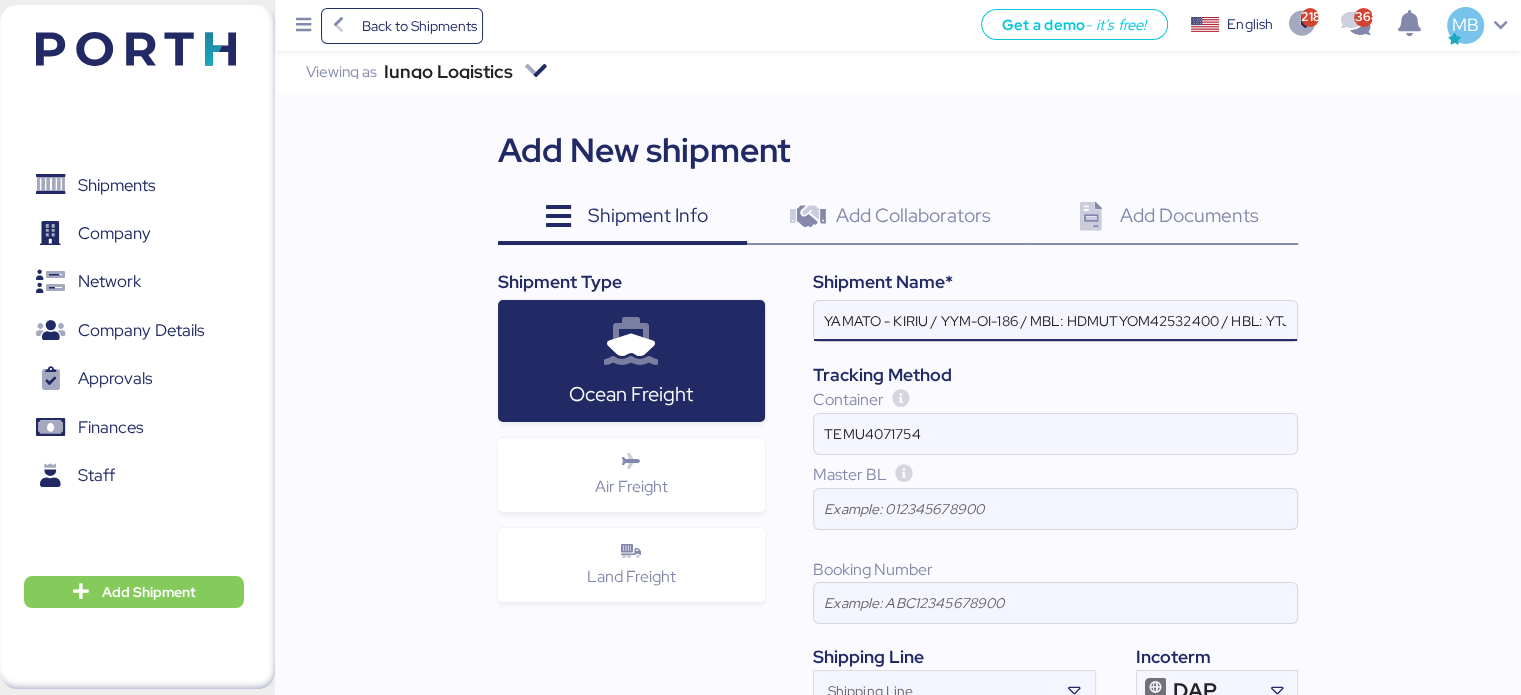 click on "YAMATO - KIRIU / YYM-OI-186 / MBL: HDMUTYOM42532400 / HBL: YTJNUM012786 / FCL" at bounding box center (1055, 321) 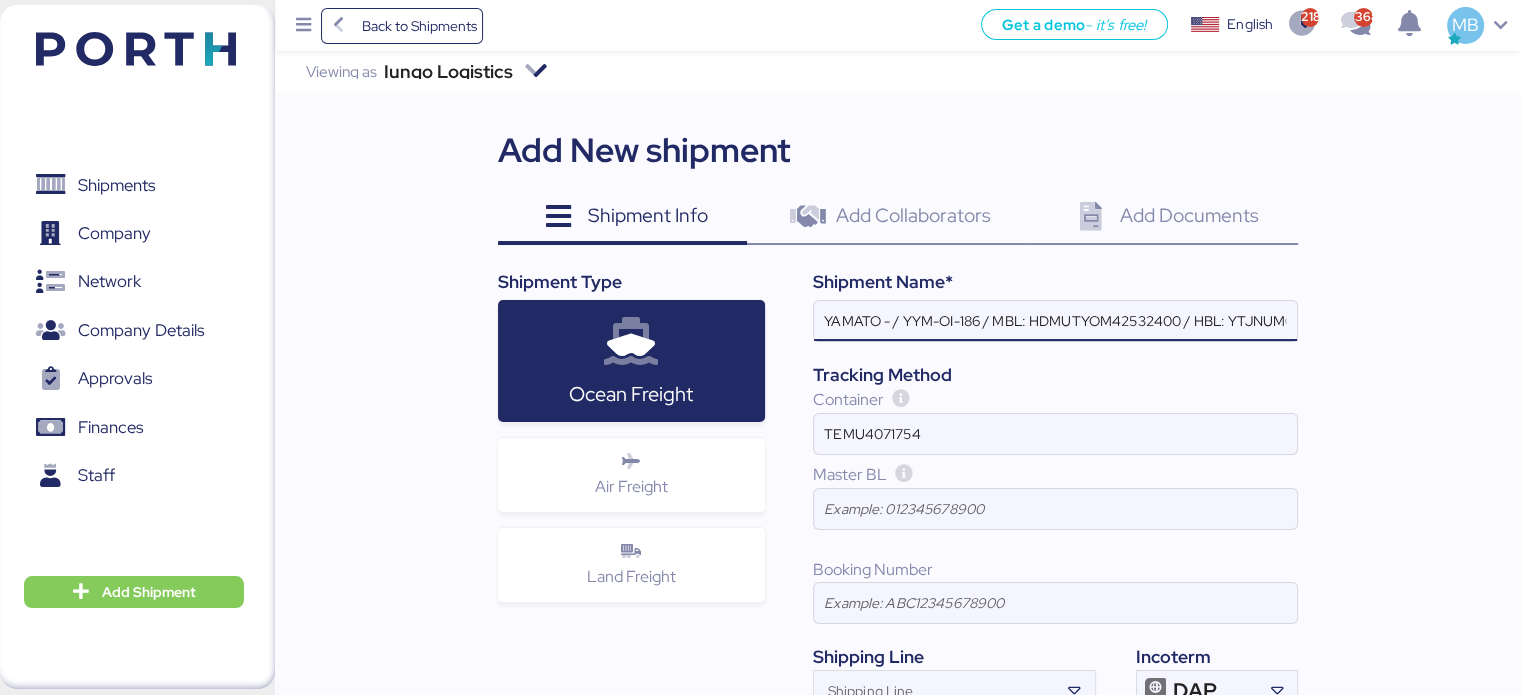 paste on "YAMAGUCHI" 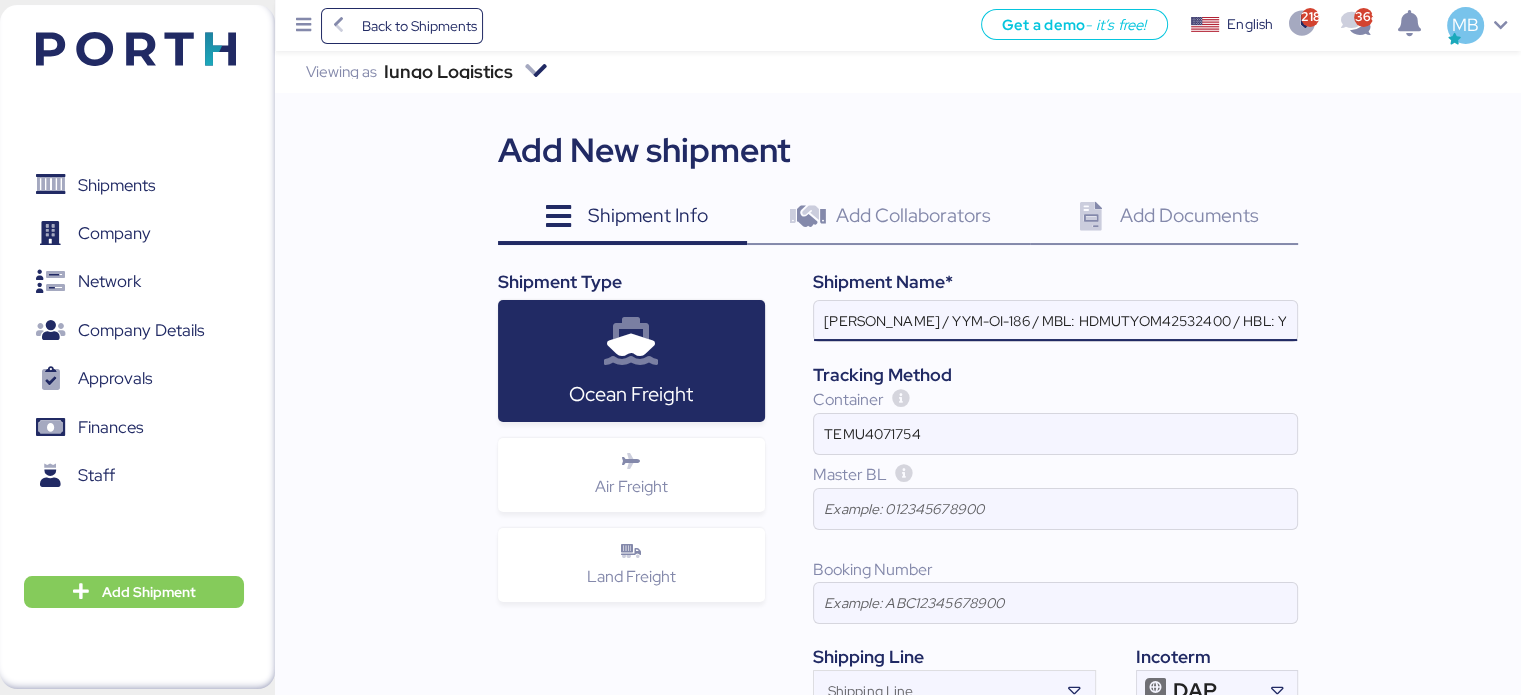 click on "YAMATO - YAMAGUCHI / YYM-OI-186 / MBL: HDMUTYOM42532400 / HBL: YTJNUM012786 / FCL" at bounding box center [1055, 321] 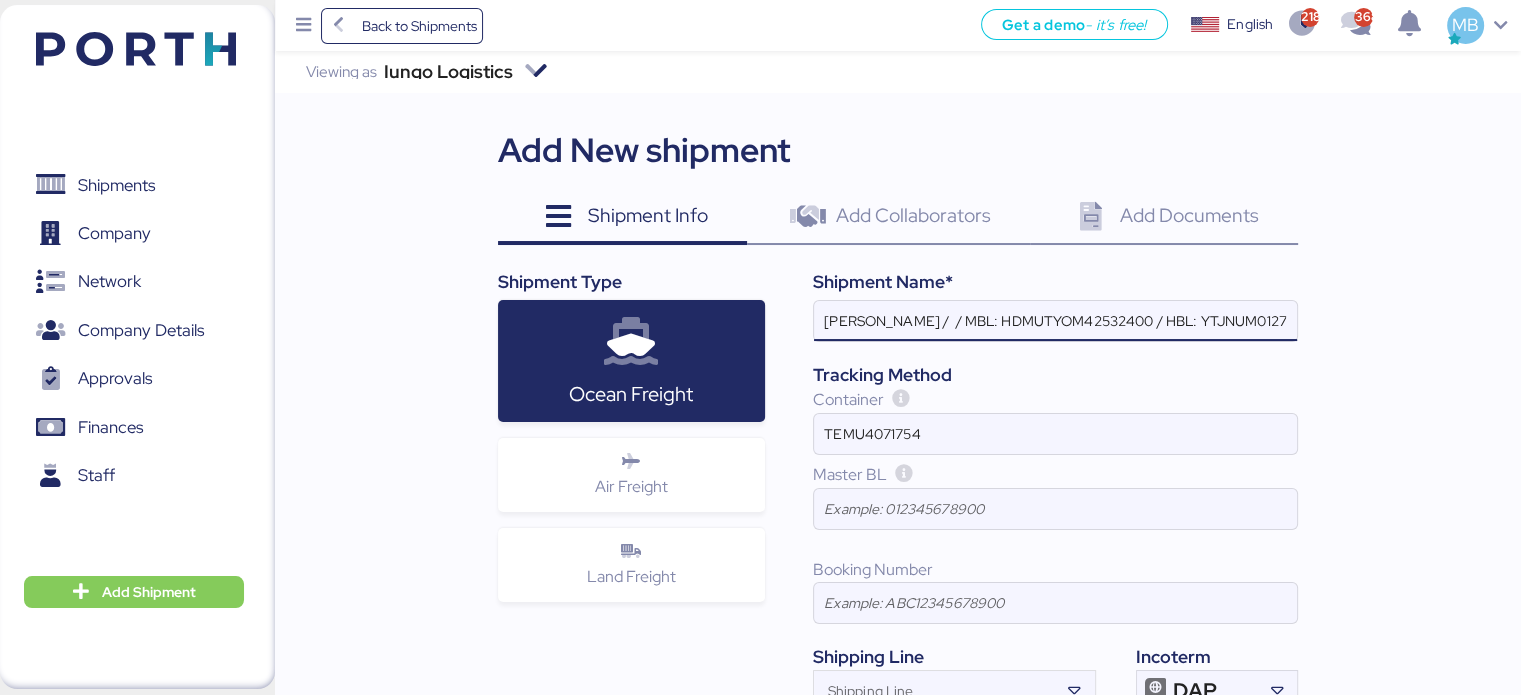 paste on "YMM-OI-198" 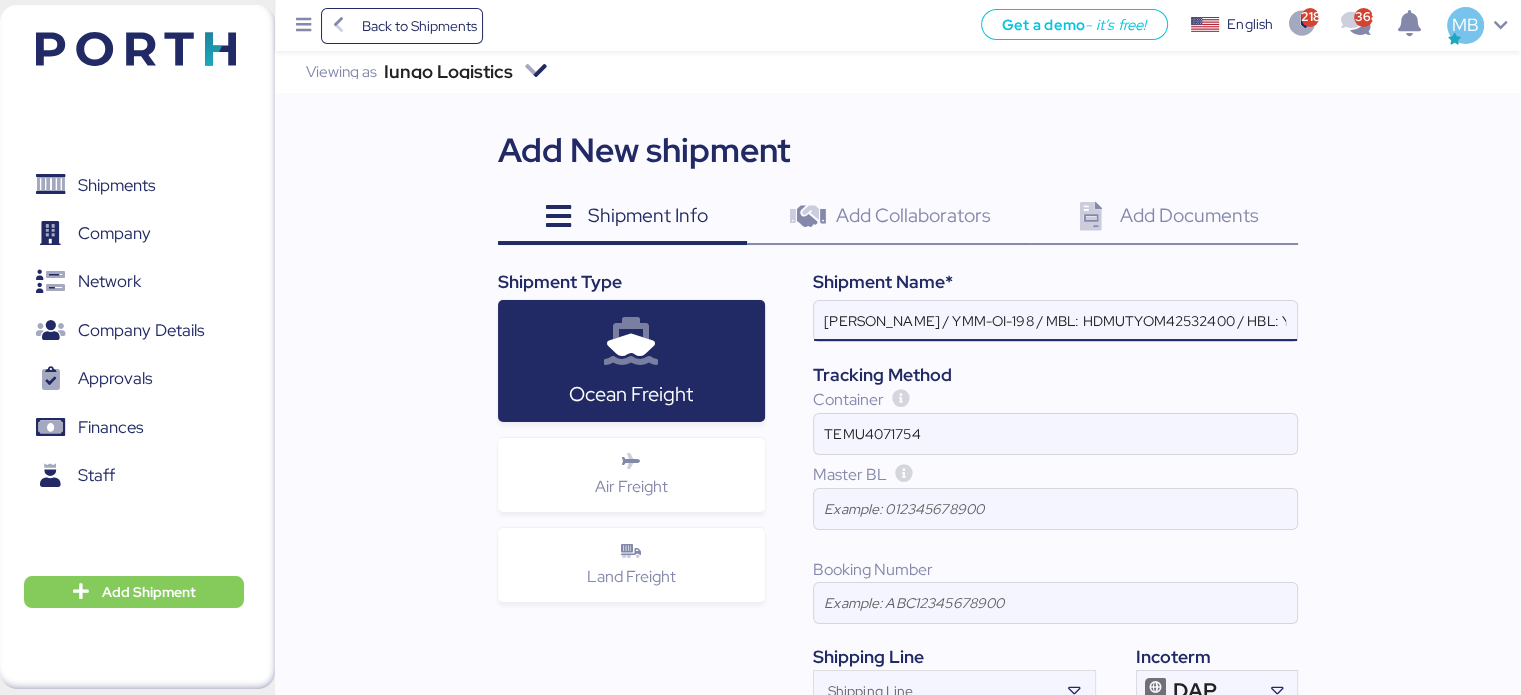 type on "YAMATO - YAMAGUCHI / YMM-OI-198 / MBL: HDMUTYOM42532400 / HBL: YTJNUM012786 / FCL" 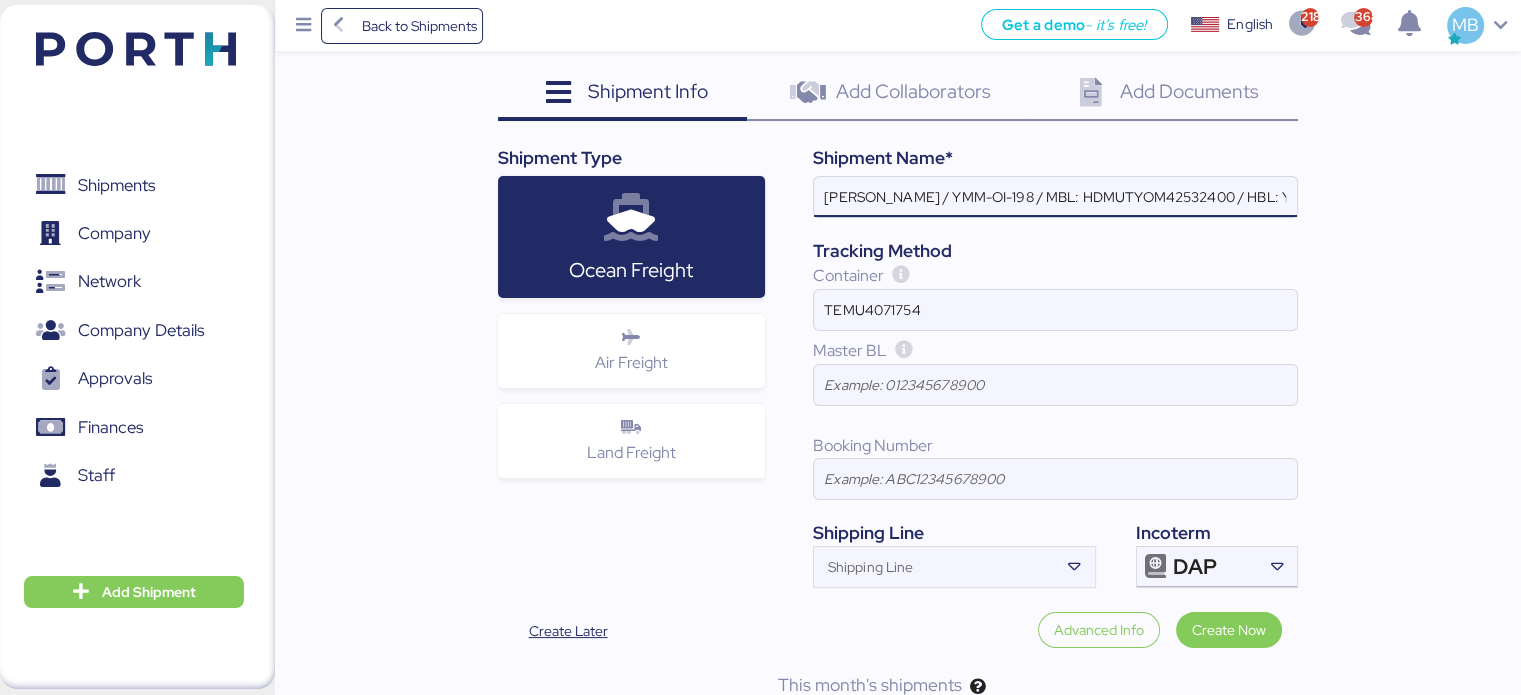 scroll, scrollTop: 162, scrollLeft: 0, axis: vertical 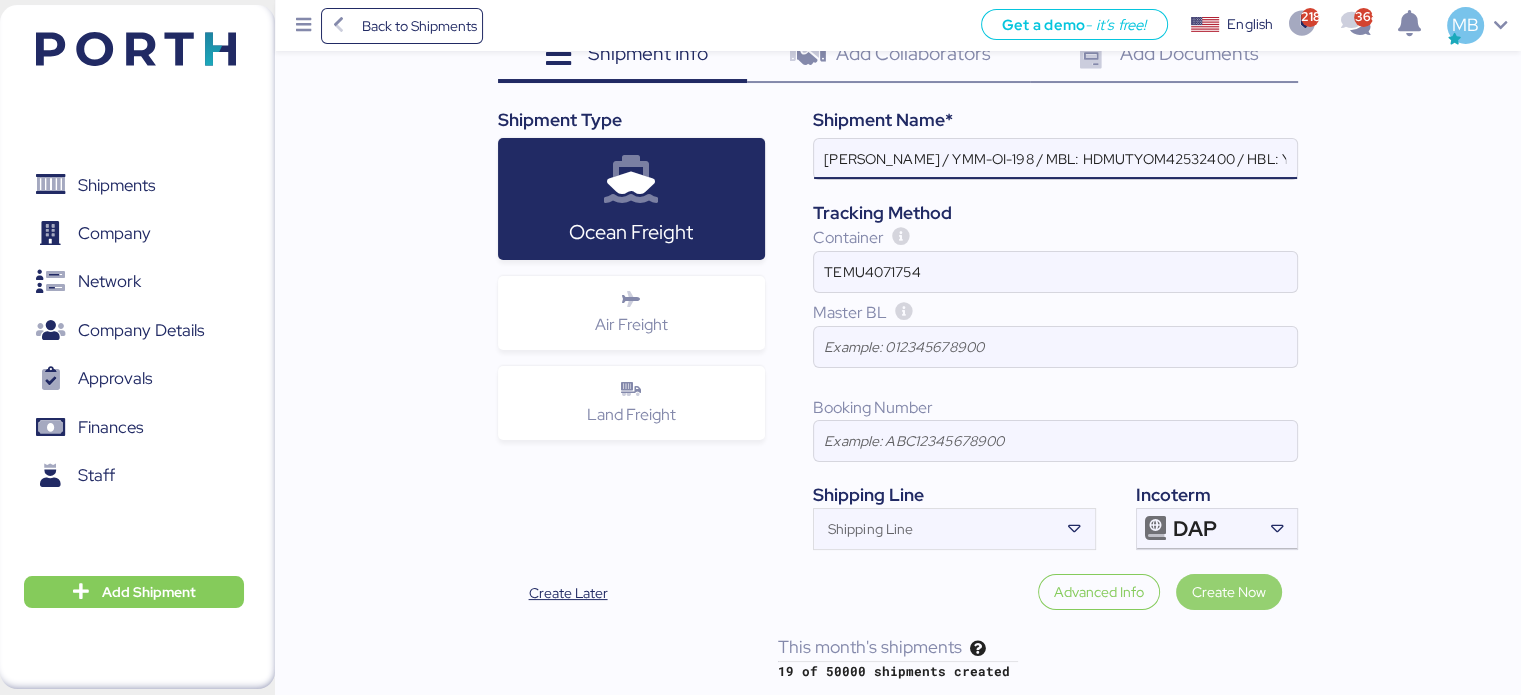 click on "Create Now" at bounding box center (1229, 592) 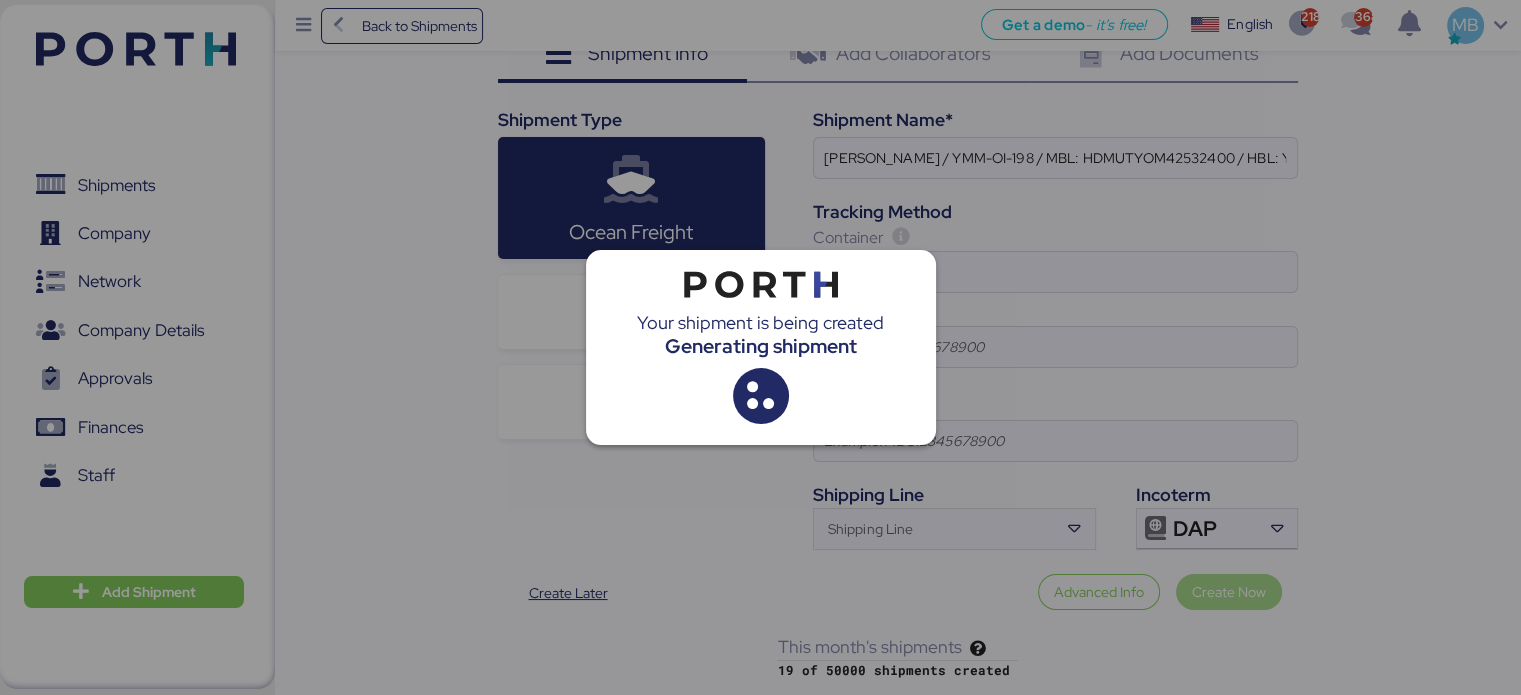 scroll, scrollTop: 0, scrollLeft: 0, axis: both 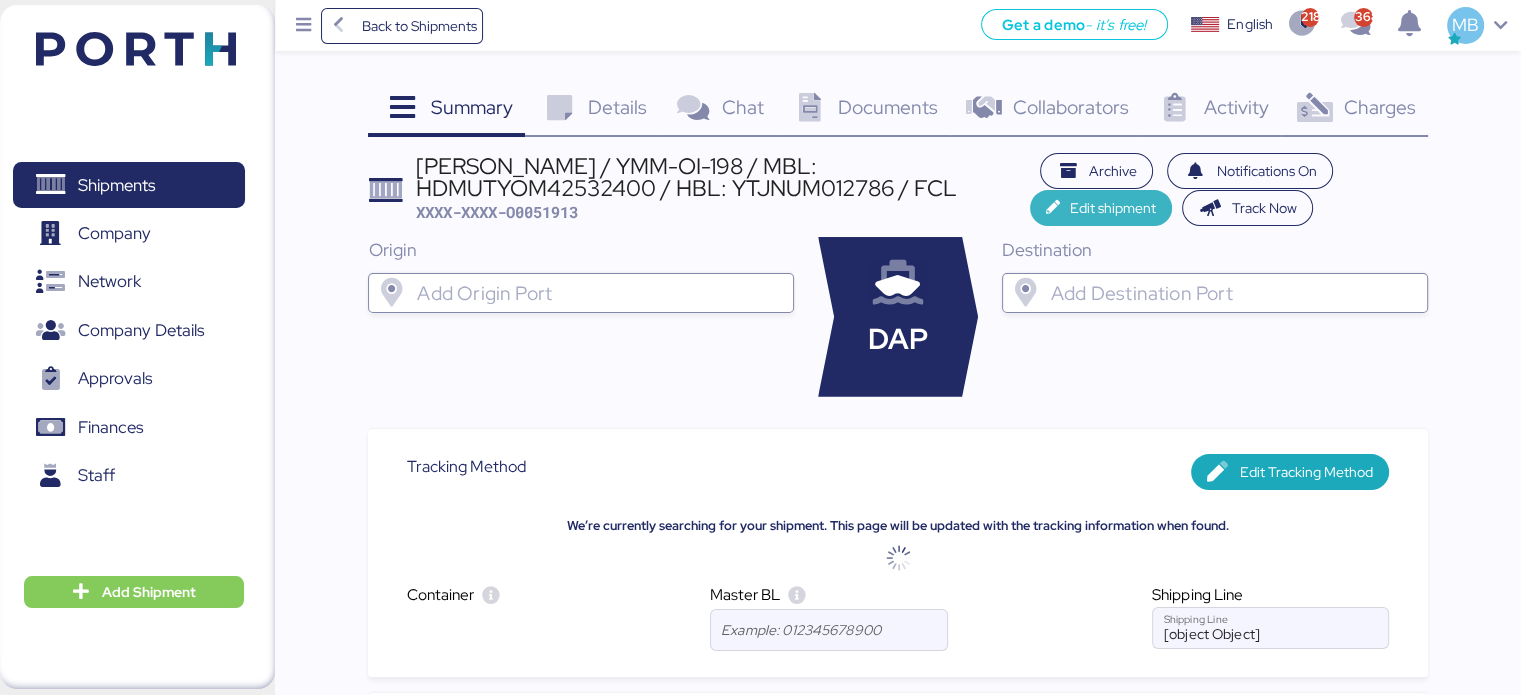 click on "Edit shipment" at bounding box center (1113, 208) 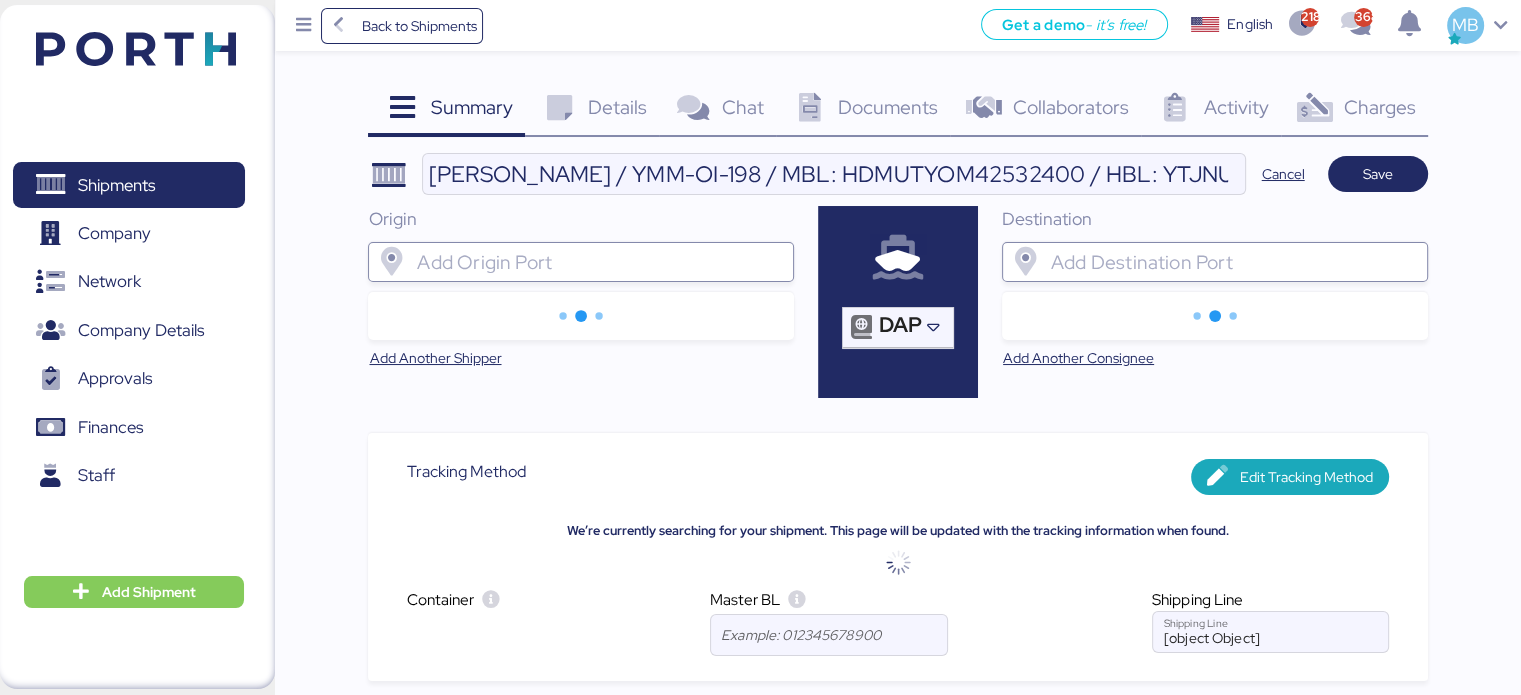 click at bounding box center (599, 262) 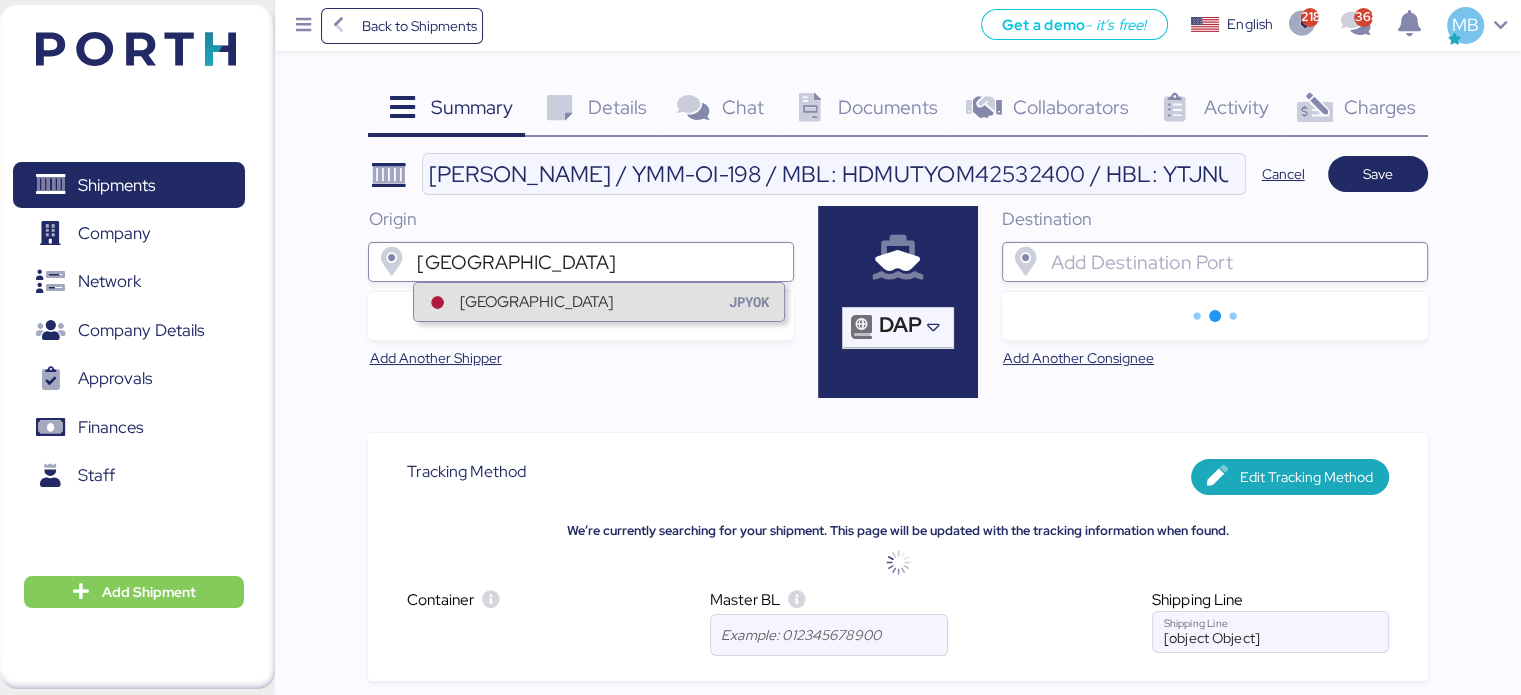 type on "YOKOHAMA" 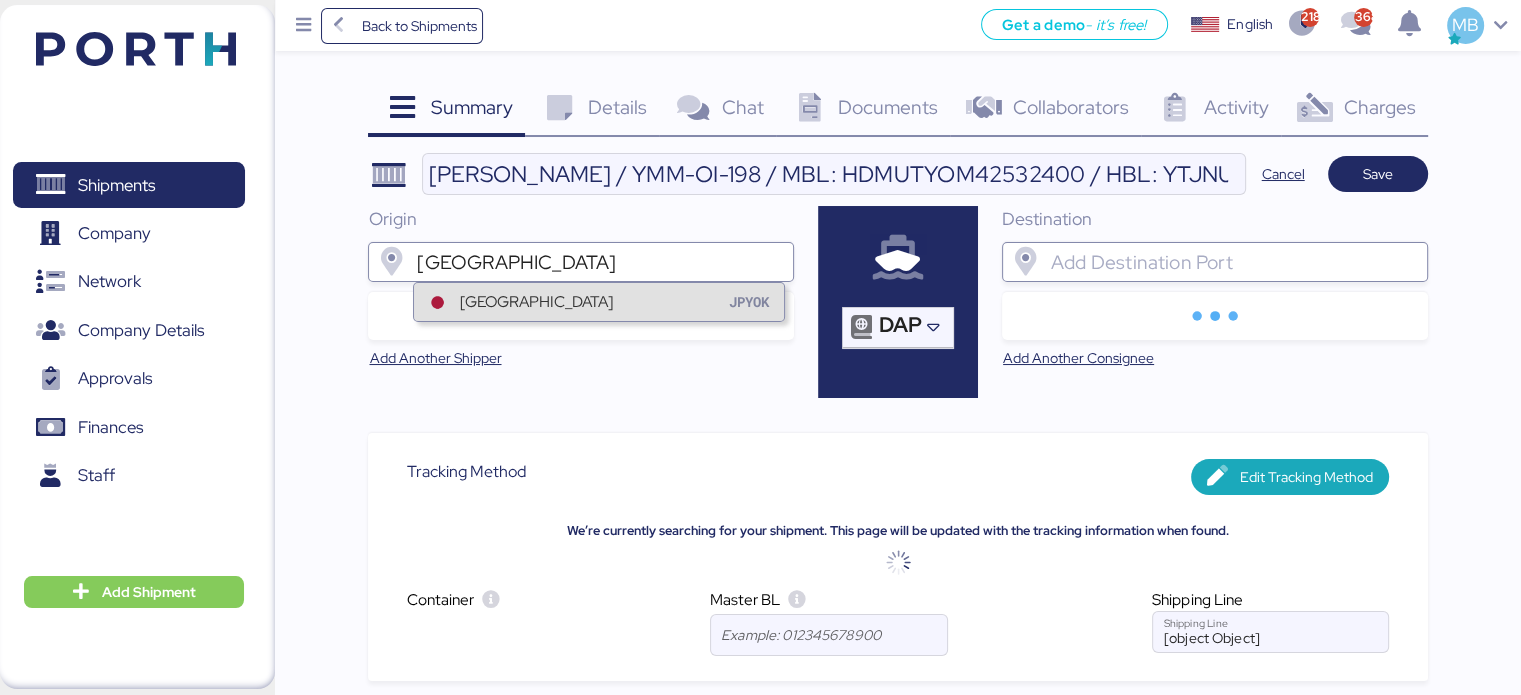 click on "[GEOGRAPHIC_DATA]" at bounding box center (536, 301) 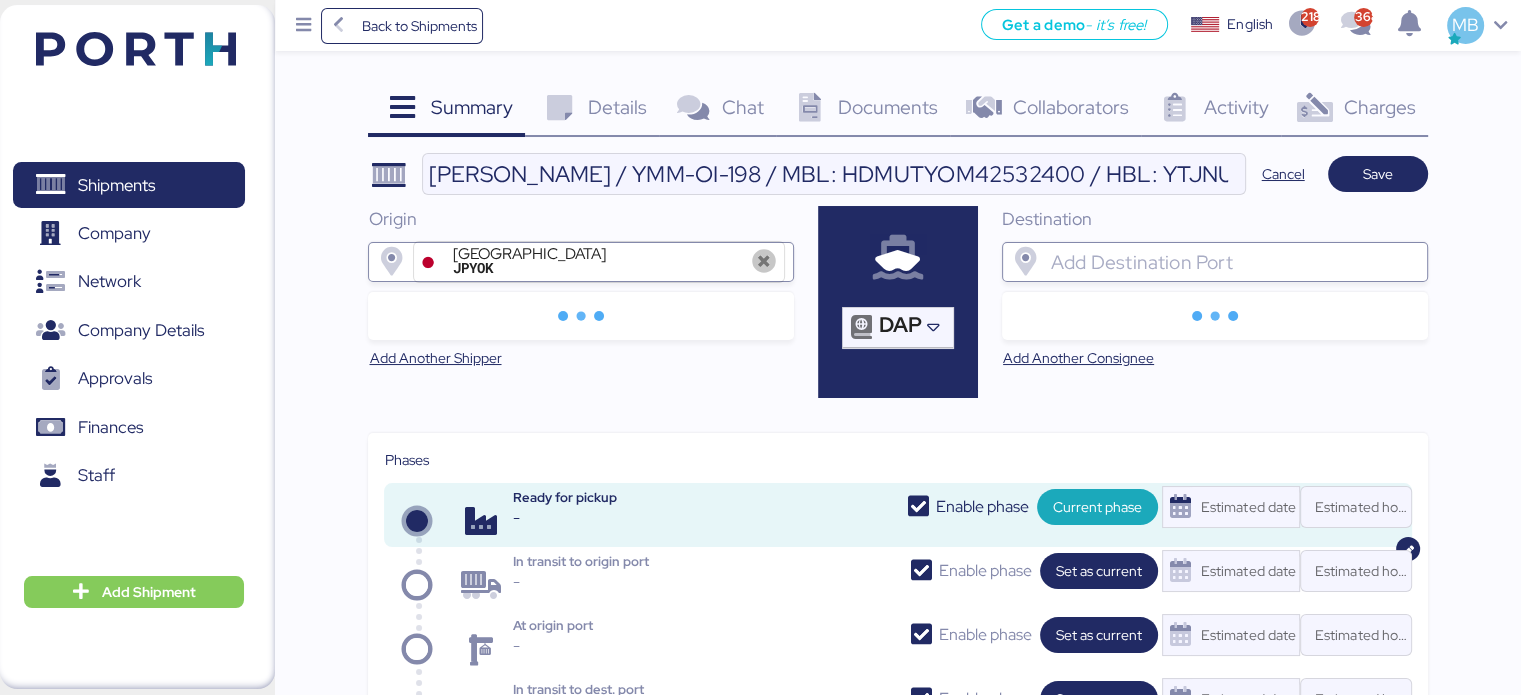 click at bounding box center [1233, 262] 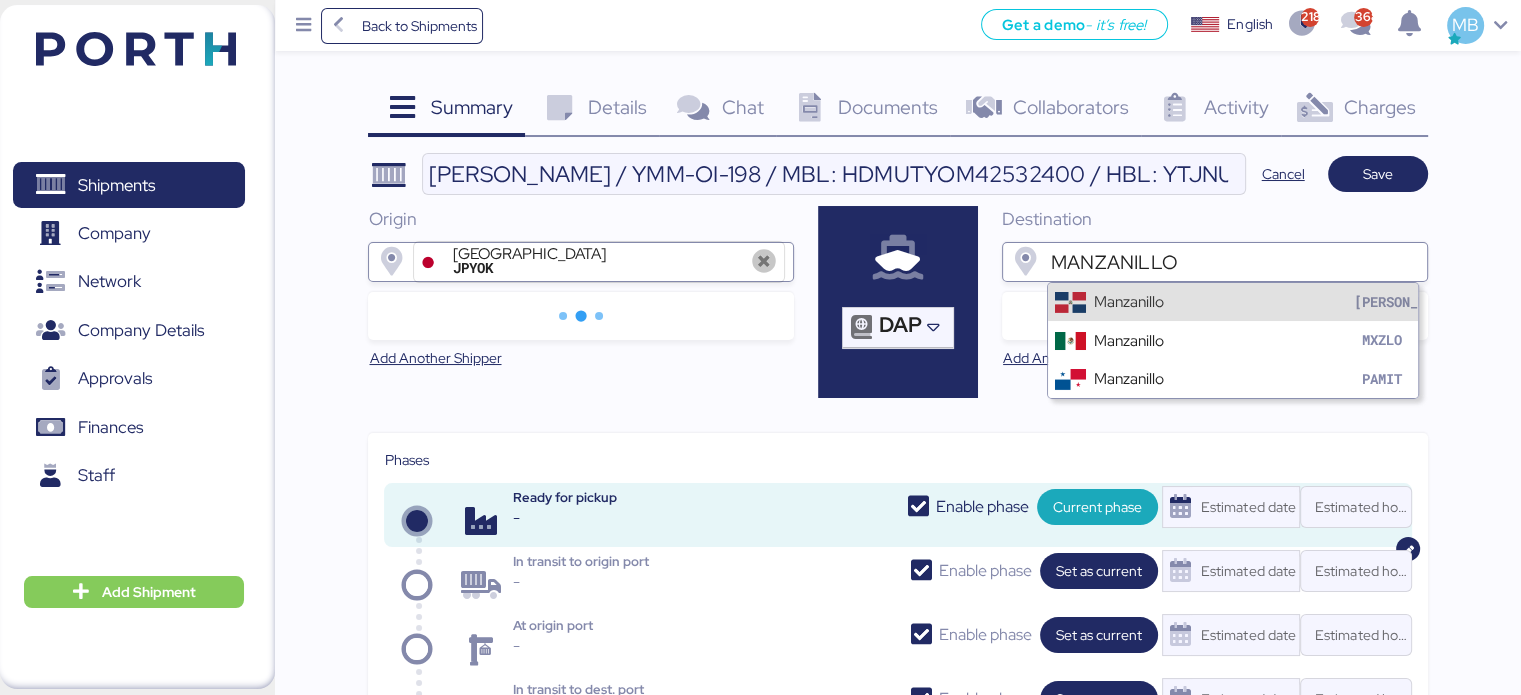 type on "MANZANILLO" 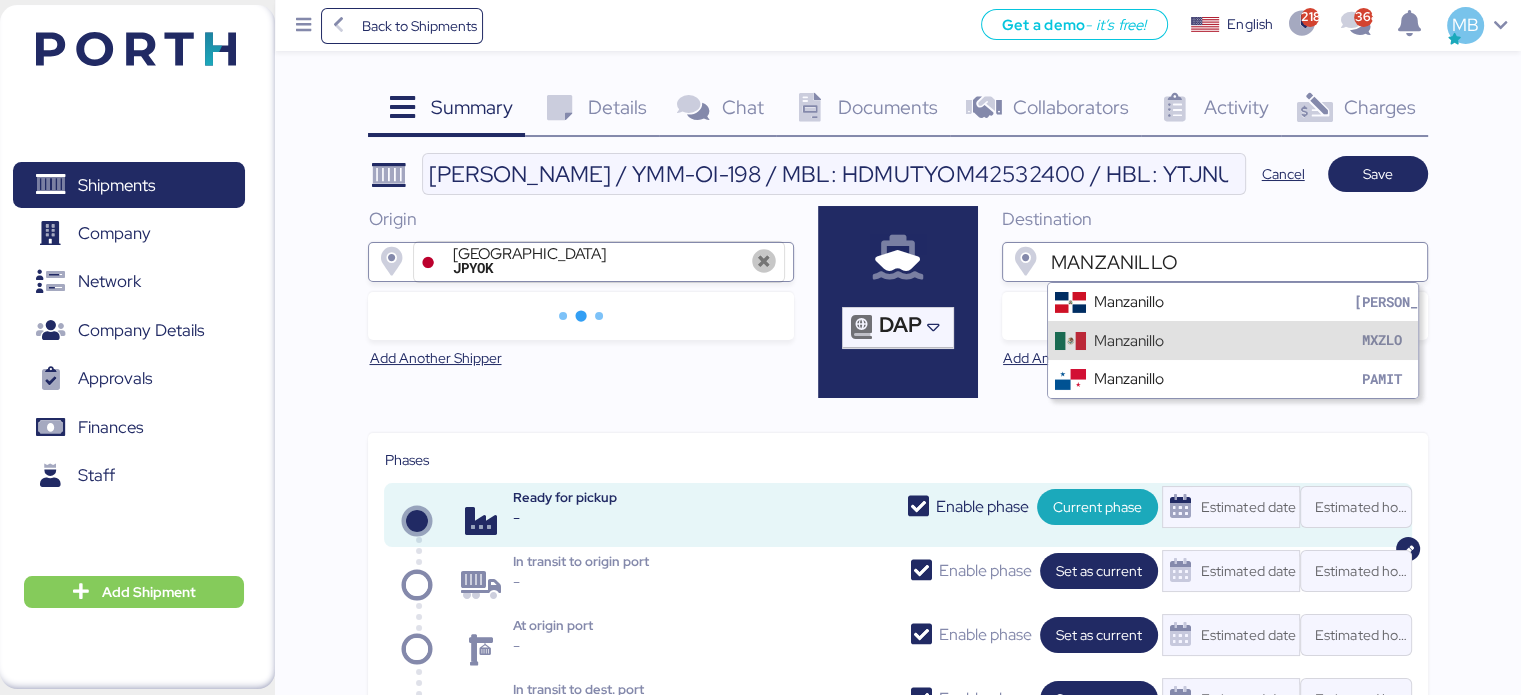 click on "Manzanillo MXZLO" at bounding box center [1233, 340] 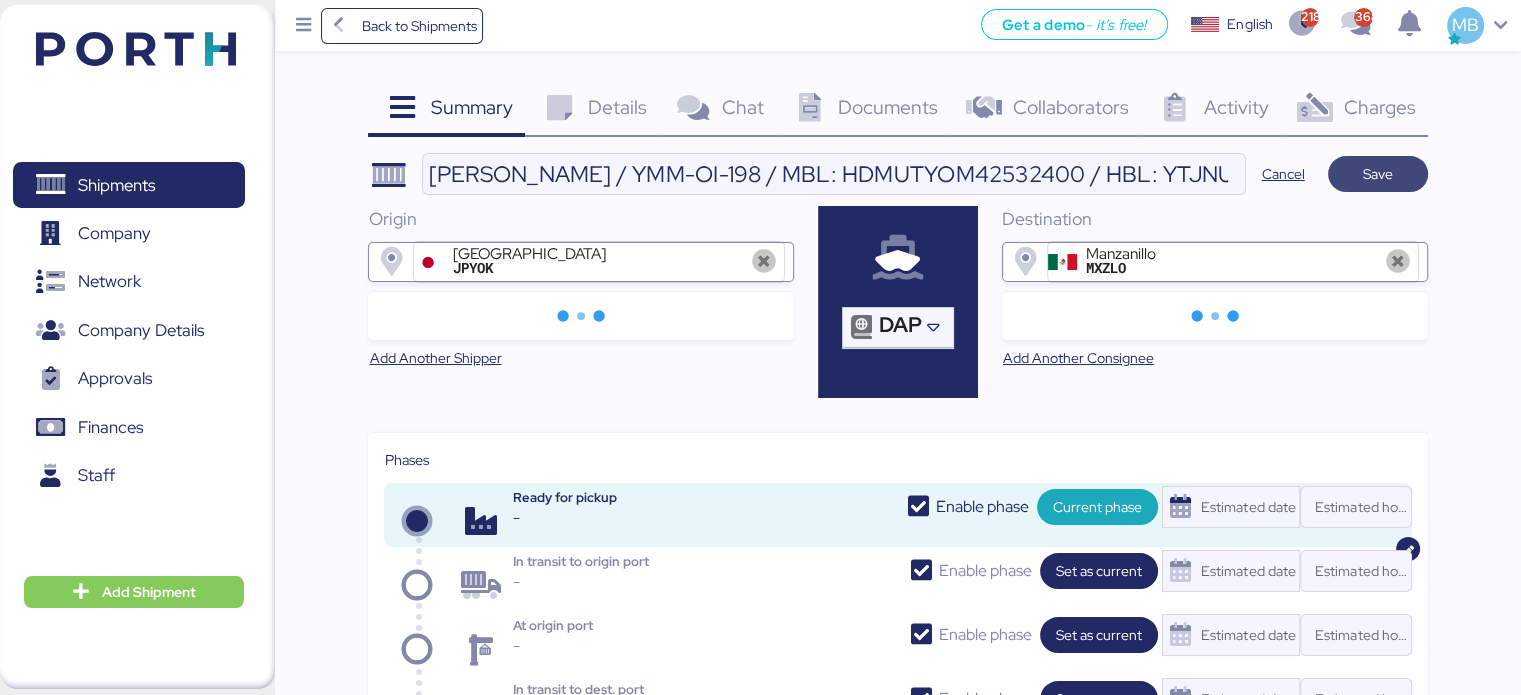 click on "Save" at bounding box center (1378, 174) 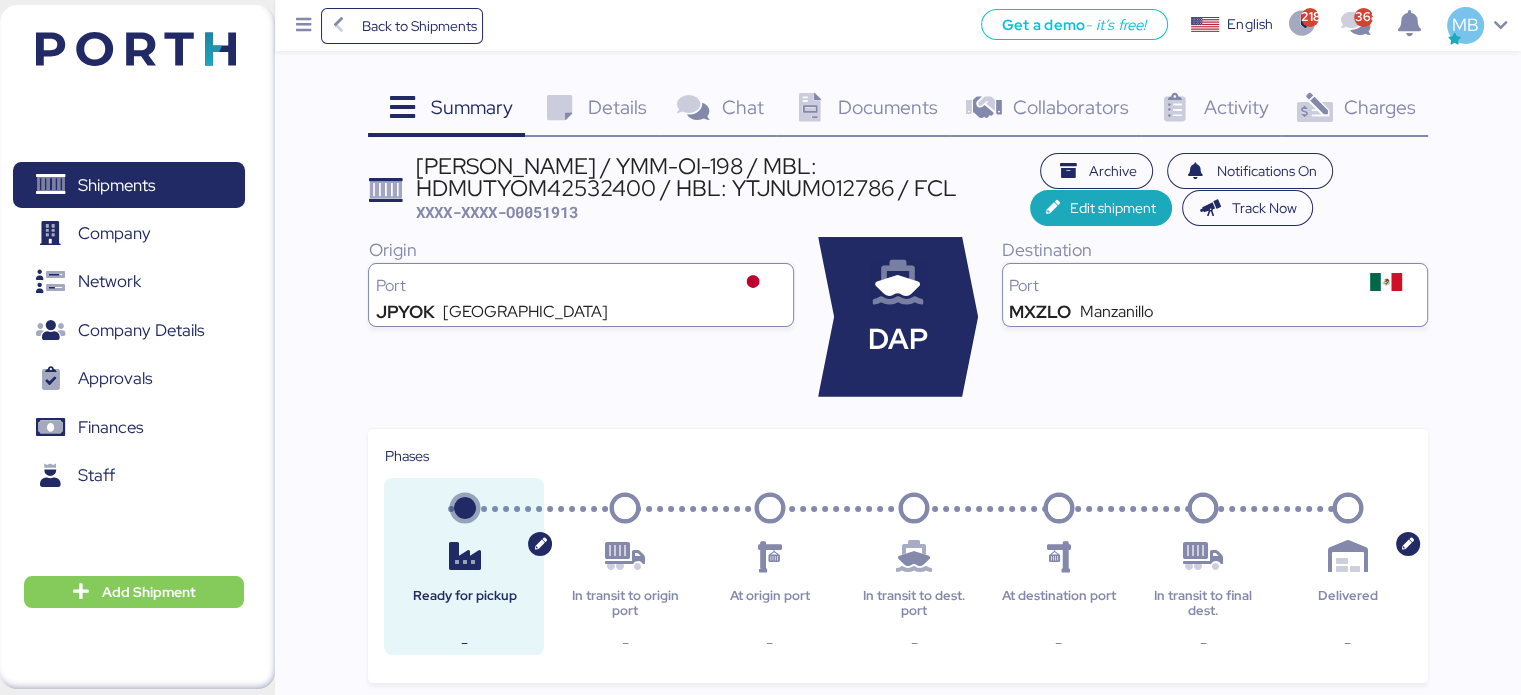 click on "Details" at bounding box center [617, 107] 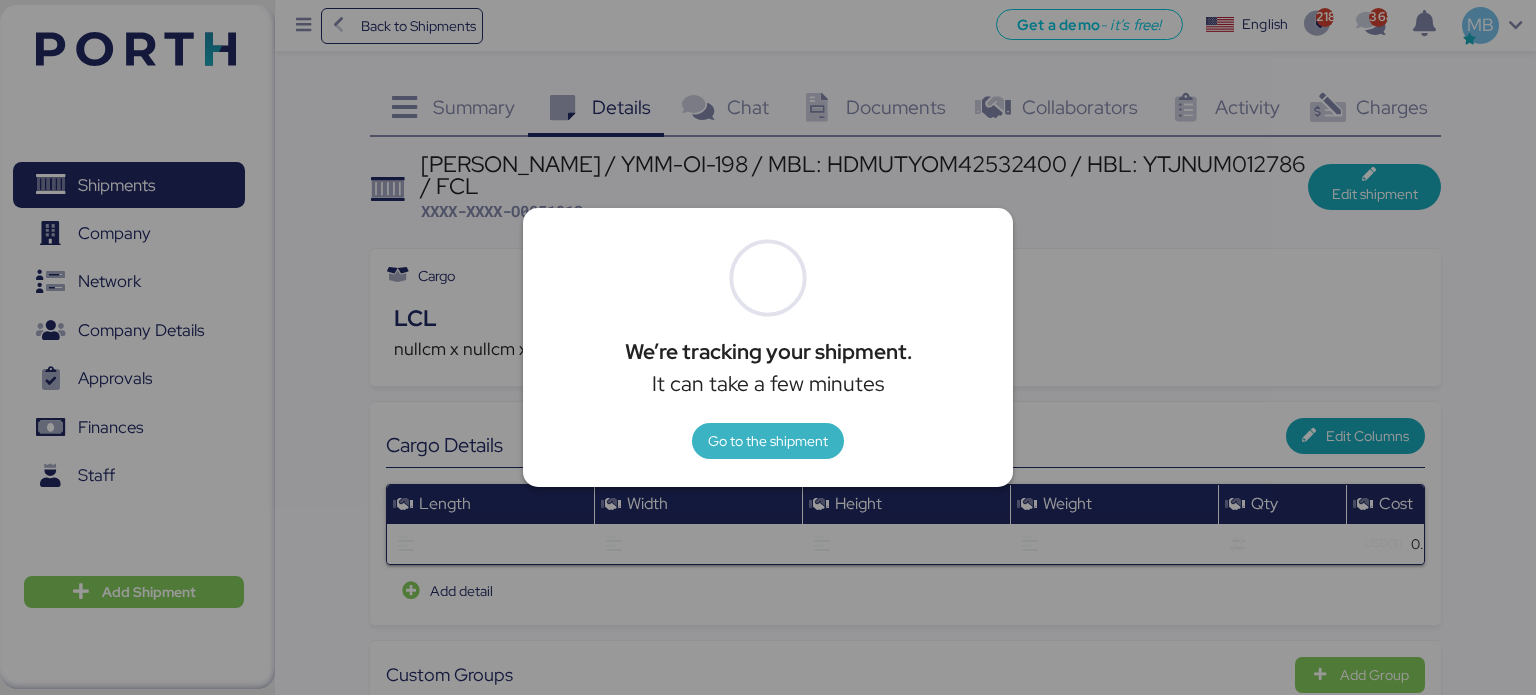 click on "Go to the shipment" at bounding box center [768, 441] 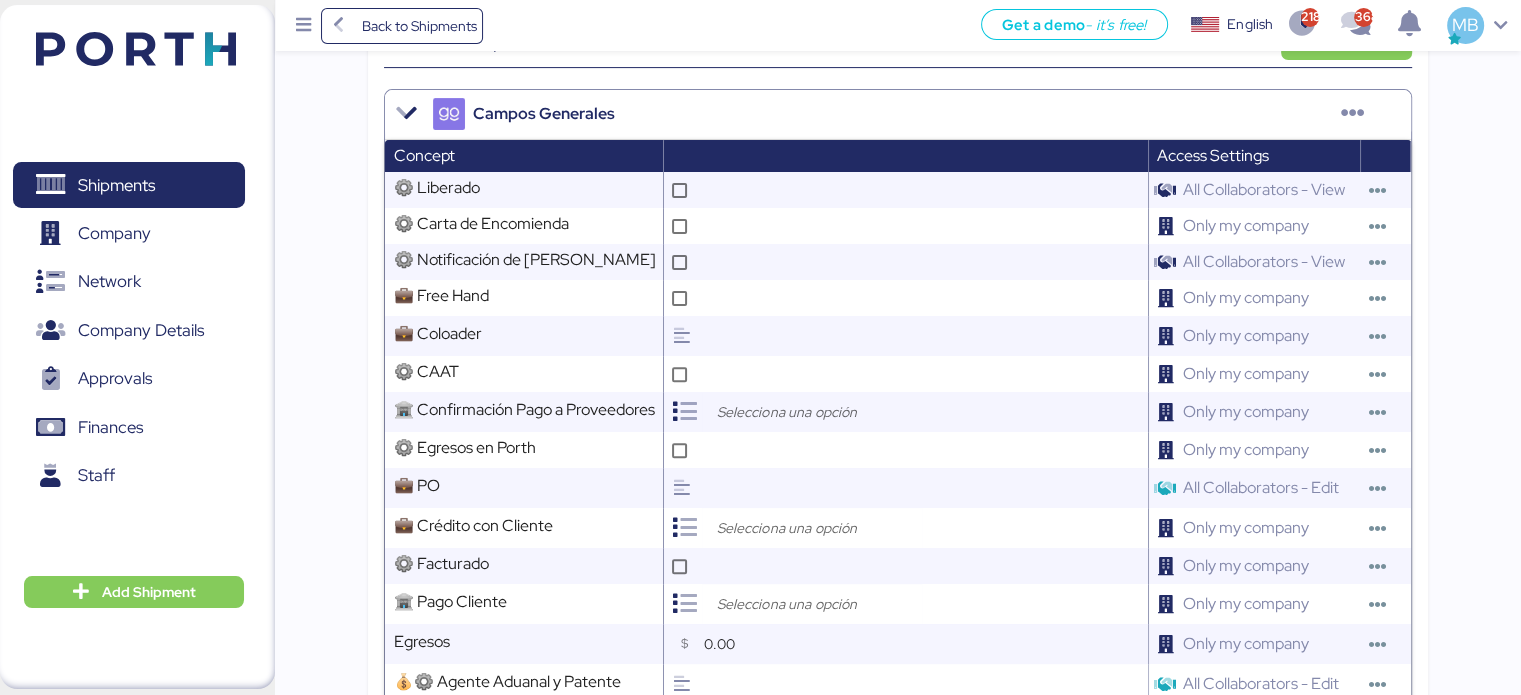 scroll, scrollTop: 800, scrollLeft: 0, axis: vertical 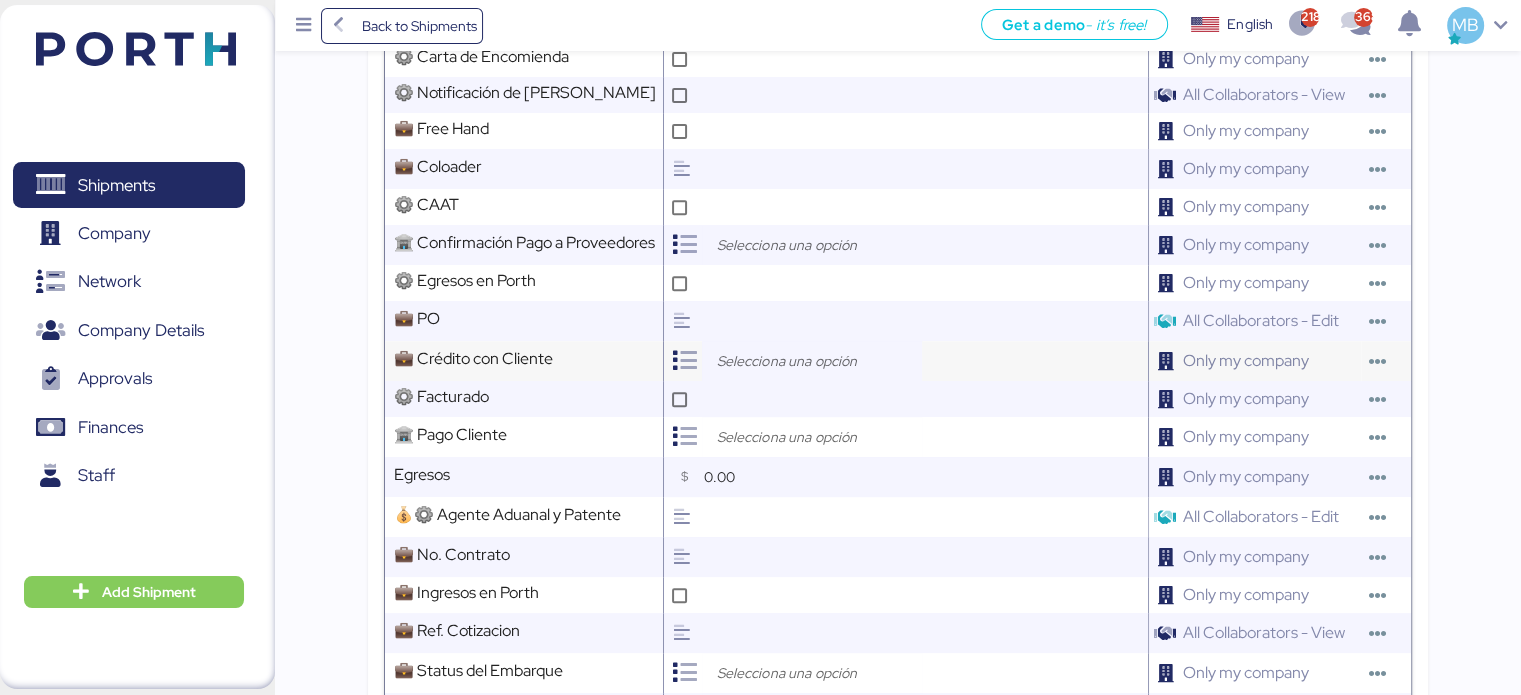 click at bounding box center (812, 361) 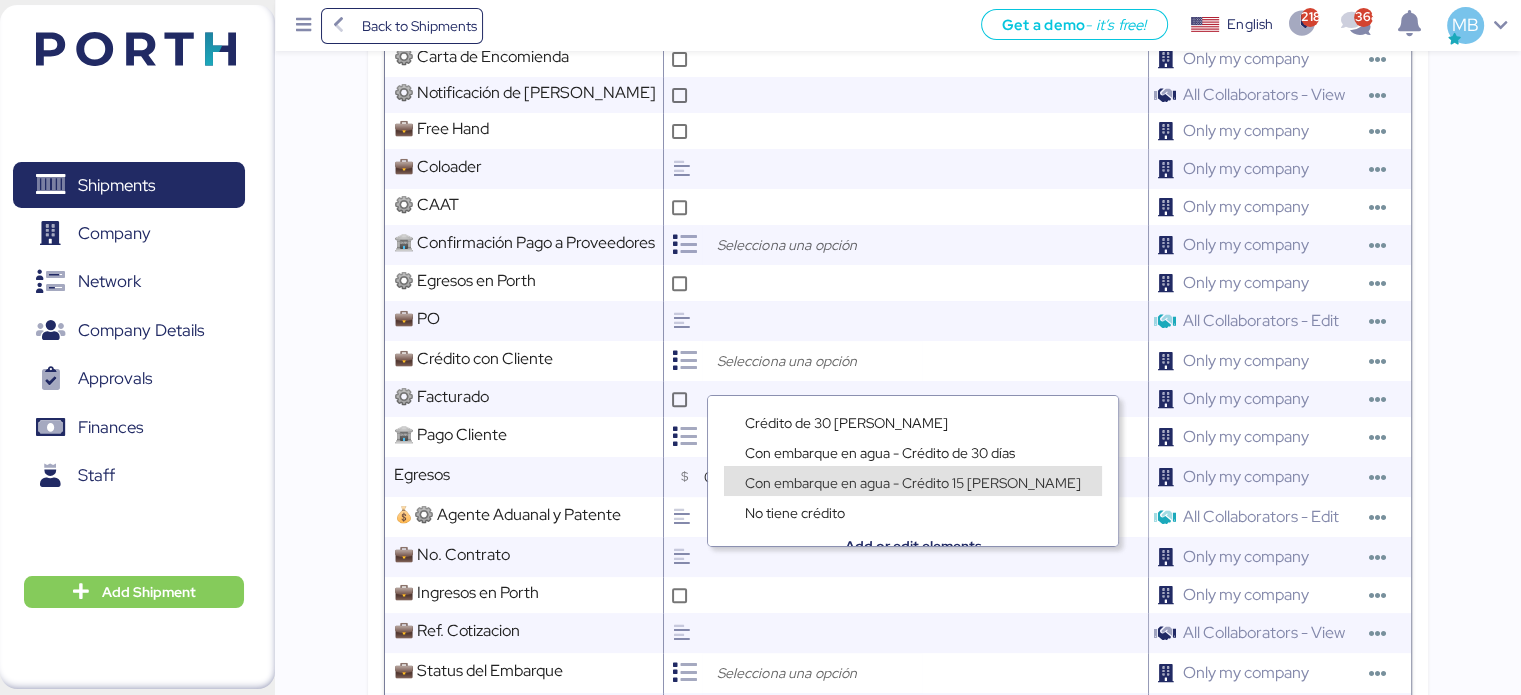 click on "Con embarque en agua - Crédito 15 días" at bounding box center [913, 483] 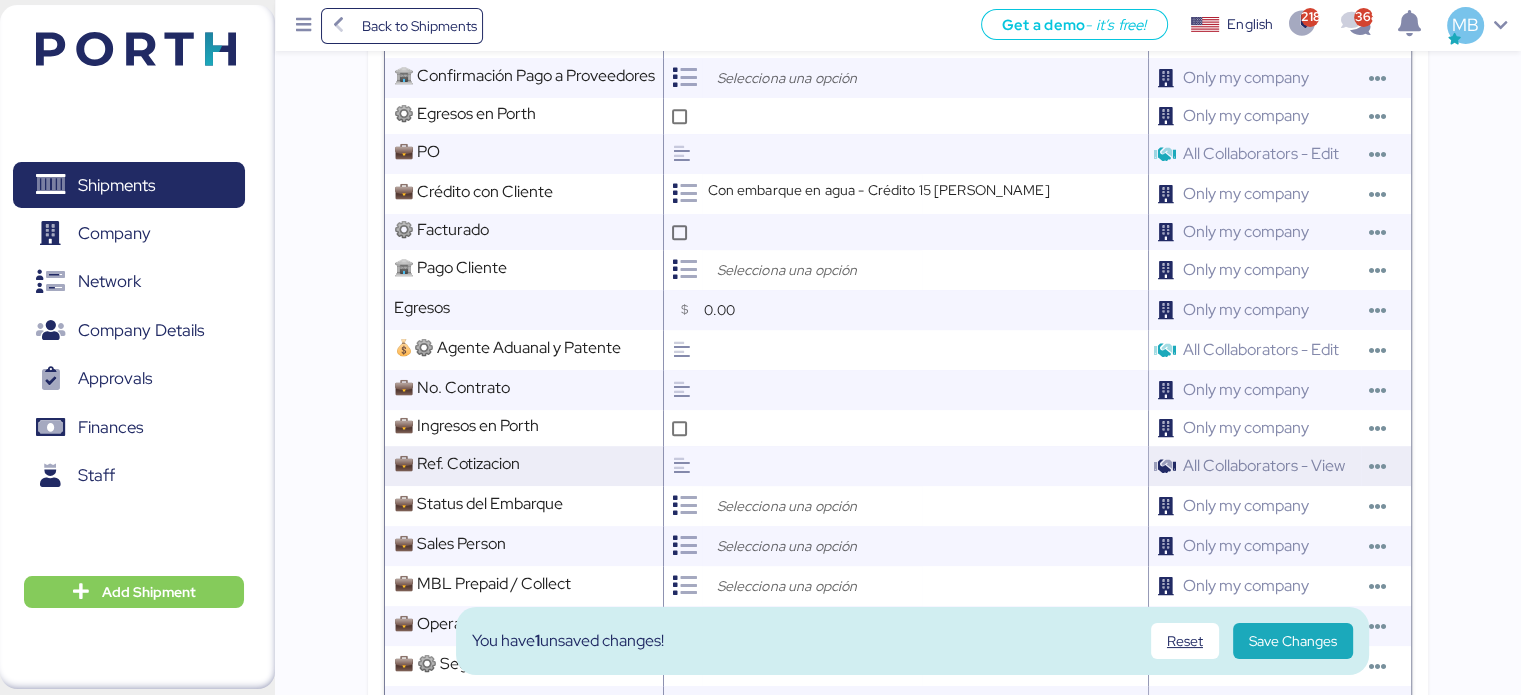 scroll, scrollTop: 1000, scrollLeft: 0, axis: vertical 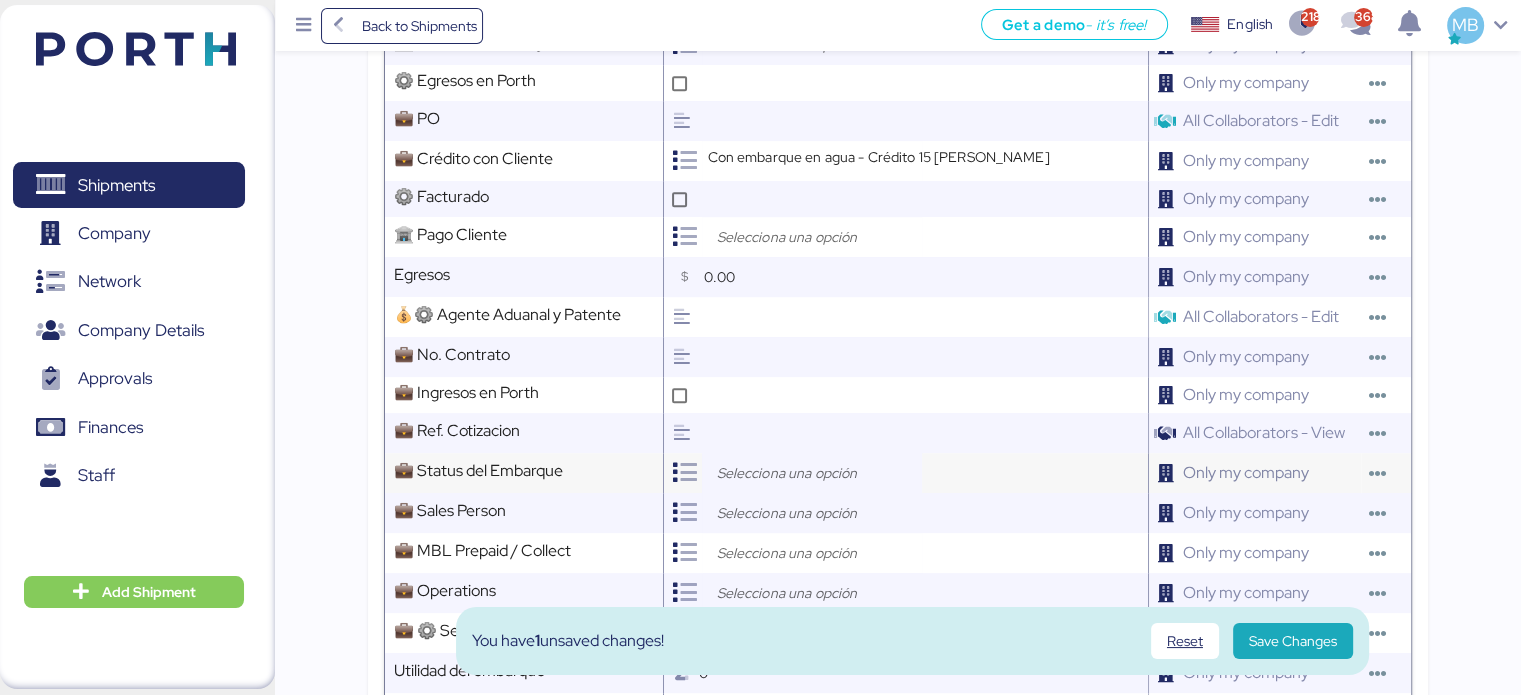 click at bounding box center [707, 472] 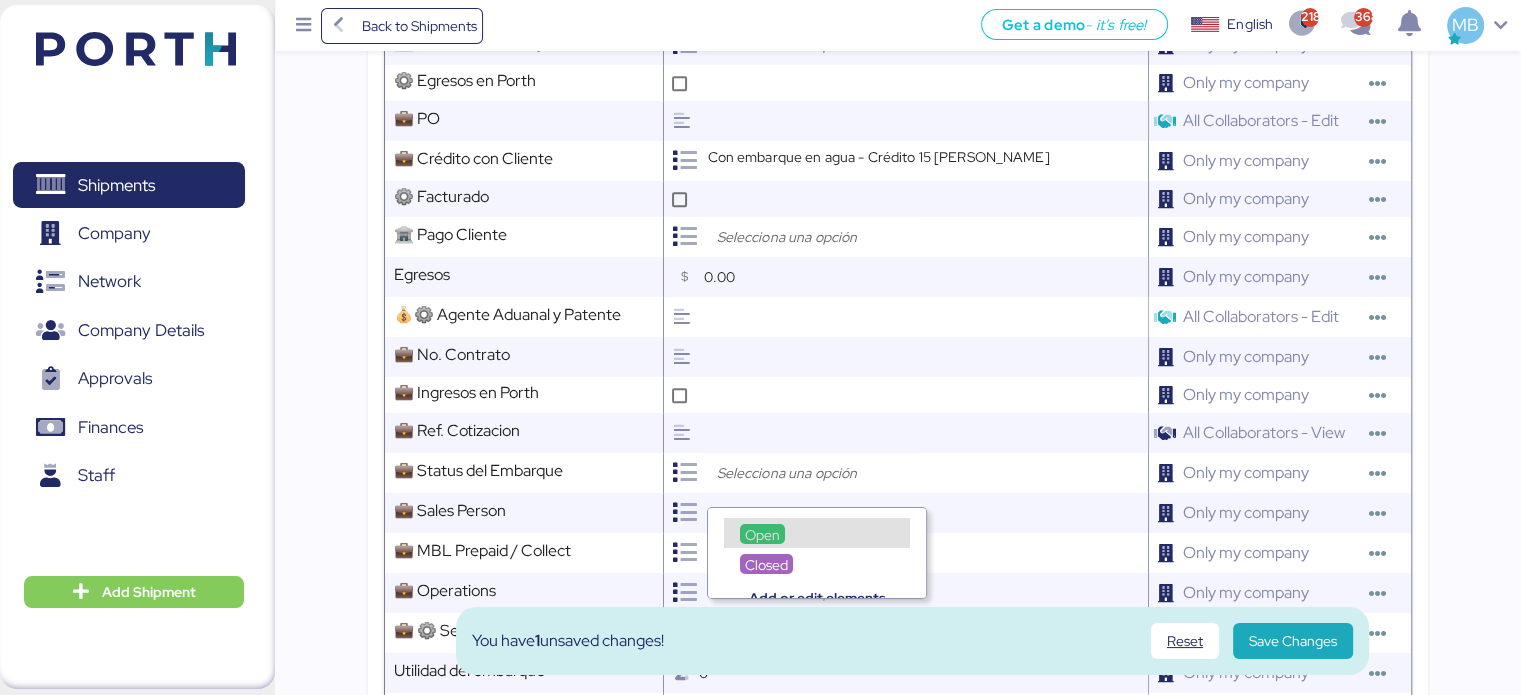 click on "Open" at bounding box center [762, 535] 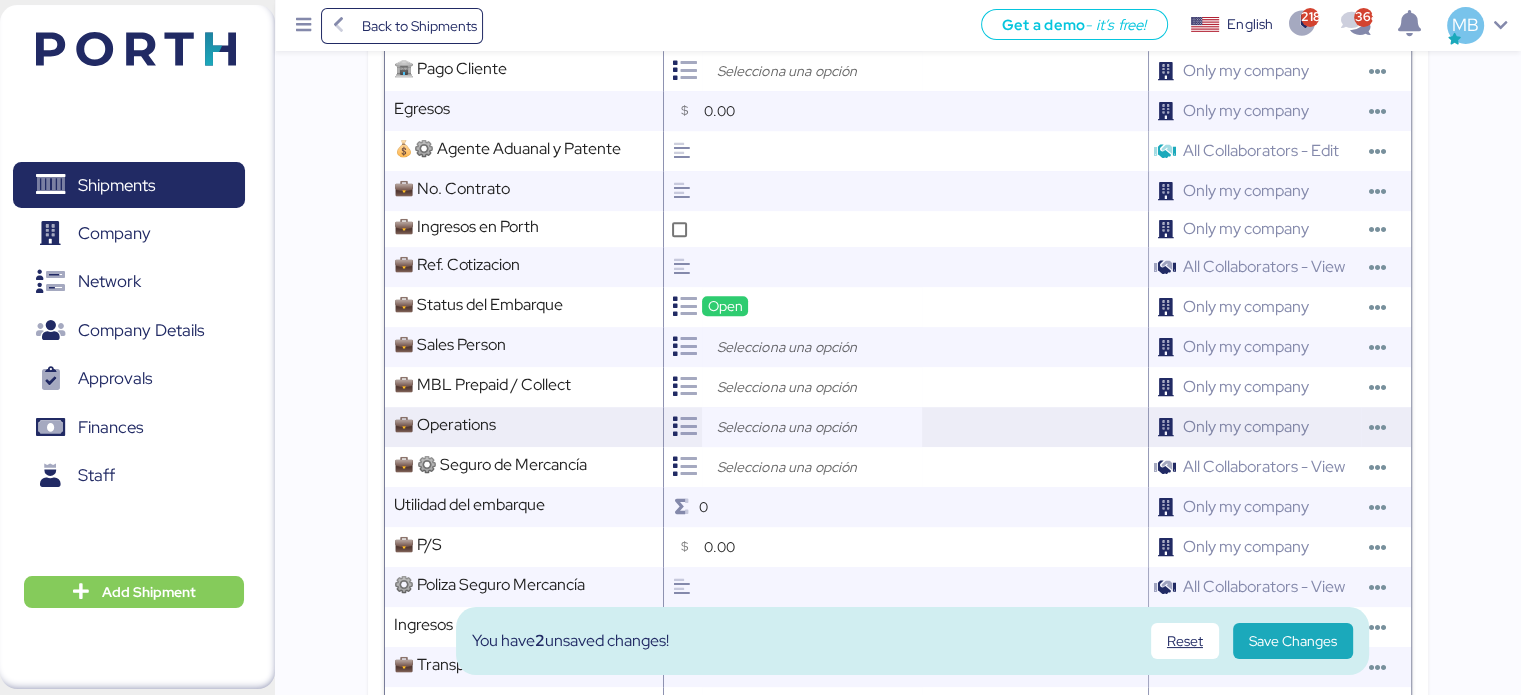 scroll, scrollTop: 1200, scrollLeft: 0, axis: vertical 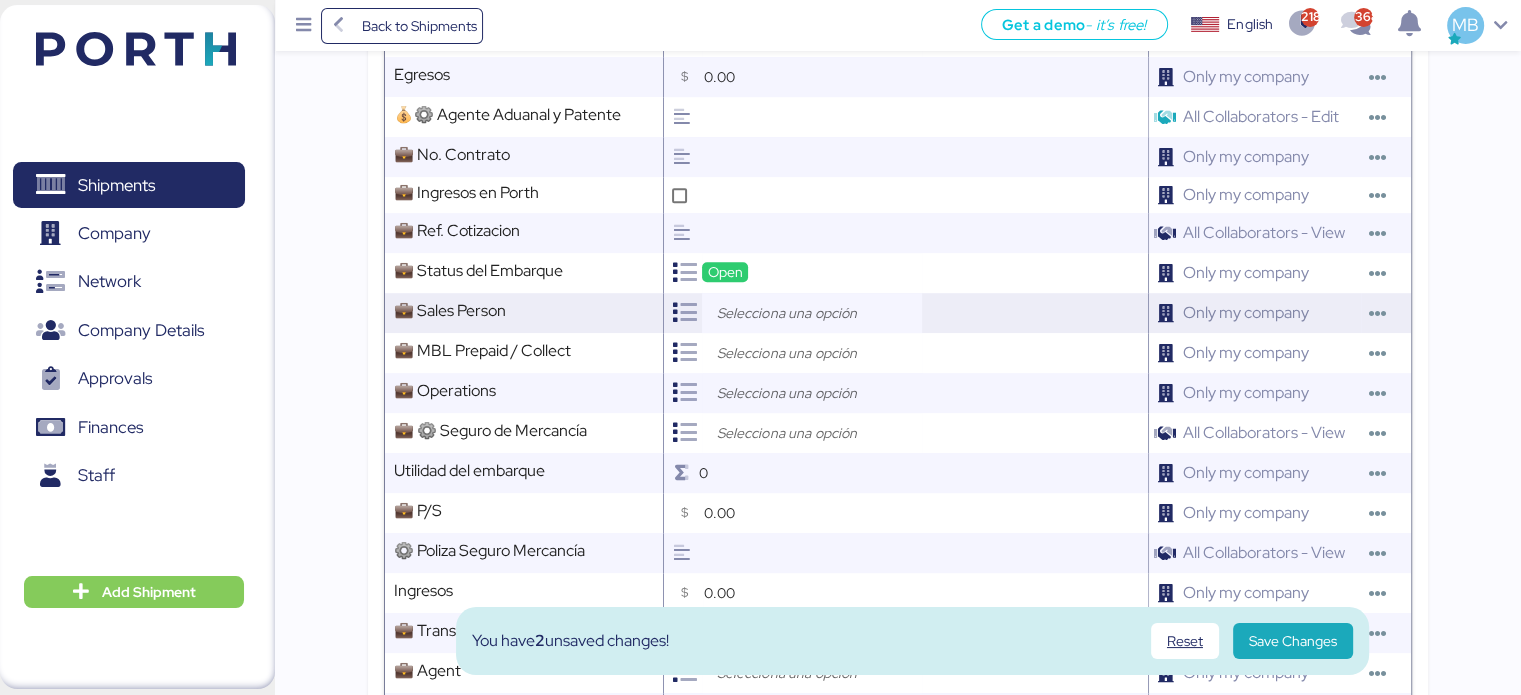 click at bounding box center (817, 313) 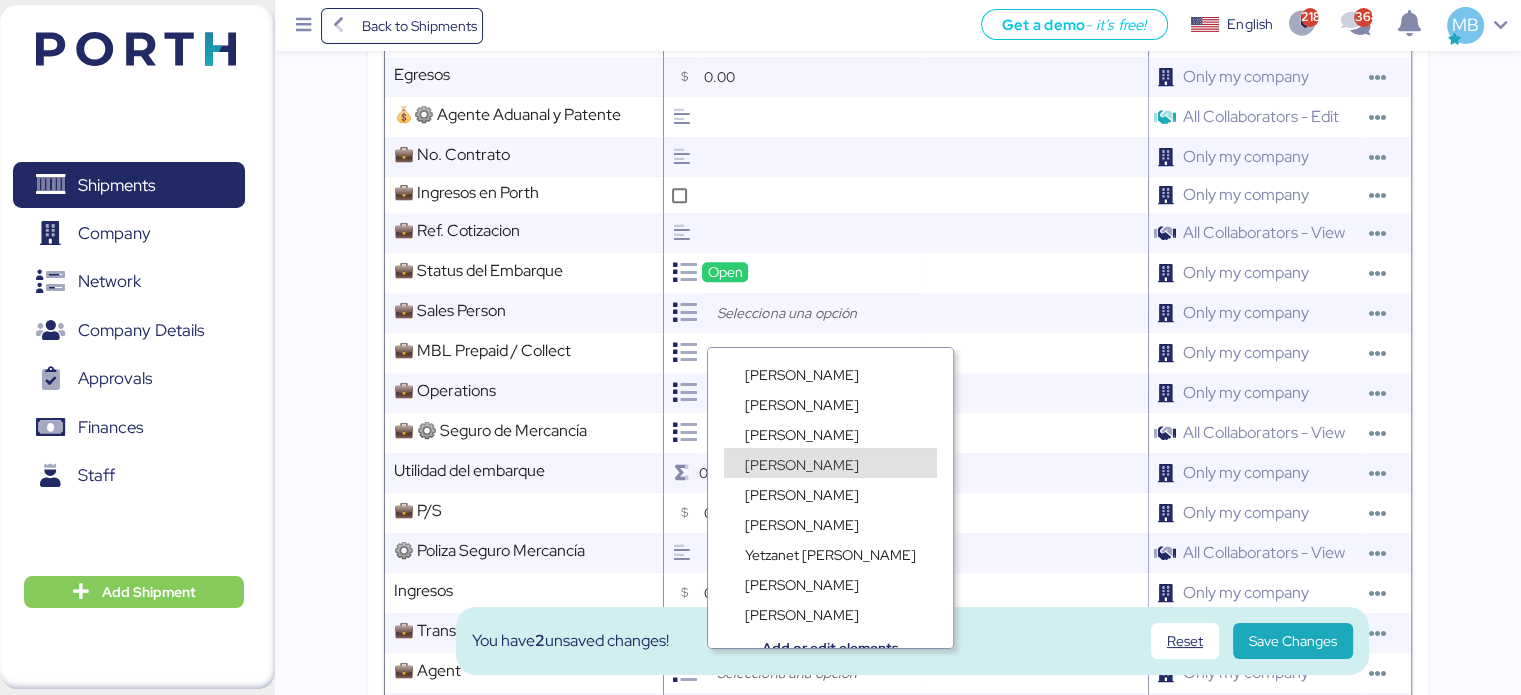 click on "[PERSON_NAME]" at bounding box center (802, 465) 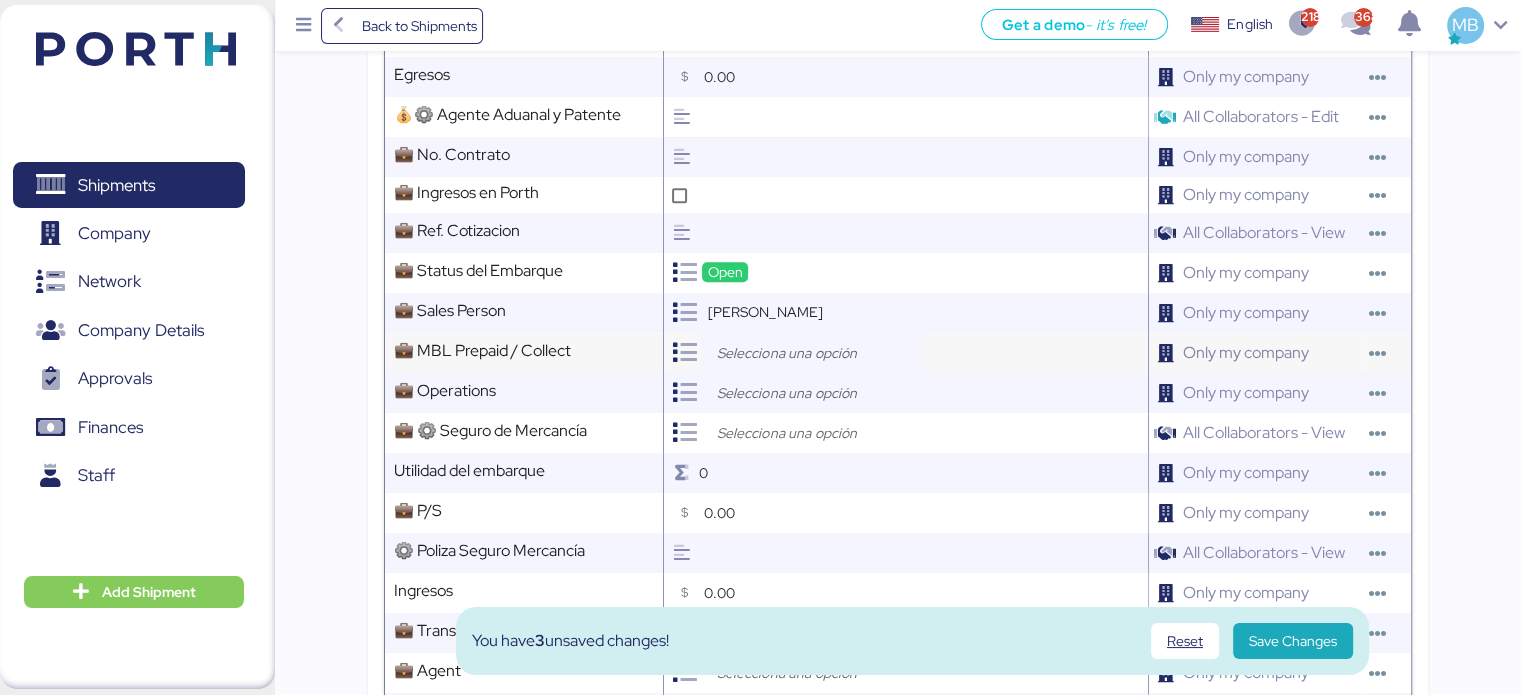 click at bounding box center [817, 353] 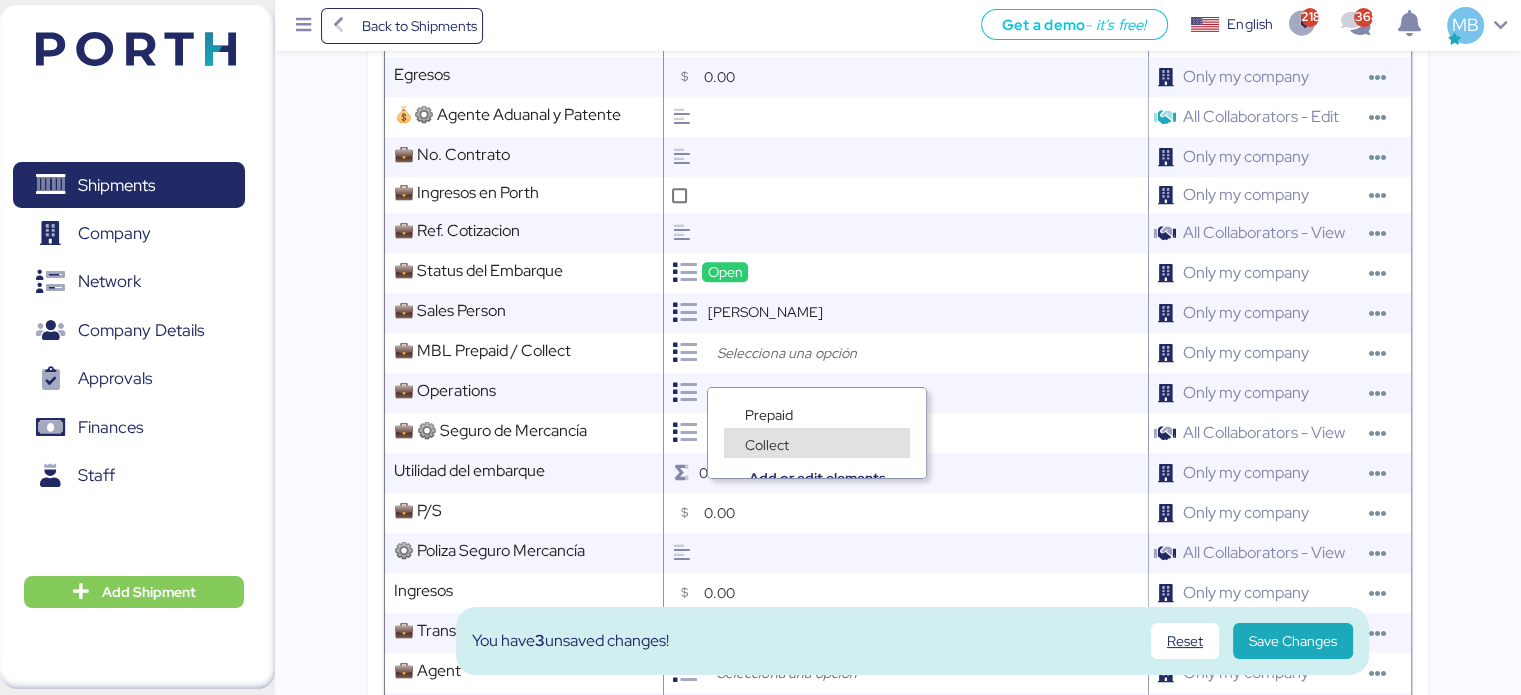 click on "Collect" at bounding box center (817, 433) 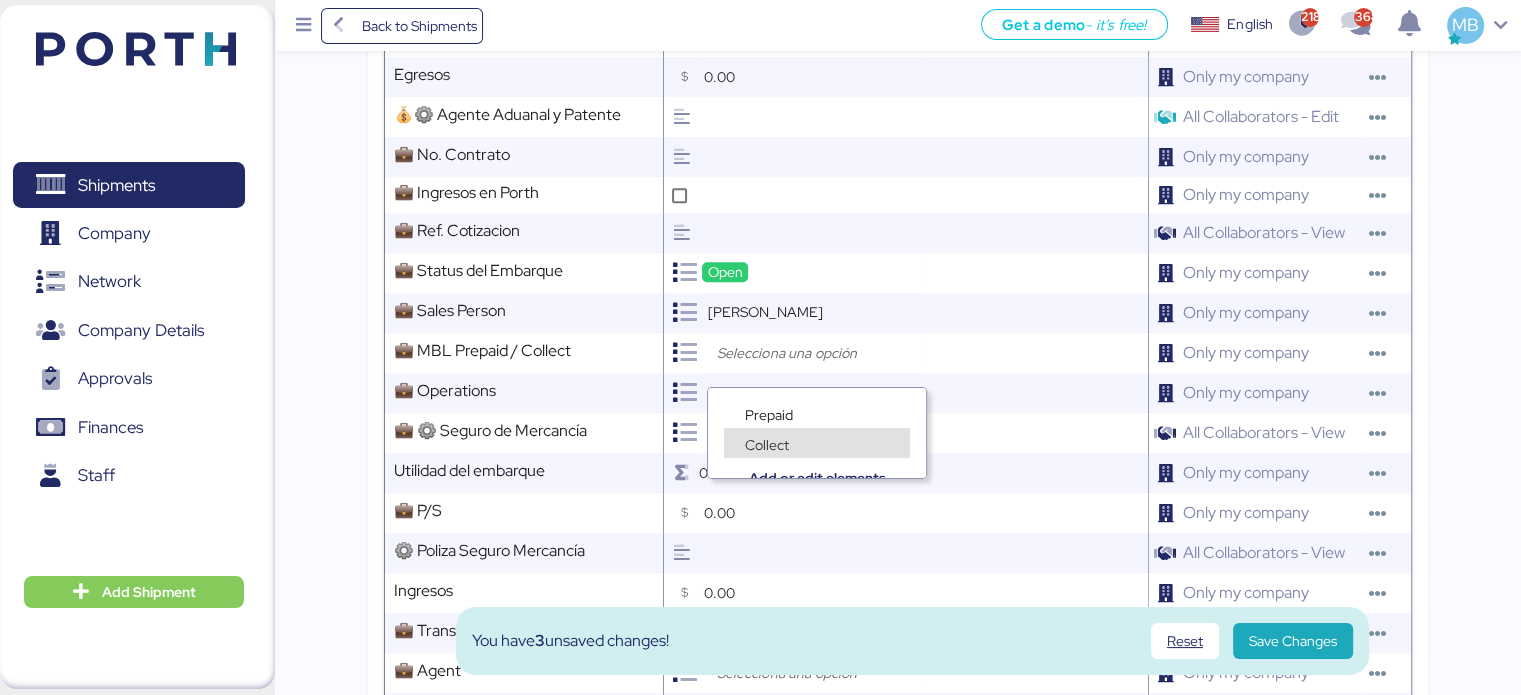 click on "Prepaid" at bounding box center [769, 415] 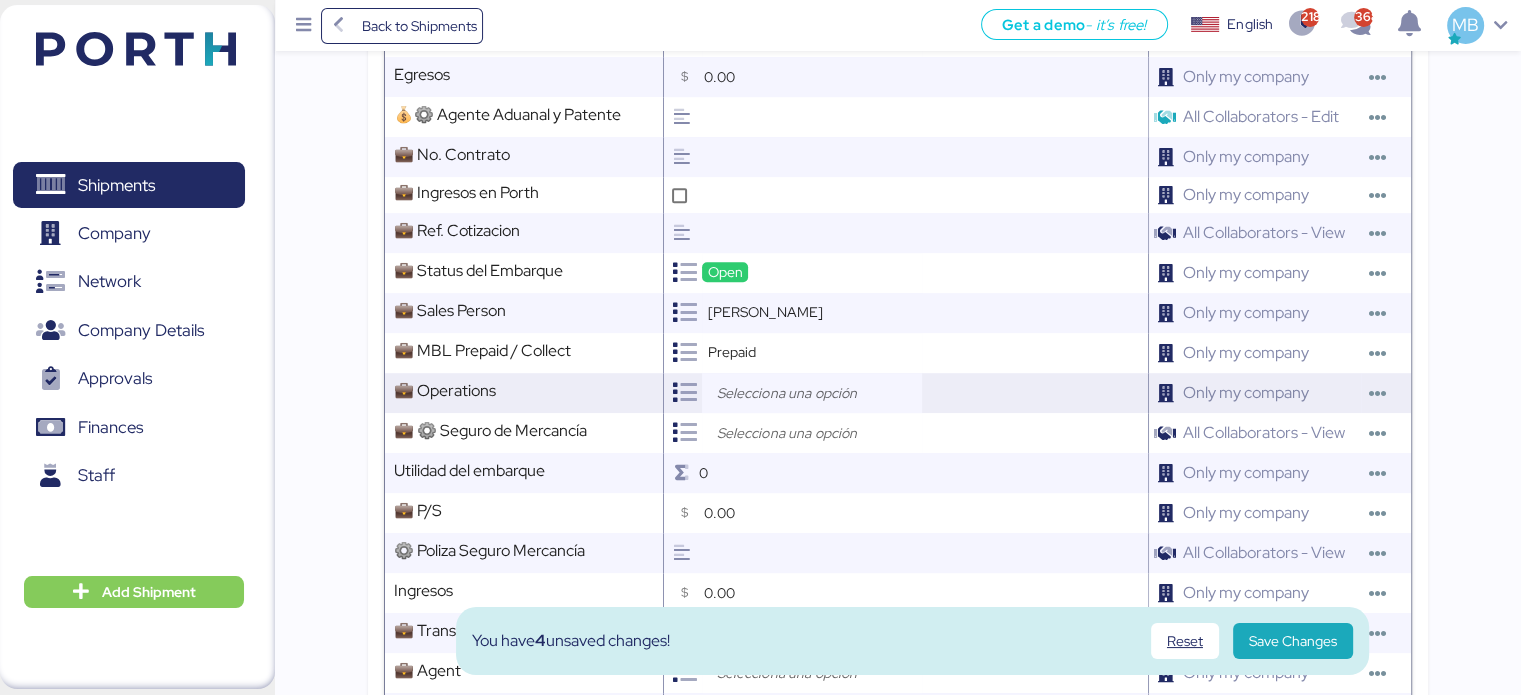 click at bounding box center (812, 393) 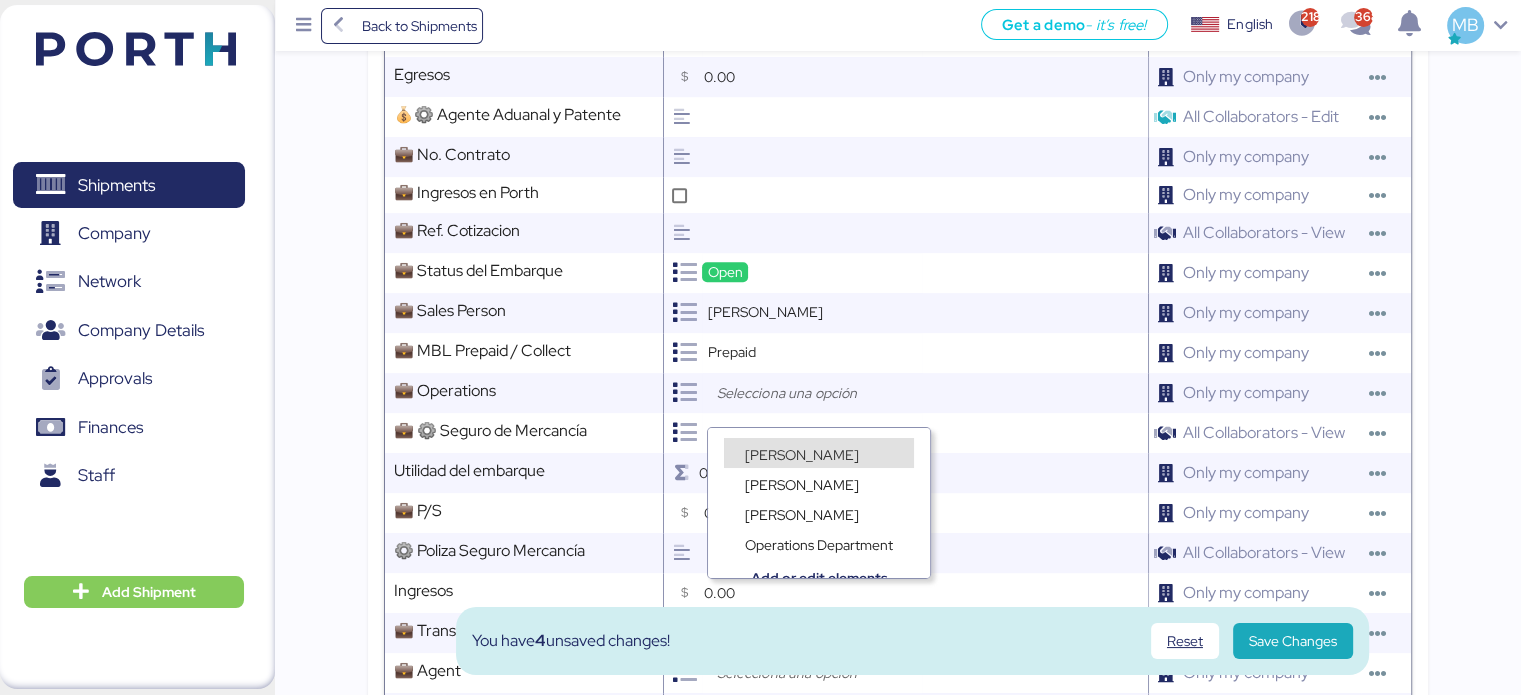 click on "[PERSON_NAME]" at bounding box center [802, 455] 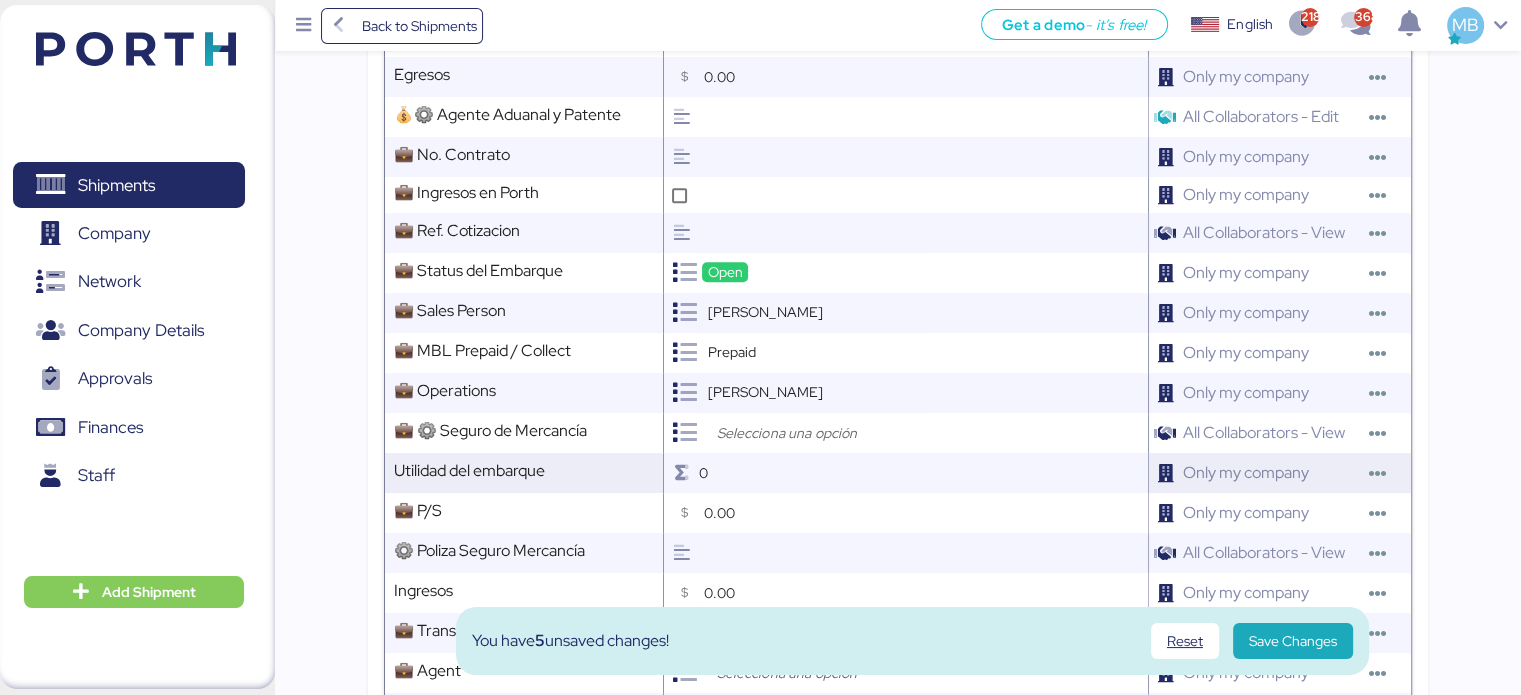 click on "0" at bounding box center (922, 473) 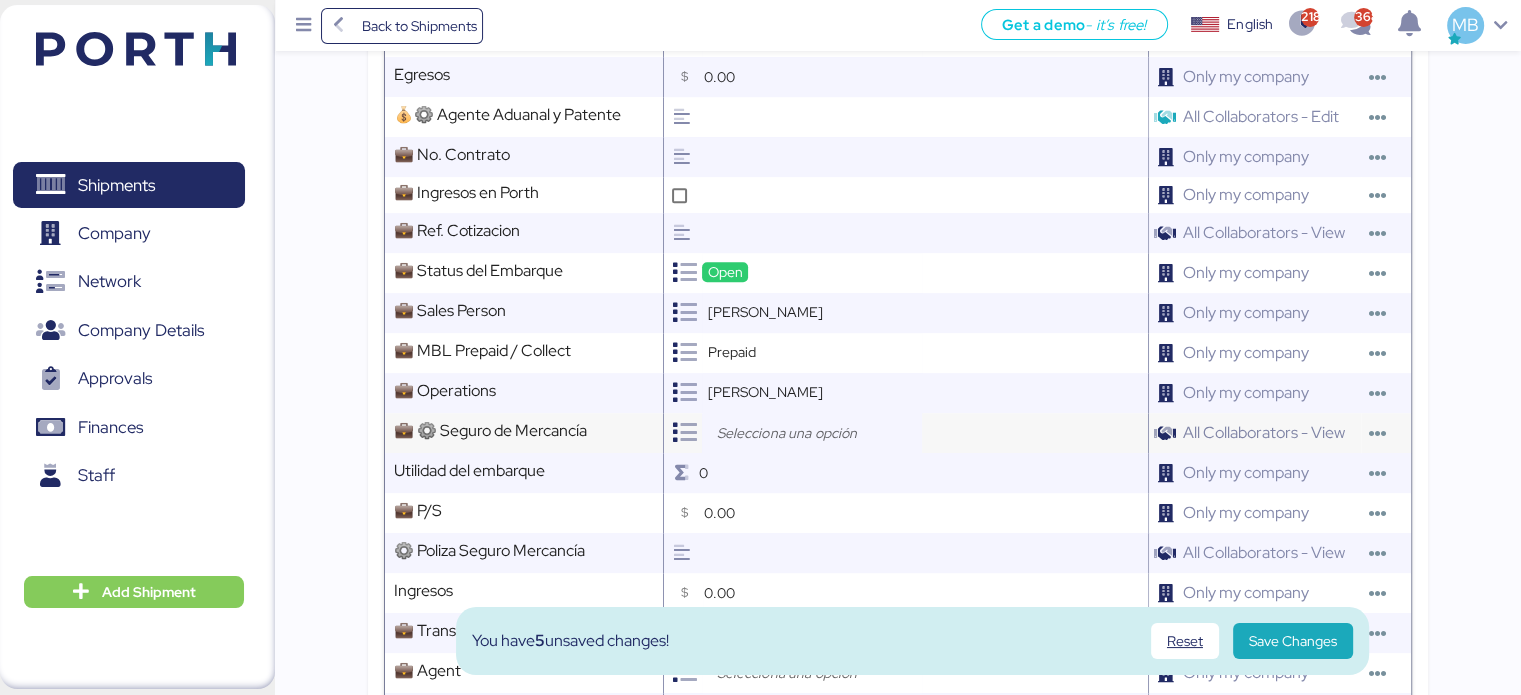 click at bounding box center [817, 433] 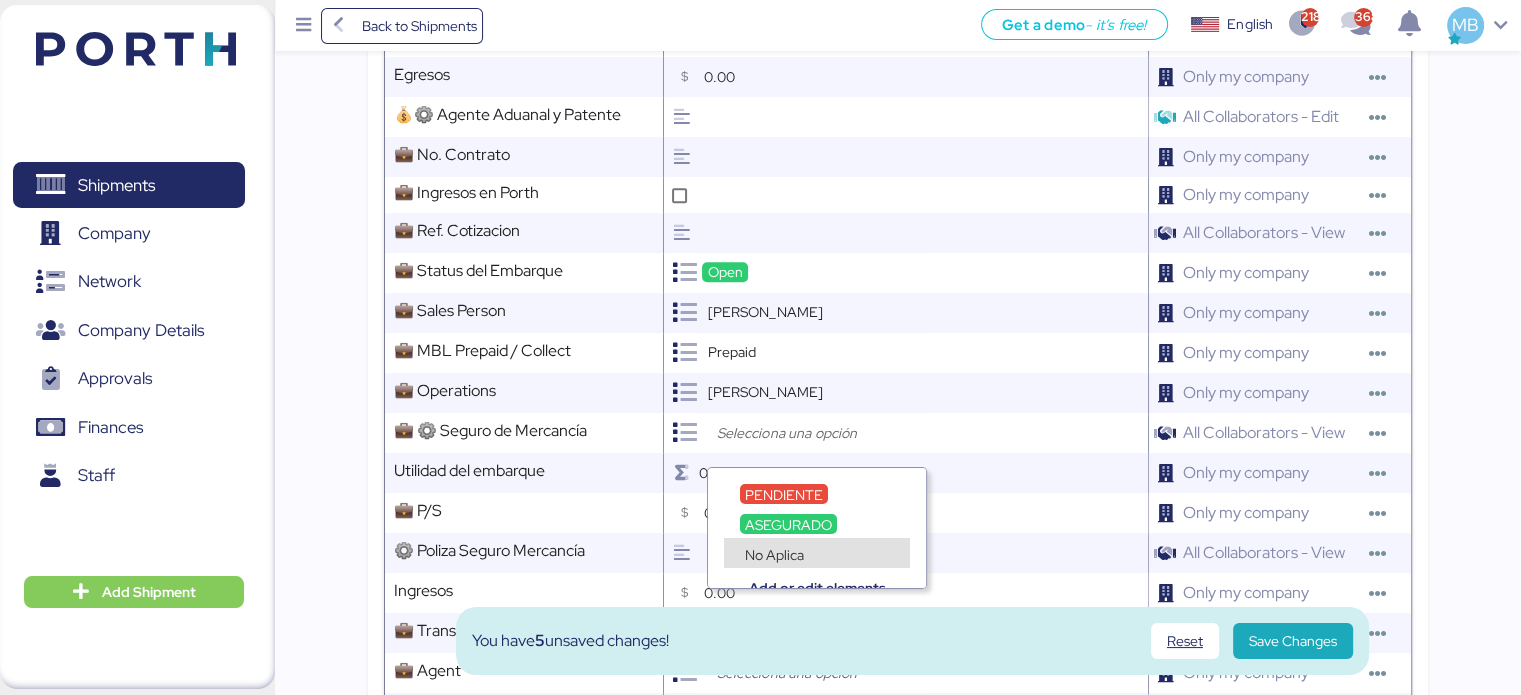 click on "No Aplica" at bounding box center (774, 555) 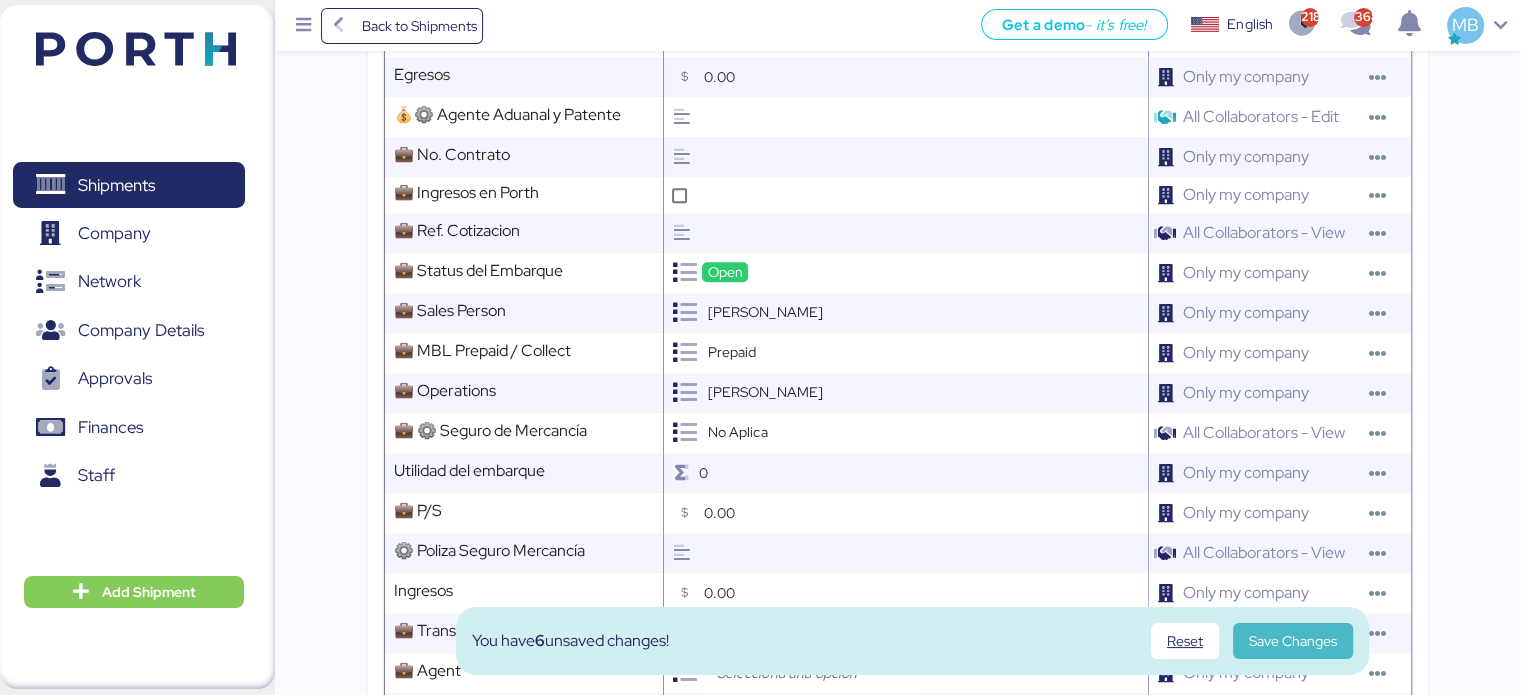 click on "Save Changes" at bounding box center [1293, 641] 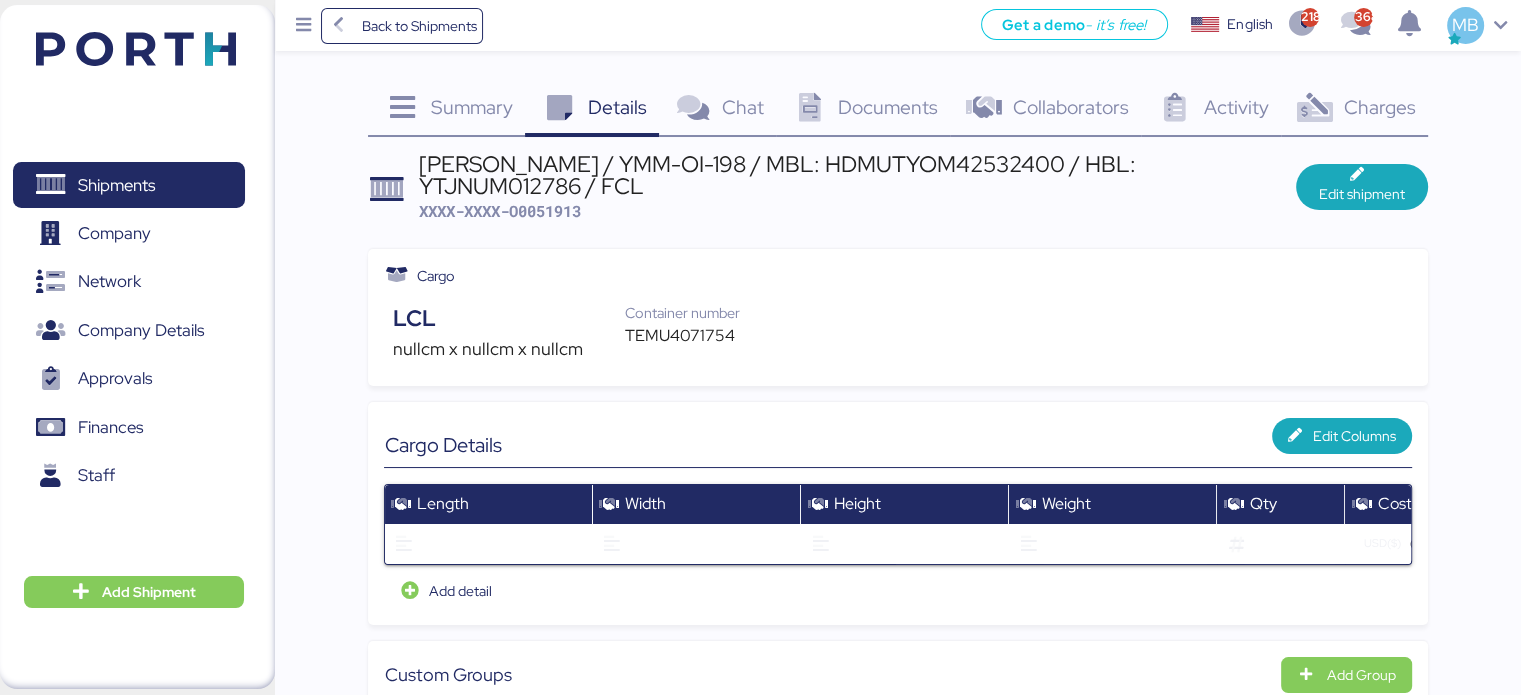 scroll, scrollTop: 52, scrollLeft: 0, axis: vertical 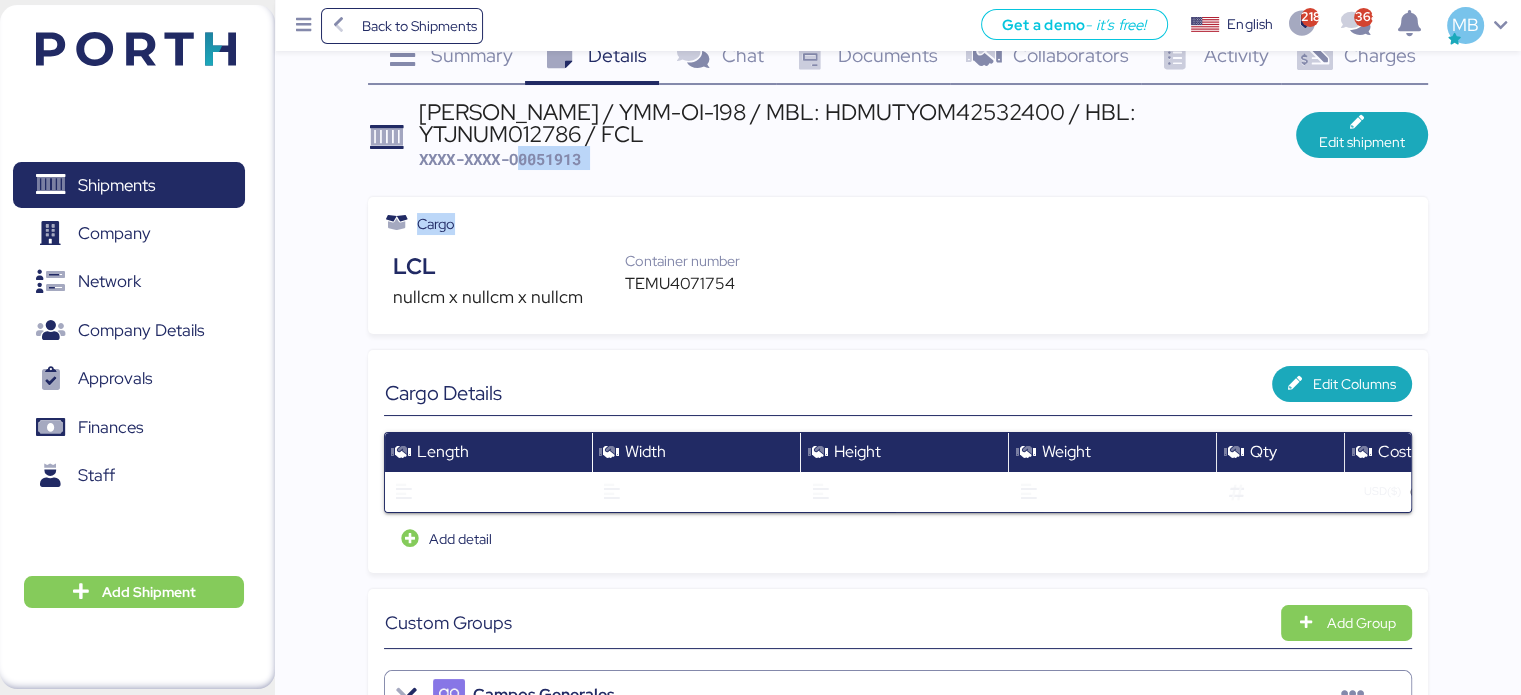 drag, startPoint x: 613, startPoint y: 176, endPoint x: 522, endPoint y: 155, distance: 93.39165 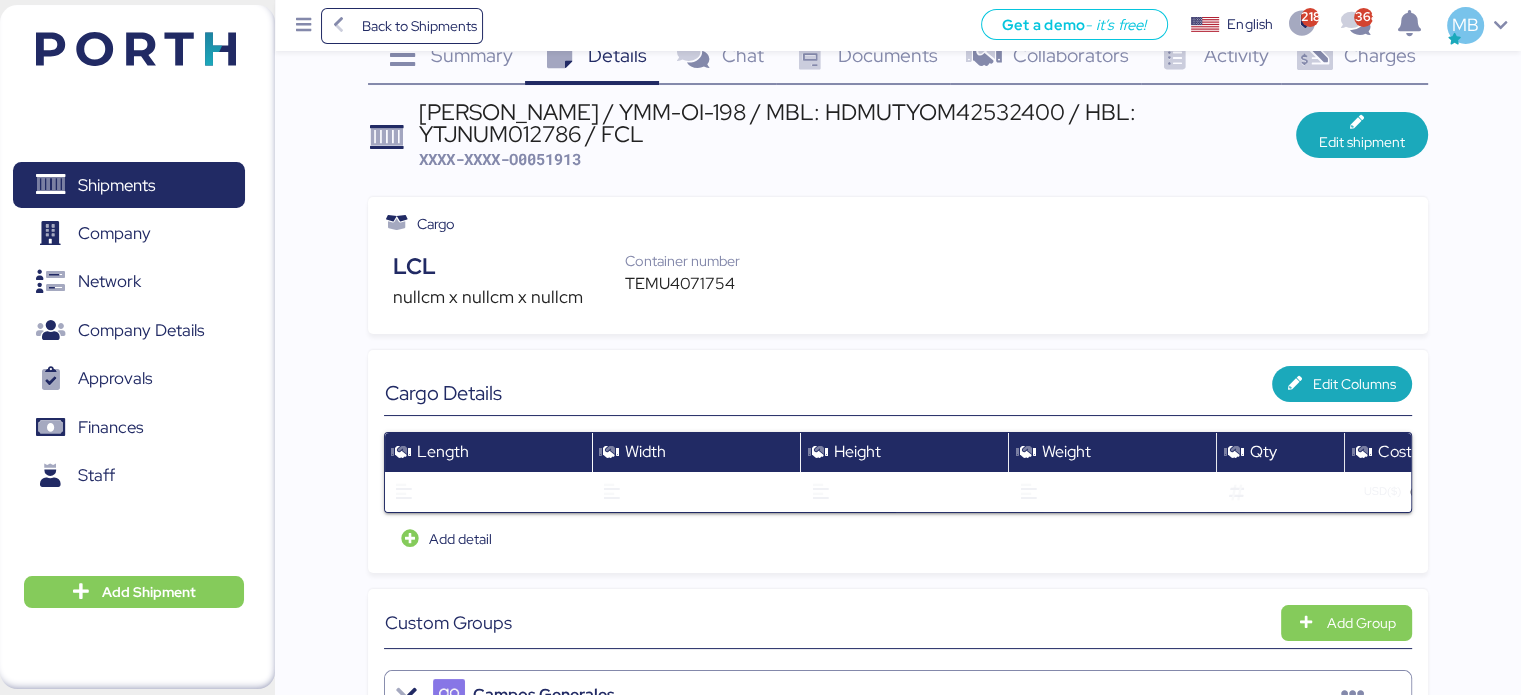 click on "YAMATO - YAMAGUCHI / YMM-OI-198 / MBL: HDMUTYOM42532400 / HBL: YTJNUM012786 / FCL" at bounding box center (857, 123) 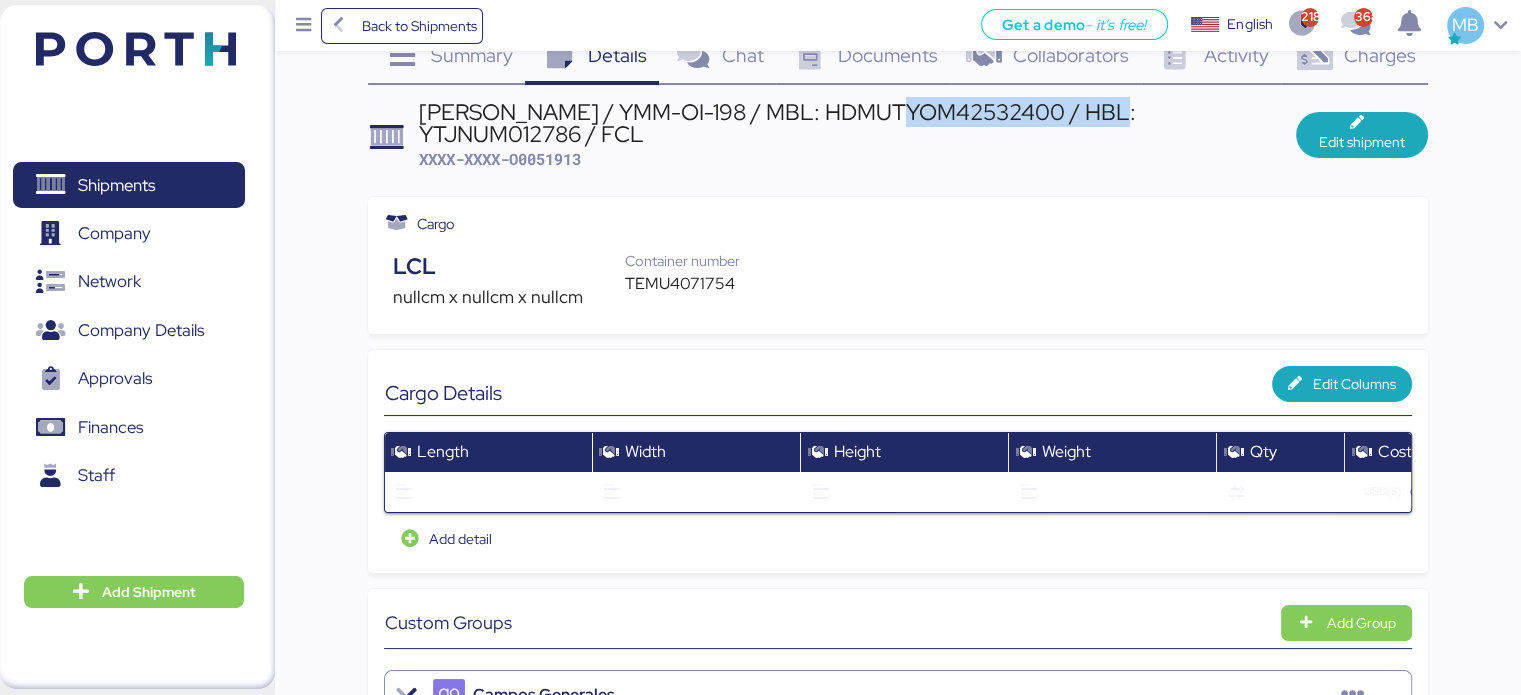 click on "YAMATO - YAMAGUCHI / YMM-OI-198 / MBL: HDMUTYOM42532400 / HBL: YTJNUM012786 / FCL" at bounding box center [857, 123] 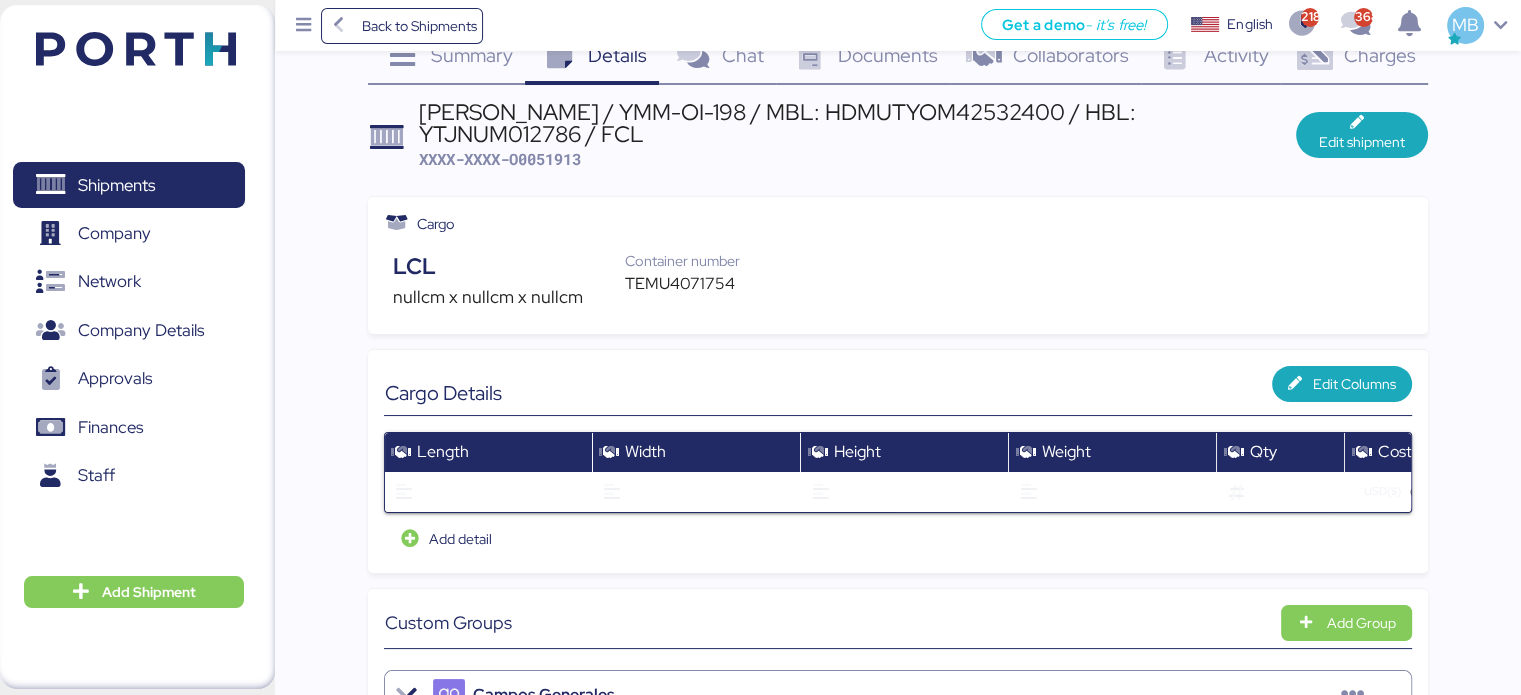 click on "YAMATO - YAMAGUCHI / YMM-OI-198 / MBL: HDMUTYOM42532400 / HBL: YTJNUM012786 / FCL" at bounding box center [857, 123] 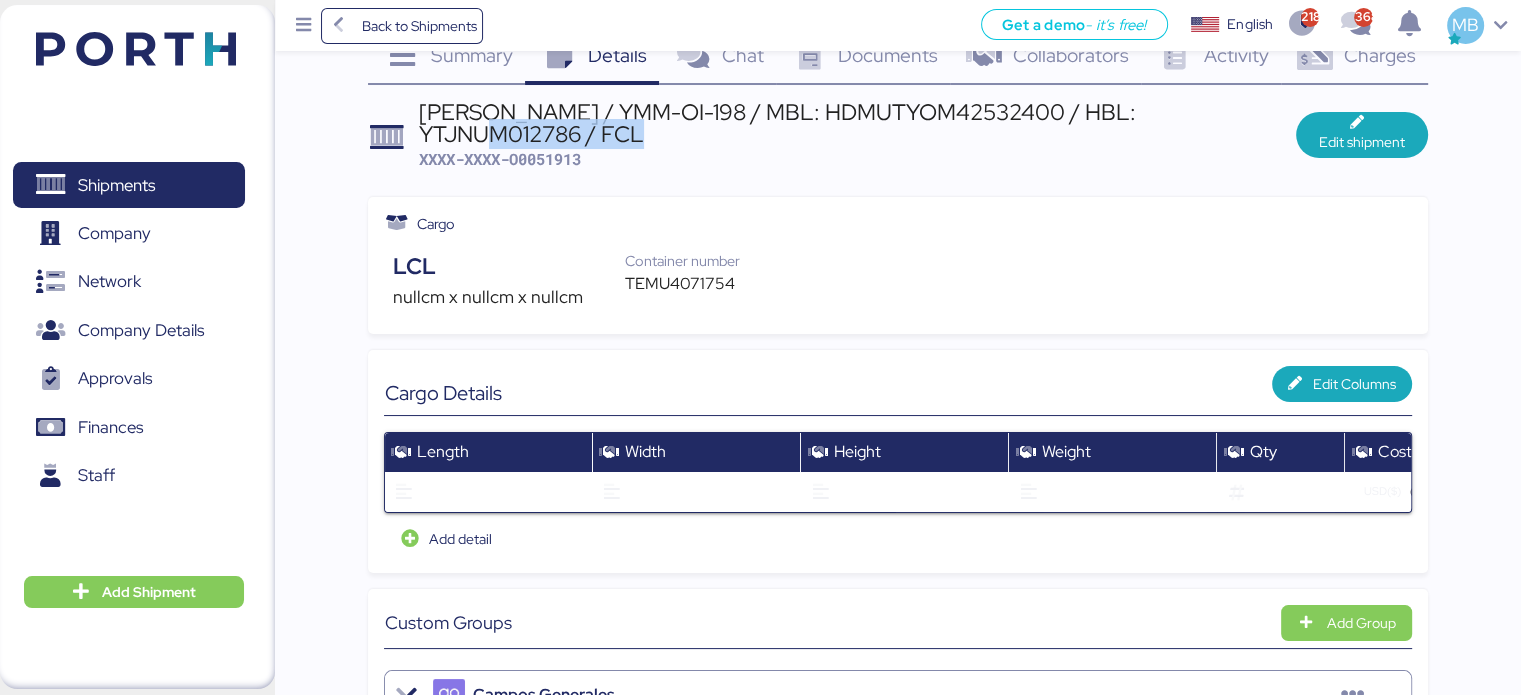 click on "YAMATO - YAMAGUCHI / YMM-OI-198 / MBL: HDMUTYOM42532400 / HBL: YTJNUM012786 / FCL" at bounding box center (857, 123) 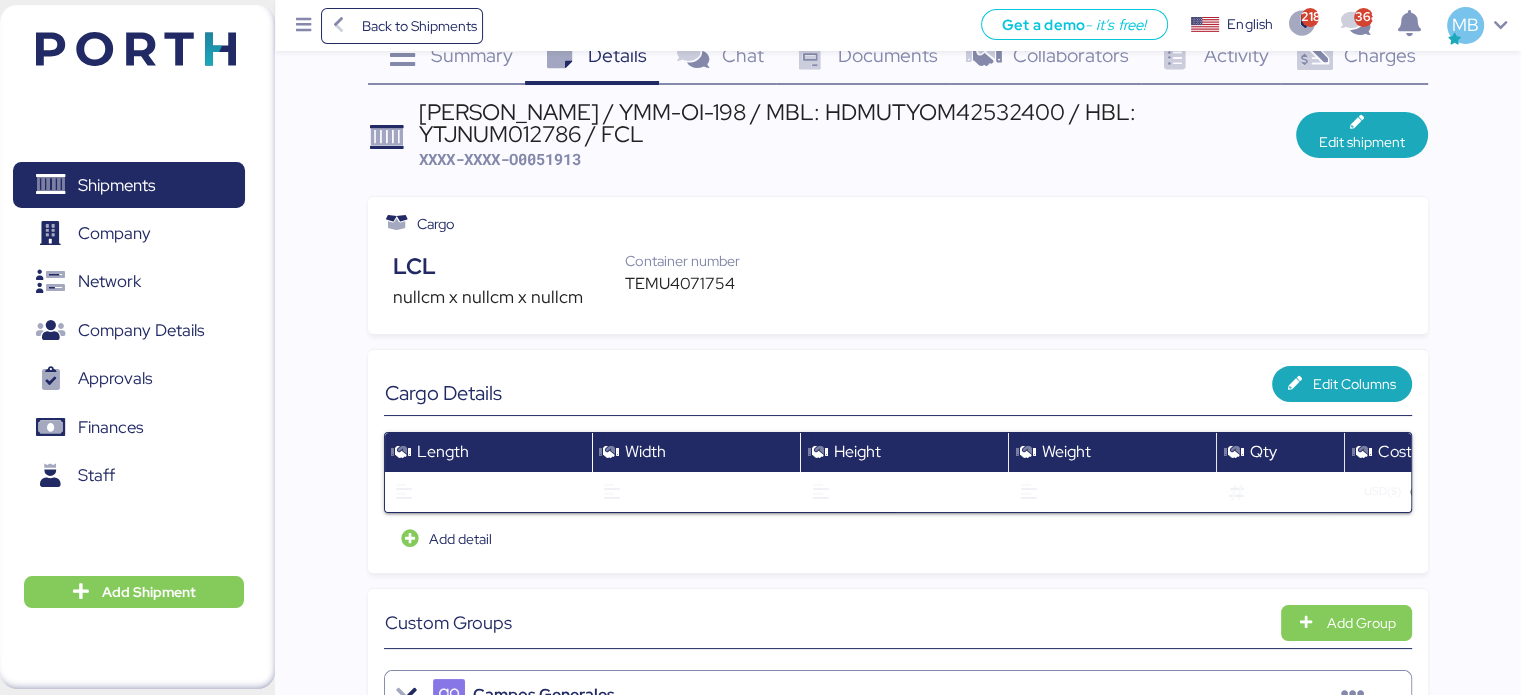 click on "TEMU4071754" at bounding box center (692, 284) 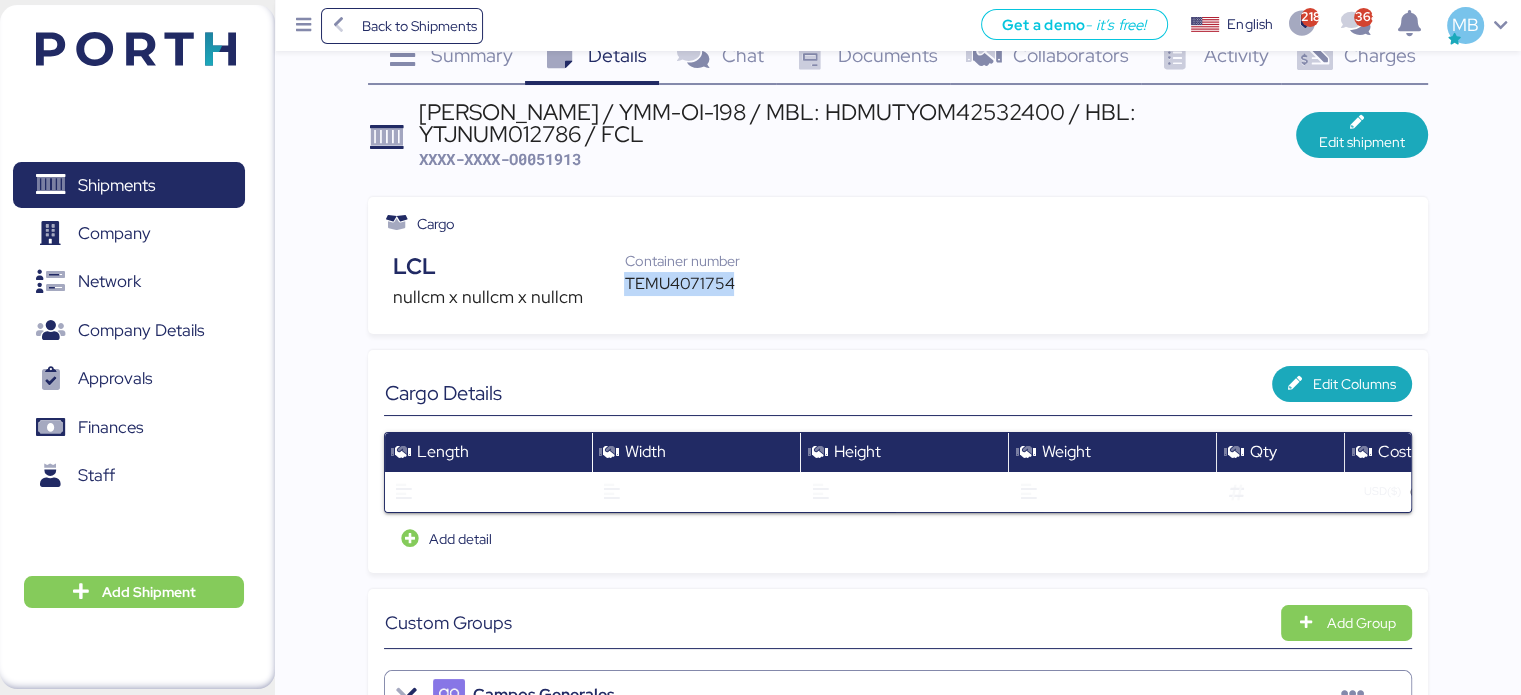 click on "TEMU4071754" at bounding box center [692, 284] 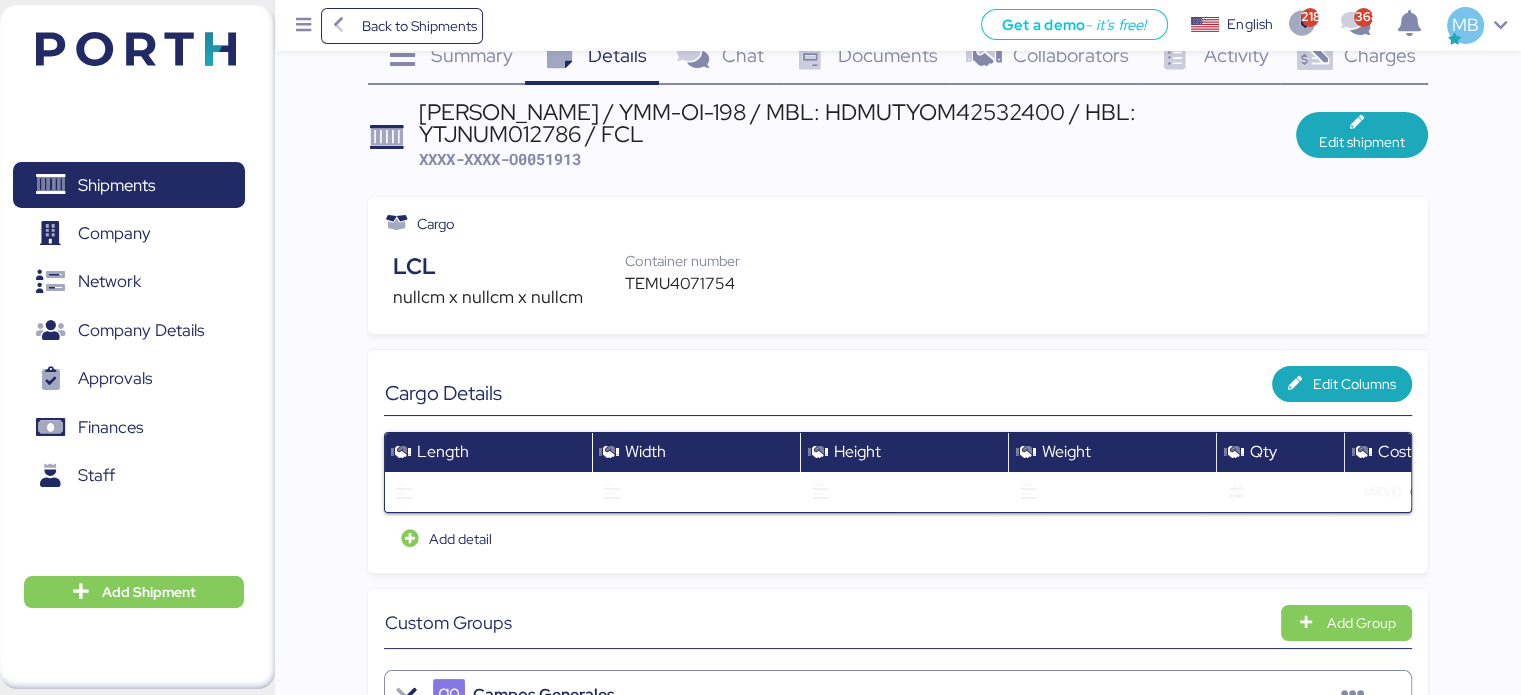 click on "XXXX-XXXX-O0051913" at bounding box center (500, 159) 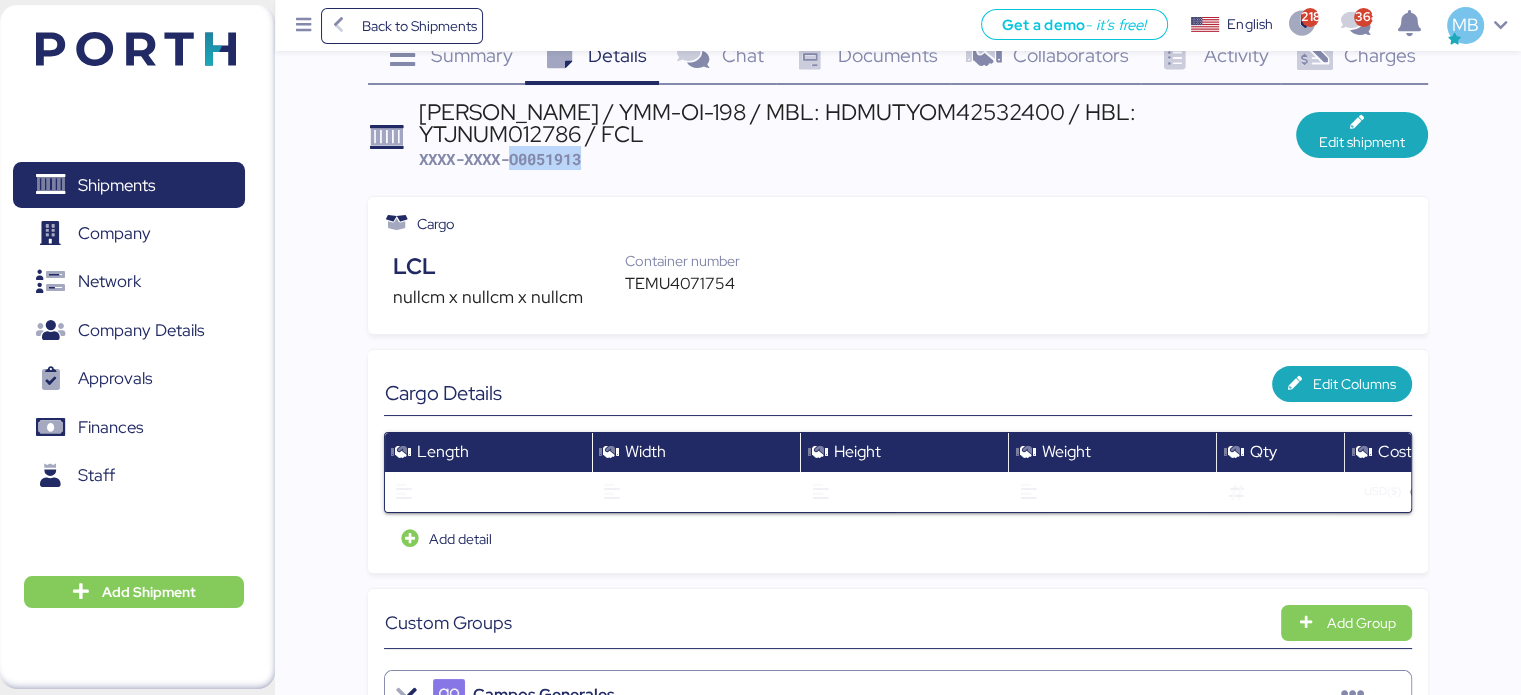 click on "XXXX-XXXX-O0051913" at bounding box center [500, 159] 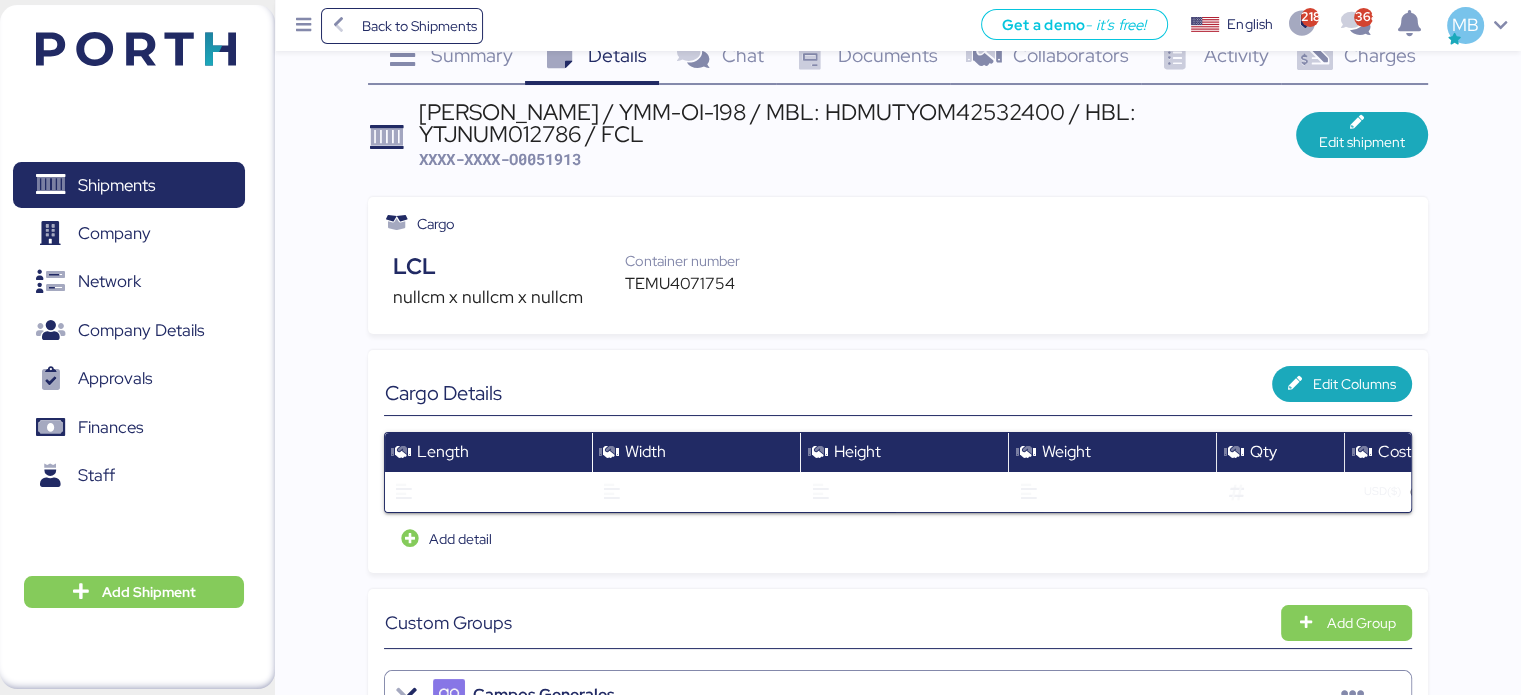 click on "XXXX-XXXX-O0051913" at bounding box center (500, 159) 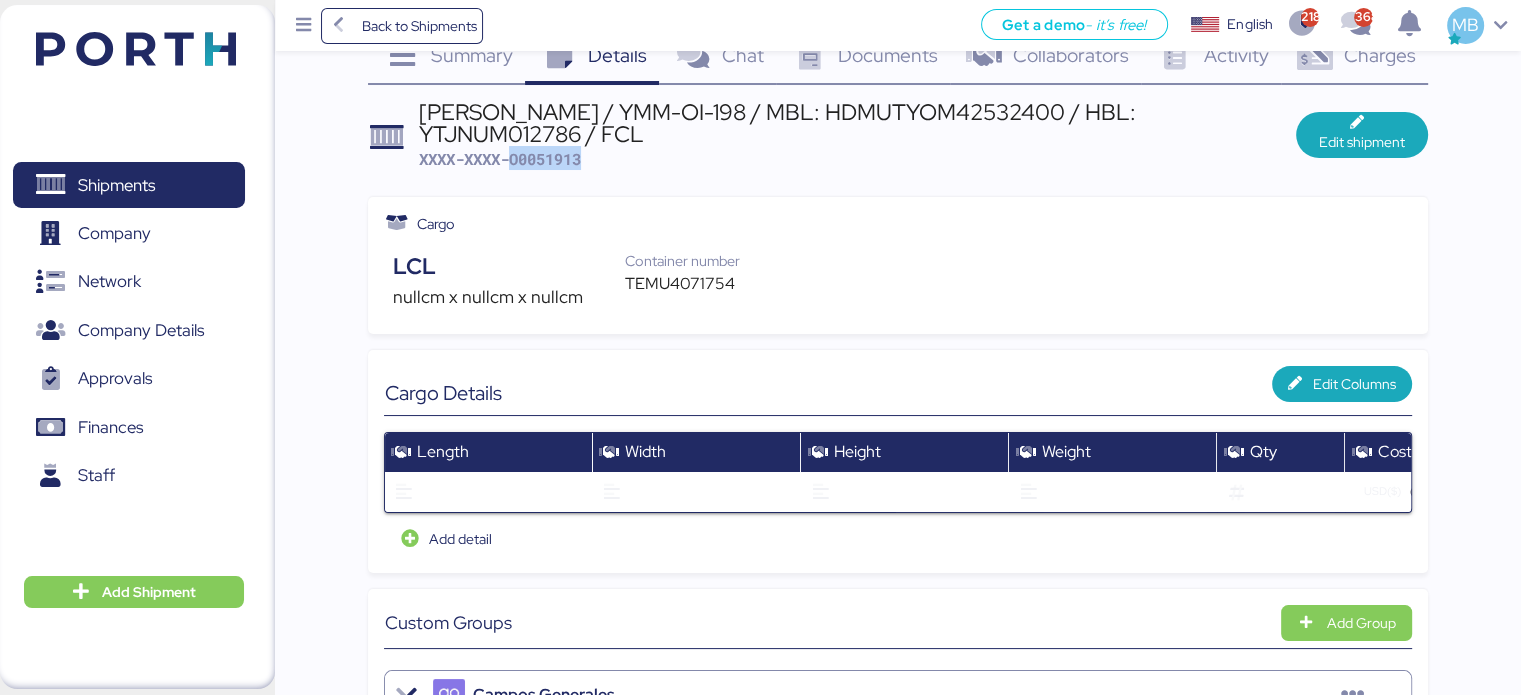 click on "XXXX-XXXX-O0051913" at bounding box center (500, 159) 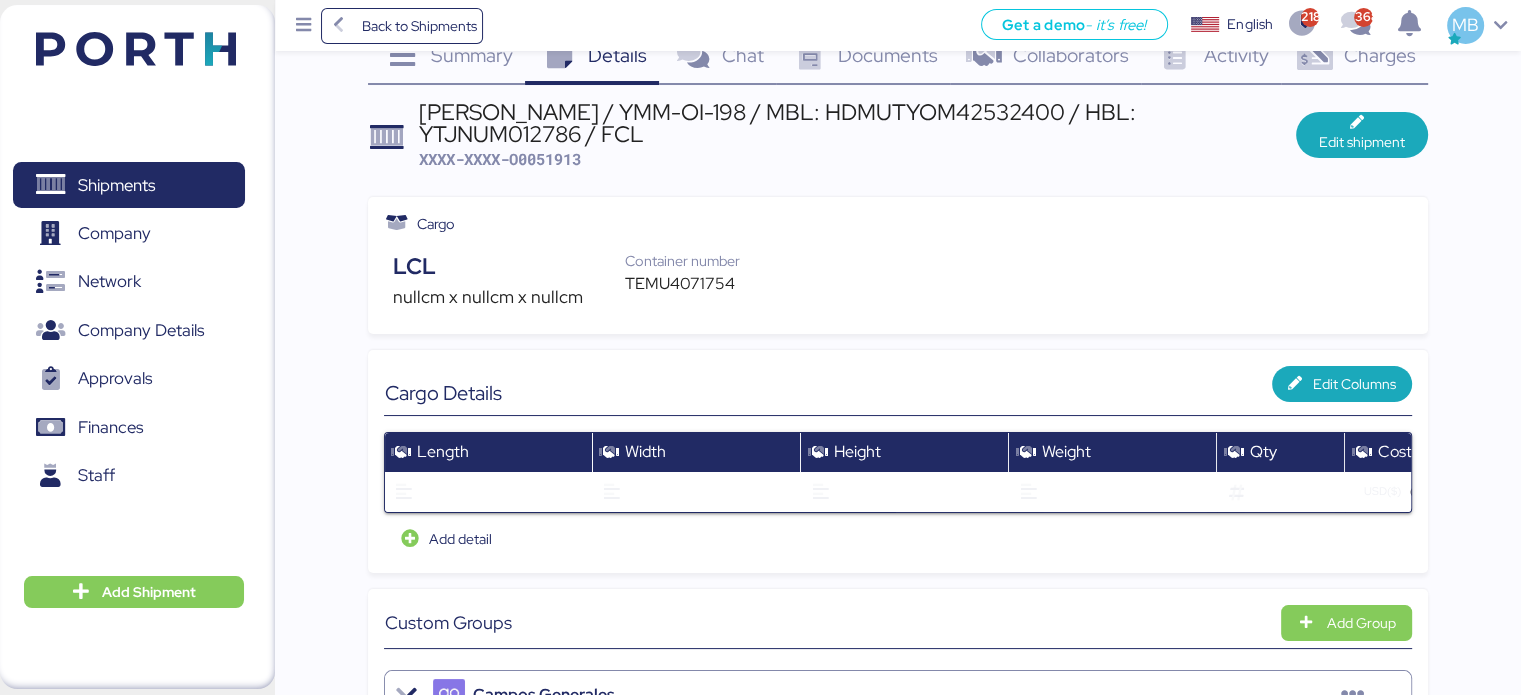 click on "YAMATO - YAMAGUCHI / YMM-OI-198 / MBL: HDMUTYOM42532400 / HBL: YTJNUM012786 / FCL XXXX-XXXX-O0051913   Edit shipment   Cargo LCL
nullcm x nullcm x nullcm
Container number TEMU4071754 Cargo Details   Edit Columns   Length   Width   Height   Weight   Qty   Cost   Total           USD($) 0.00   (empty)     Add detail Custom Groups   Add Group   Campos Generales   Concept Access Settings ⚙️ Liberado   Comment   All Collaborators - View   ⚙️ Carta de Encomienda   Comment   Only my company   ⚙️ Notificación de Arribo   Comment   All Collaborators - View   💼 Free Hand   Comment   Only my company   💼 Coloader   Comment     Only my company   ⚙️ CAAT   Comment   Only my company   🏦 Confirmación Pago a Proveedores   Comment
Only my company   ⚙️ Egresos en Porth   Comment   Only my company   💼 PO   Comment     All Collaborators - Edit   💼 Crédito con Cliente   Comment     Only my company" at bounding box center (897, 1263) 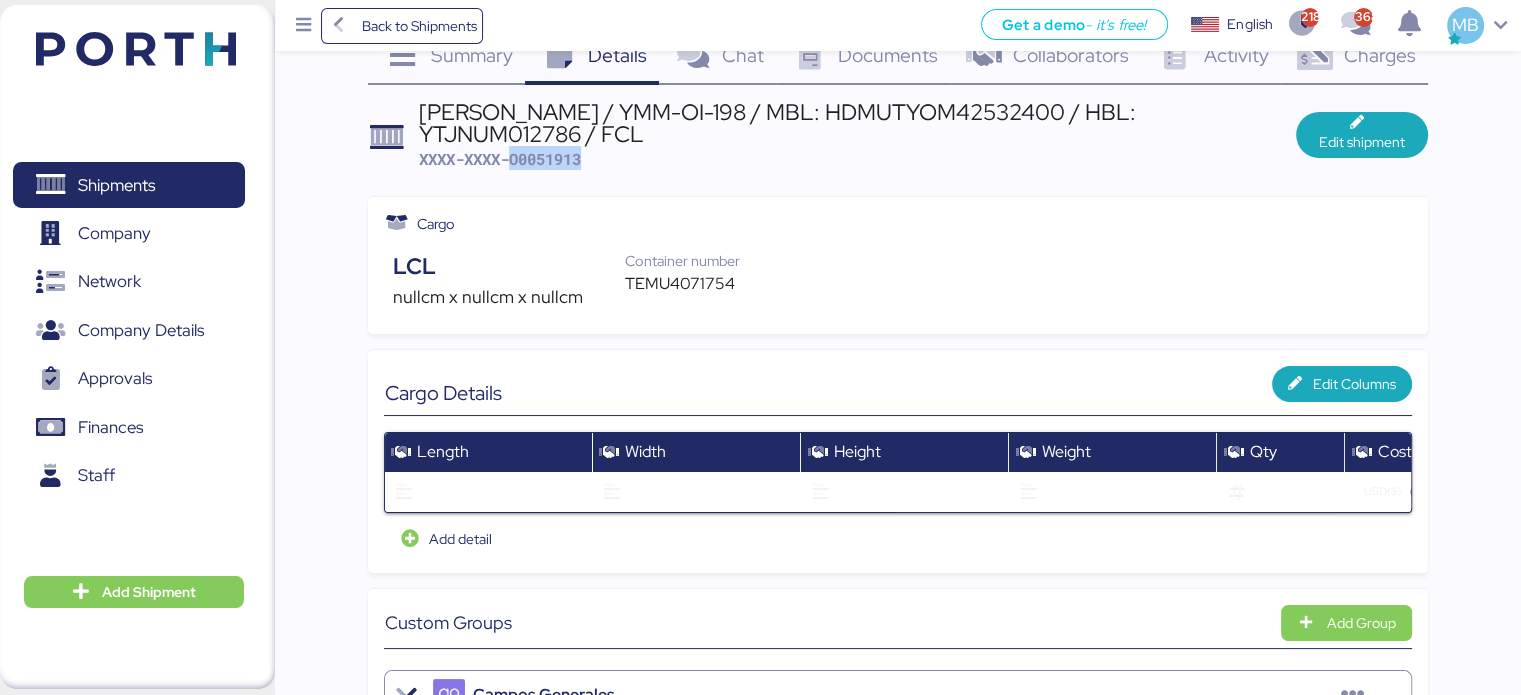 click on "XXXX-XXXX-O0051913" at bounding box center (500, 159) 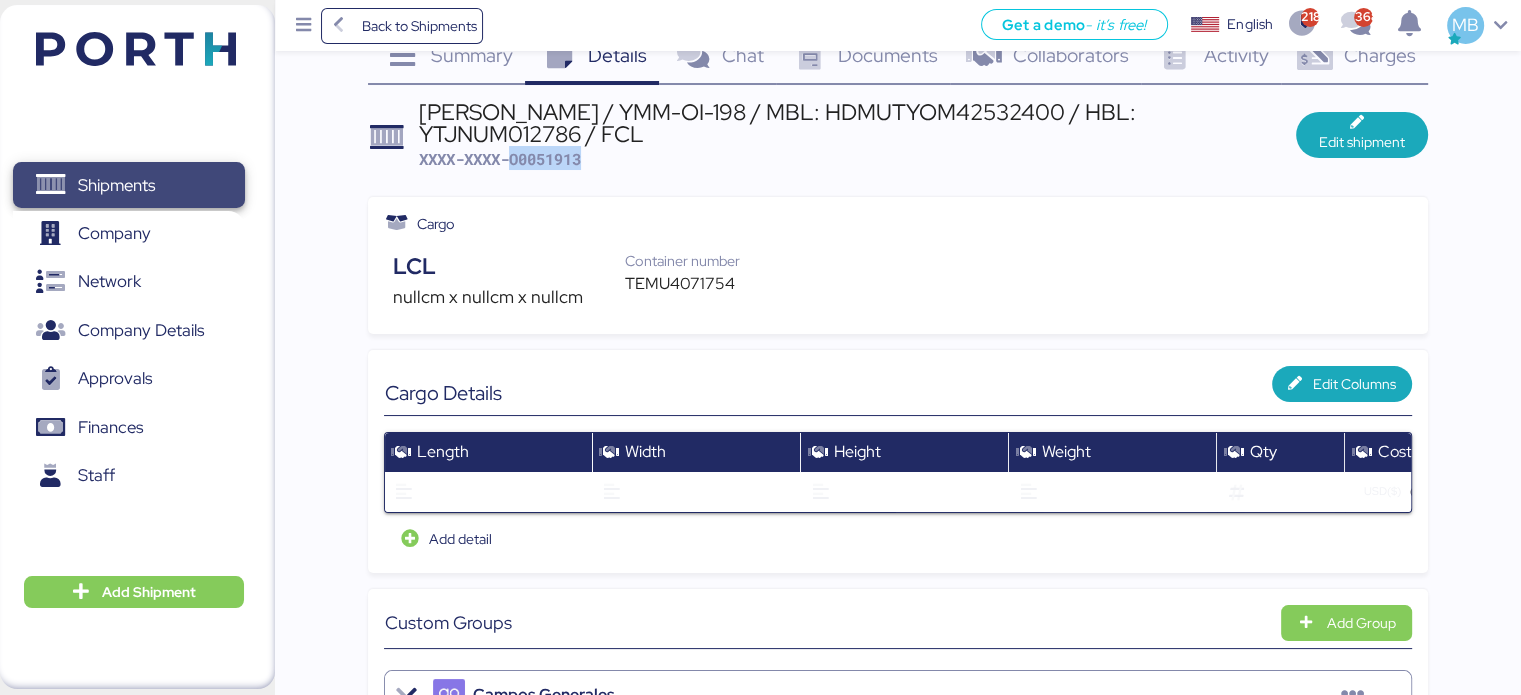 click on "Shipments" at bounding box center (128, 185) 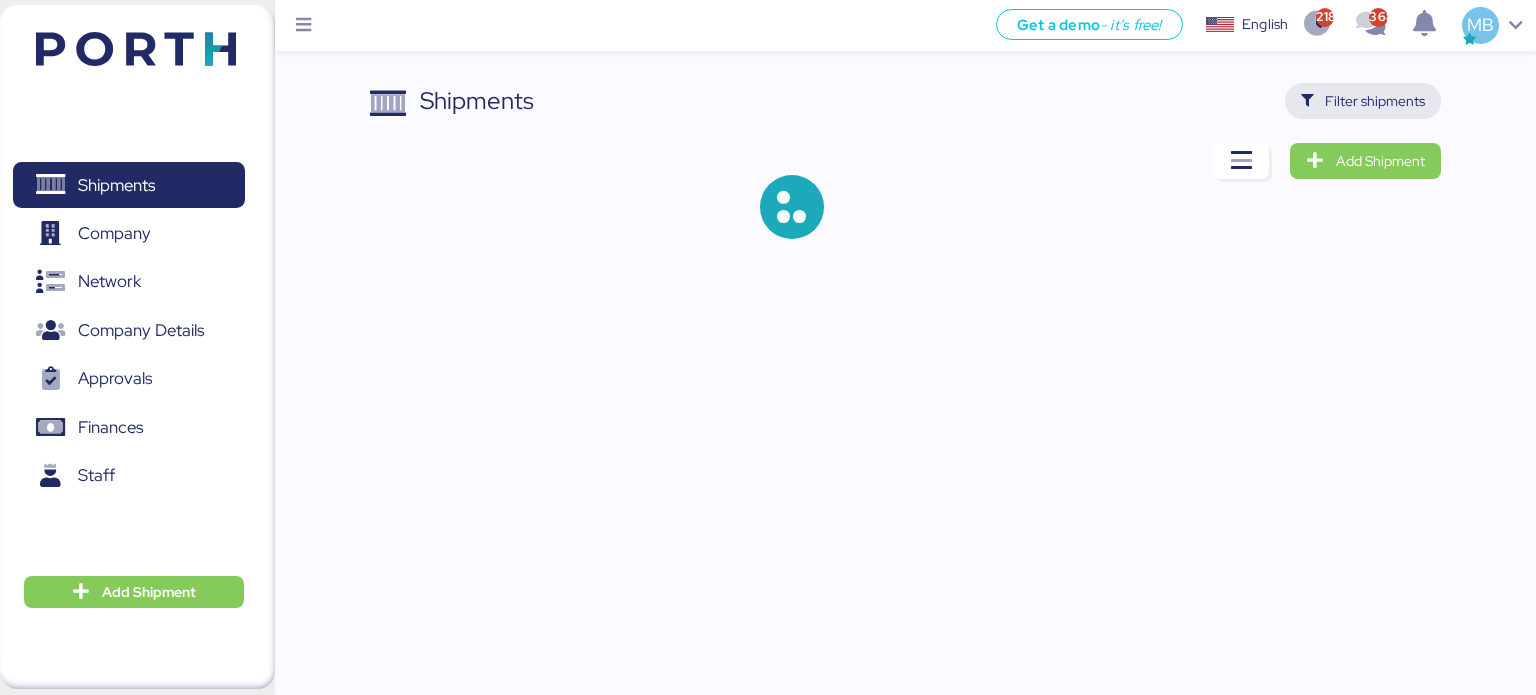 click on "Filter shipments" at bounding box center (1375, 101) 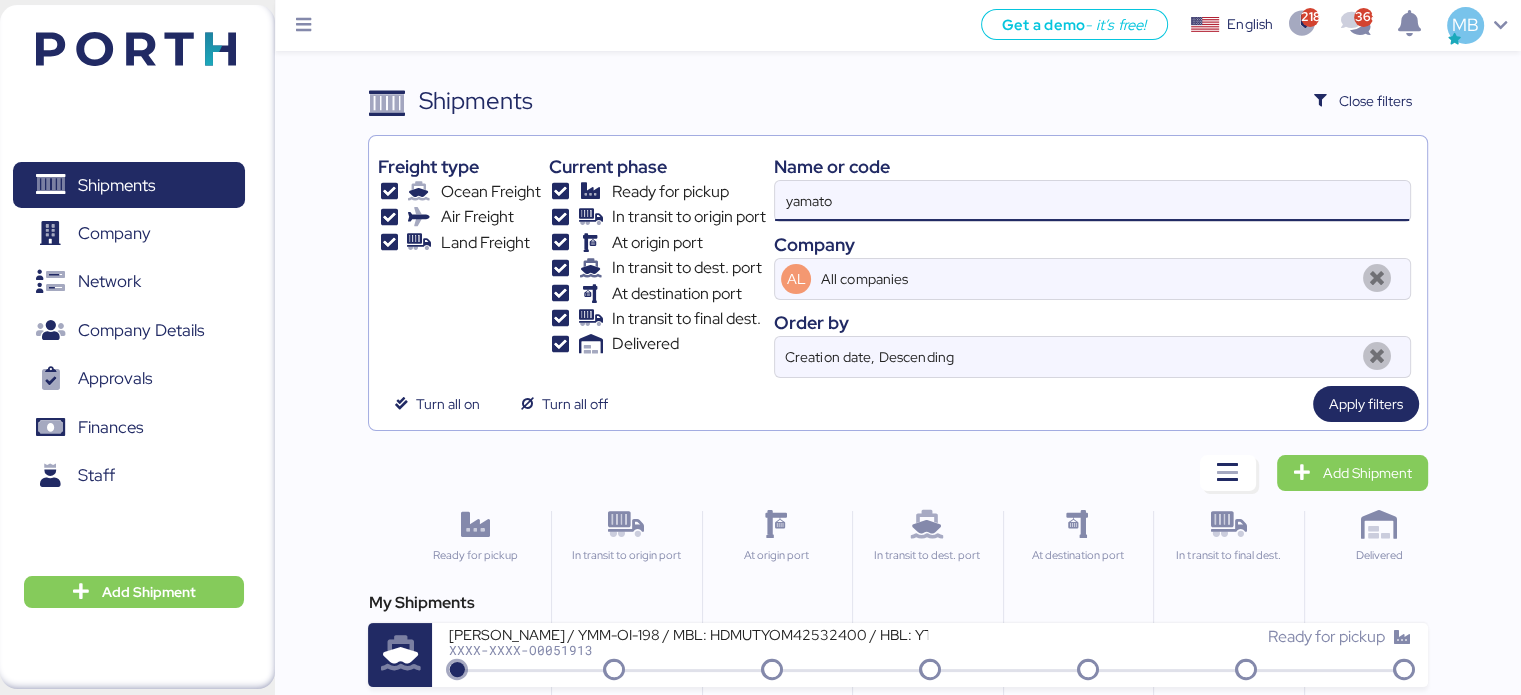 drag, startPoint x: 956, startPoint y: 201, endPoint x: 711, endPoint y: 195, distance: 245.07346 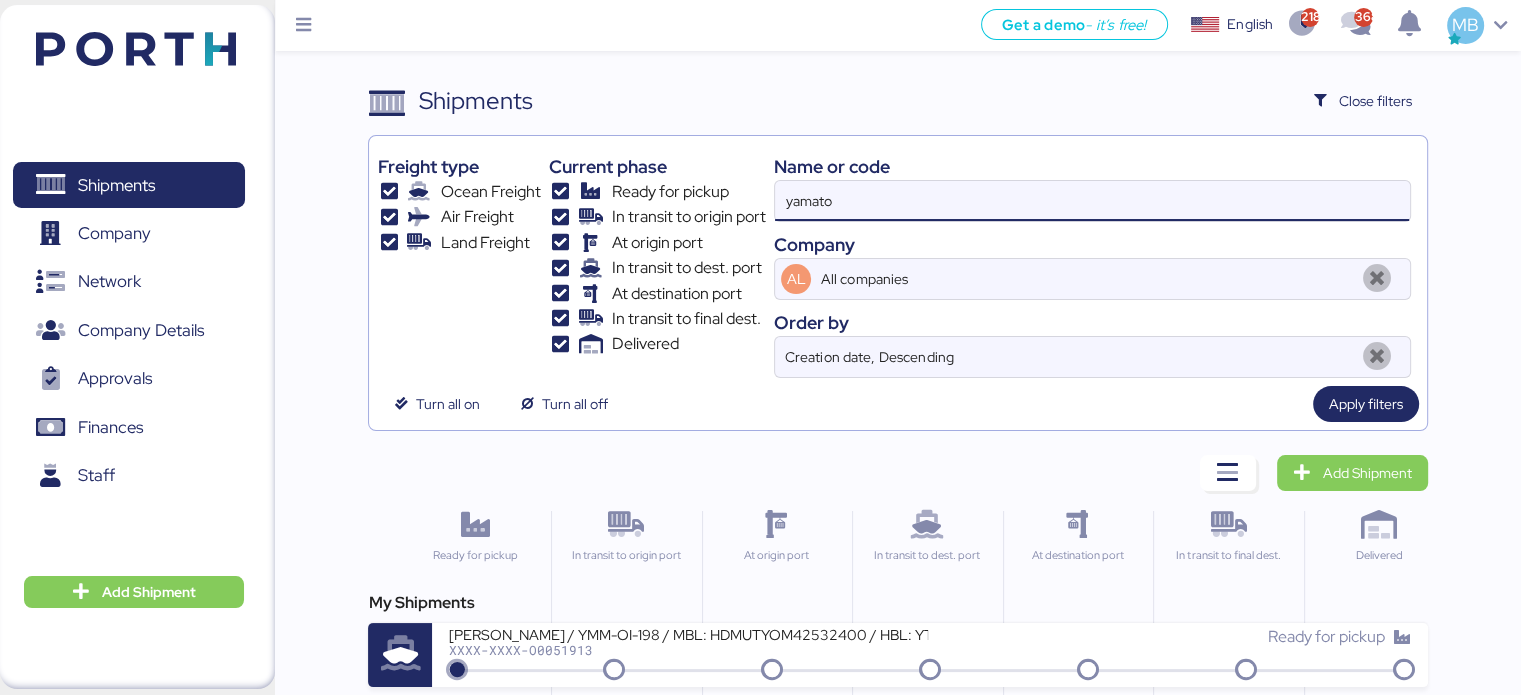 click on "Freight type   Ocean Freight   Air Freight   Land Freight Current phase   Ready for pickup   In transit to origin port   At origin port   In transit to dest. port   At destination port   In transit to final dest.   Delivered Name or code yamato Company AL All companies   Order by Creation date, Descending" at bounding box center (897, 261) 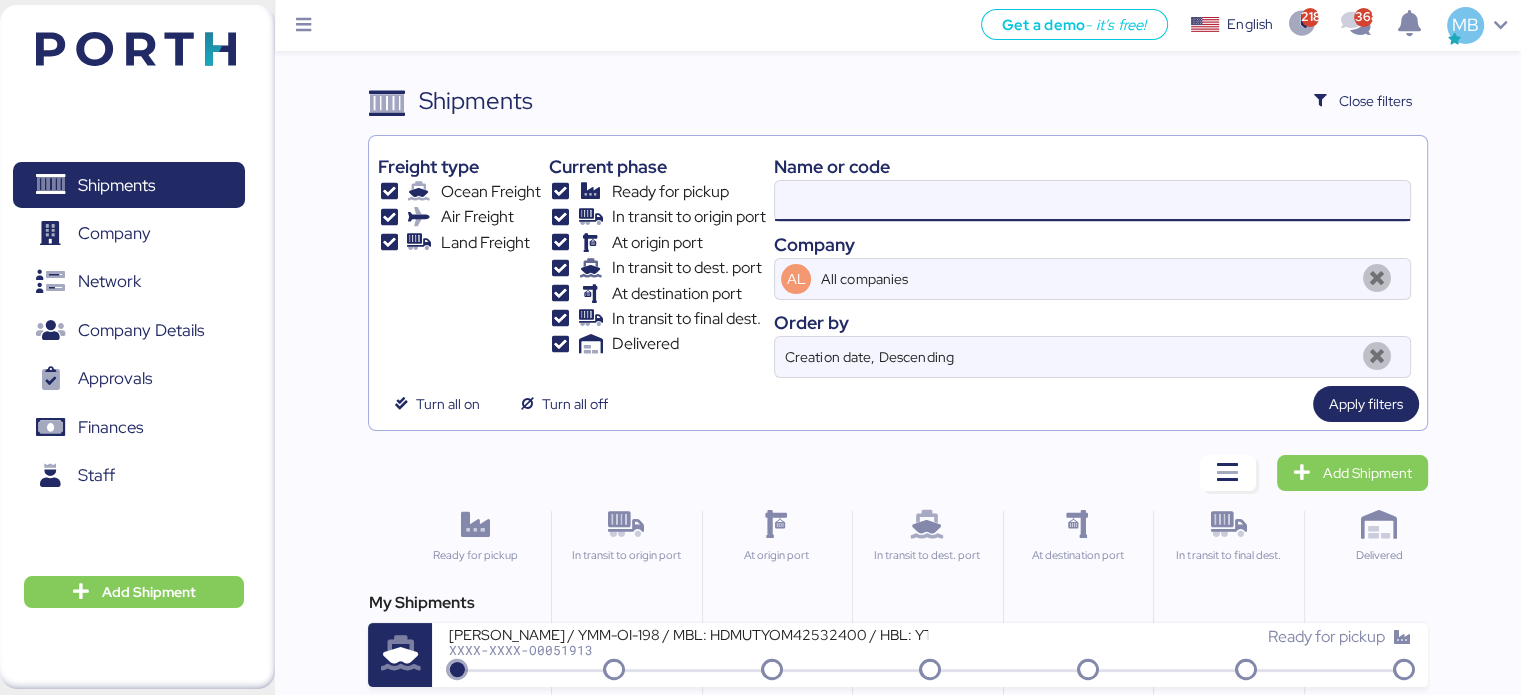 paste on "O0050763" 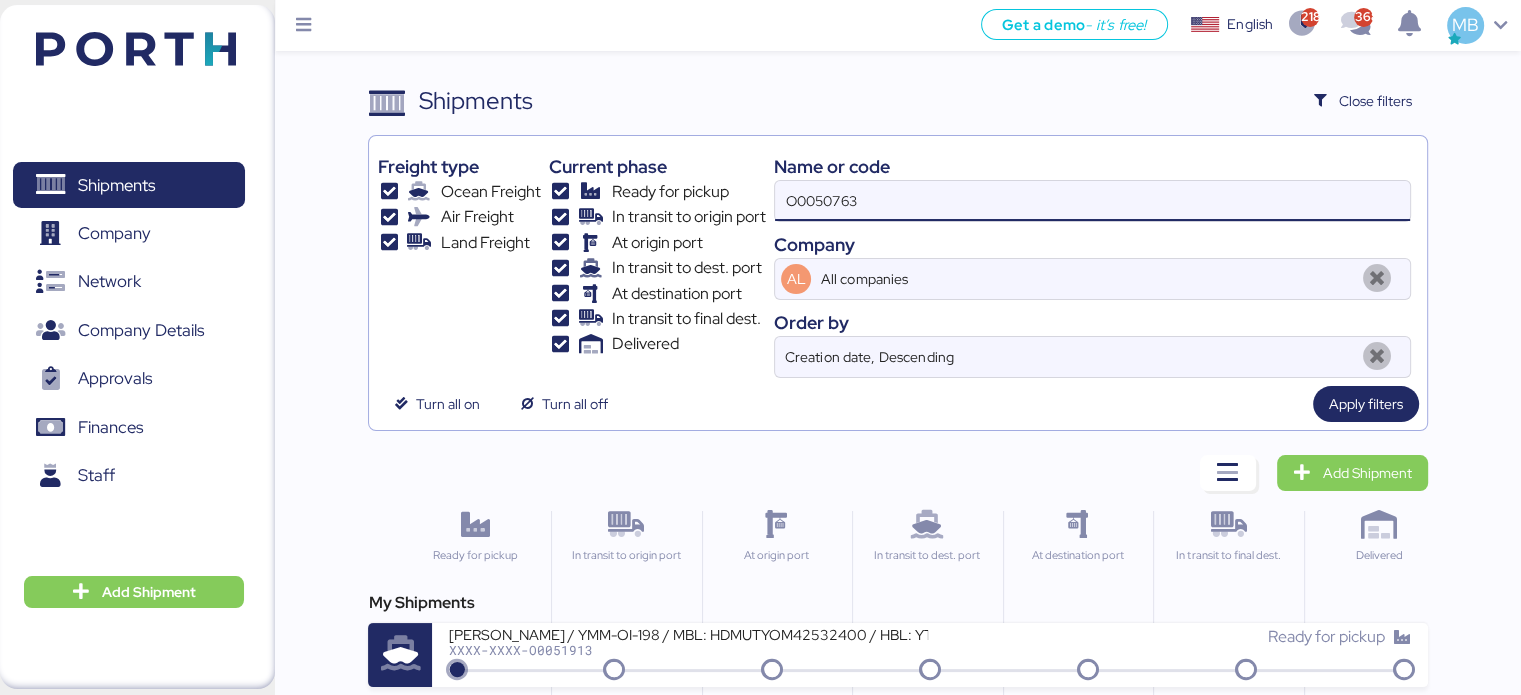 type on "O0050763" 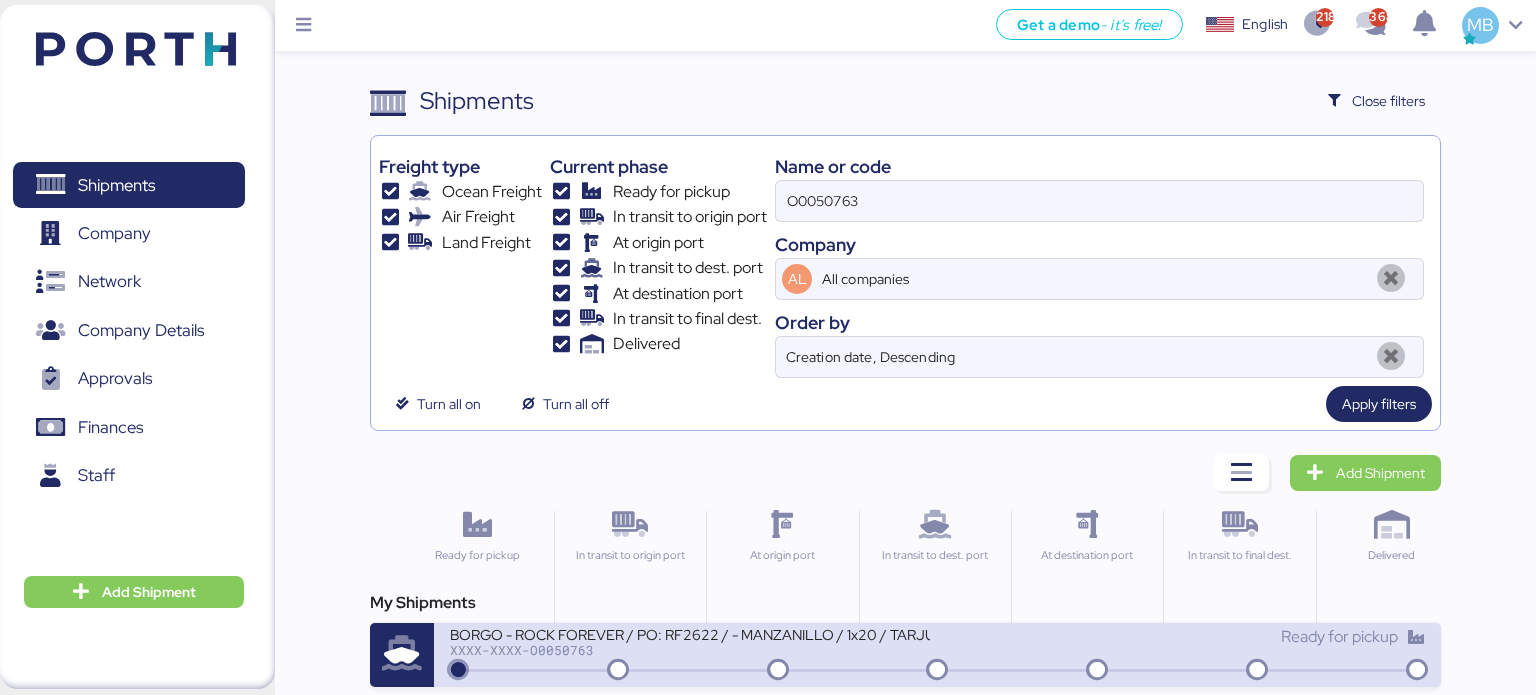 click on "XXXX-XXXX-O0050763" at bounding box center [690, 650] 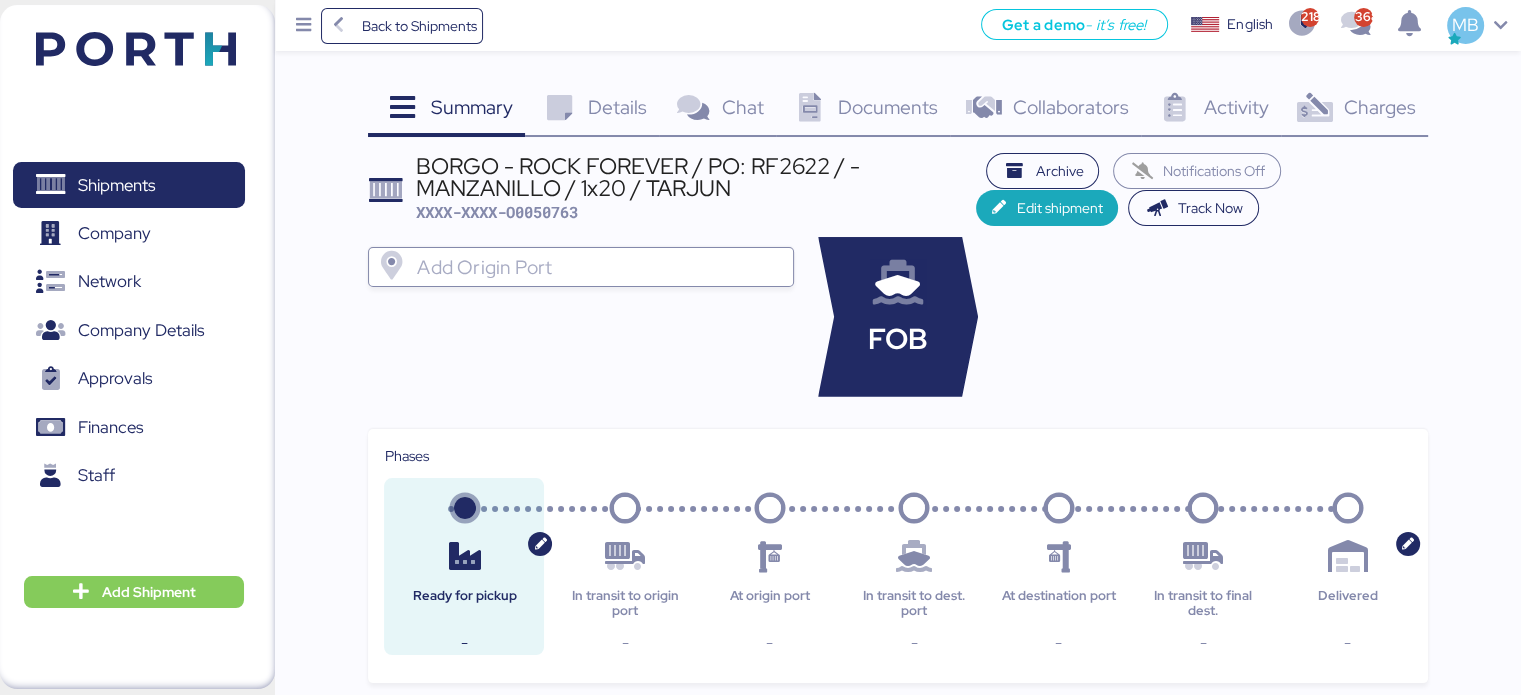click on "Charges" at bounding box center (1379, 107) 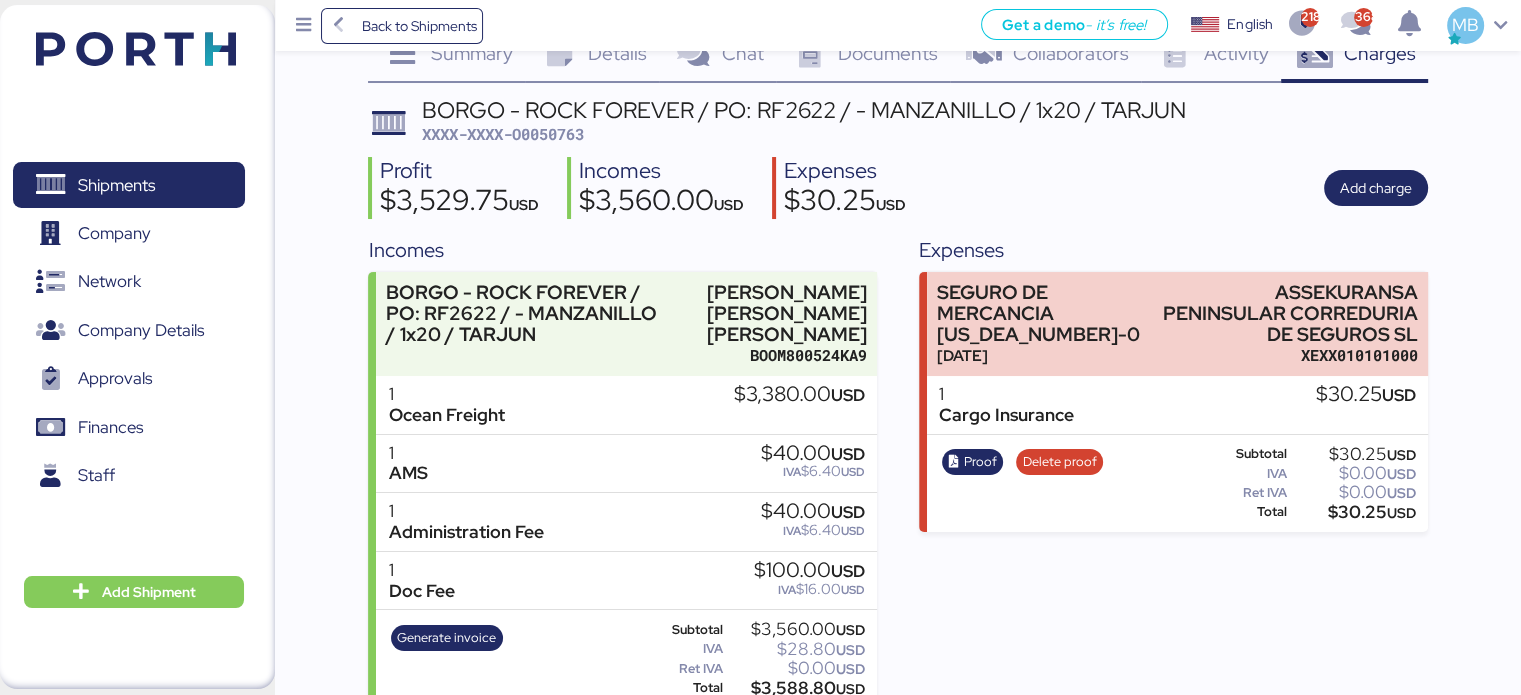 scroll, scrollTop: 102, scrollLeft: 0, axis: vertical 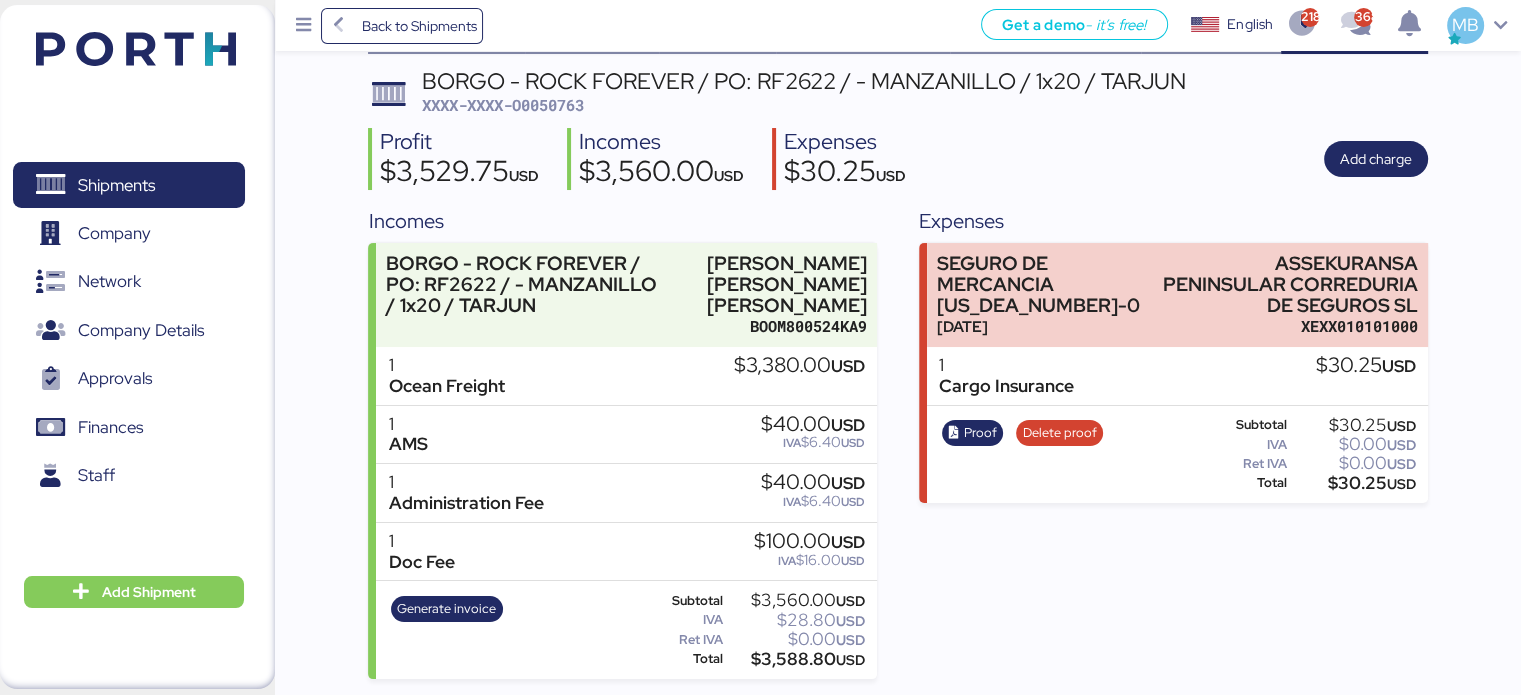 click on "XXXX-XXXX-O0050763" at bounding box center [503, 105] 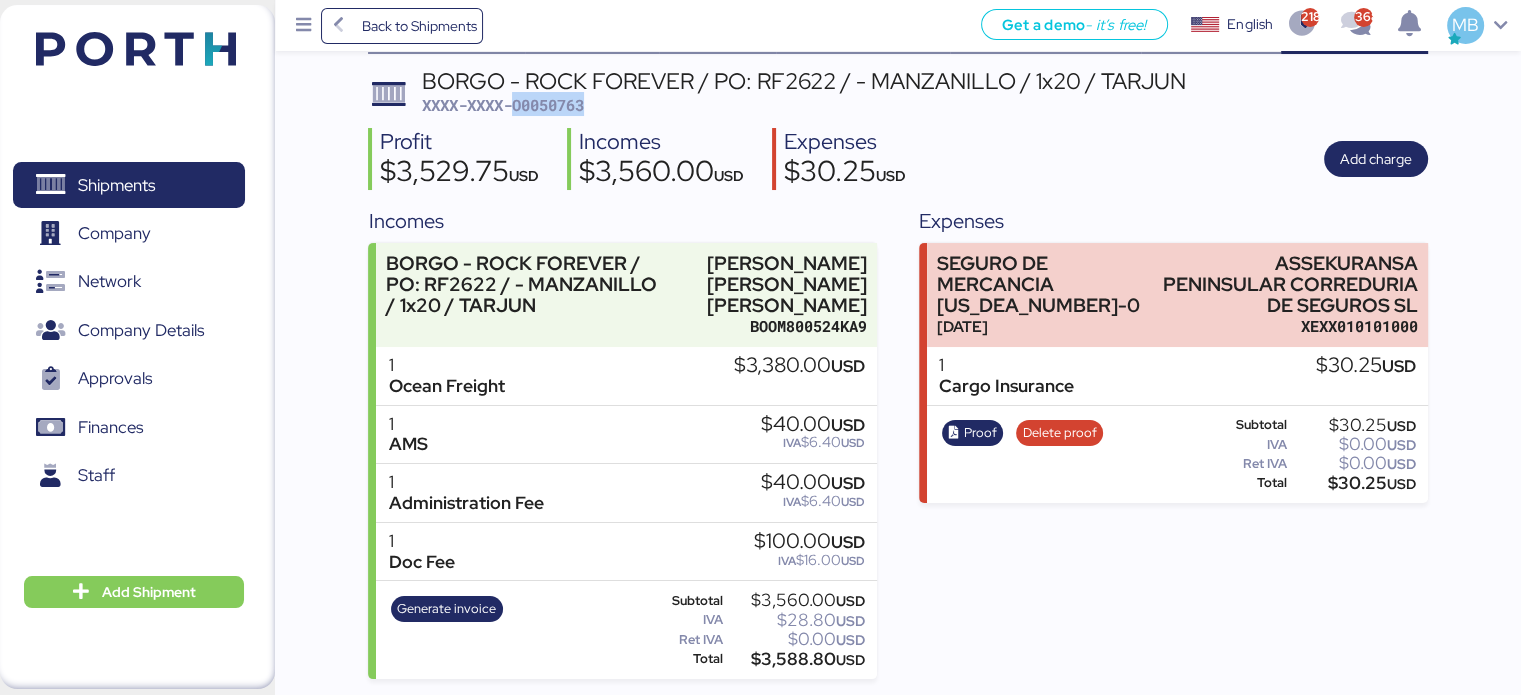 click on "XXXX-XXXX-O0050763" at bounding box center [503, 105] 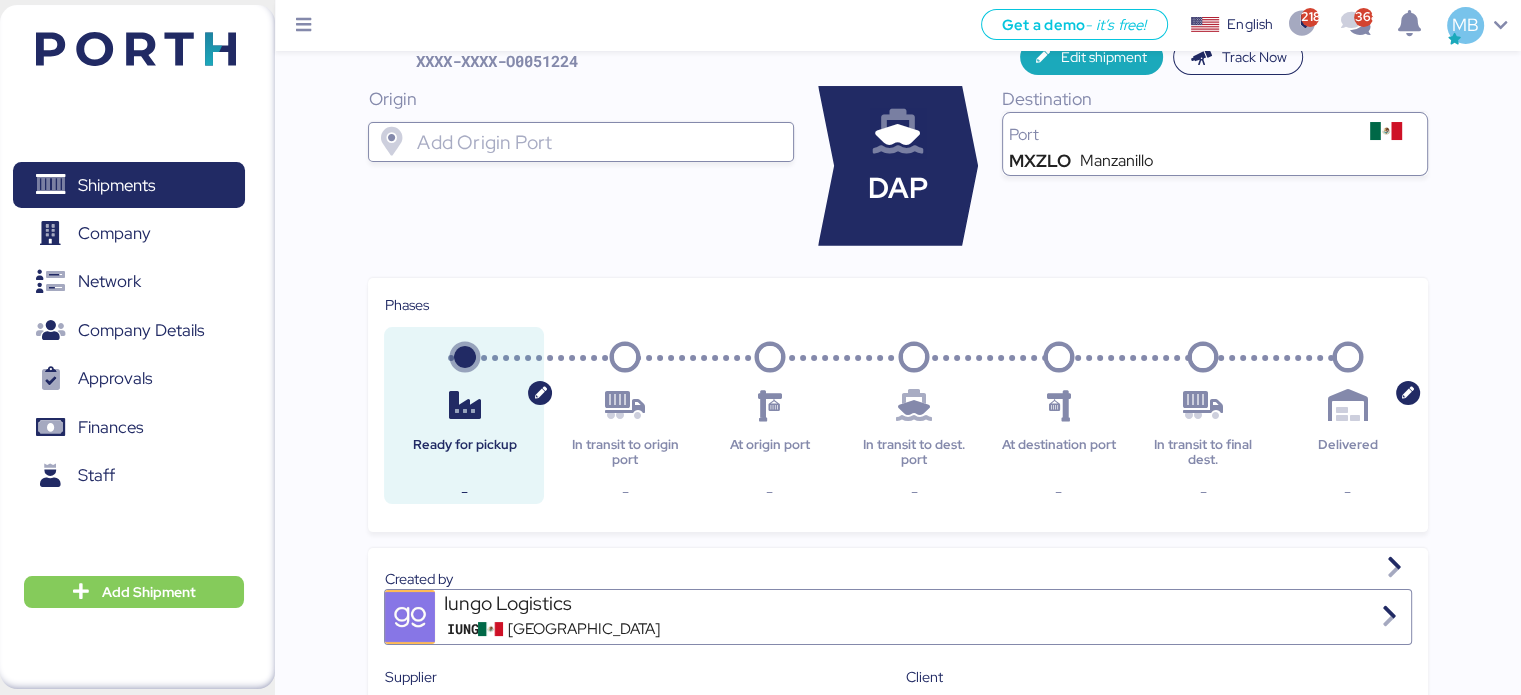 scroll, scrollTop: 0, scrollLeft: 0, axis: both 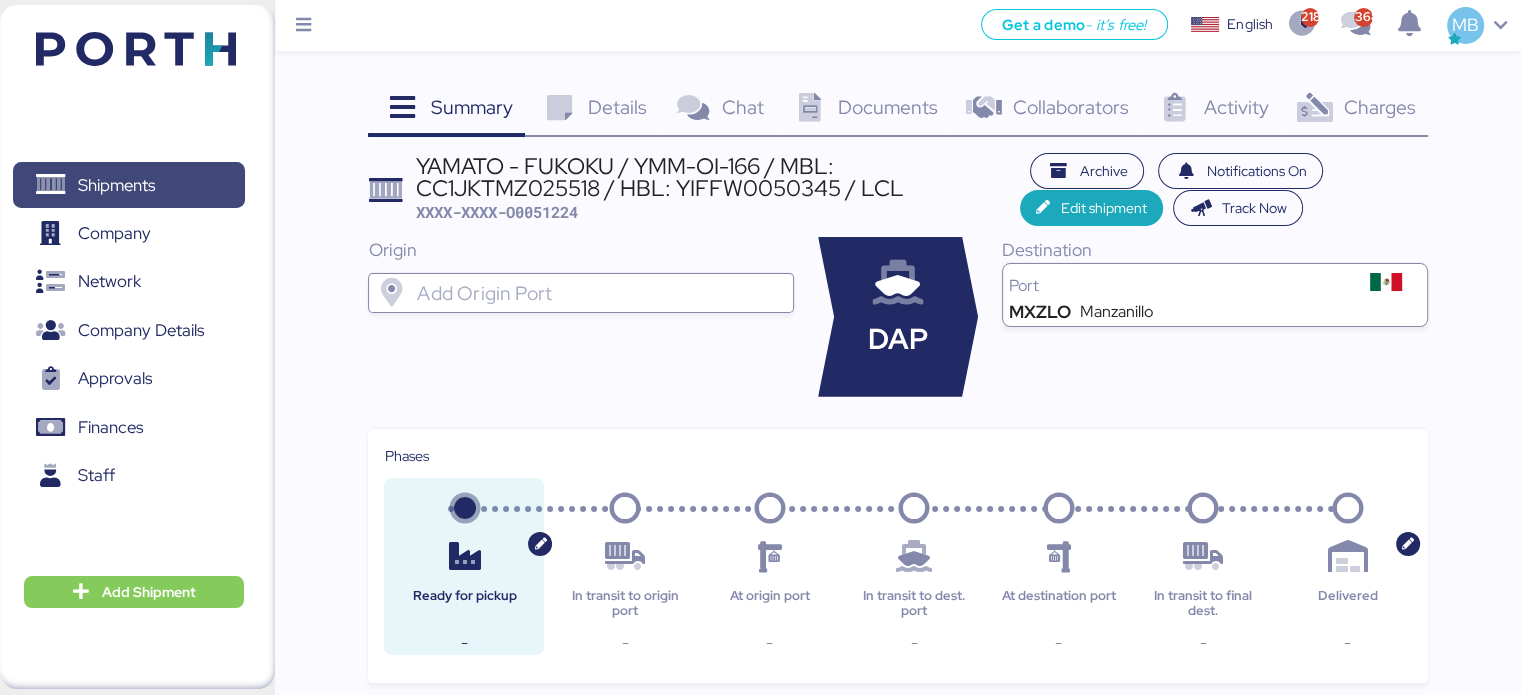 click on "Shipments" at bounding box center [128, 185] 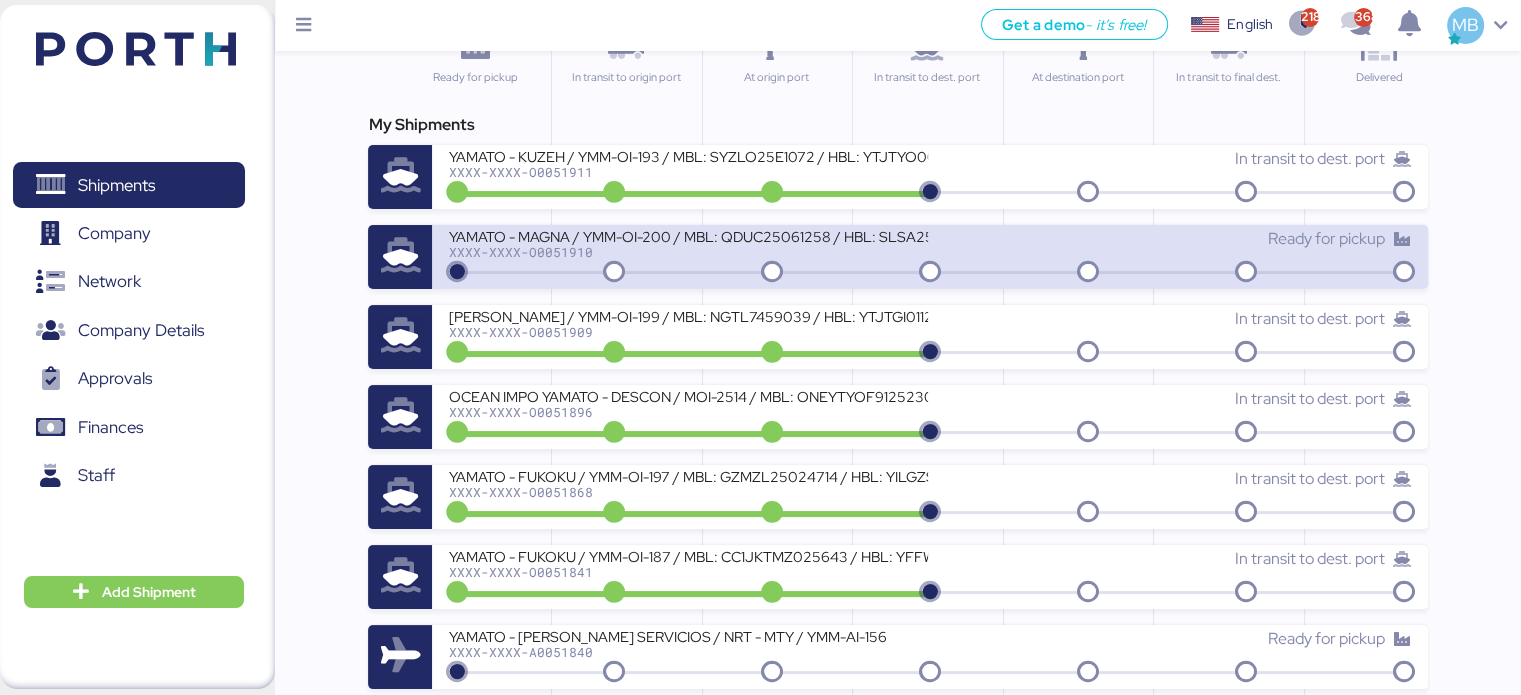 scroll, scrollTop: 200, scrollLeft: 0, axis: vertical 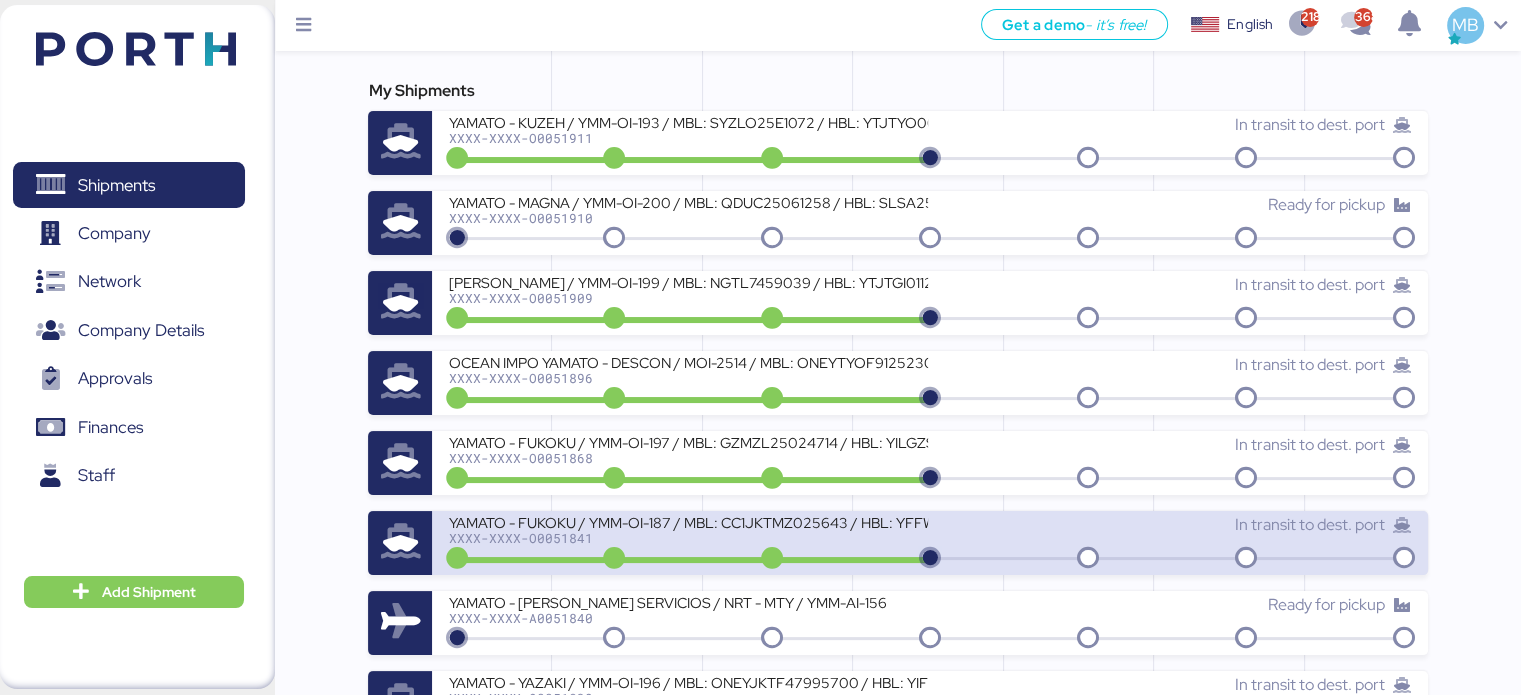 click on "YAMATO - FUKOKU / YMM-OI-187 / MBL: CC1JKTMZ025643 / HBL: YFFW0121625 / LCL" at bounding box center (688, 521) 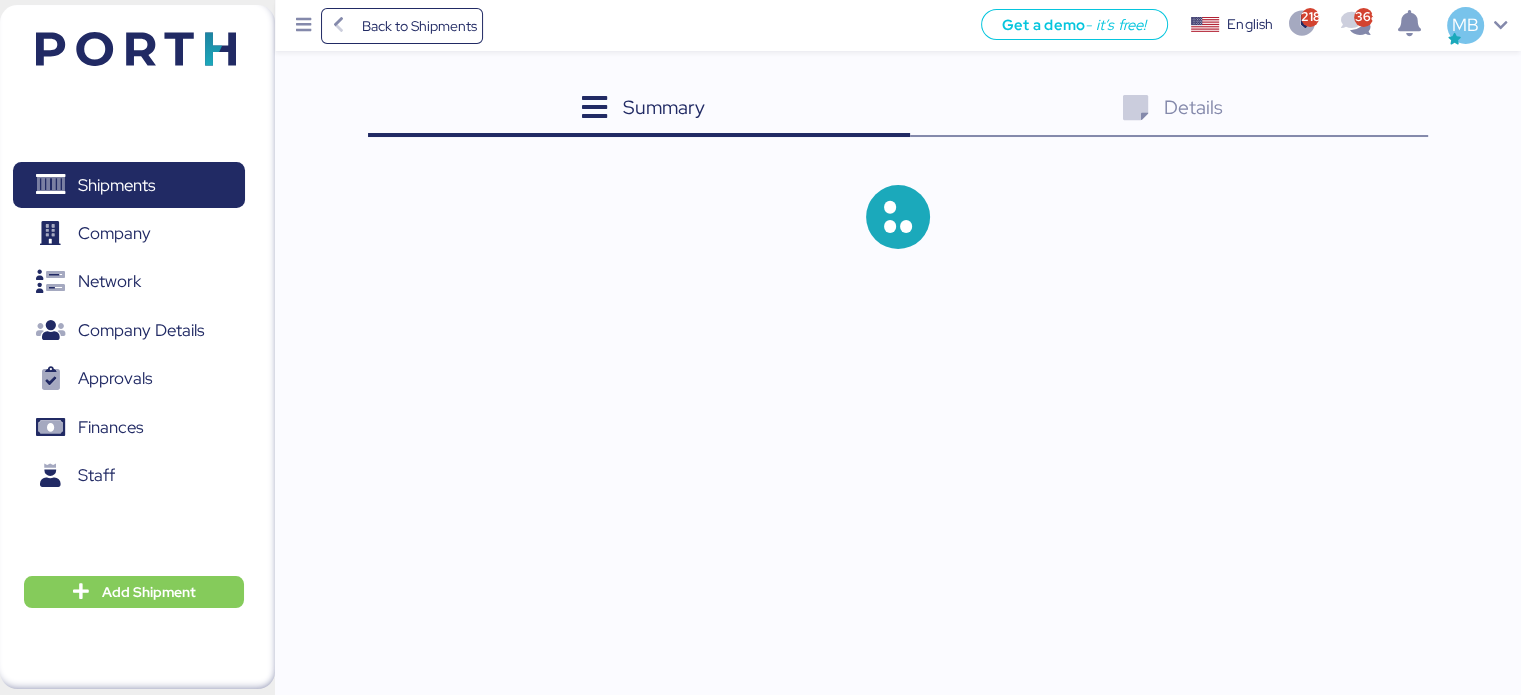 scroll, scrollTop: 0, scrollLeft: 0, axis: both 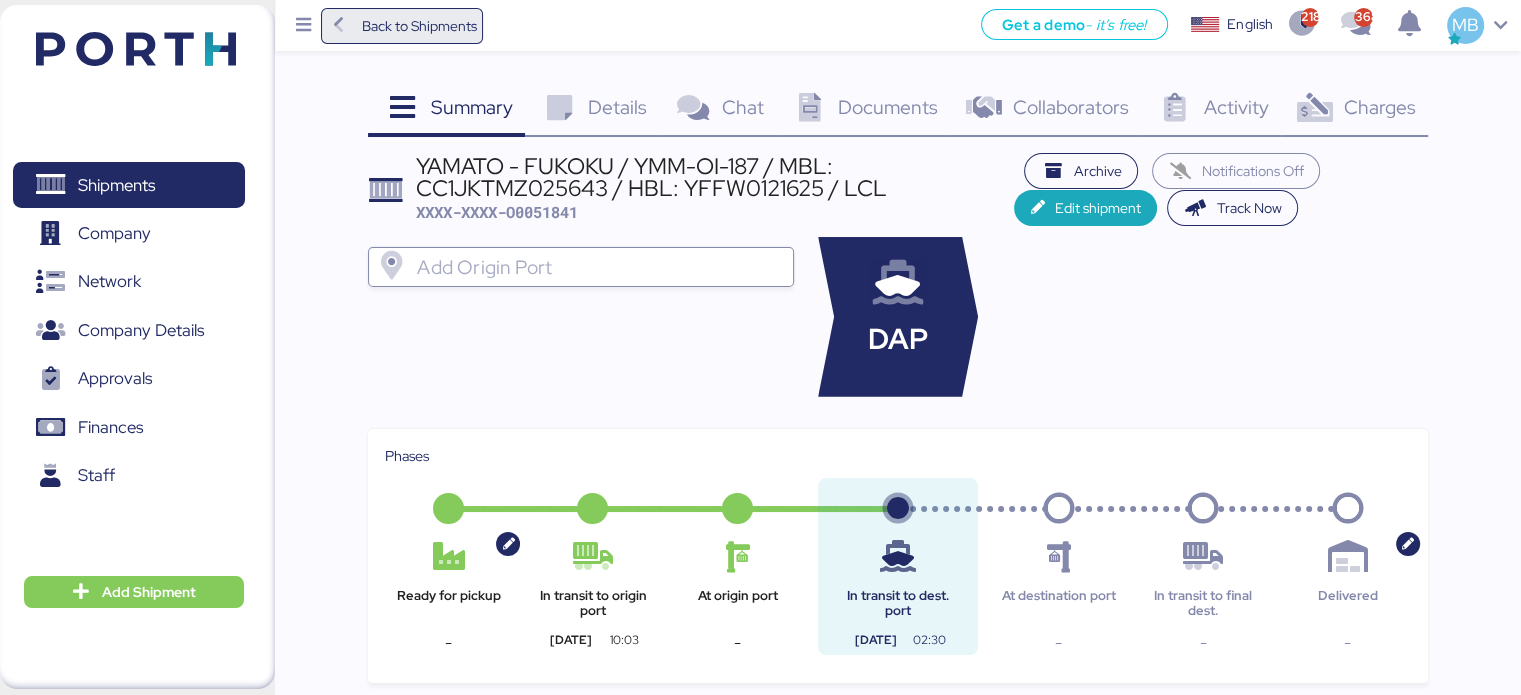 click on "Back to Shipments" at bounding box center [418, 26] 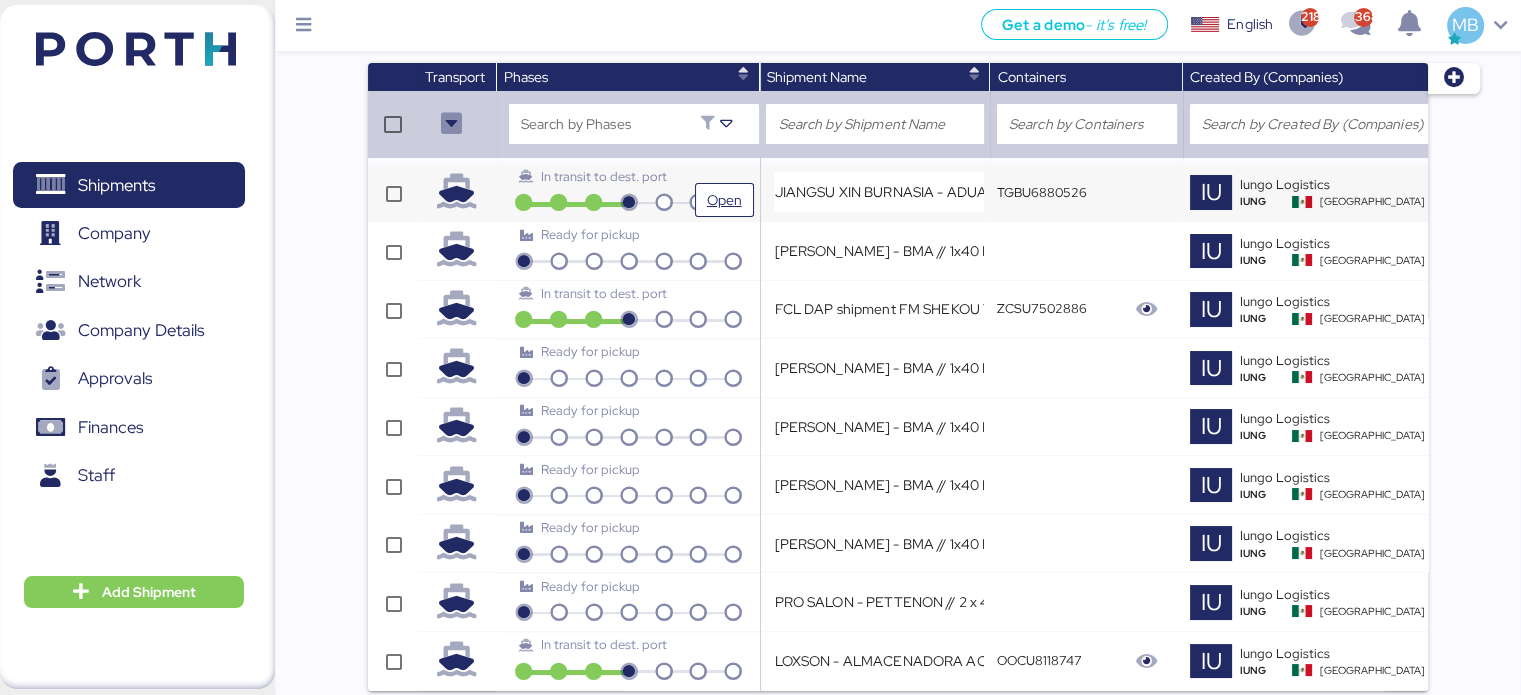 scroll, scrollTop: 200, scrollLeft: 0, axis: vertical 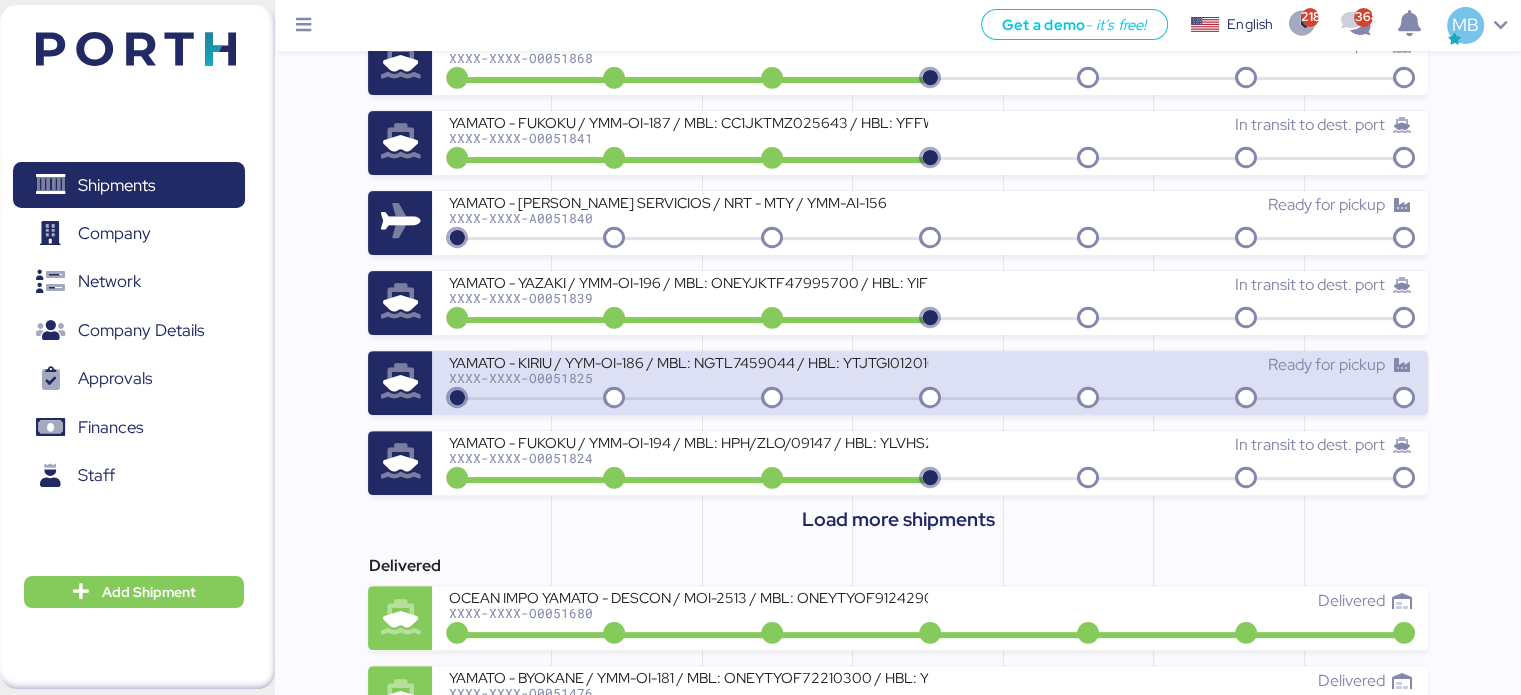 click on "YAMATO - KIRIU / YYM-OI-186 / MBL: NGTL7459044 / HBL: YTJTGI012016 / LCL" at bounding box center (688, 361) 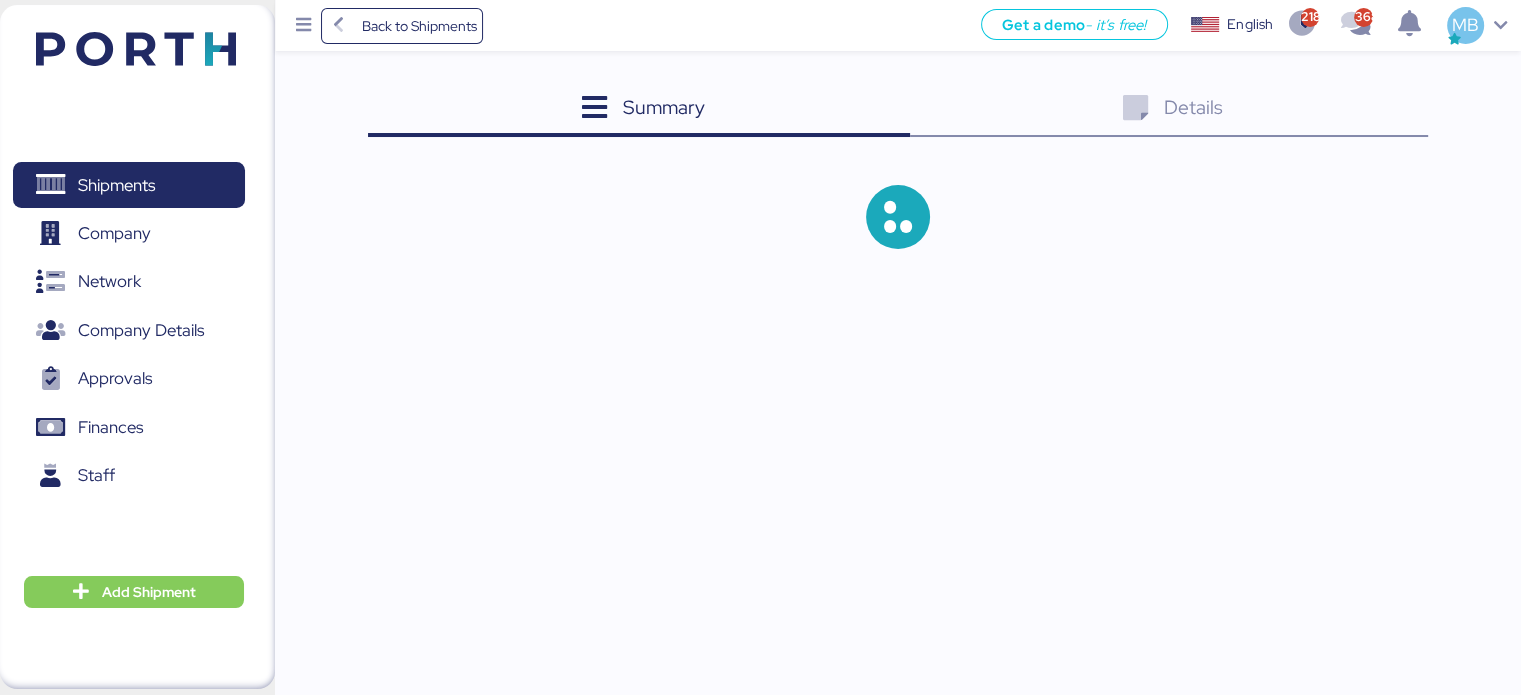 scroll, scrollTop: 0, scrollLeft: 0, axis: both 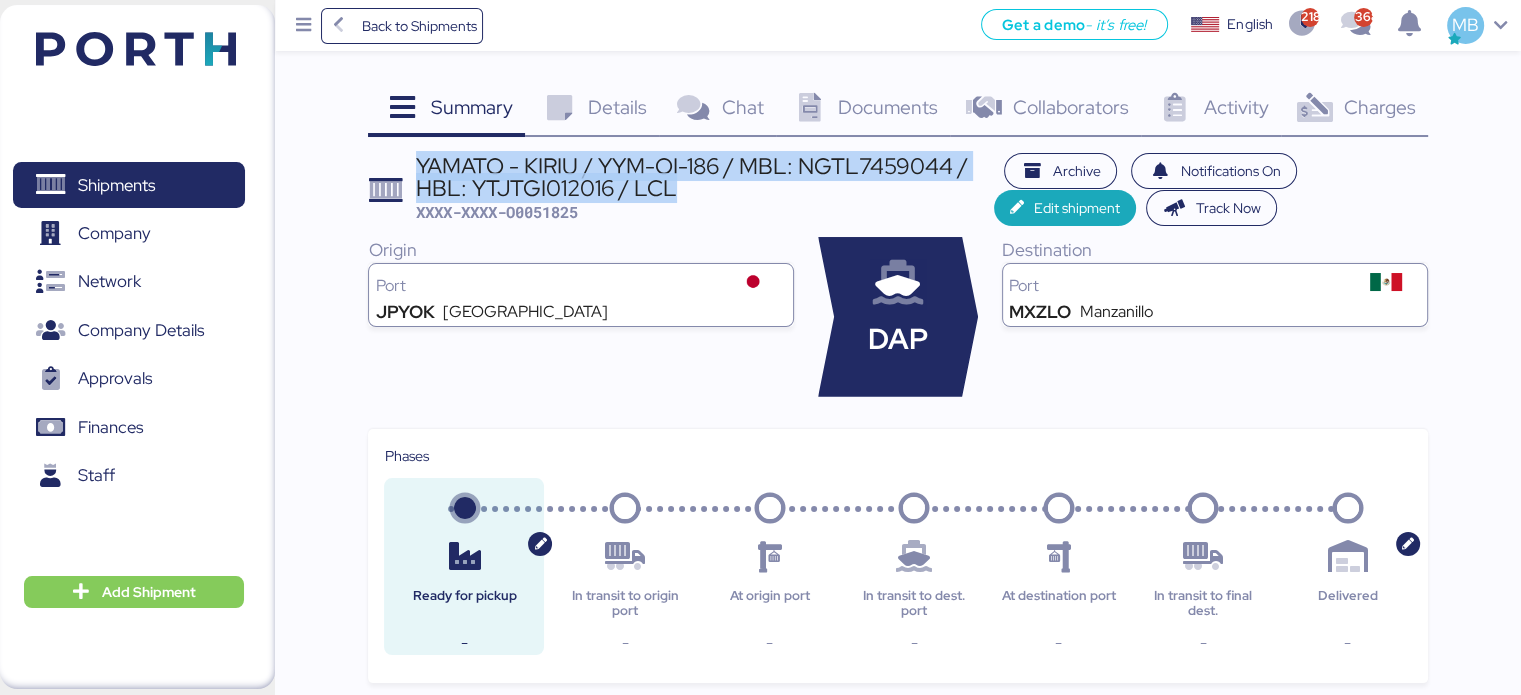 drag, startPoint x: 684, startPoint y: 186, endPoint x: 416, endPoint y: 155, distance: 269.78696 